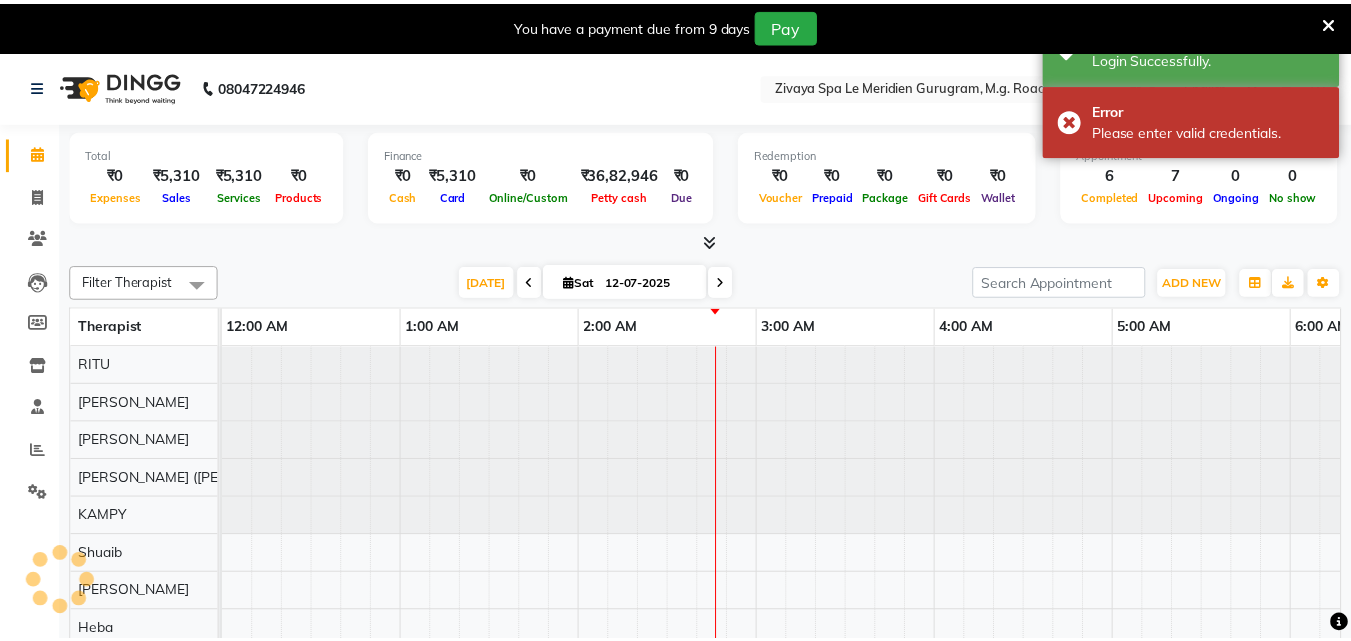 scroll, scrollTop: 0, scrollLeft: 0, axis: both 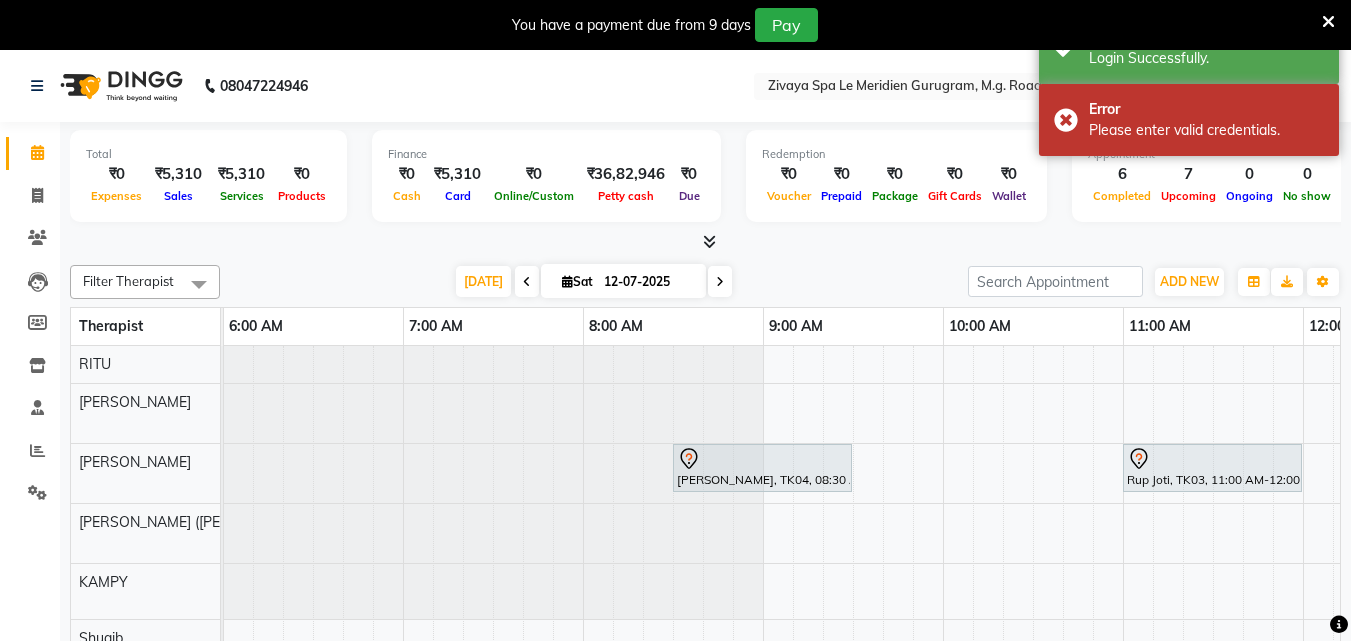 click at bounding box center [1328, 22] 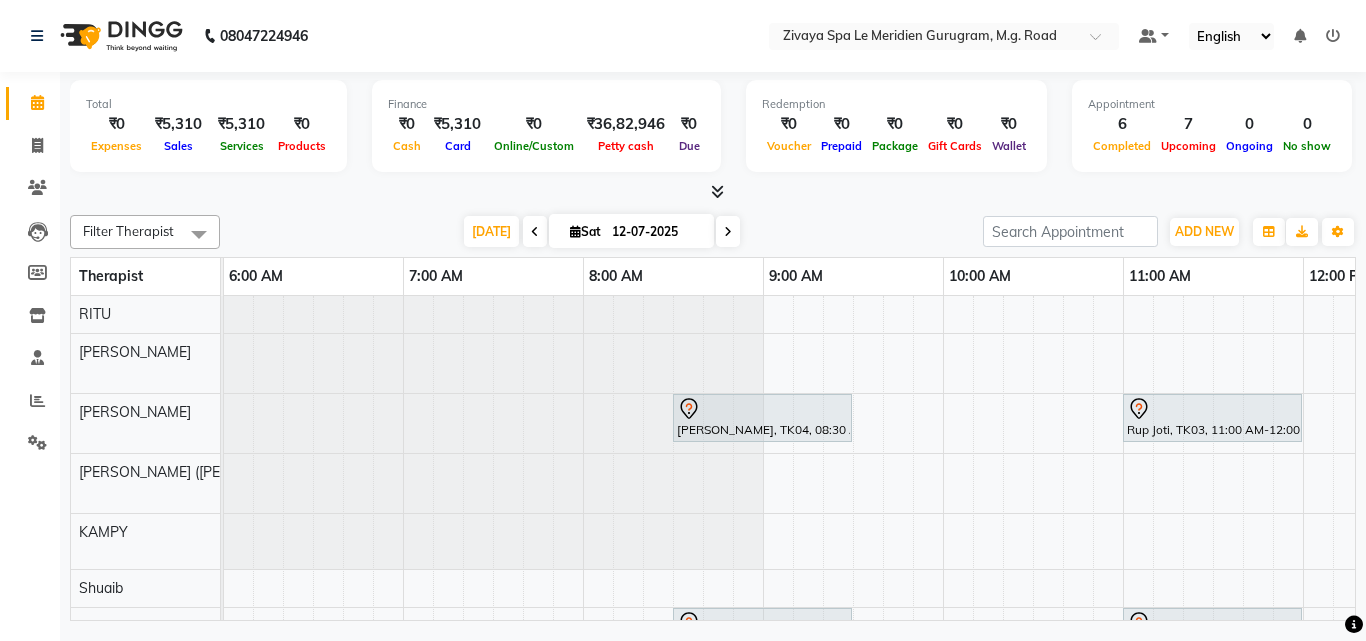 scroll, scrollTop: 0, scrollLeft: 386, axis: horizontal 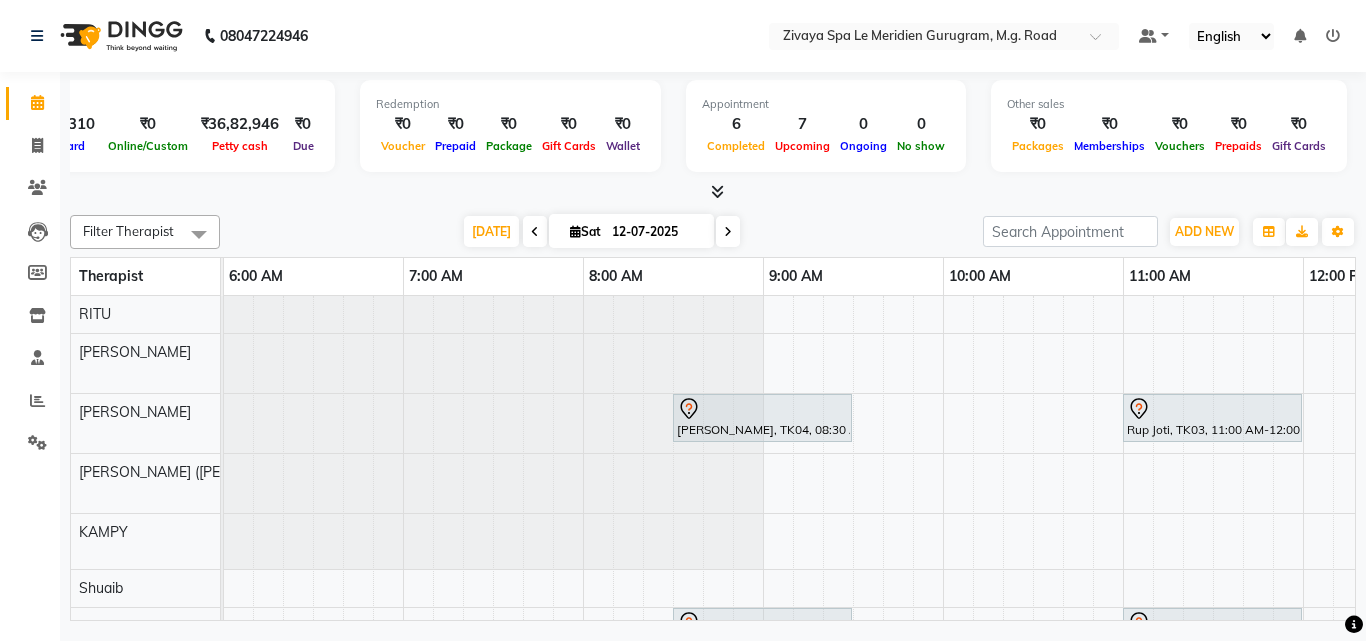 click on "₹0" at bounding box center (1038, 124) 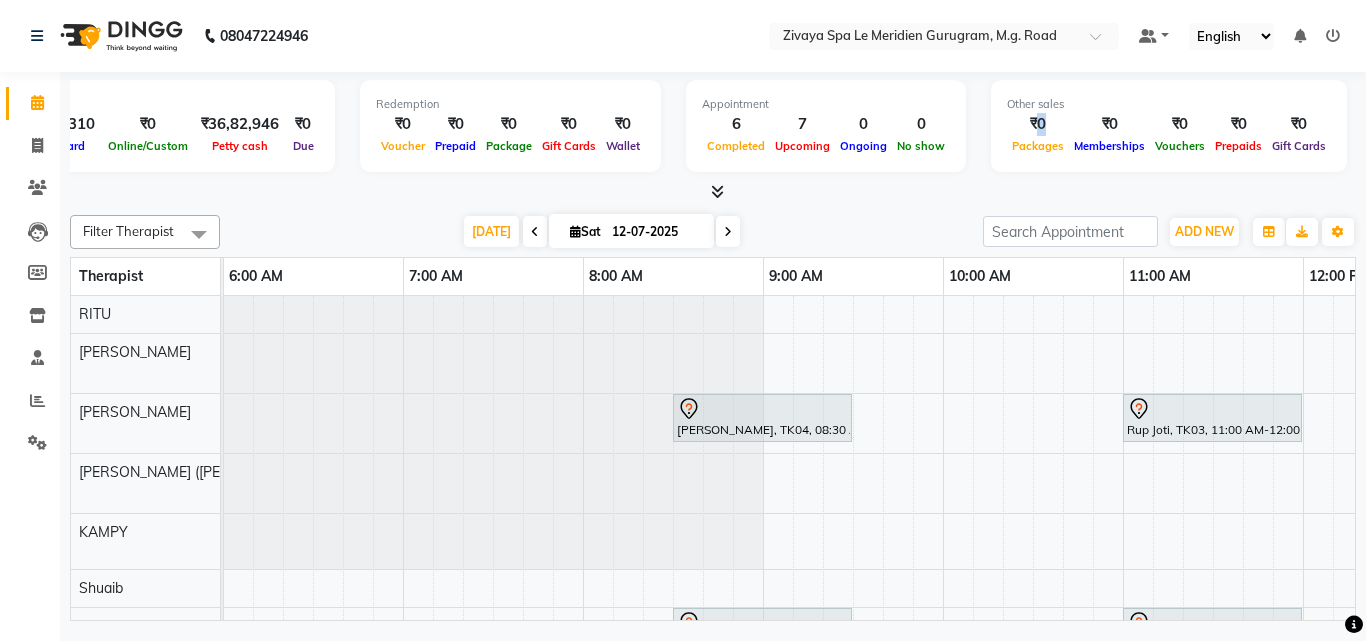 click on "₹0" at bounding box center [1038, 124] 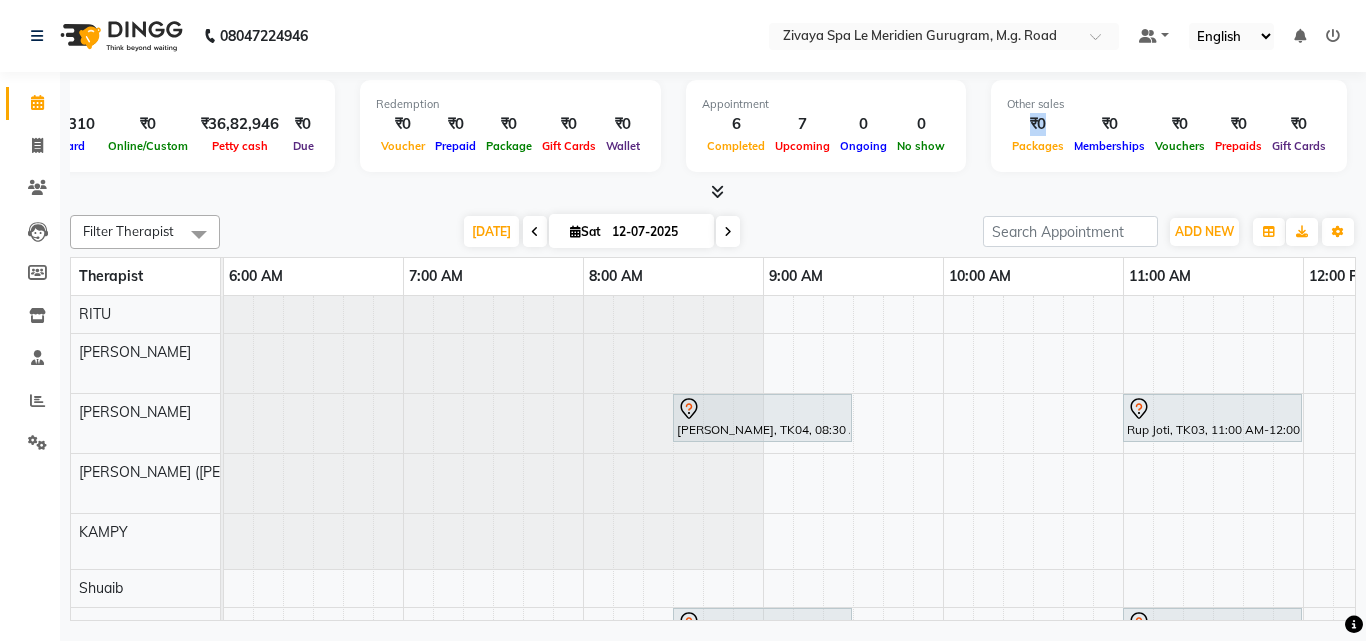 click on "₹0" at bounding box center (1038, 124) 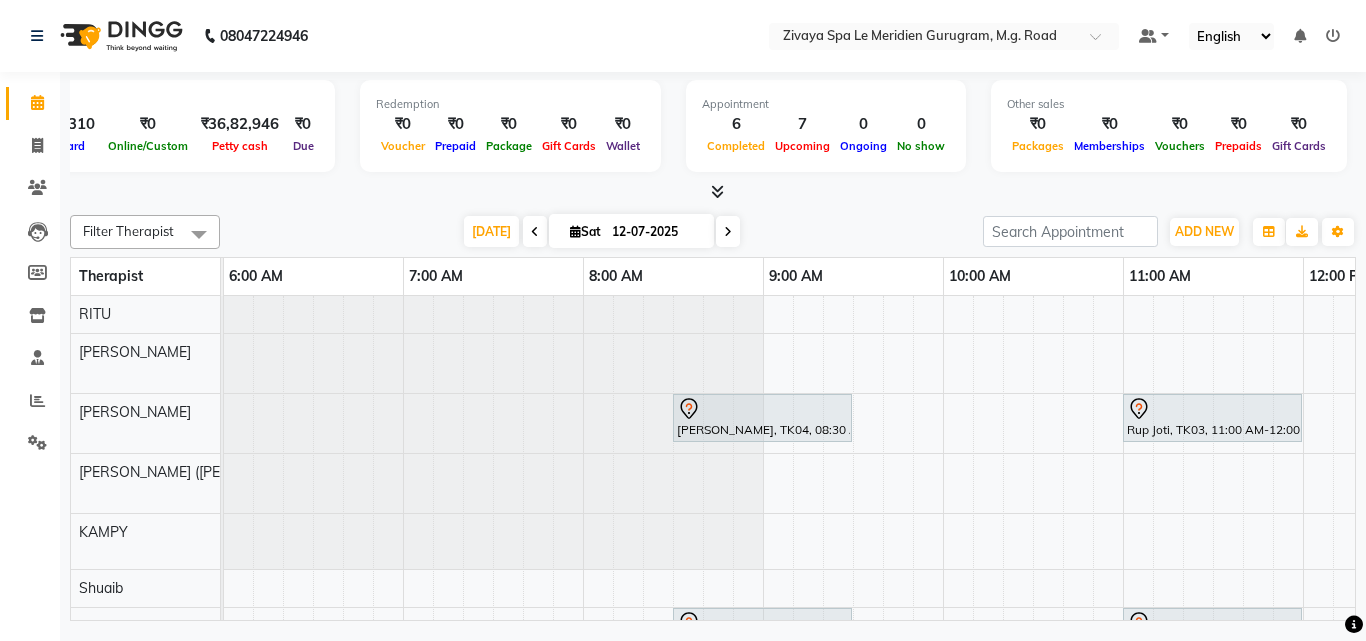 click on "0" at bounding box center [921, 124] 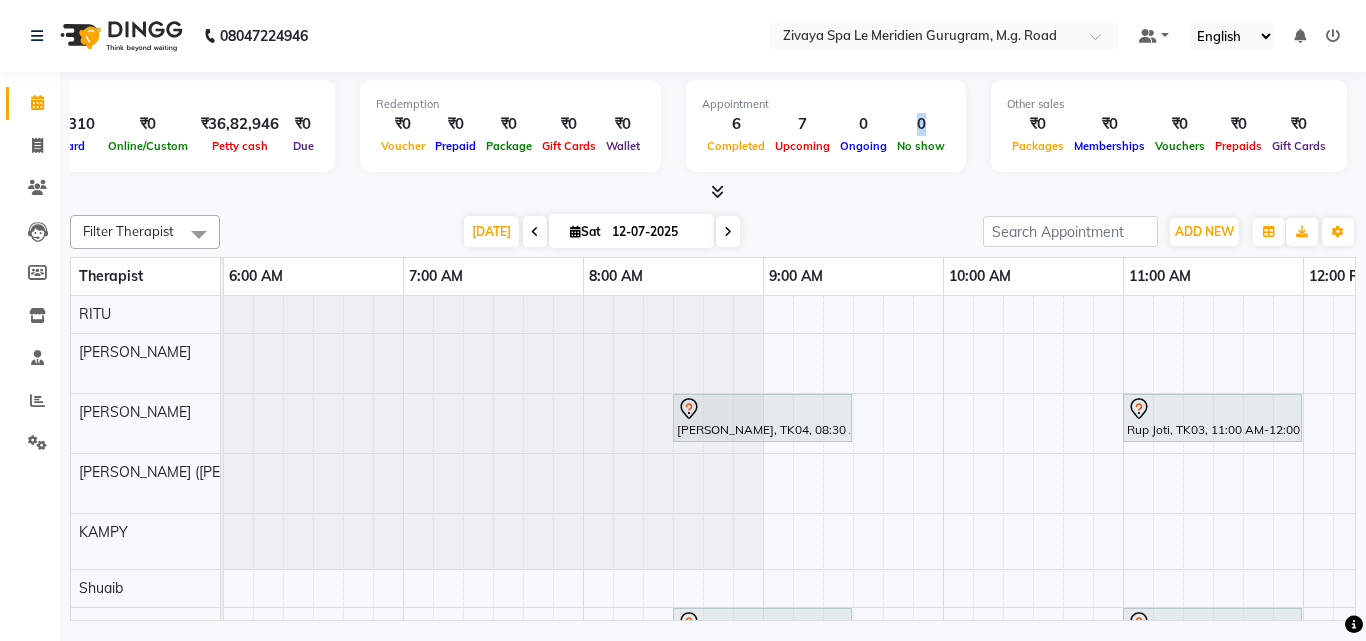 click on "0" at bounding box center [921, 124] 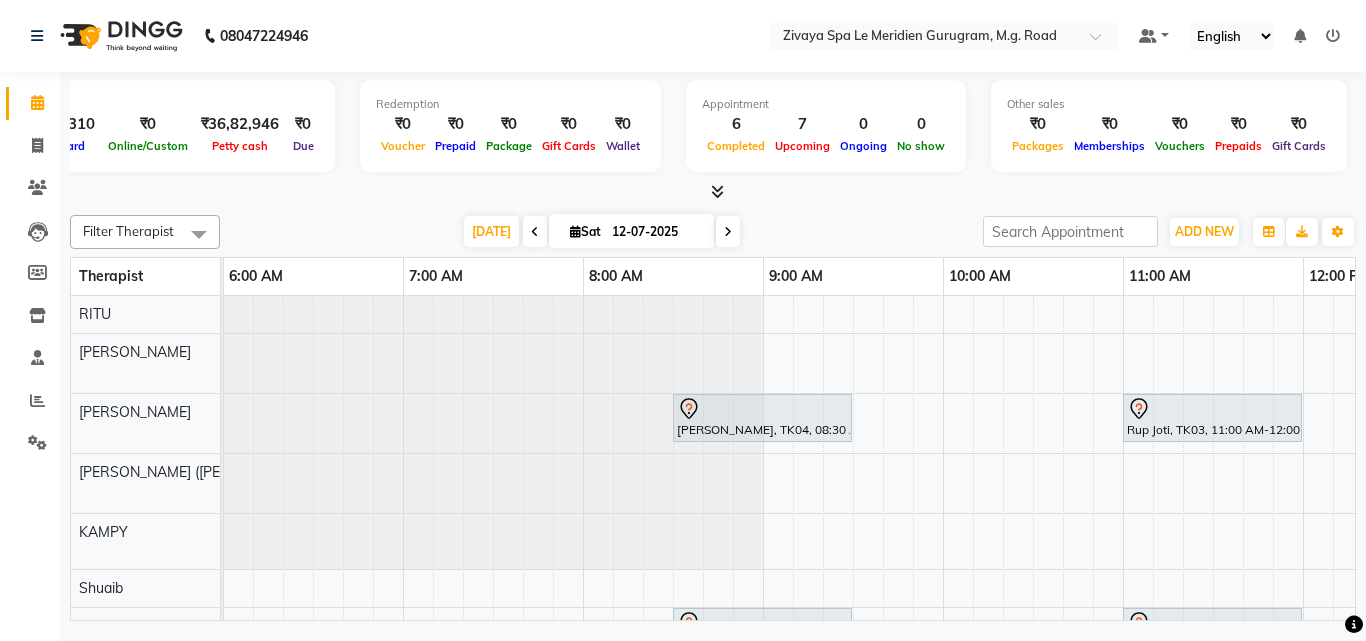 click on "Total  ₹0  Expenses ₹5,310  Sales ₹5,310  Services ₹0  Products Finance  ₹0  Cash ₹5,310  Card ₹0  Online/Custom ₹36,82,946 Petty cash ₹0 Due  Redemption  ₹0 Voucher ₹0 Prepaid ₹0 Package ₹0  Gift Cards ₹0  Wallet  Appointment  6 Completed 7 Upcoming 0 Ongoing 0 No show  Other sales  ₹0  Packages ₹0  Memberships ₹0  Vouchers ₹0  Prepaids ₹0  Gift Cards" at bounding box center [713, 129] 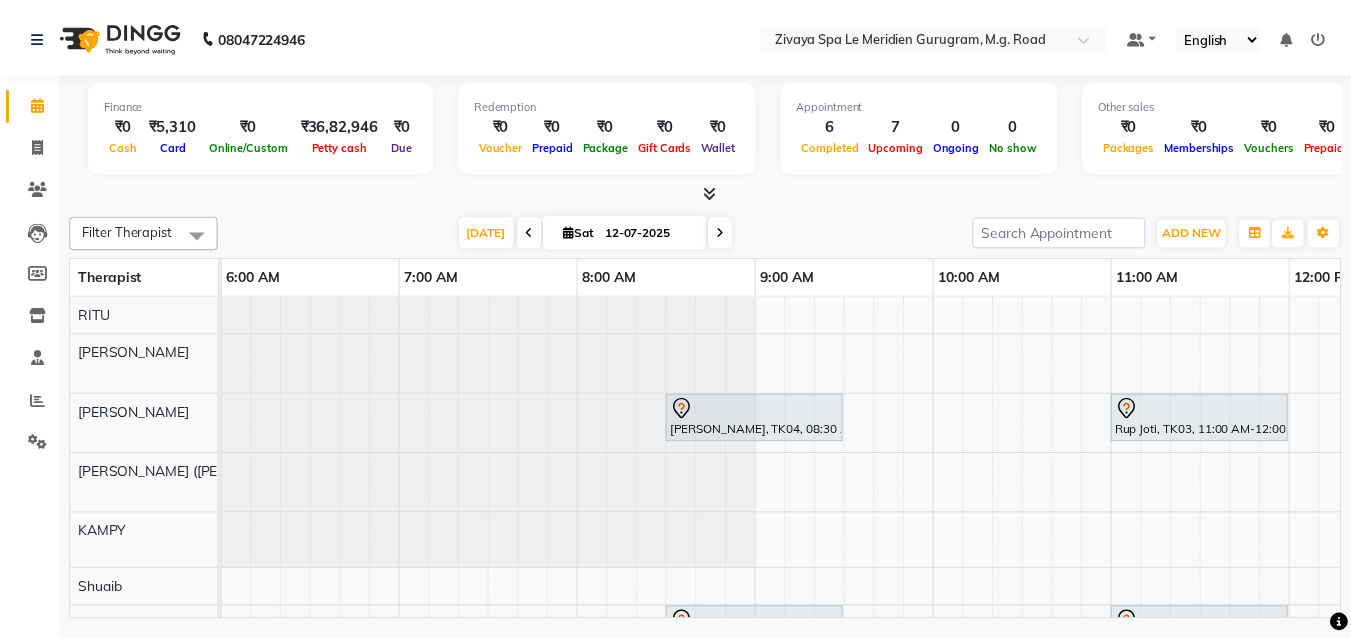 scroll, scrollTop: 0, scrollLeft: 0, axis: both 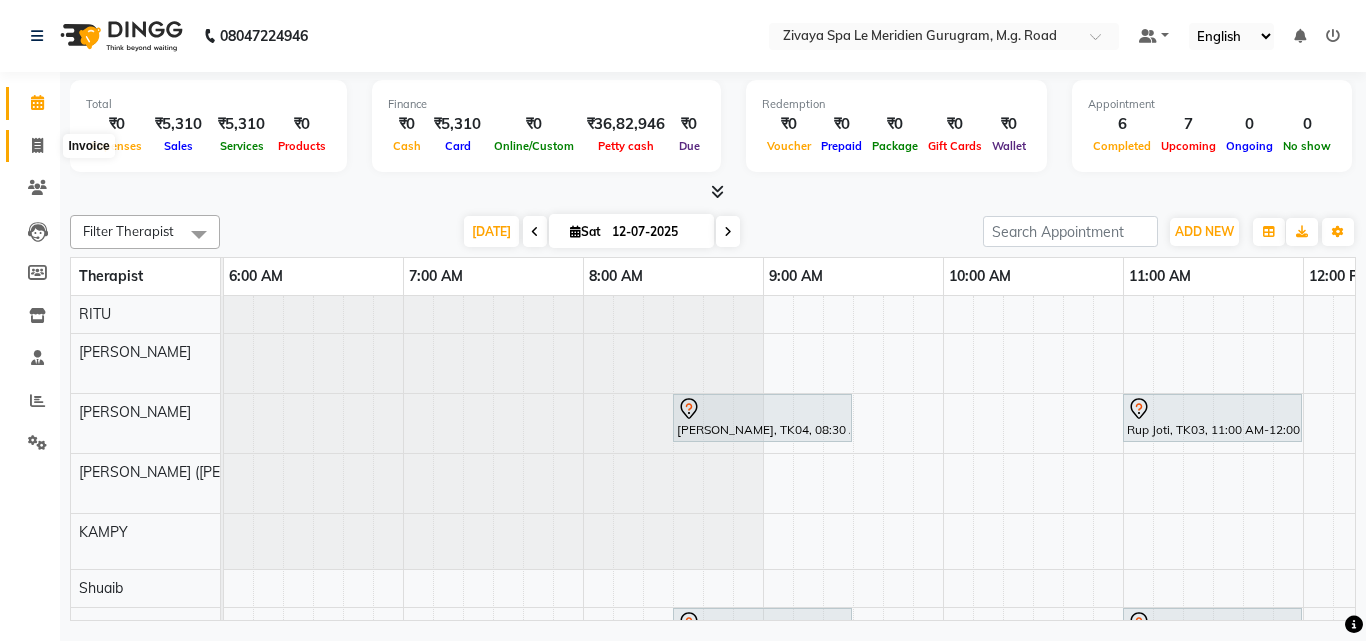 click 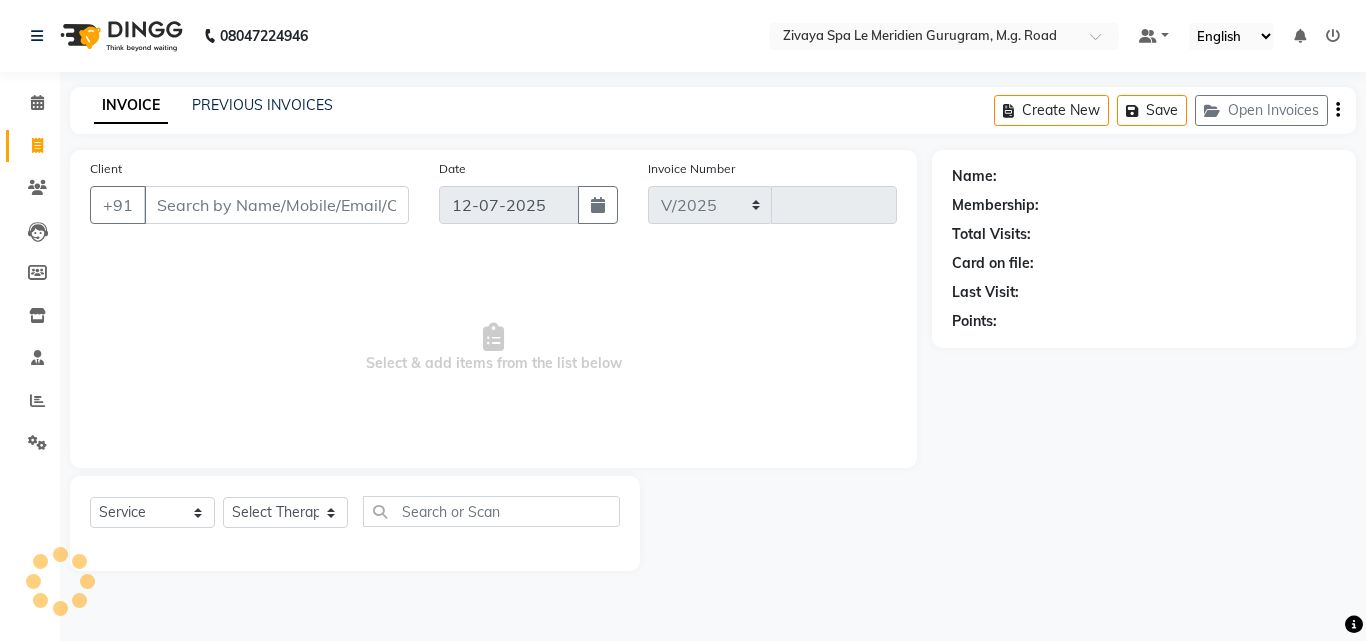 select on "6503" 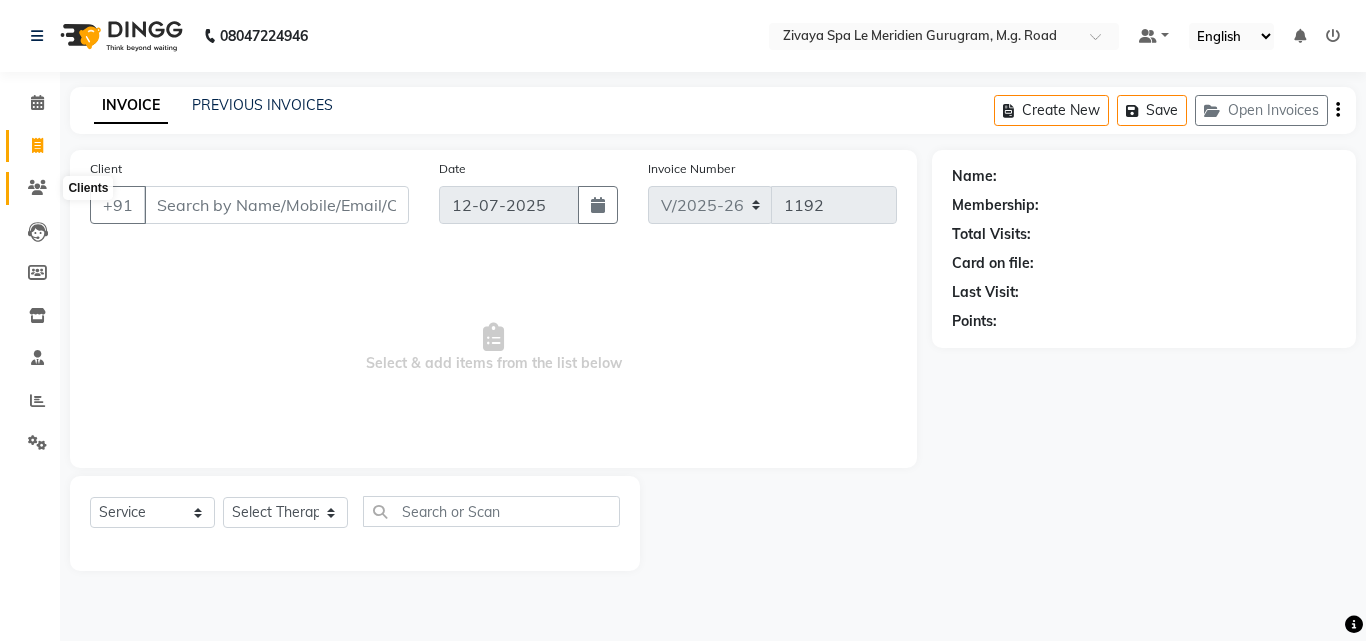 click 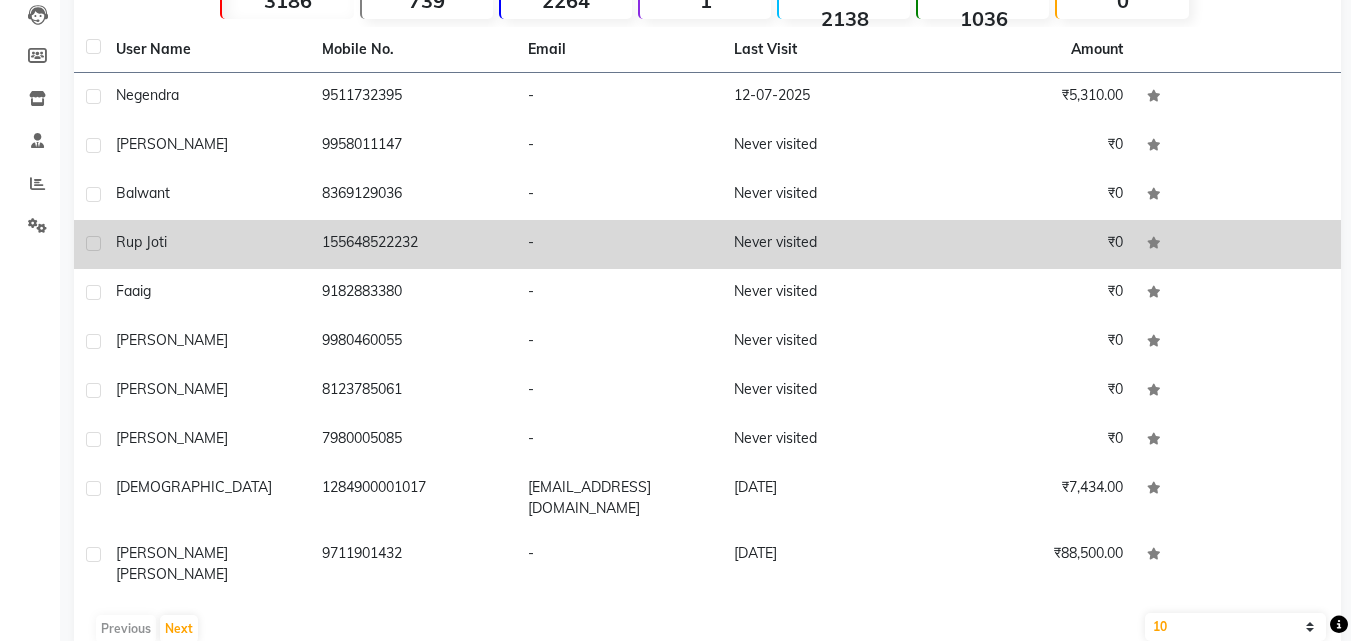scroll, scrollTop: 0, scrollLeft: 0, axis: both 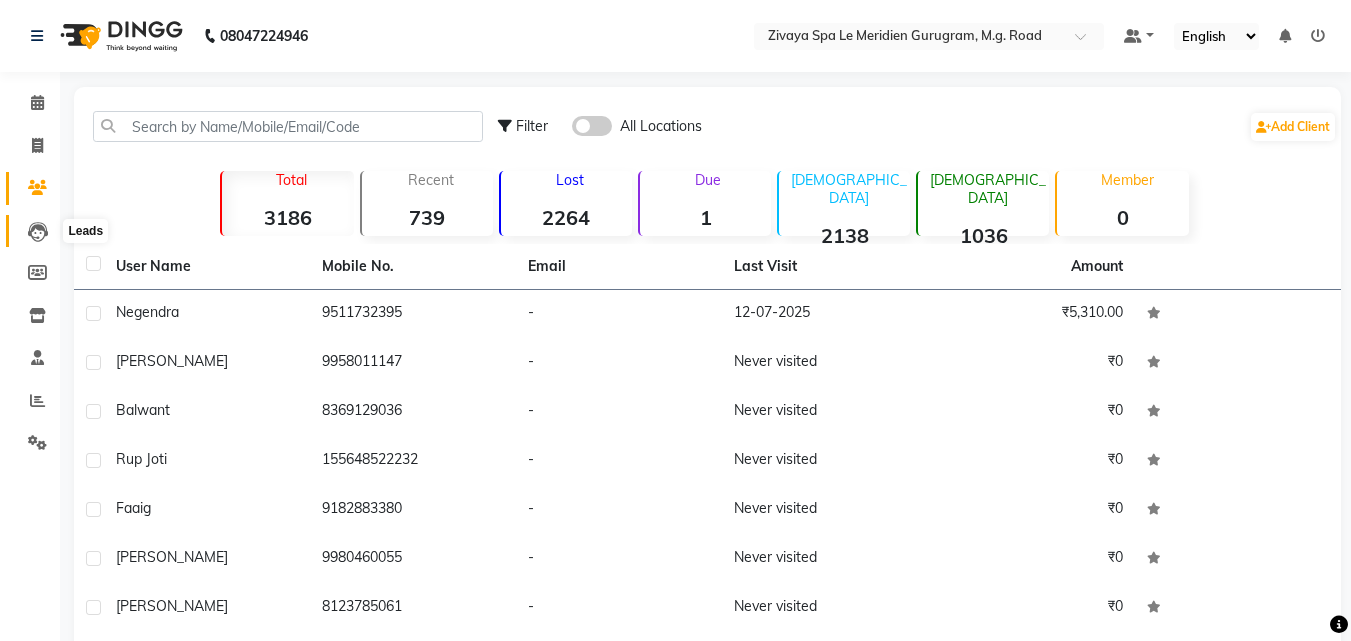 click 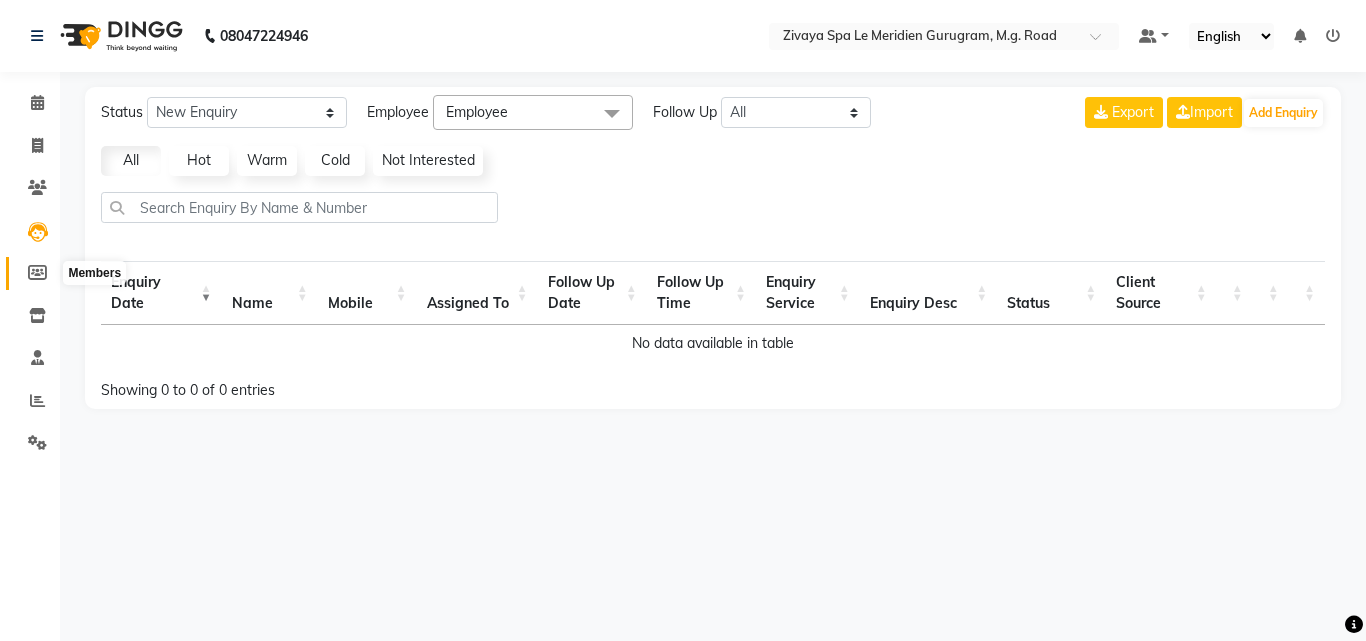 click 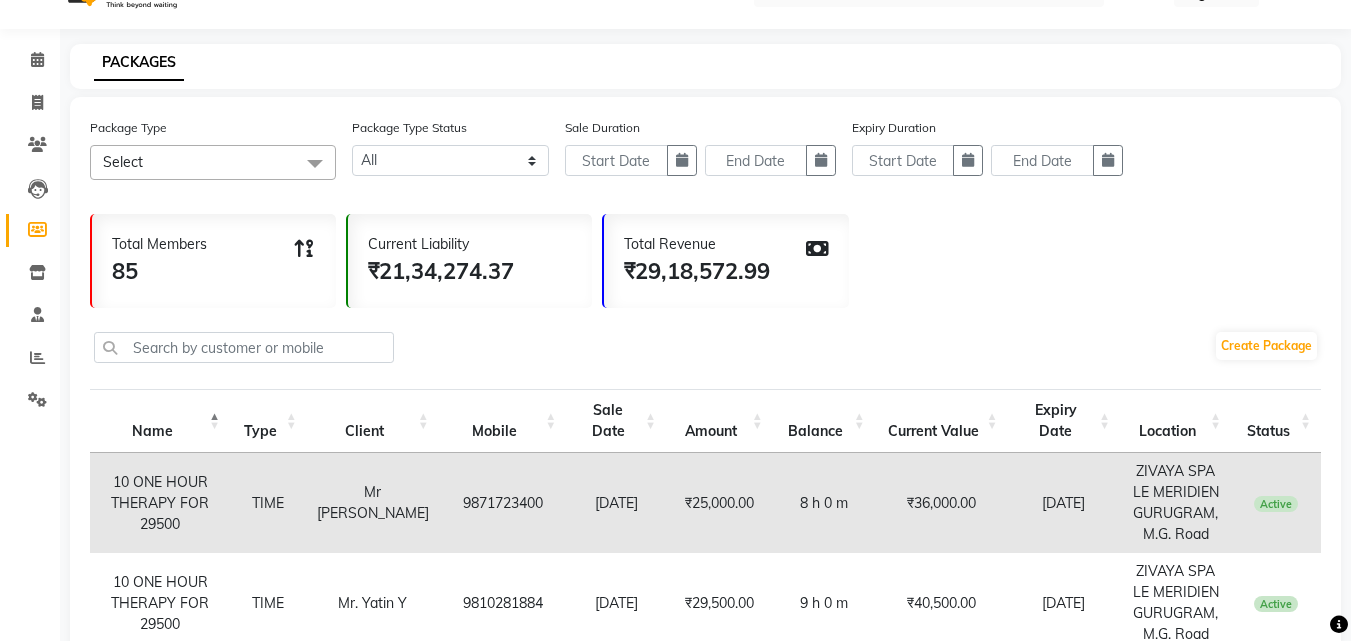 scroll, scrollTop: 28, scrollLeft: 0, axis: vertical 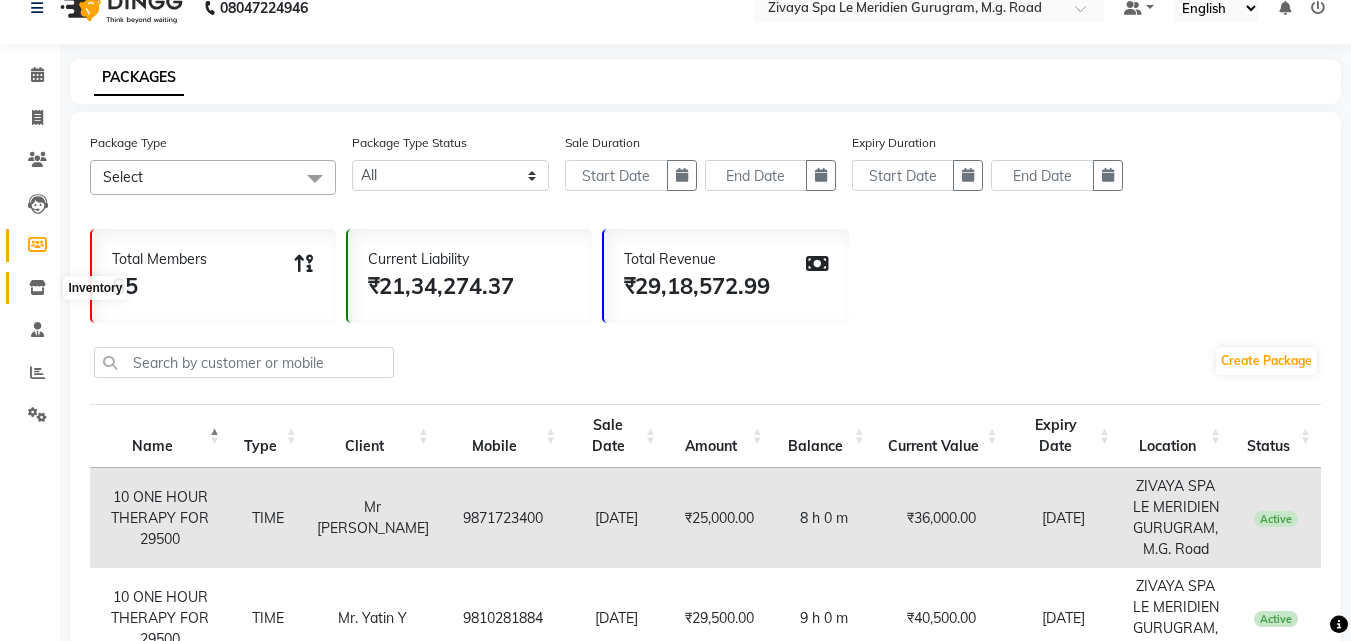 click 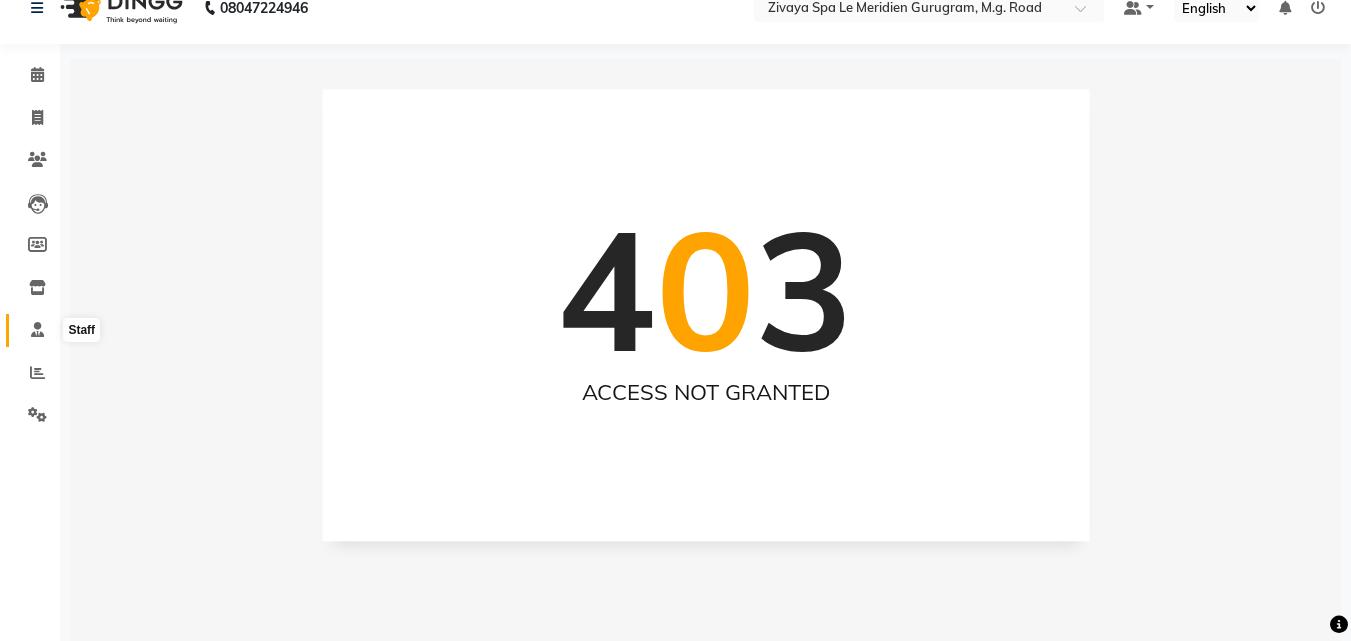 click 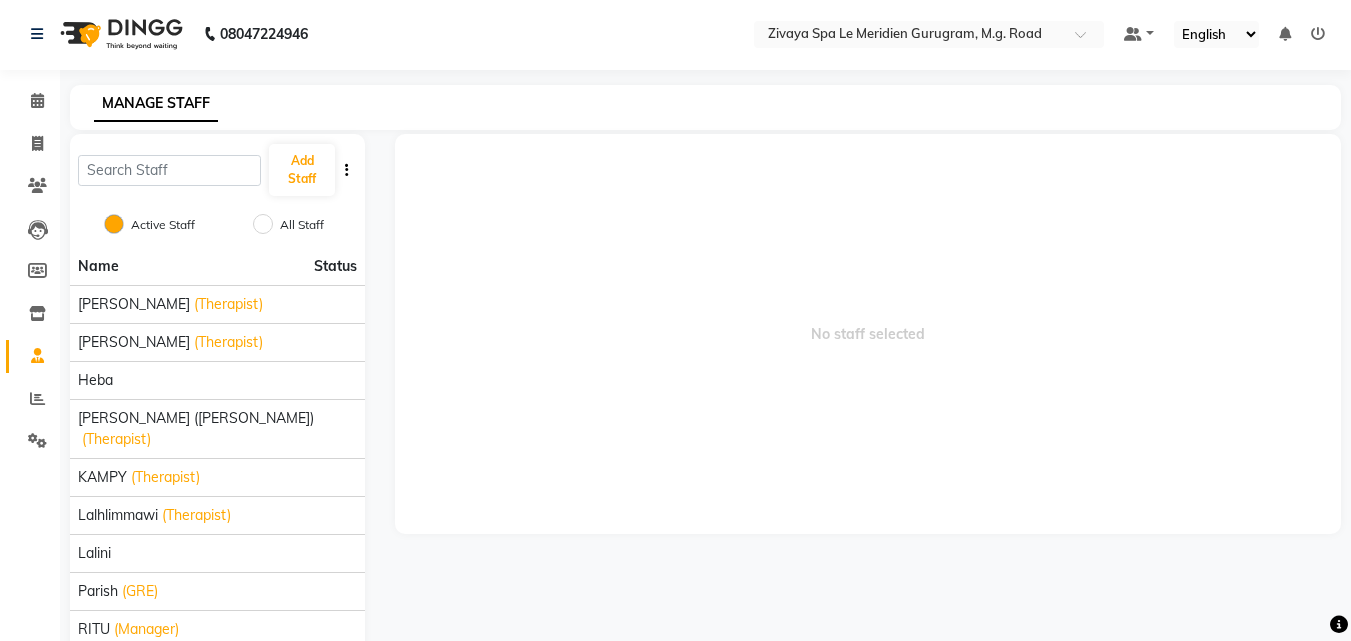 scroll, scrollTop: 0, scrollLeft: 0, axis: both 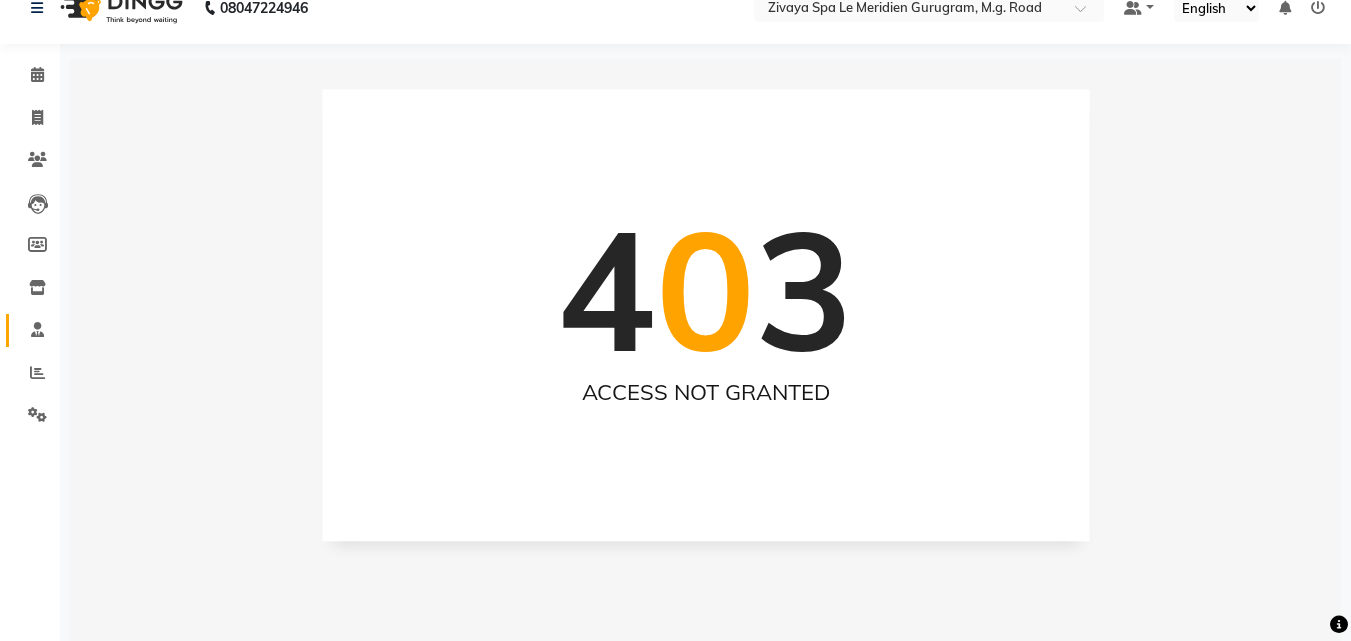 select 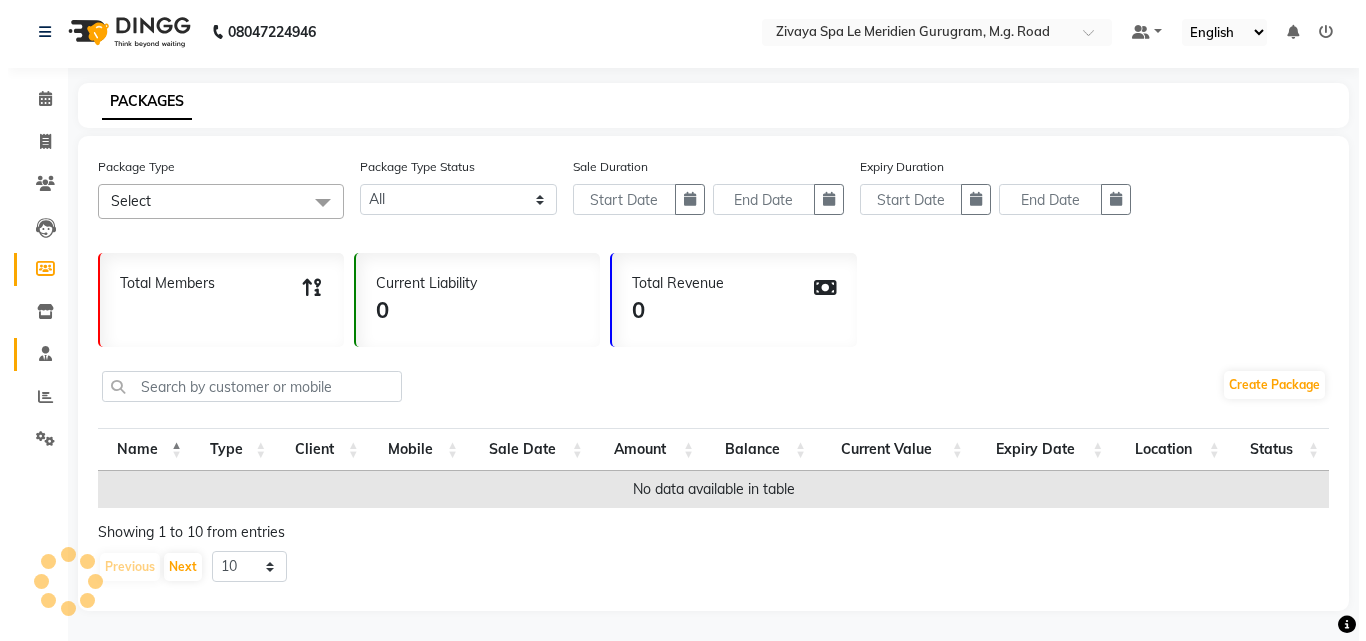 scroll, scrollTop: 0, scrollLeft: 0, axis: both 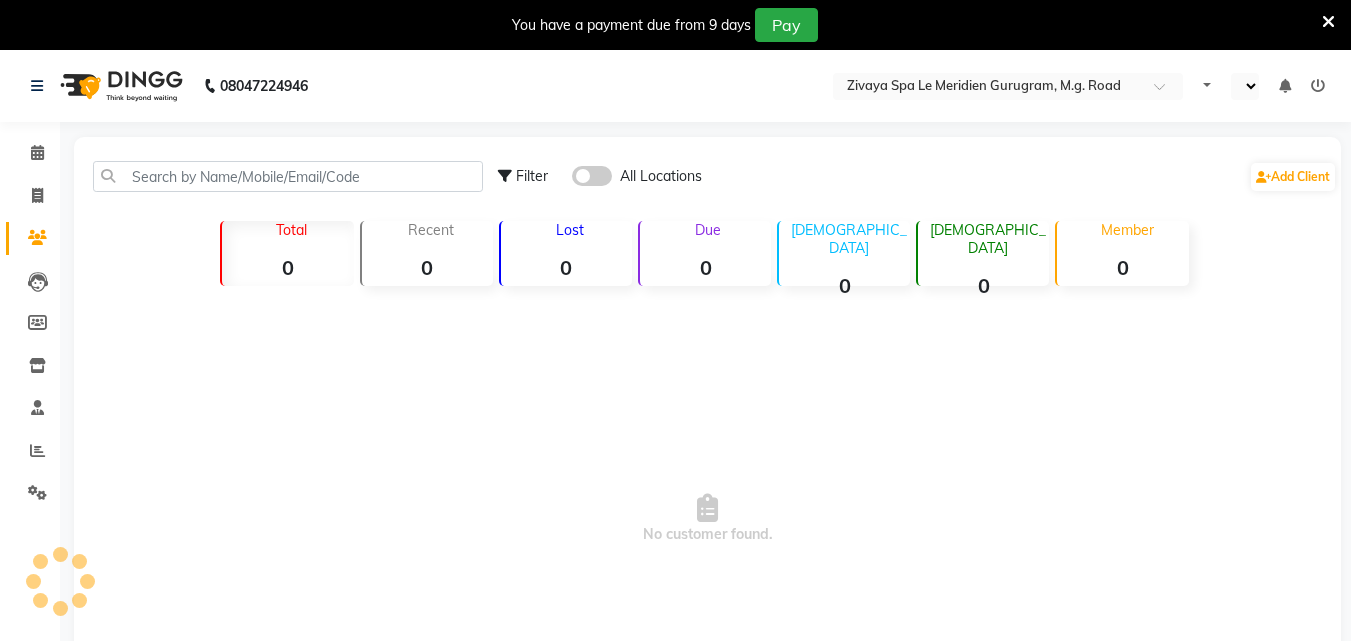 select on "en" 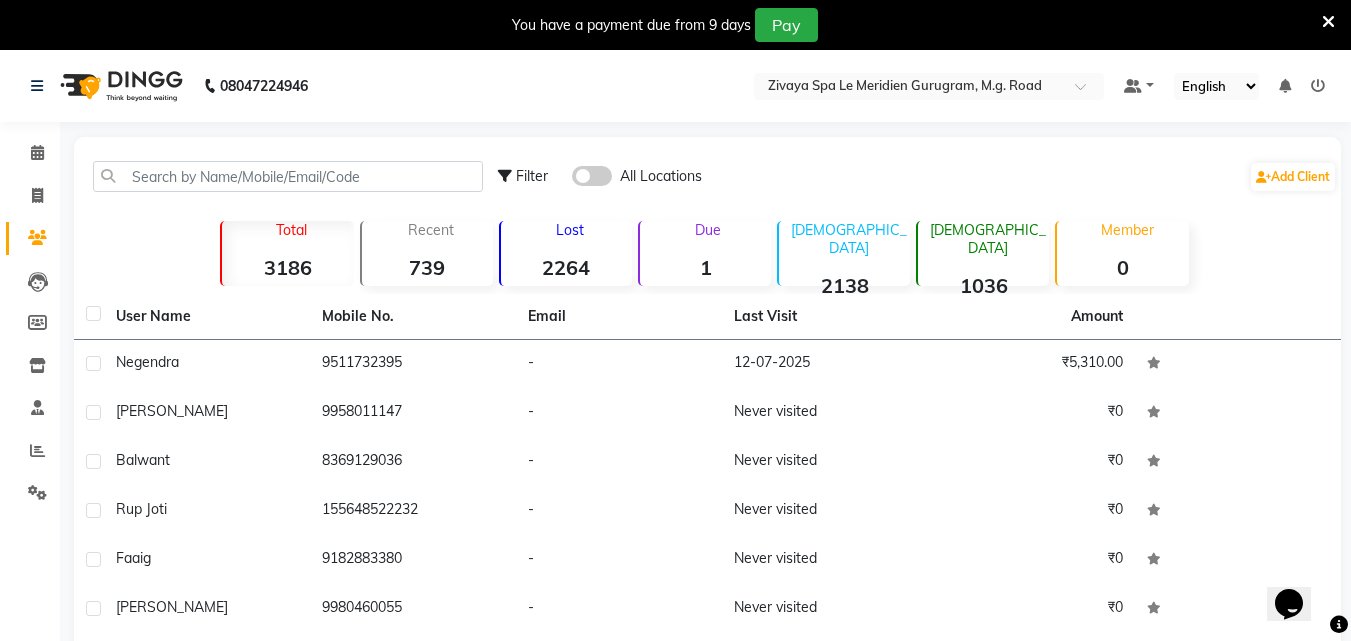 scroll, scrollTop: 0, scrollLeft: 0, axis: both 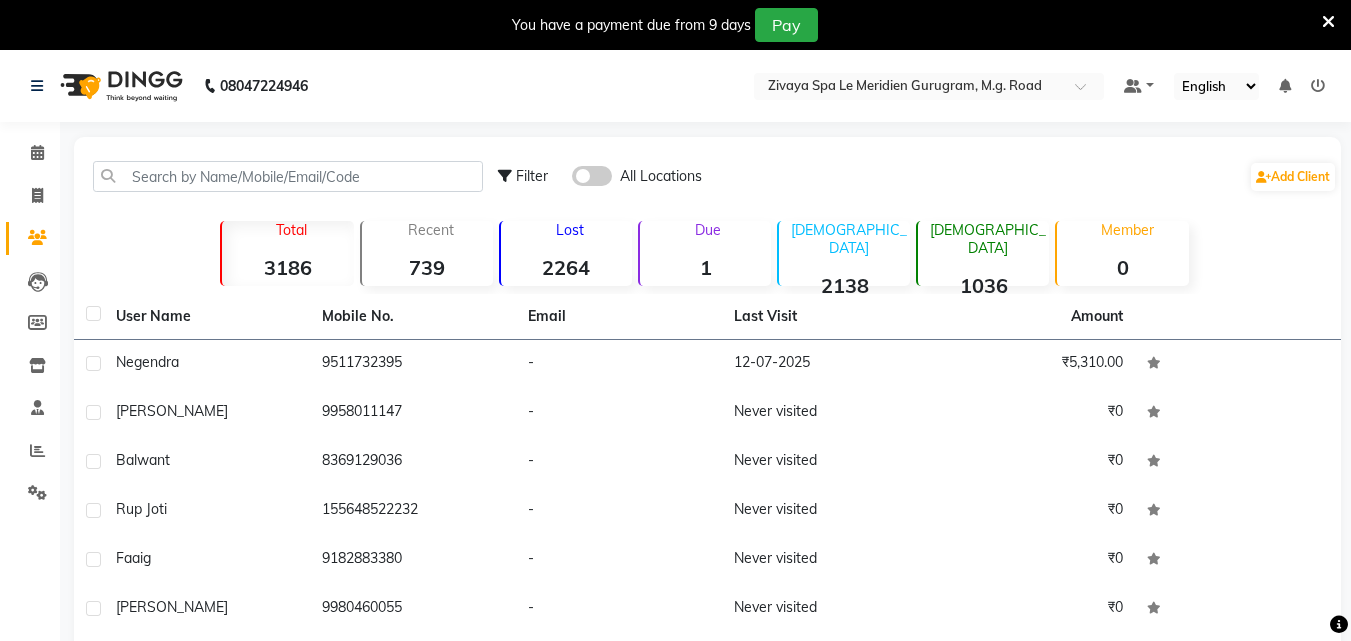 select on "service" 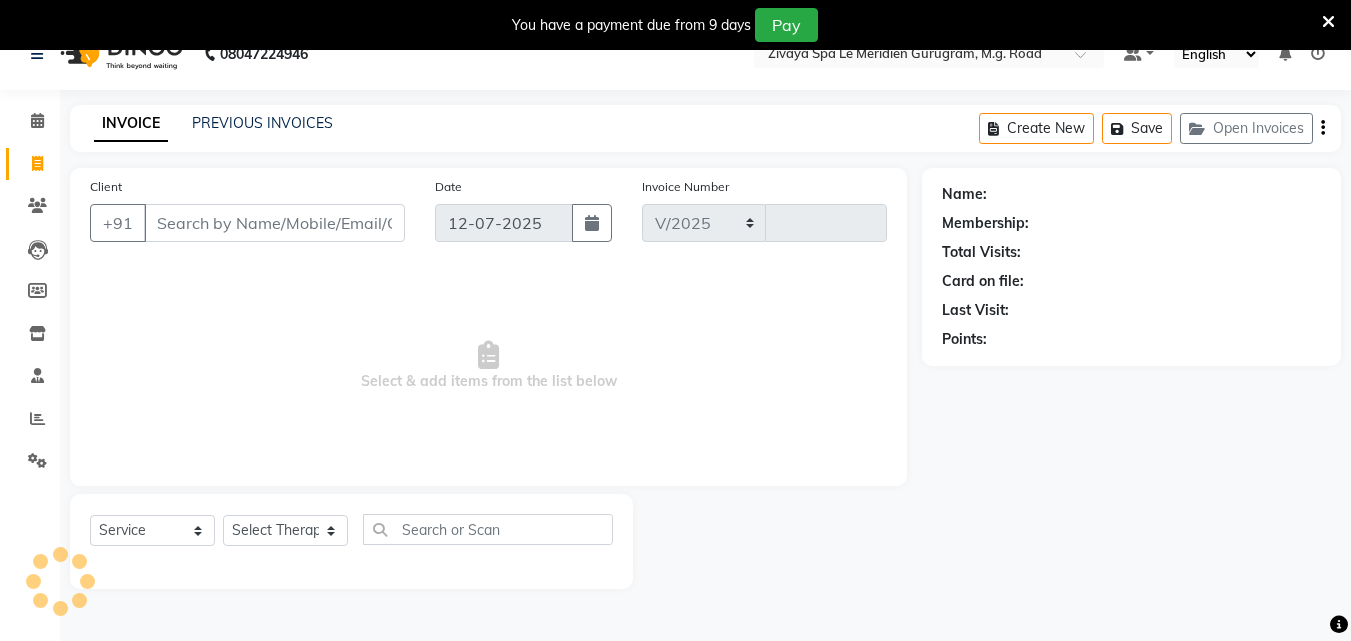 select on "6503" 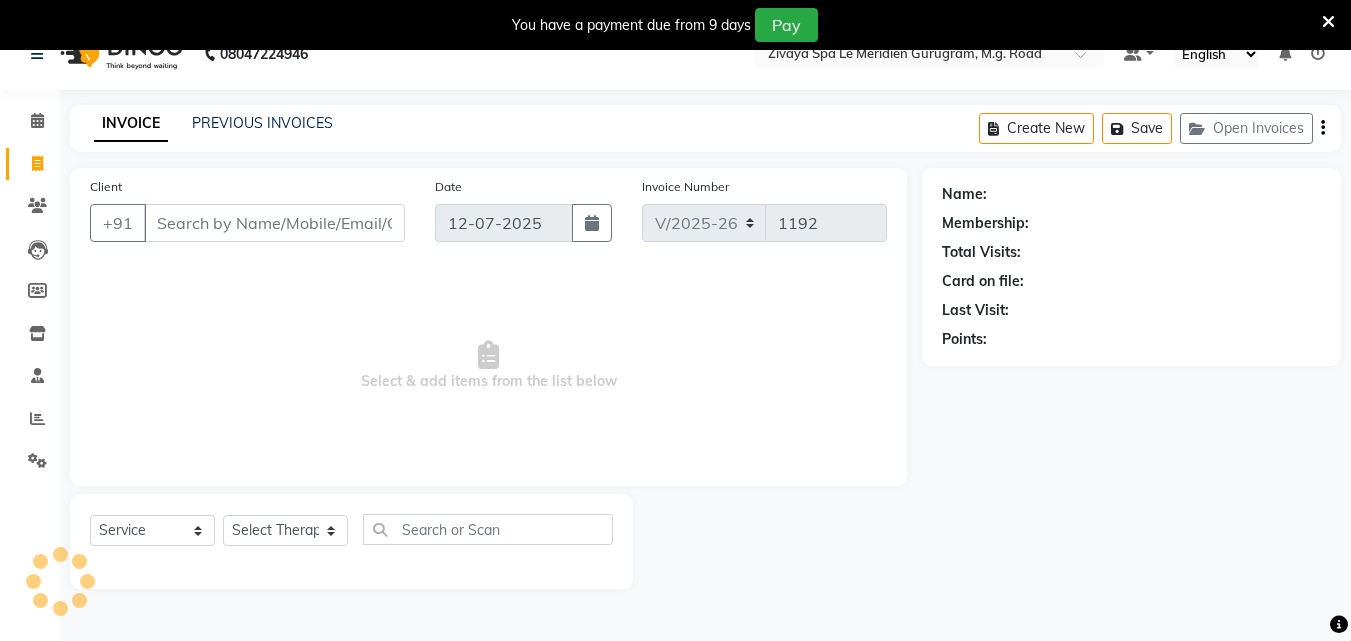 scroll, scrollTop: 50, scrollLeft: 0, axis: vertical 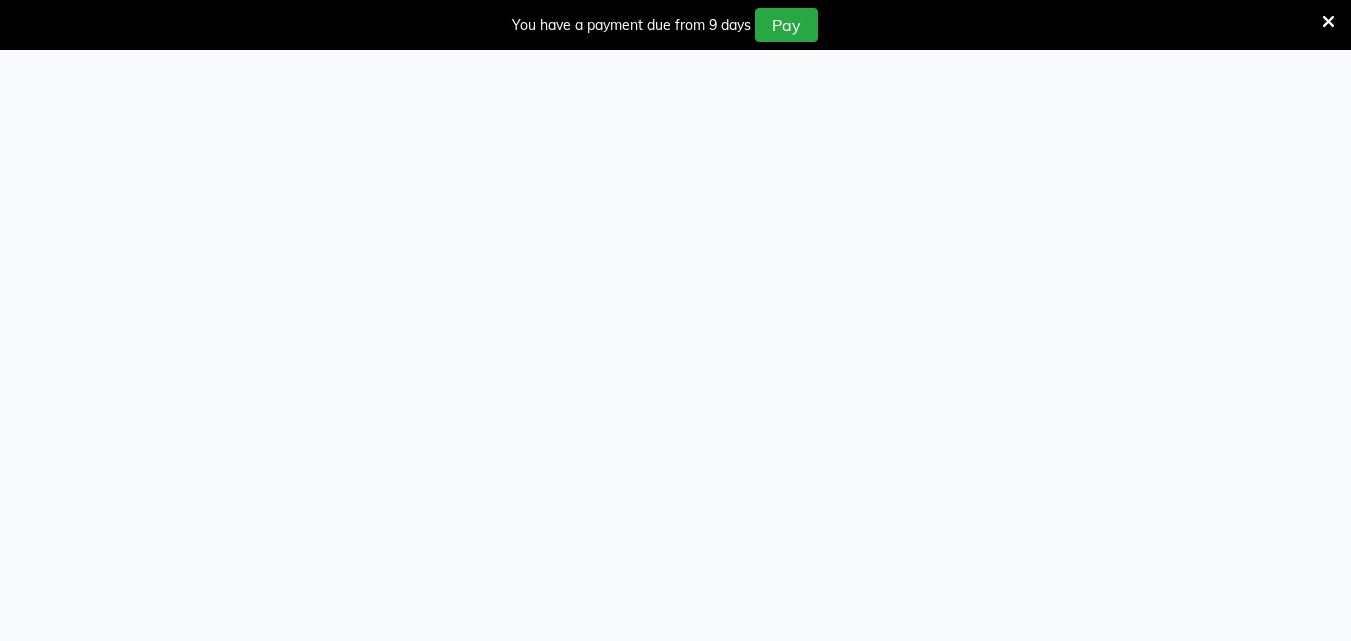 select on "service" 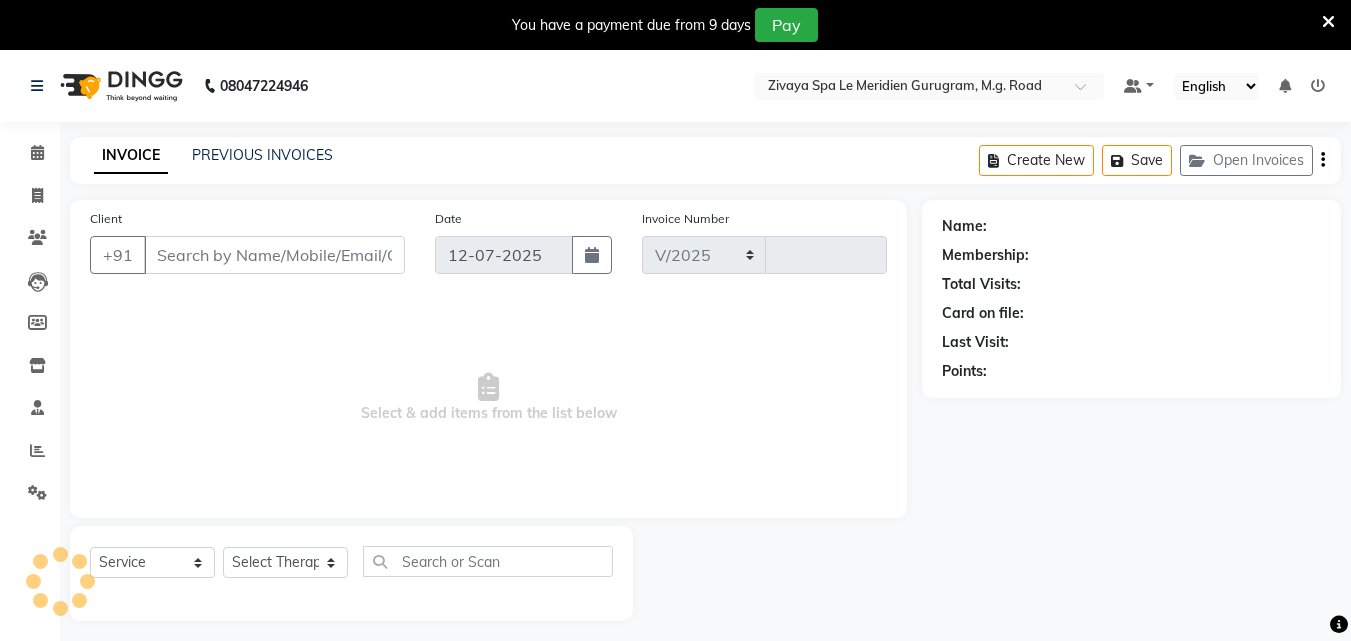 select on "en" 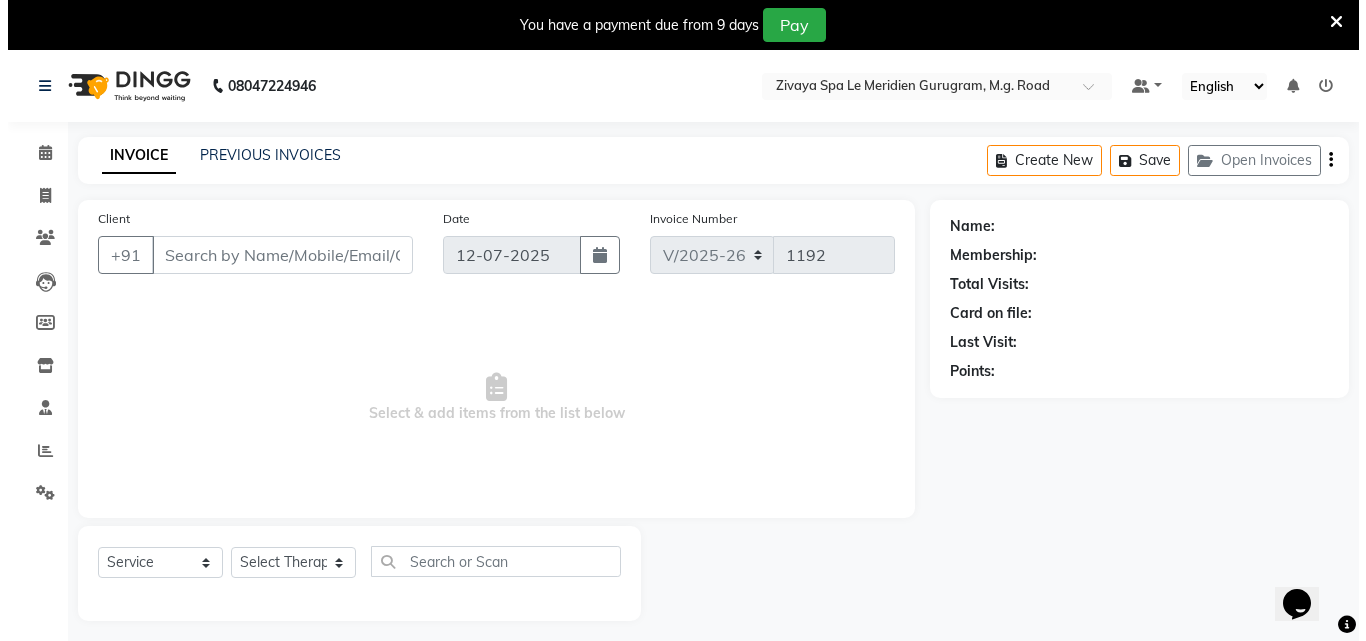 scroll, scrollTop: 0, scrollLeft: 0, axis: both 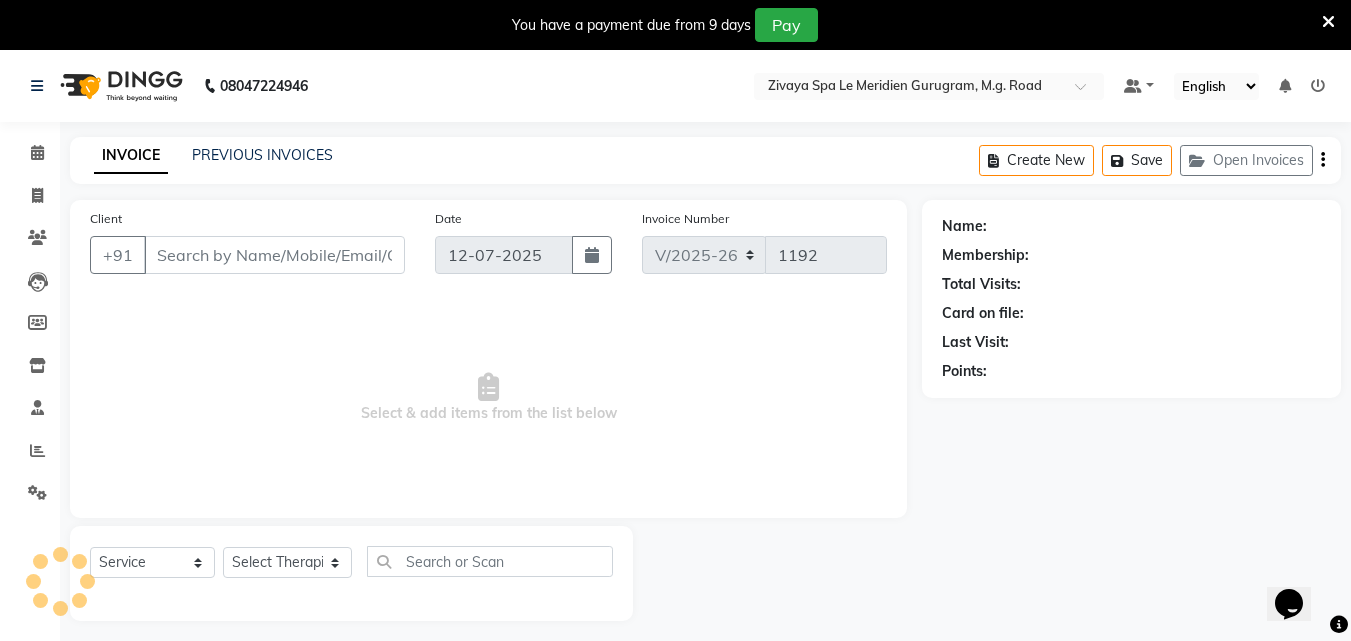 type on "[DATE]" 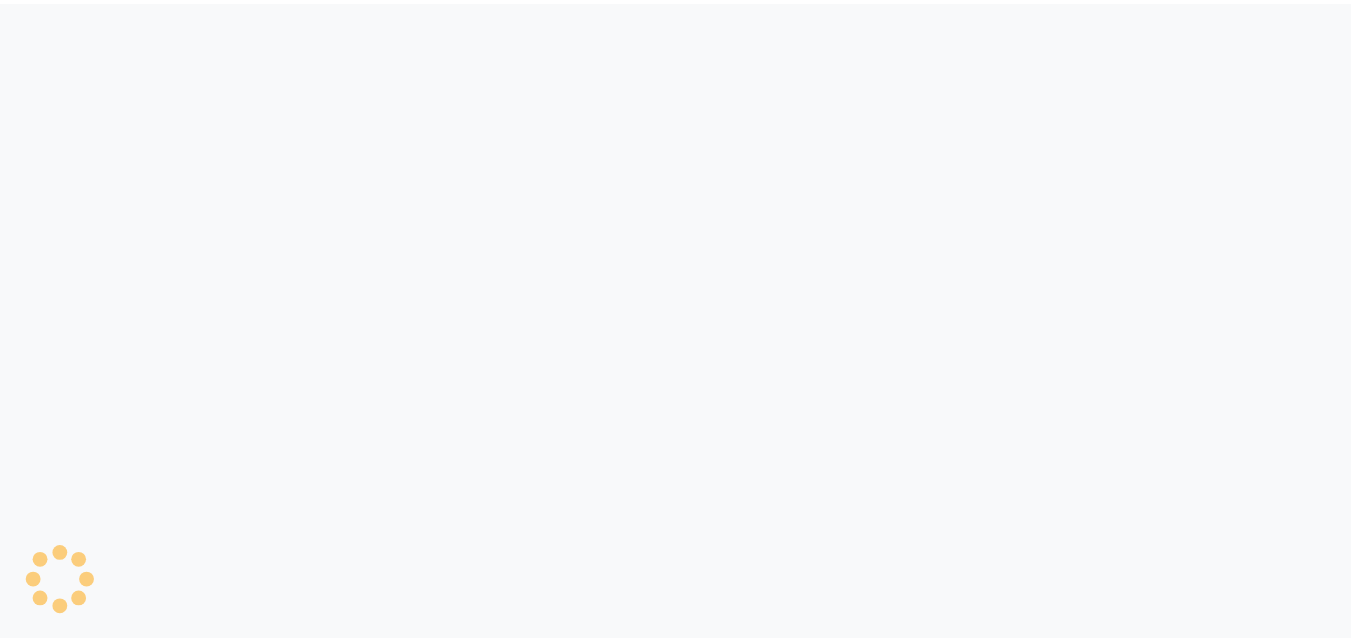 scroll, scrollTop: 0, scrollLeft: 0, axis: both 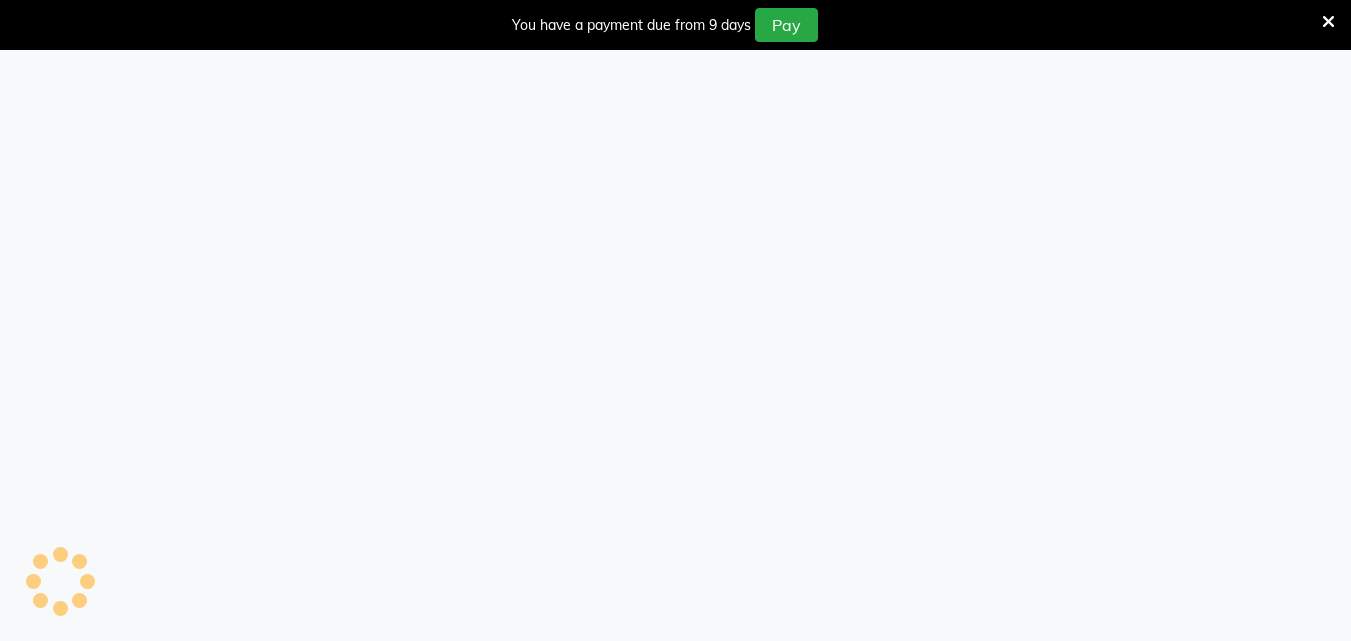 select on "service" 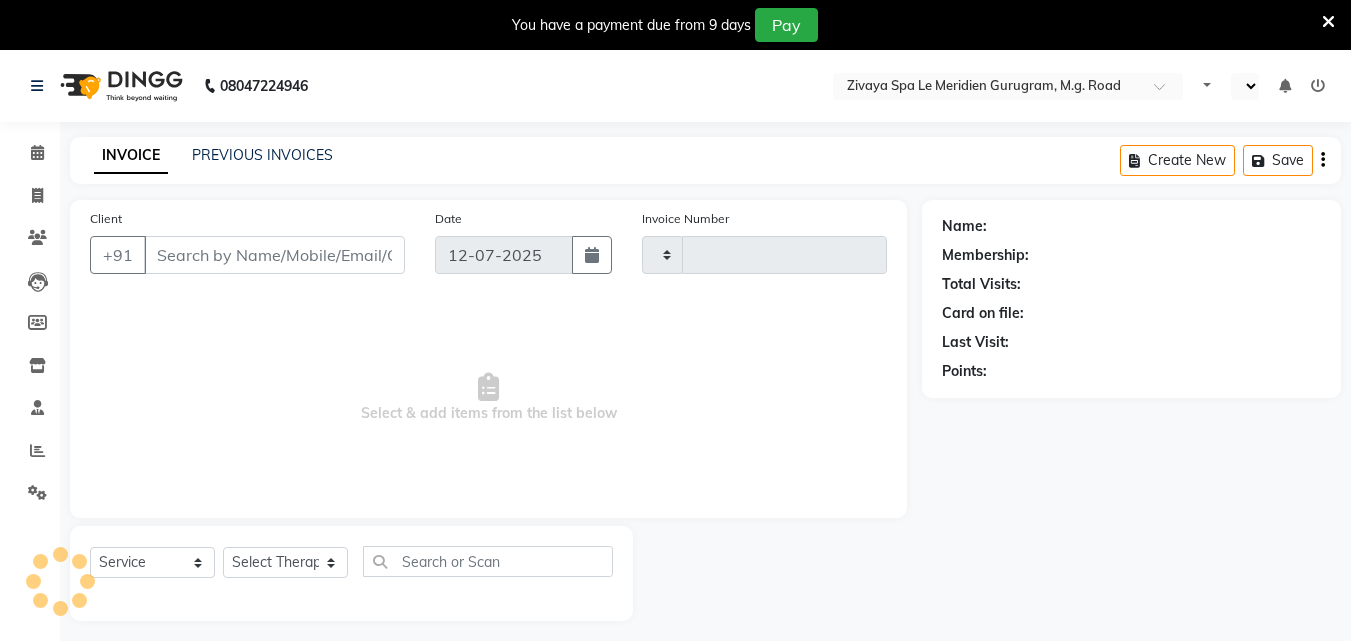 select on "en" 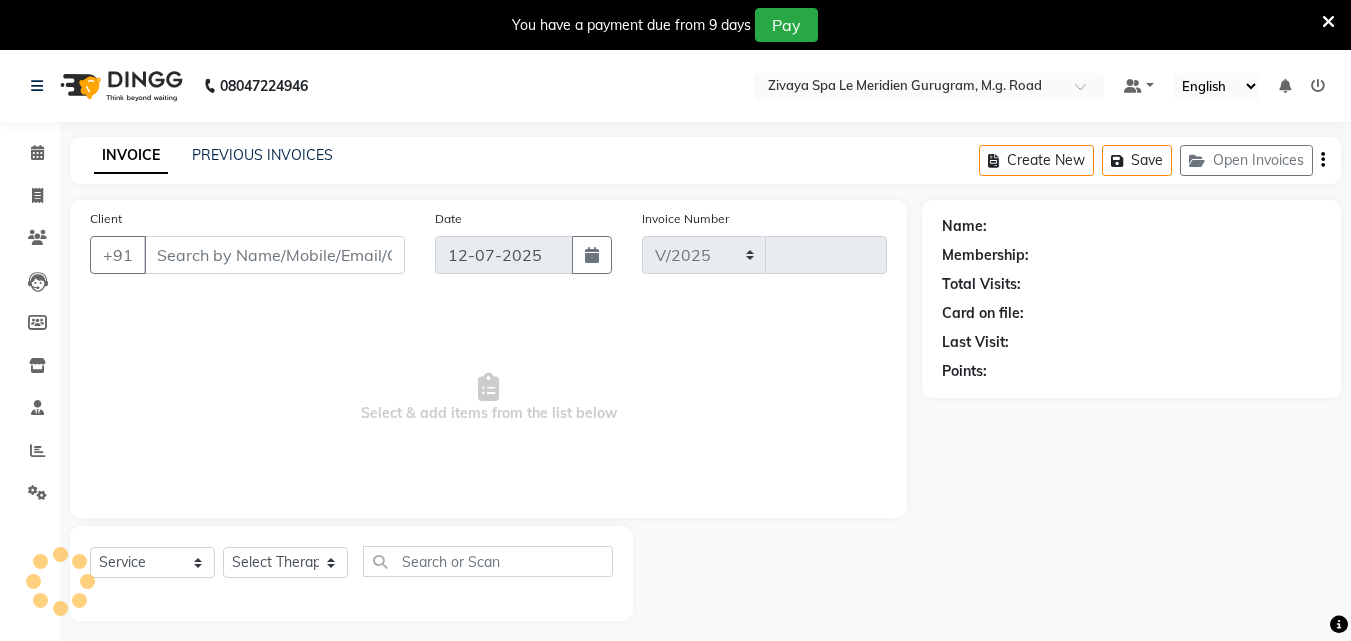 select on "6503" 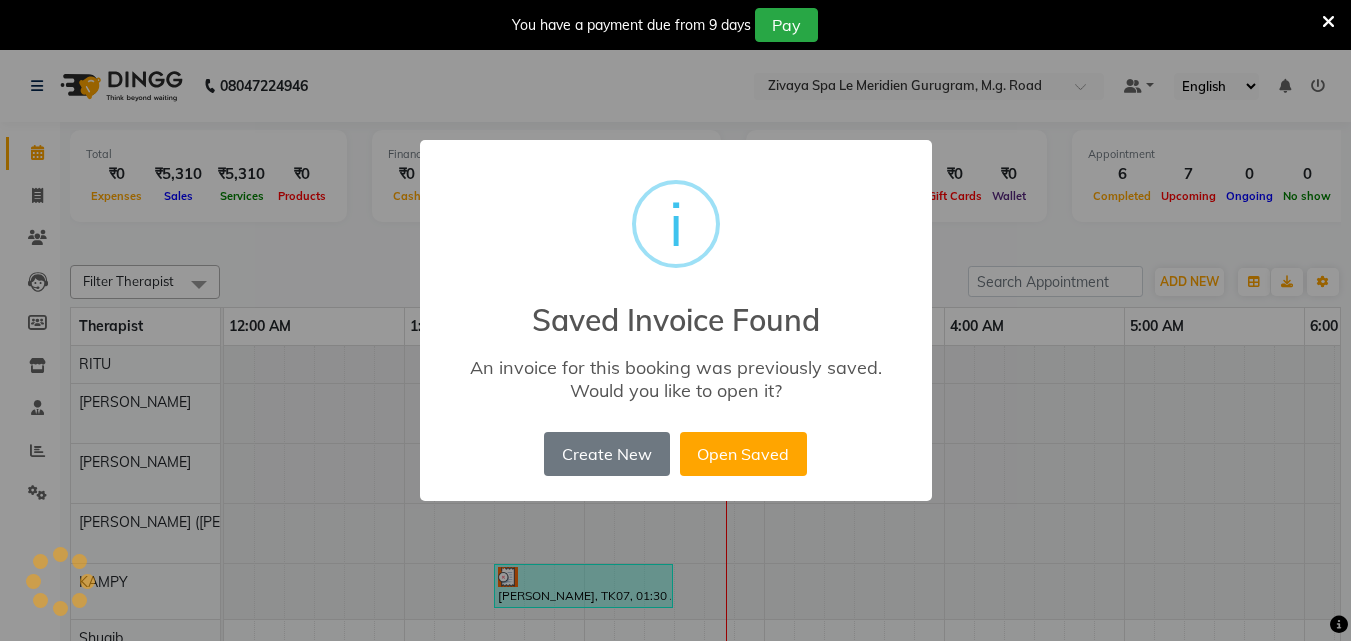 scroll, scrollTop: 0, scrollLeft: 1081, axis: horizontal 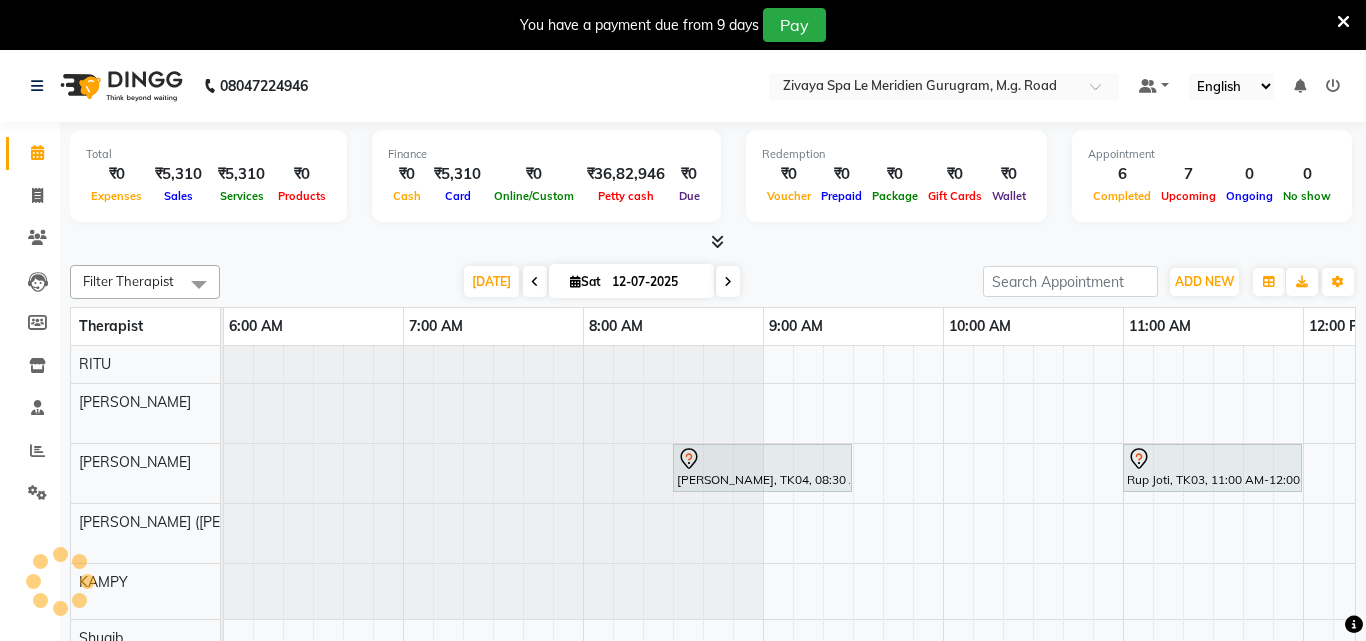 select on "service" 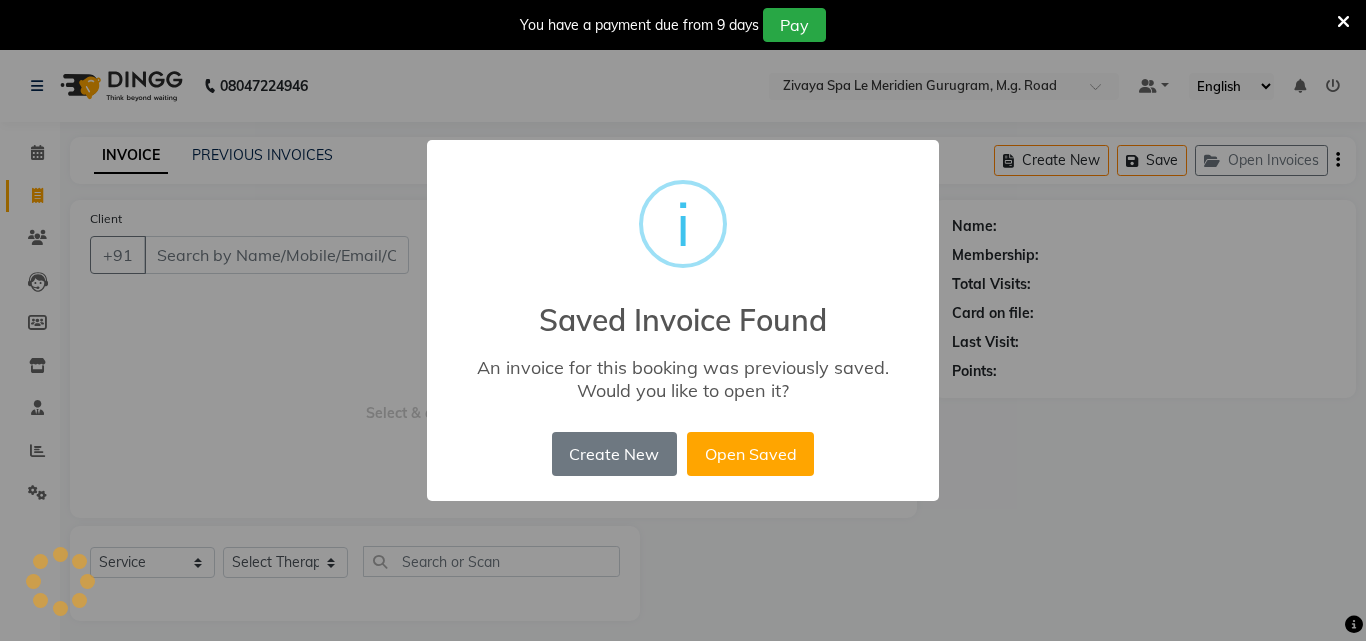 select on "6503" 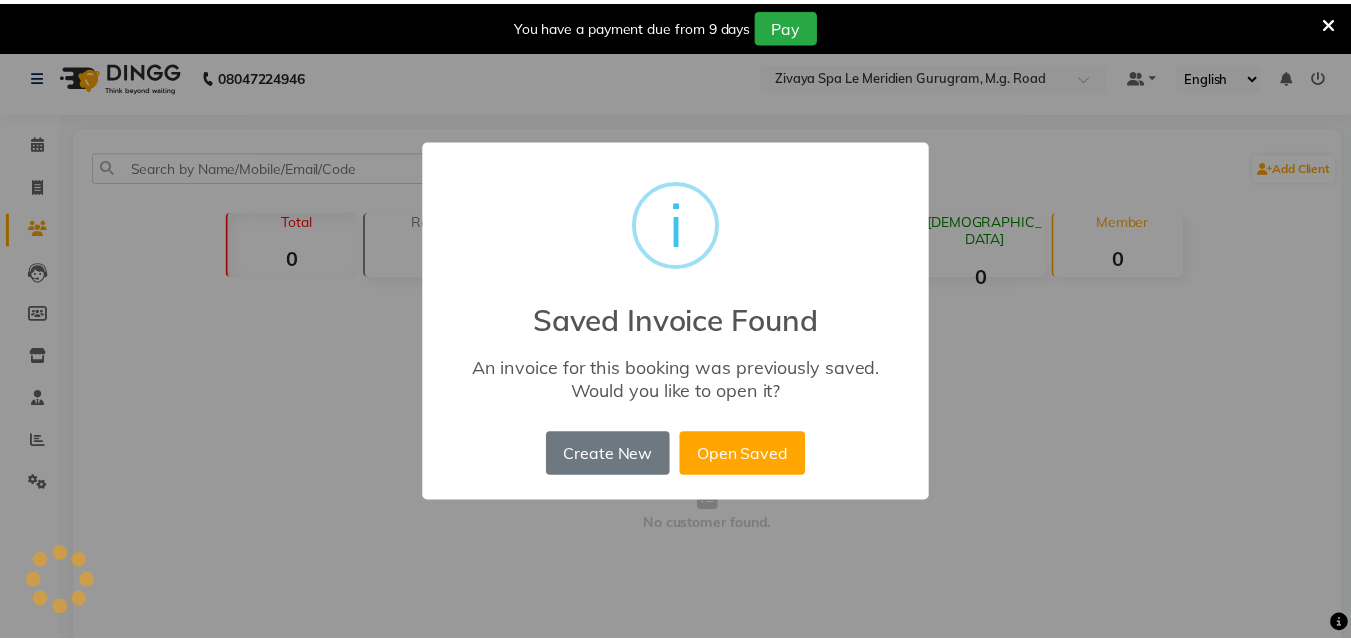 scroll, scrollTop: 0, scrollLeft: 0, axis: both 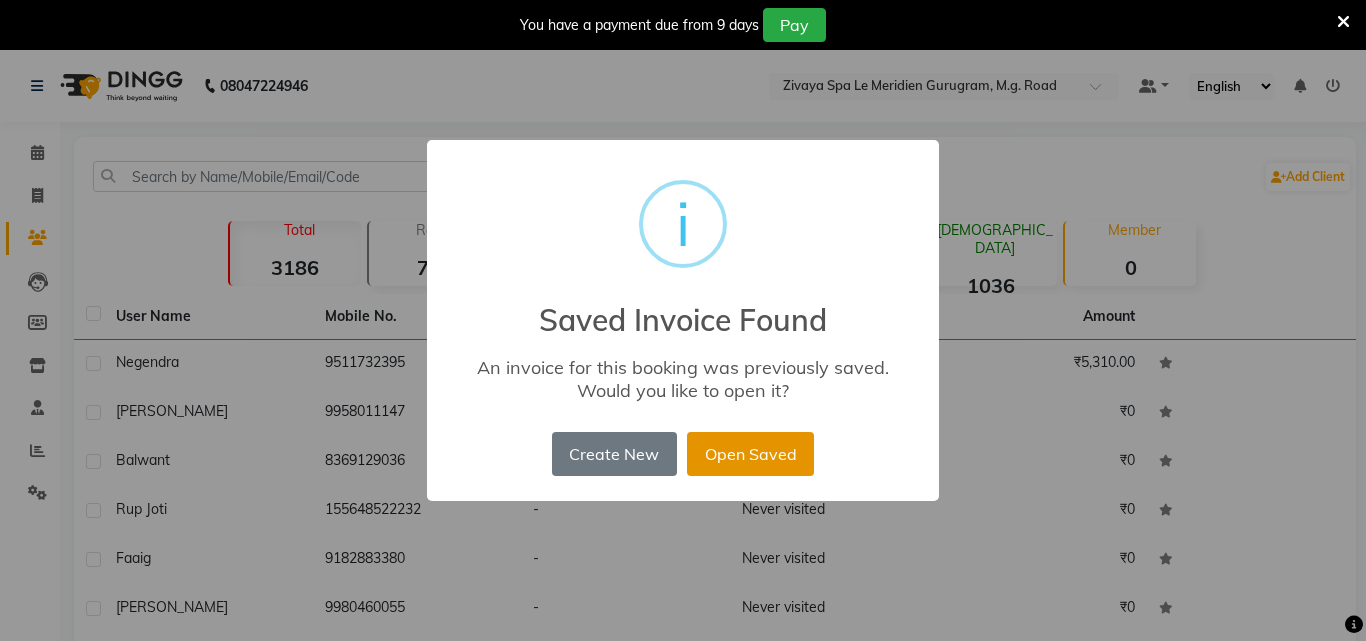 click on "Open Saved" at bounding box center (750, 454) 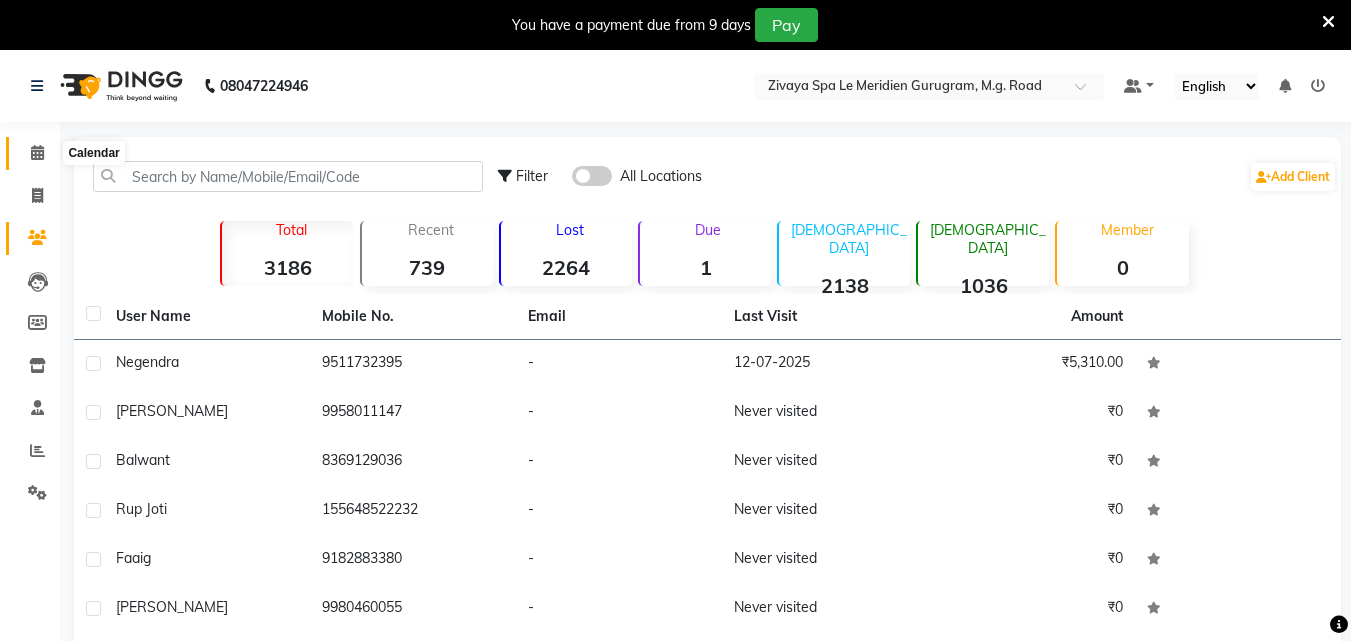 click 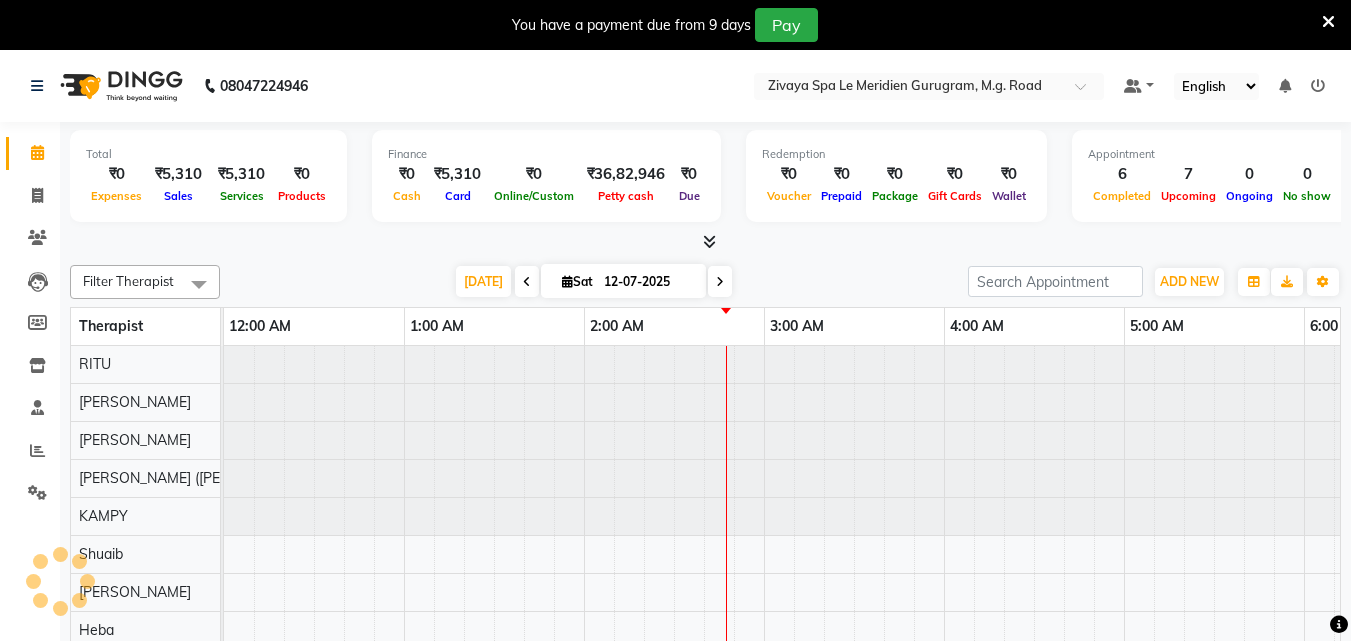 scroll, scrollTop: 0, scrollLeft: 1081, axis: horizontal 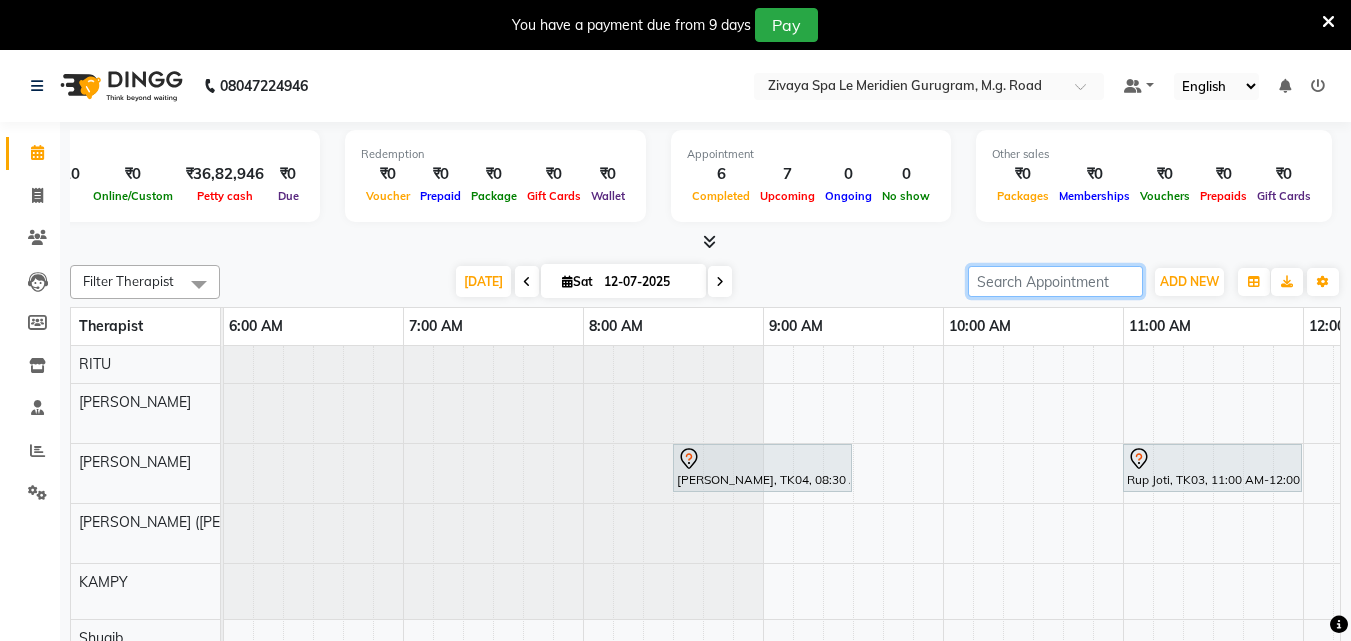 click at bounding box center (1055, 281) 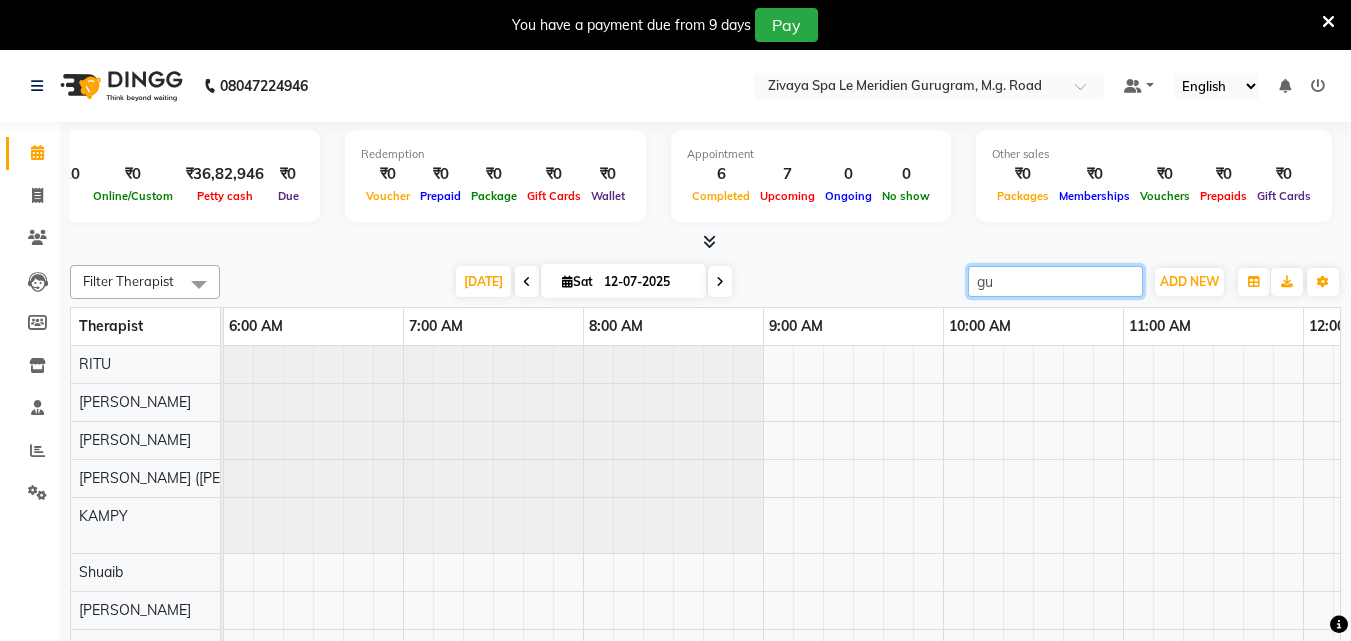 type on "g" 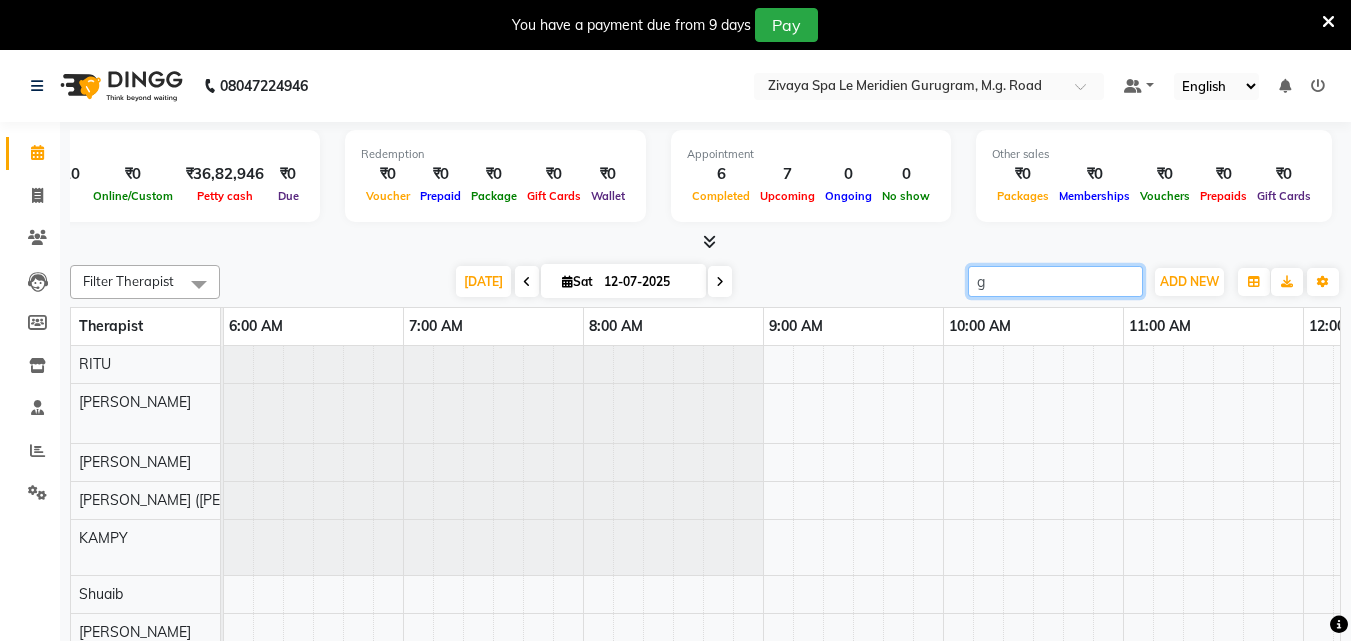 type 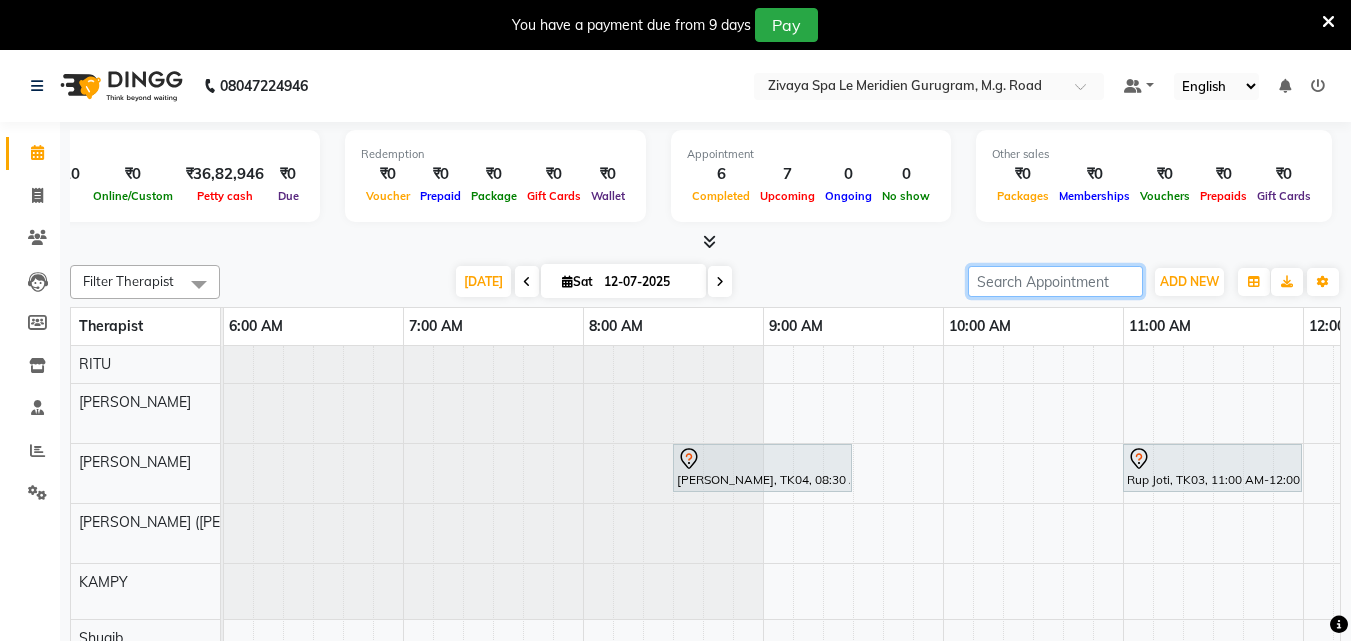 scroll, scrollTop: 38, scrollLeft: 1081, axis: both 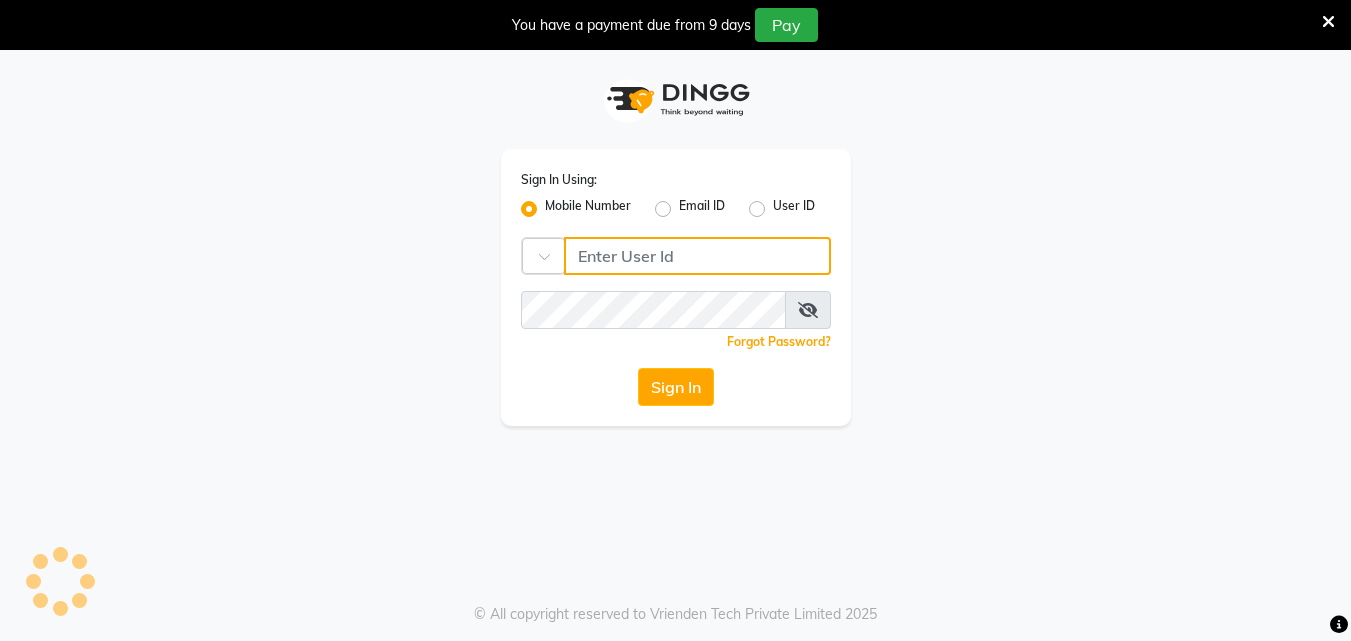 type on "7470907037" 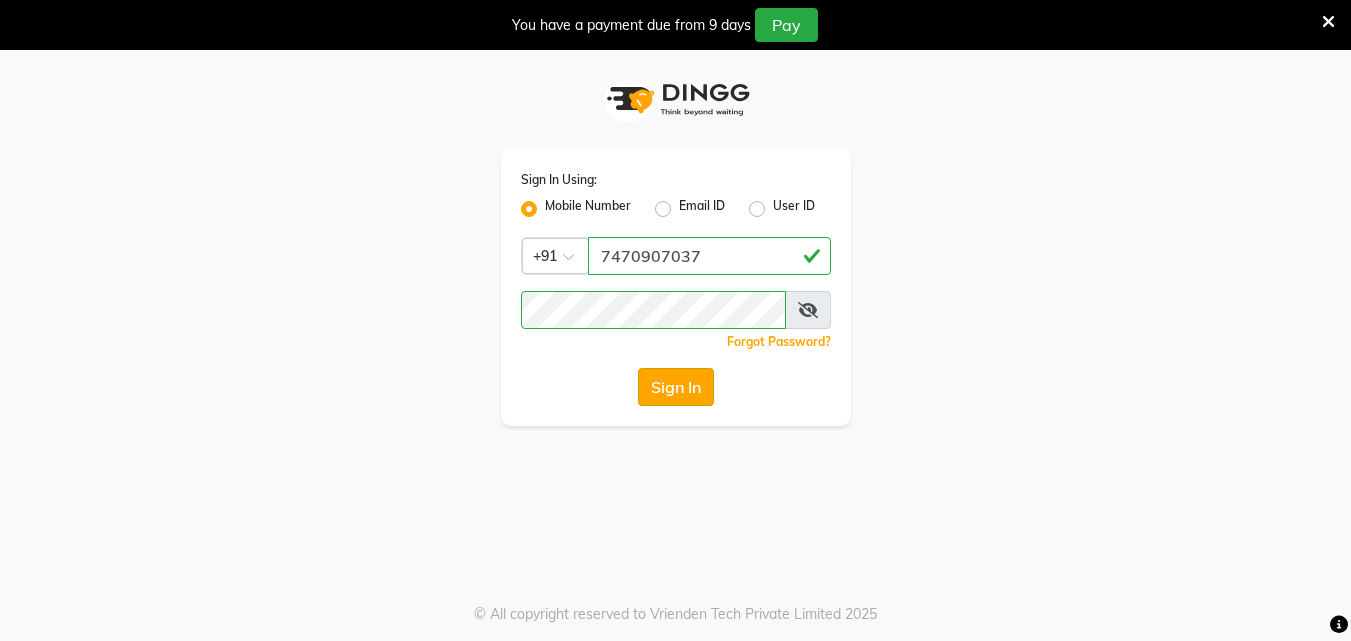 click on "Sign In" 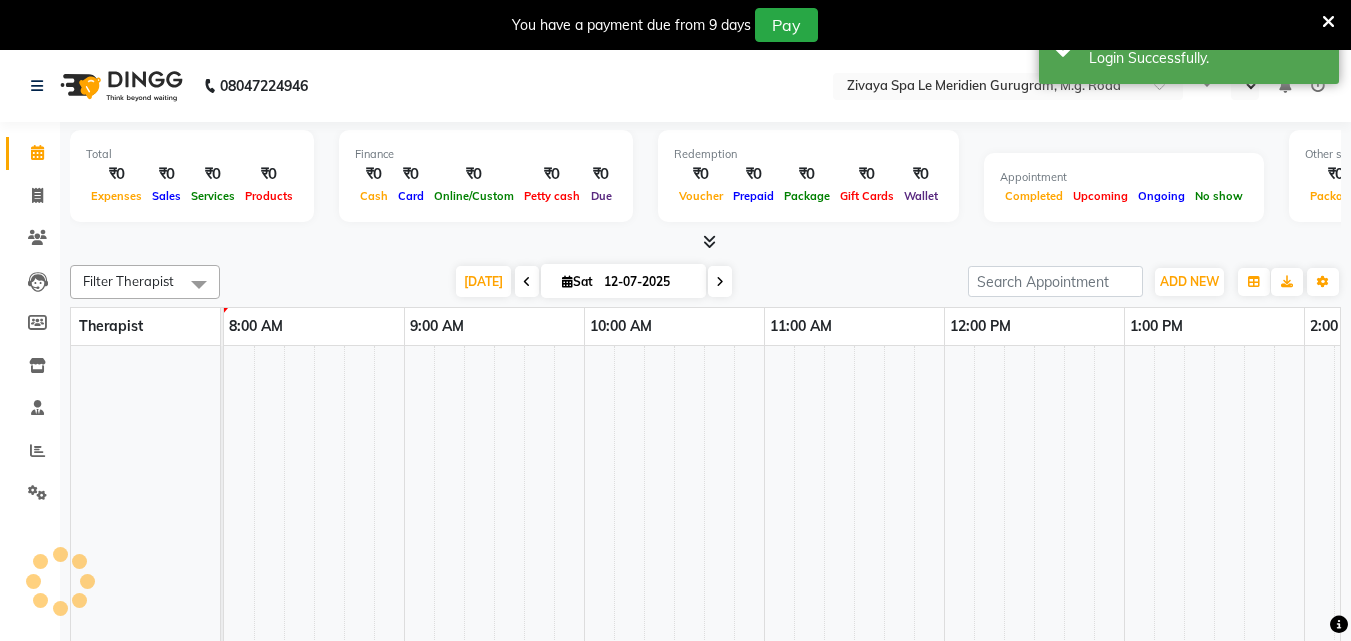 select on "en" 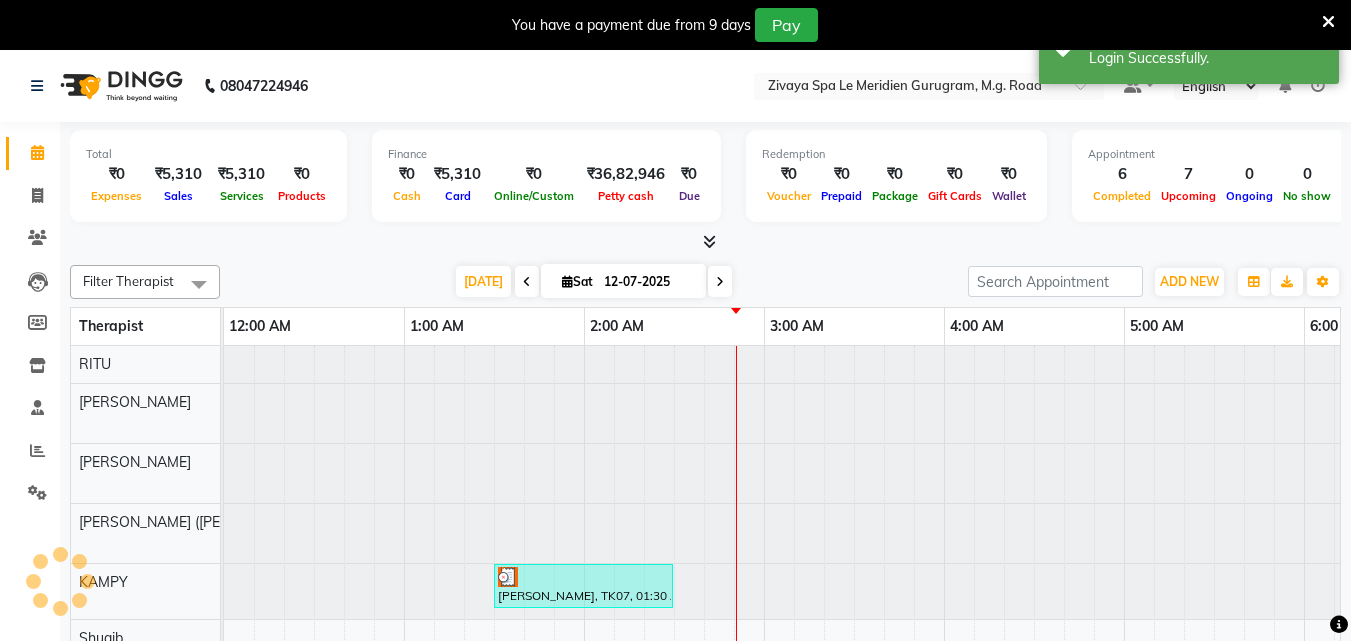 scroll, scrollTop: 0, scrollLeft: 1081, axis: horizontal 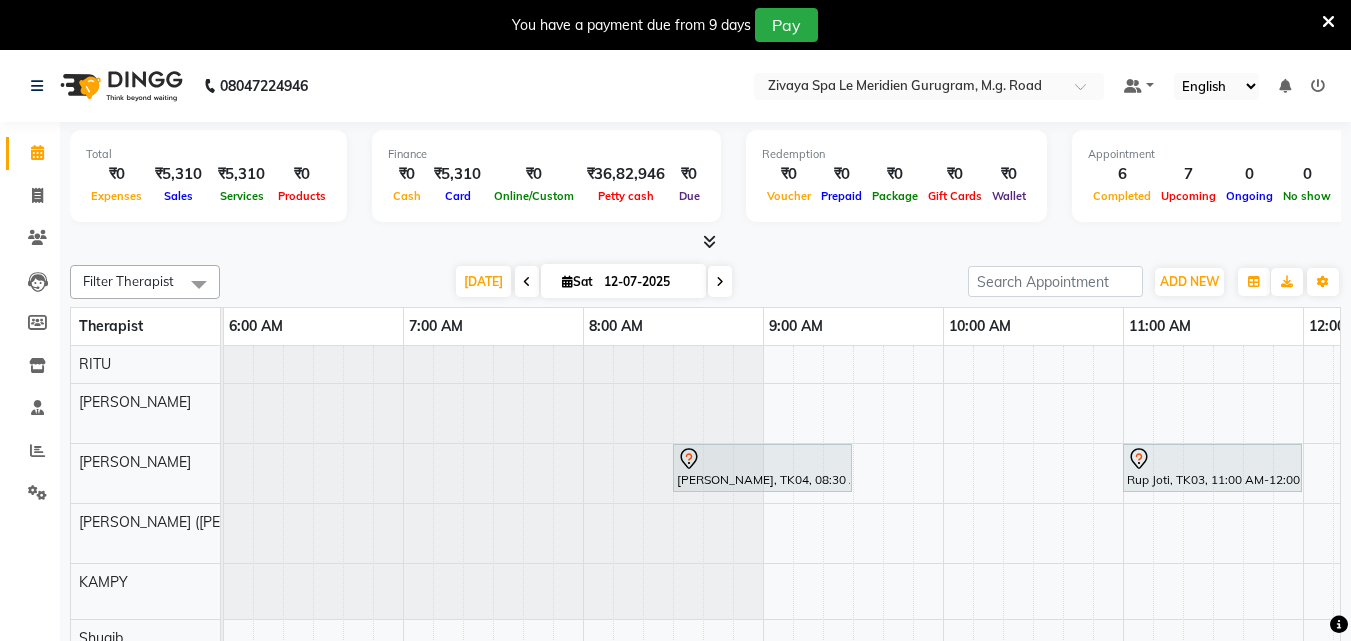 click at bounding box center (1318, 86) 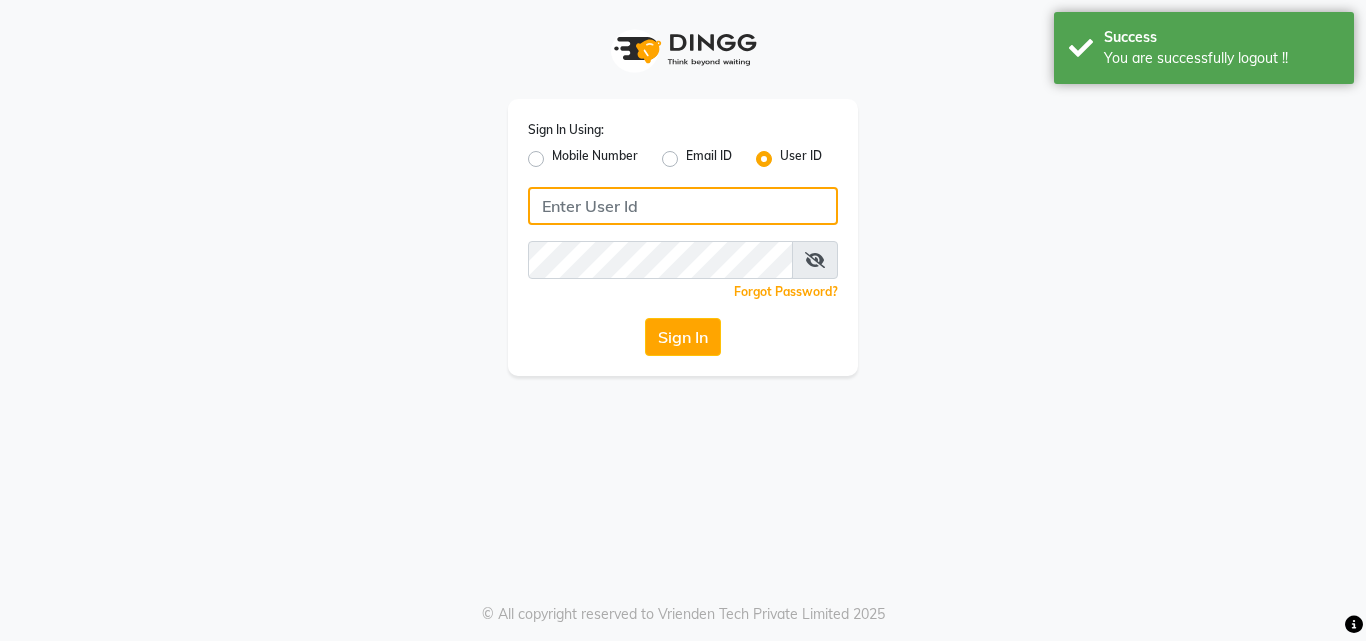 type on "7470907037" 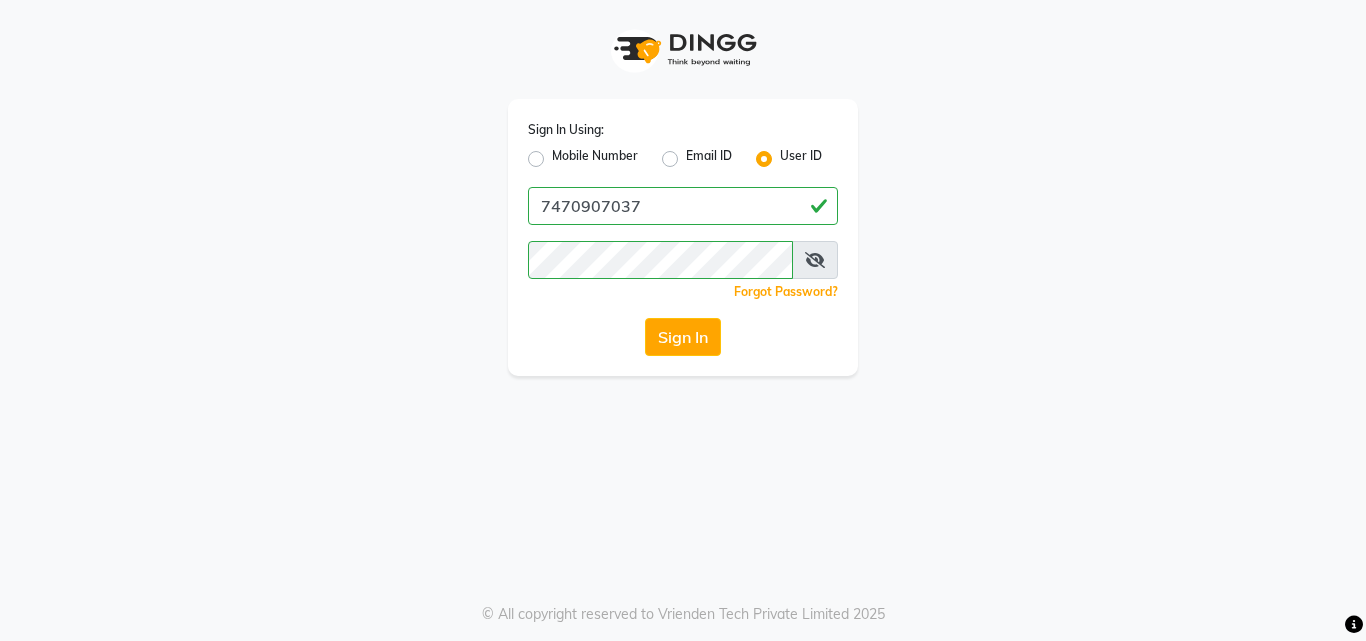 click on "Mobile Number" 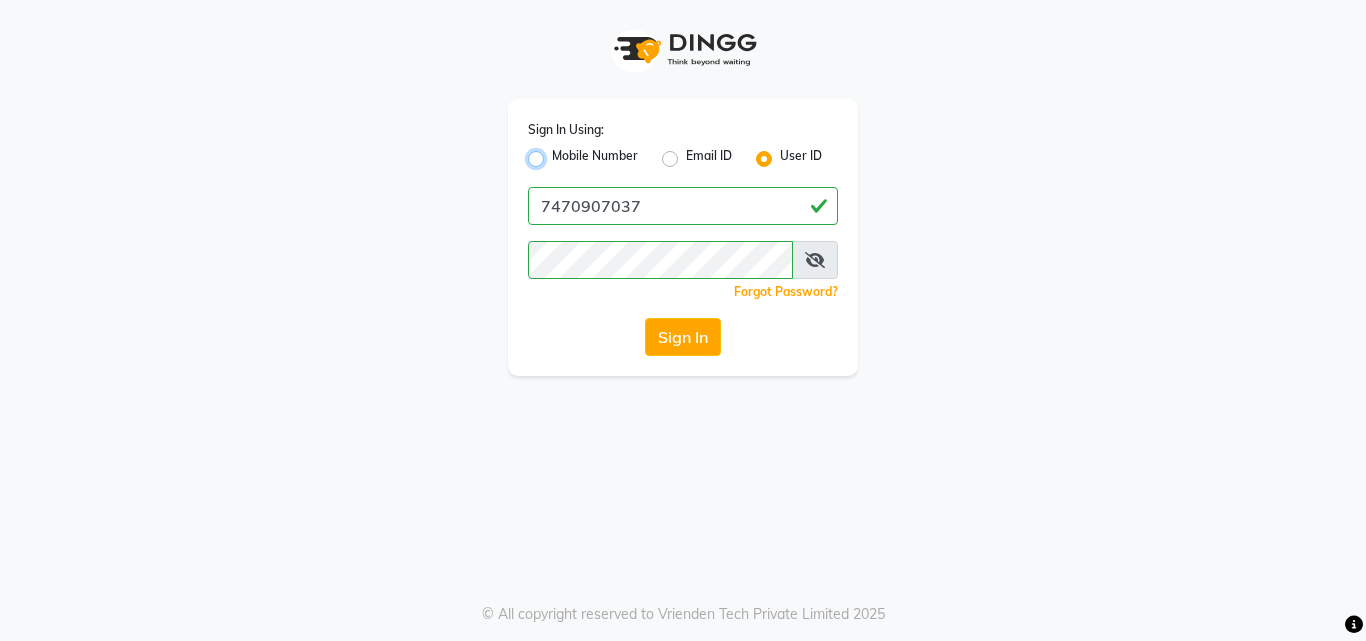 click on "Mobile Number" at bounding box center [558, 153] 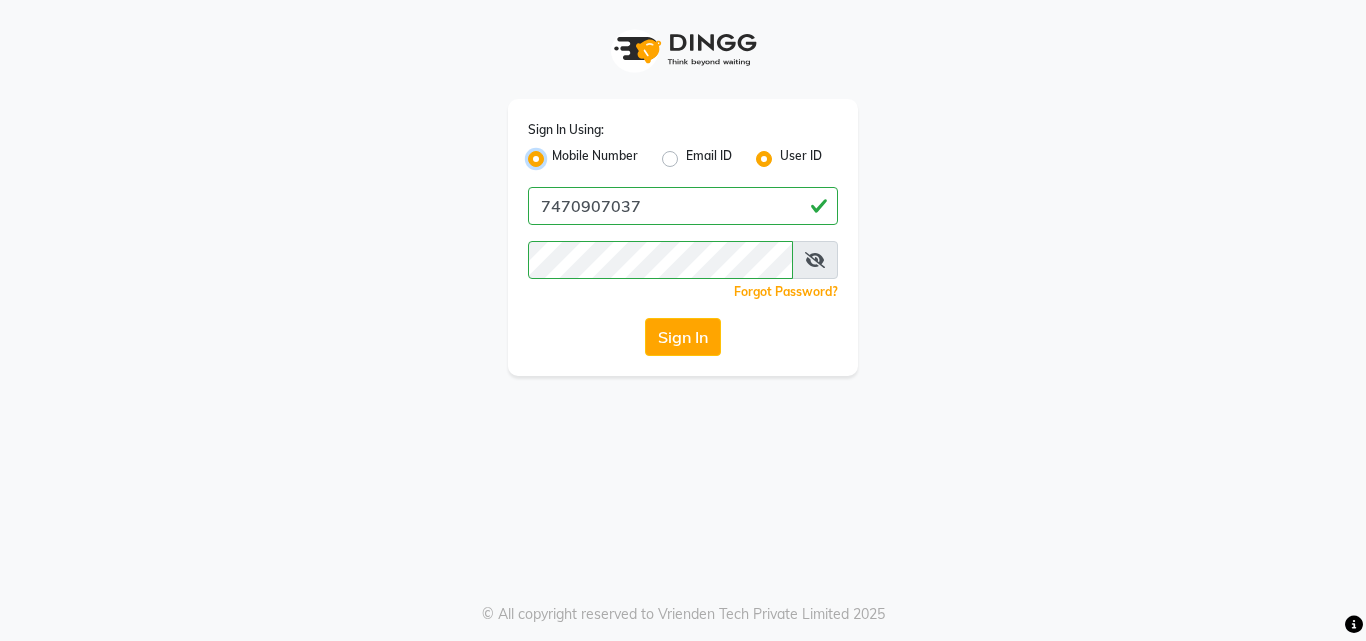 radio on "false" 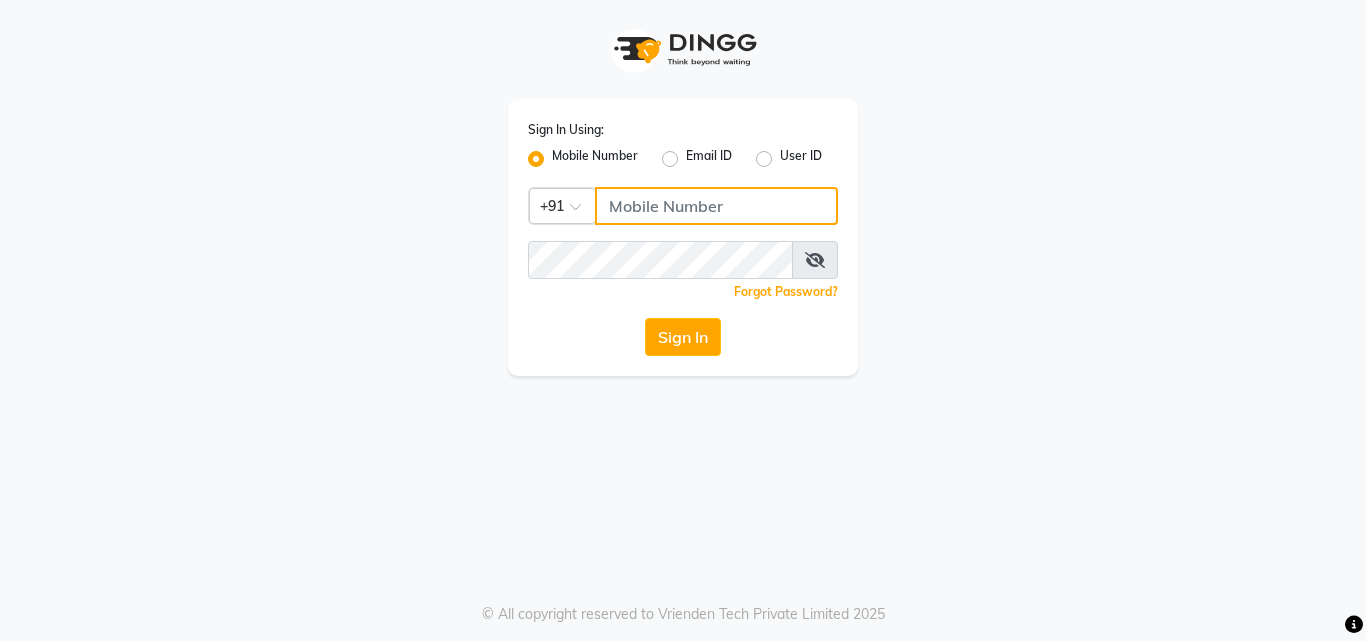 click 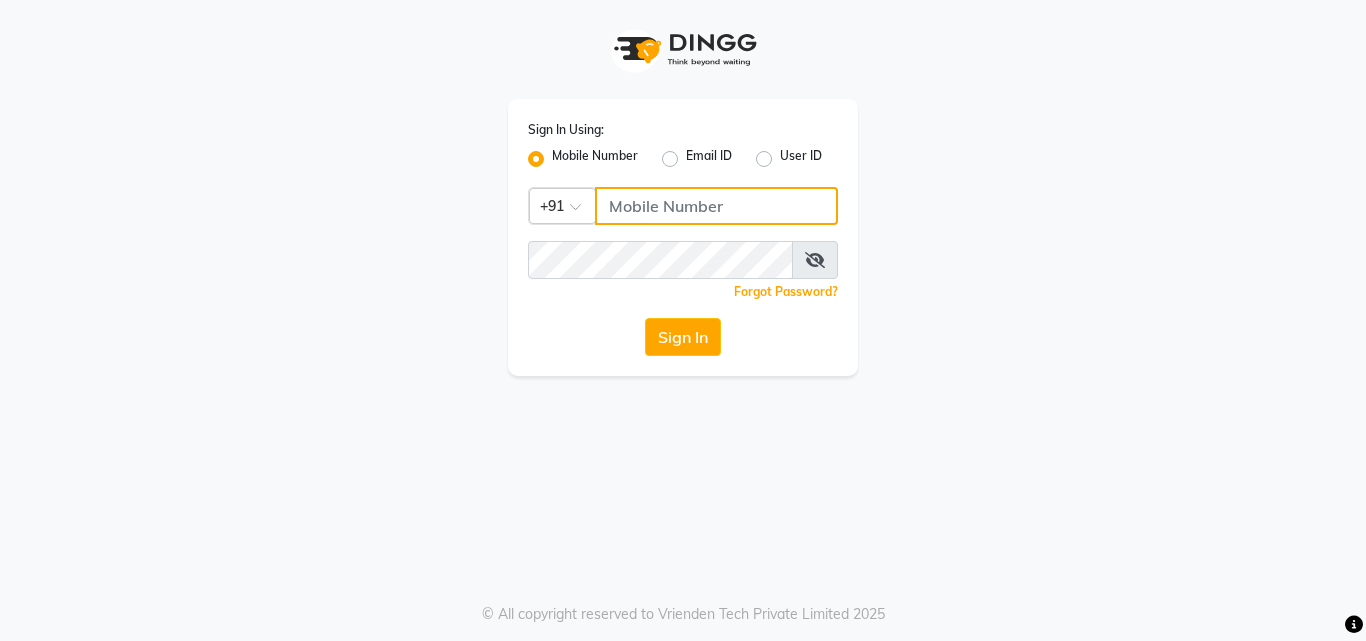 type on "7470907037" 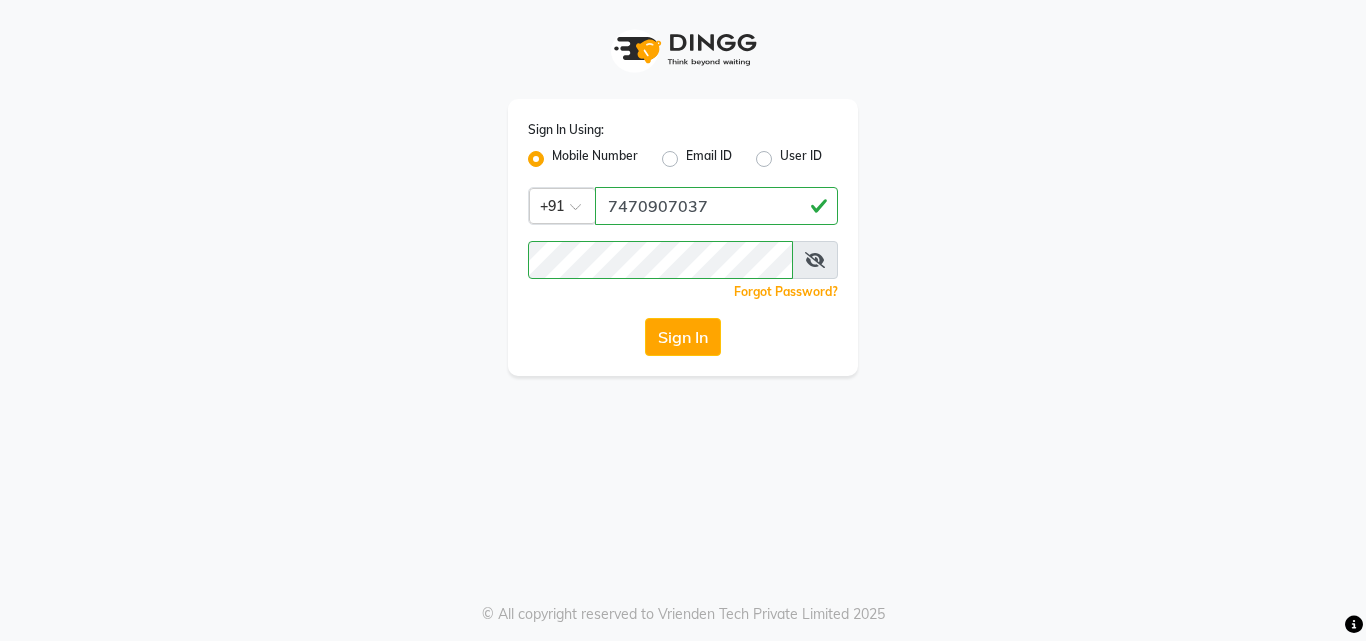 click on "Forgot Password?" 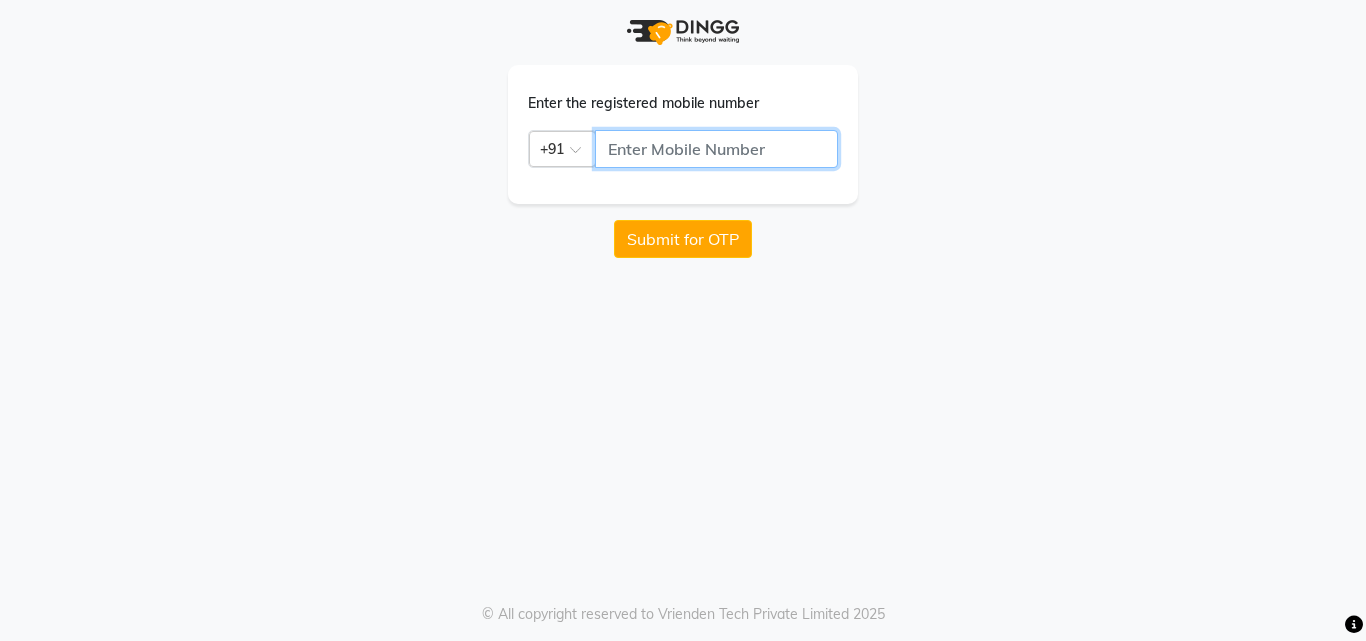 click 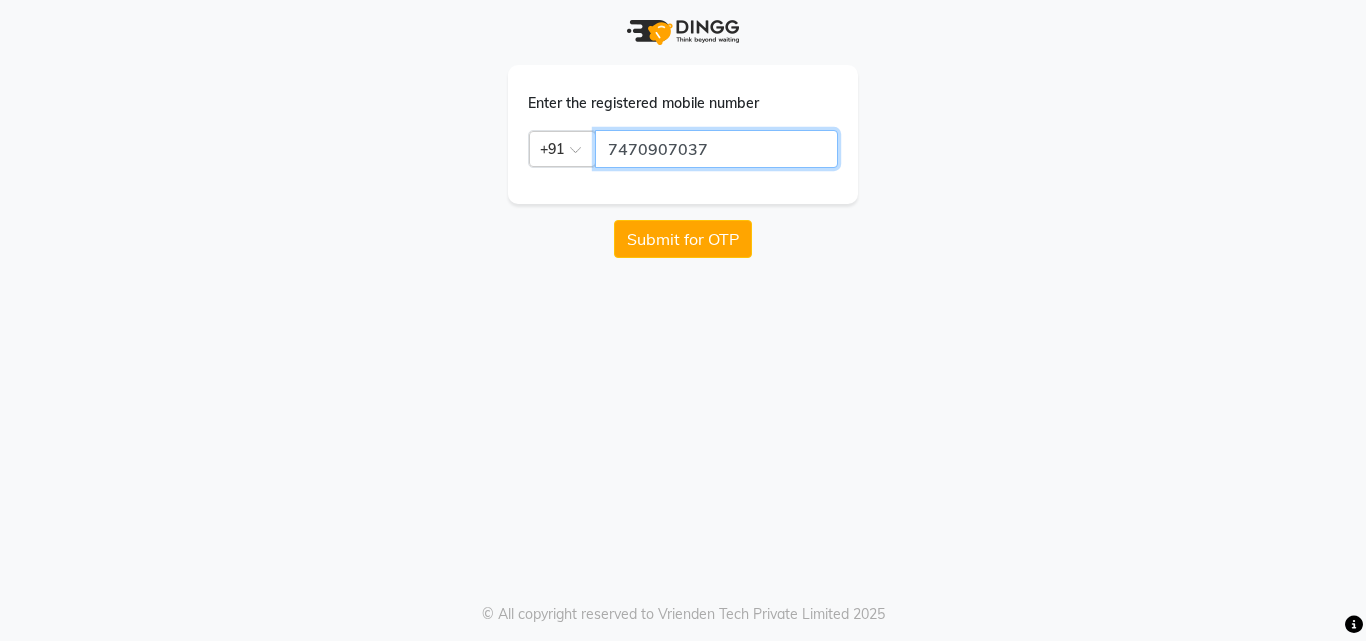 type on "7470907037" 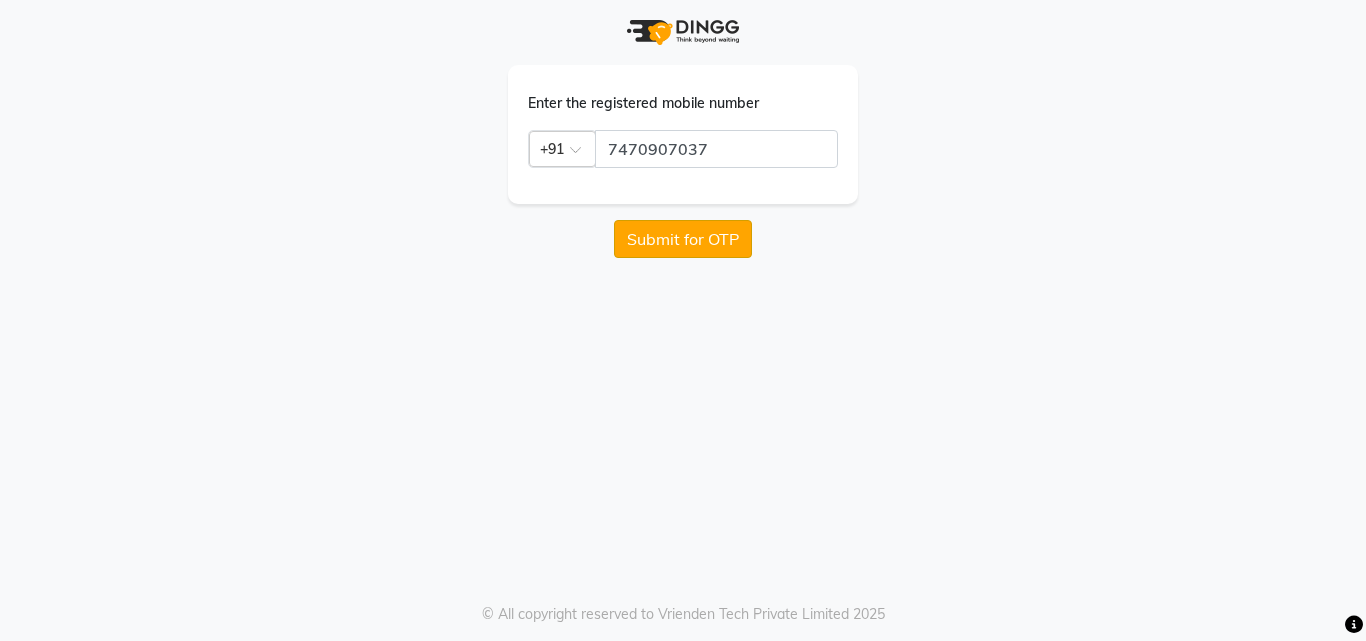click on "Submit for OTP" 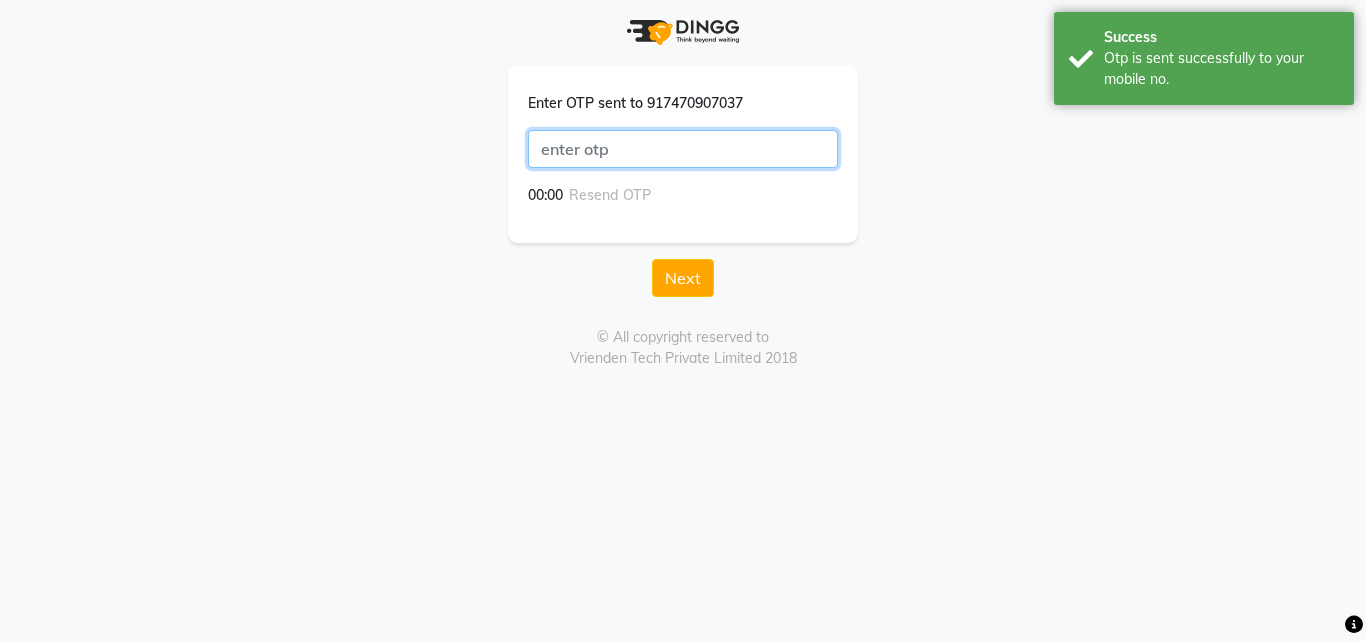 click 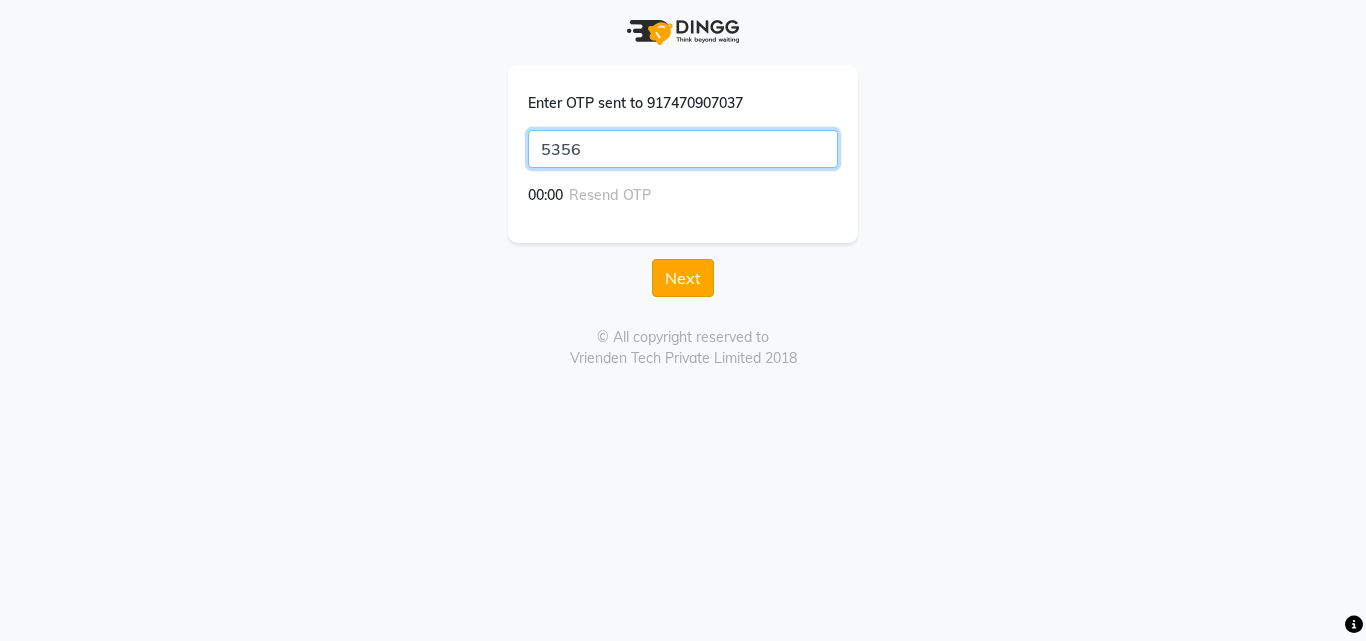 type on "5356" 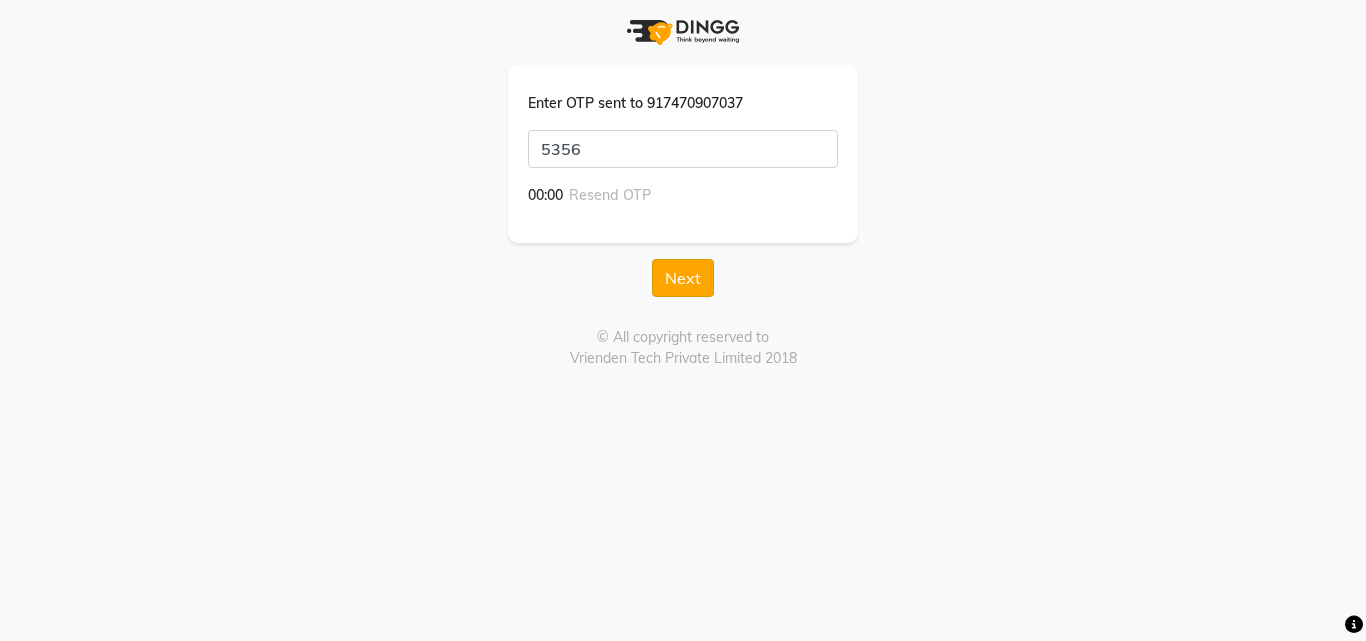 click on "Next" 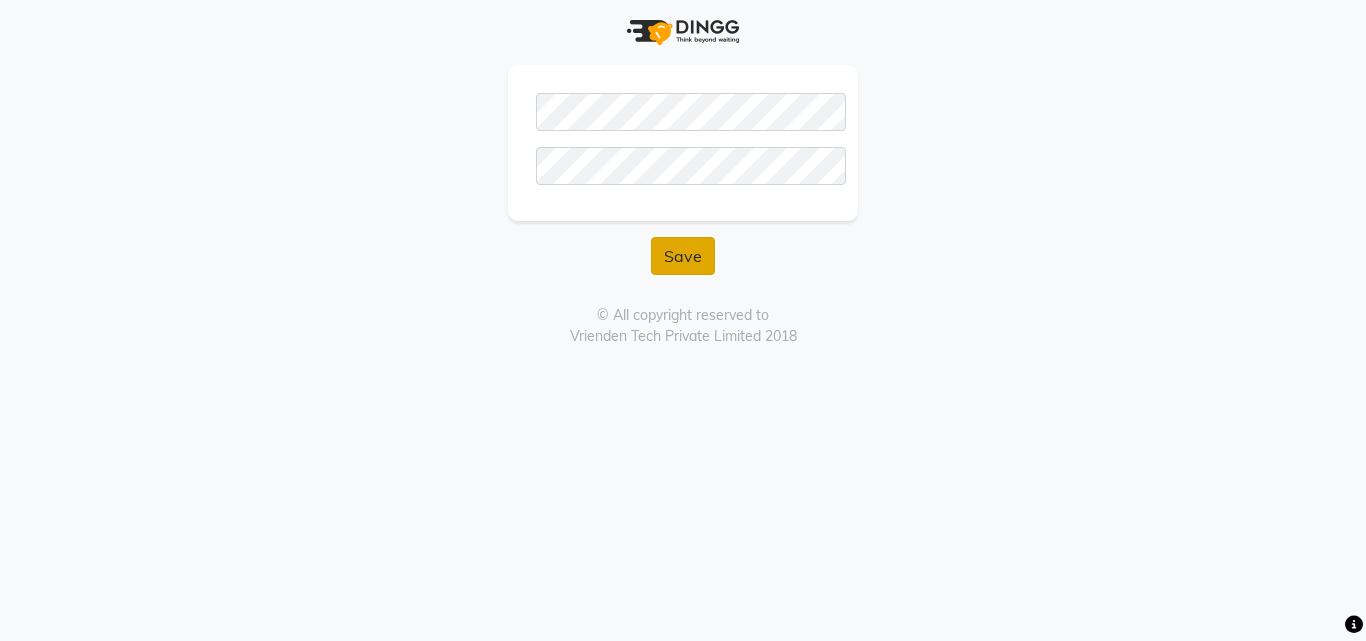 click on "Save" 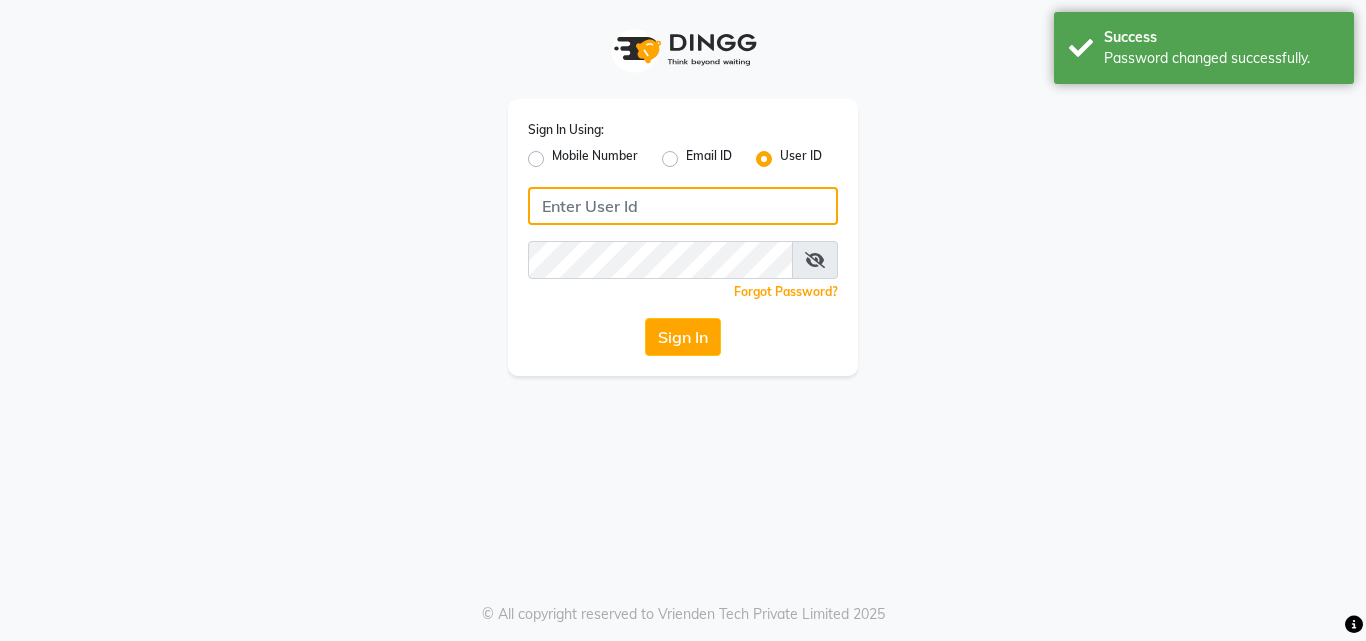type on "7470907037" 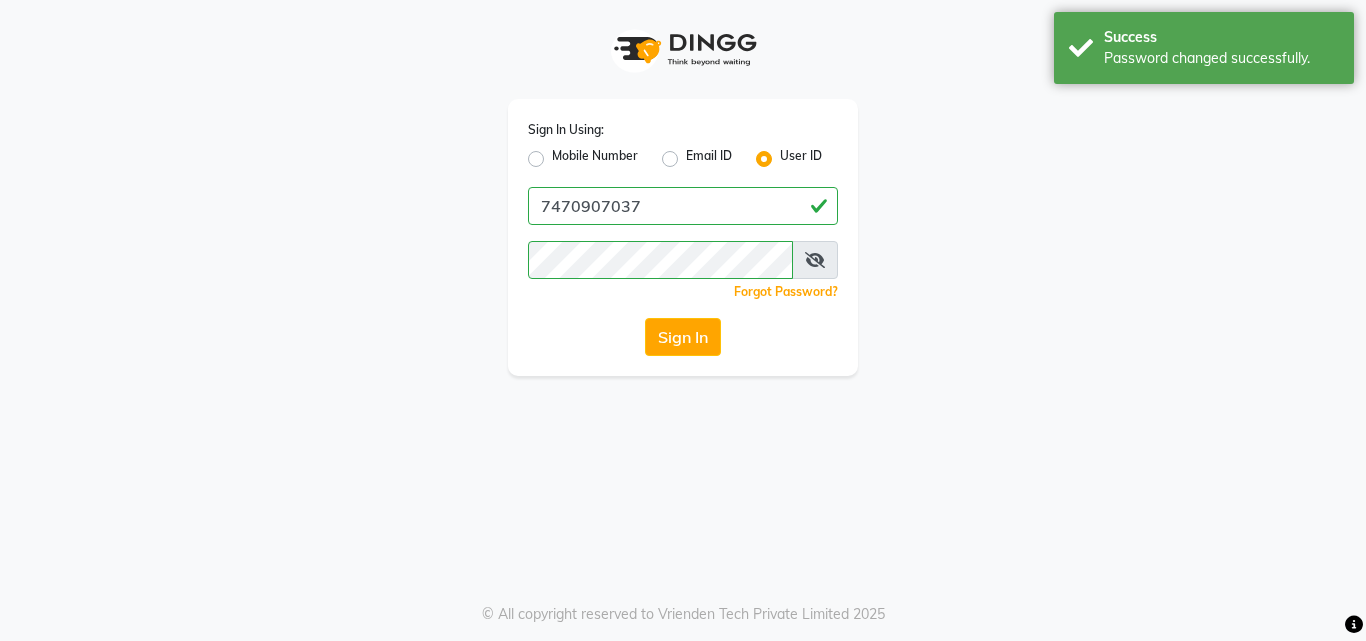 click on "Mobile Number" 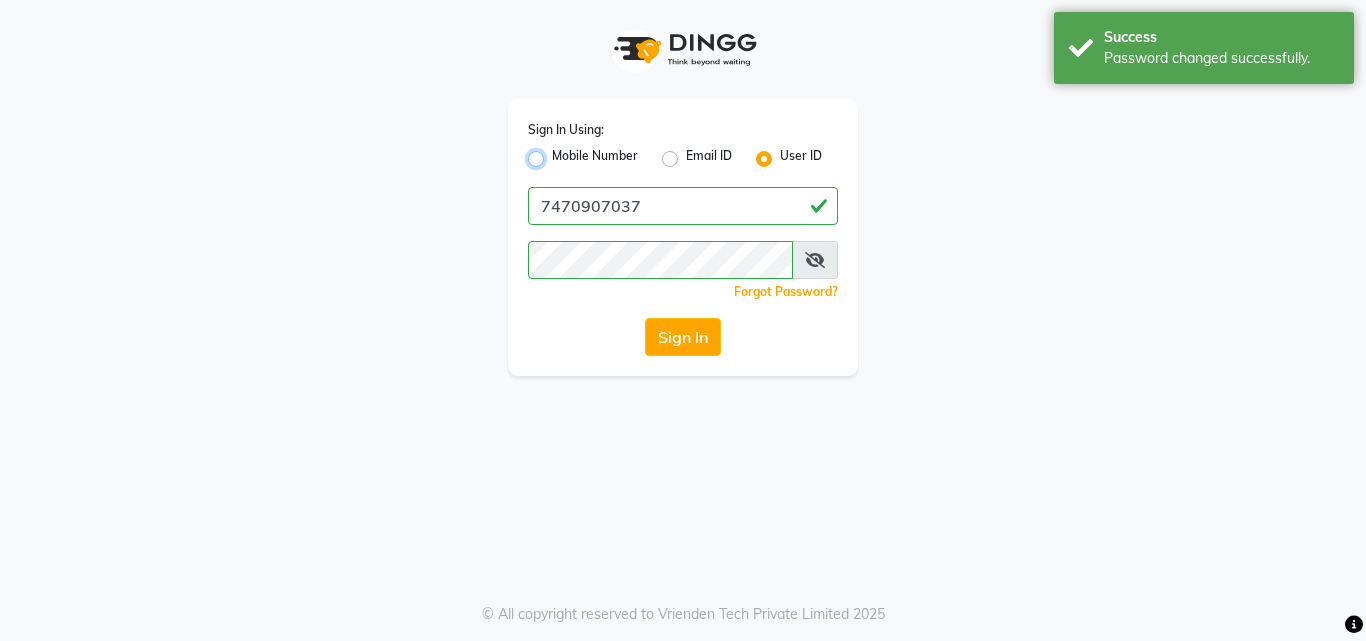 click on "Mobile Number" at bounding box center [558, 153] 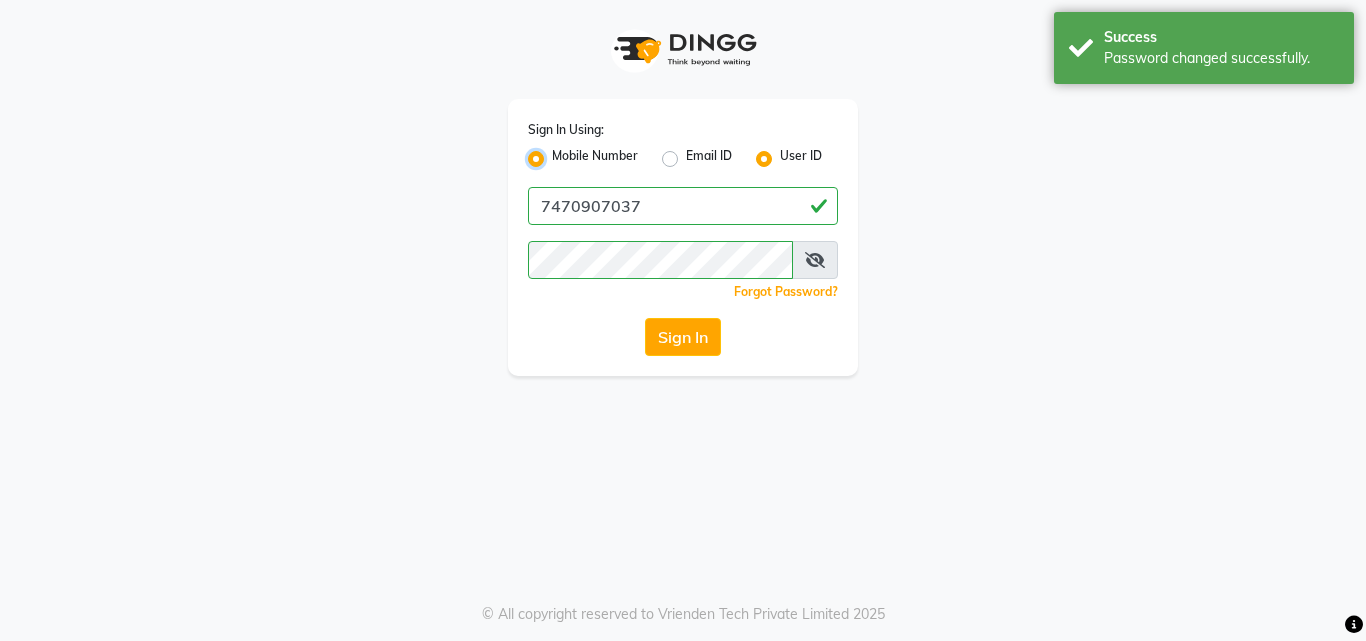 radio on "false" 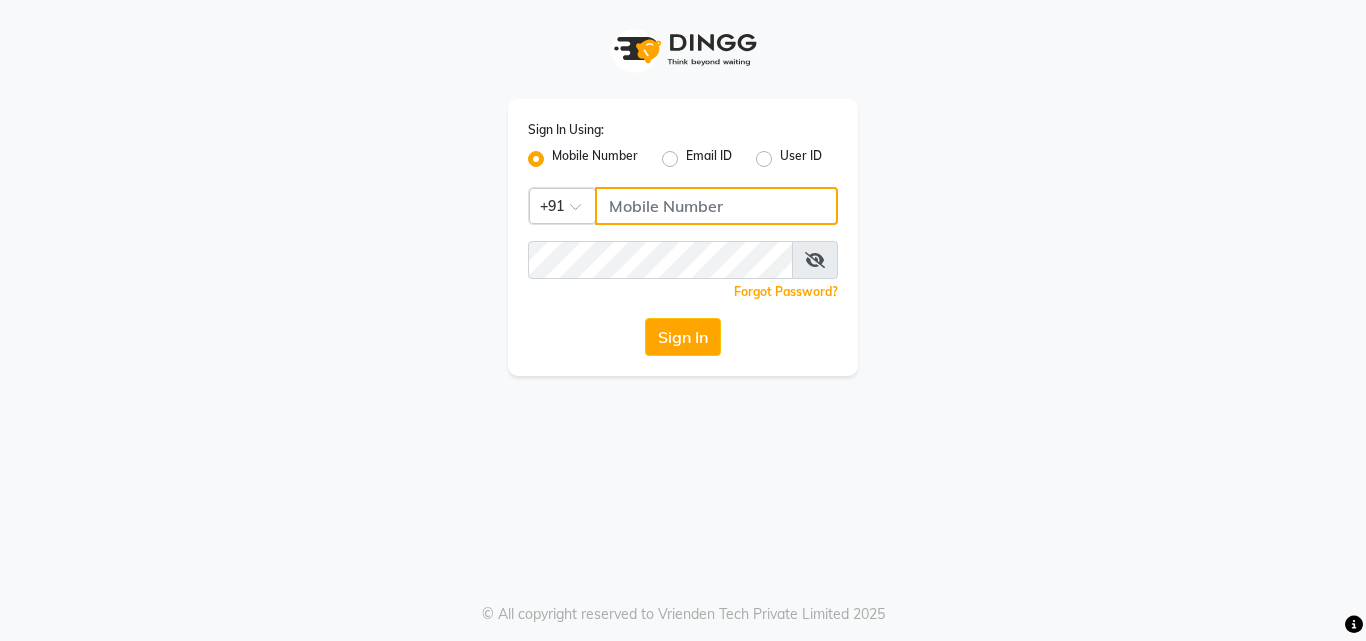 click 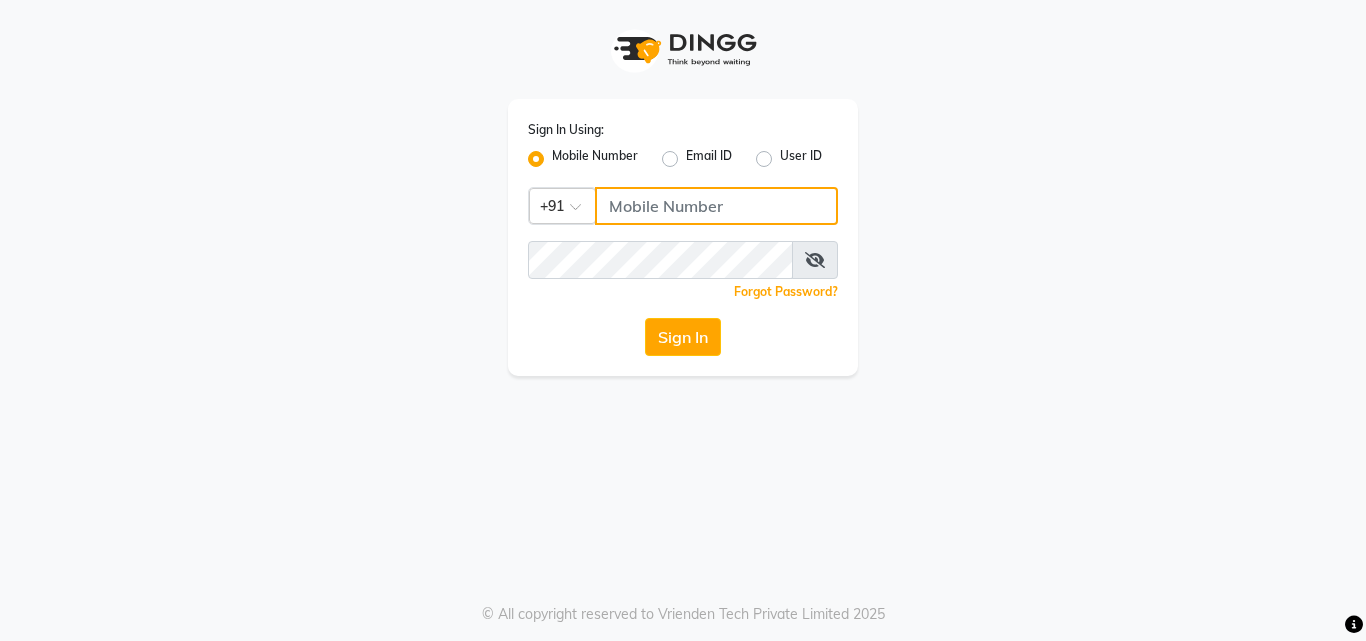 type on "7470907037" 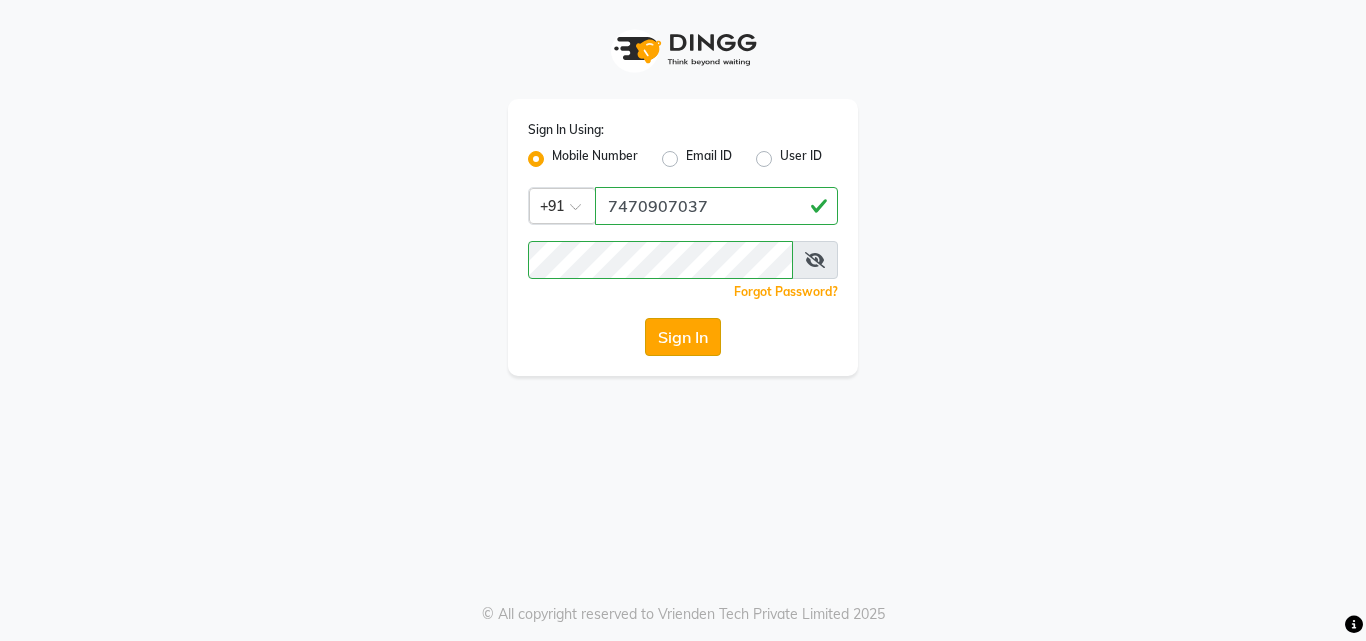 click on "Sign In" 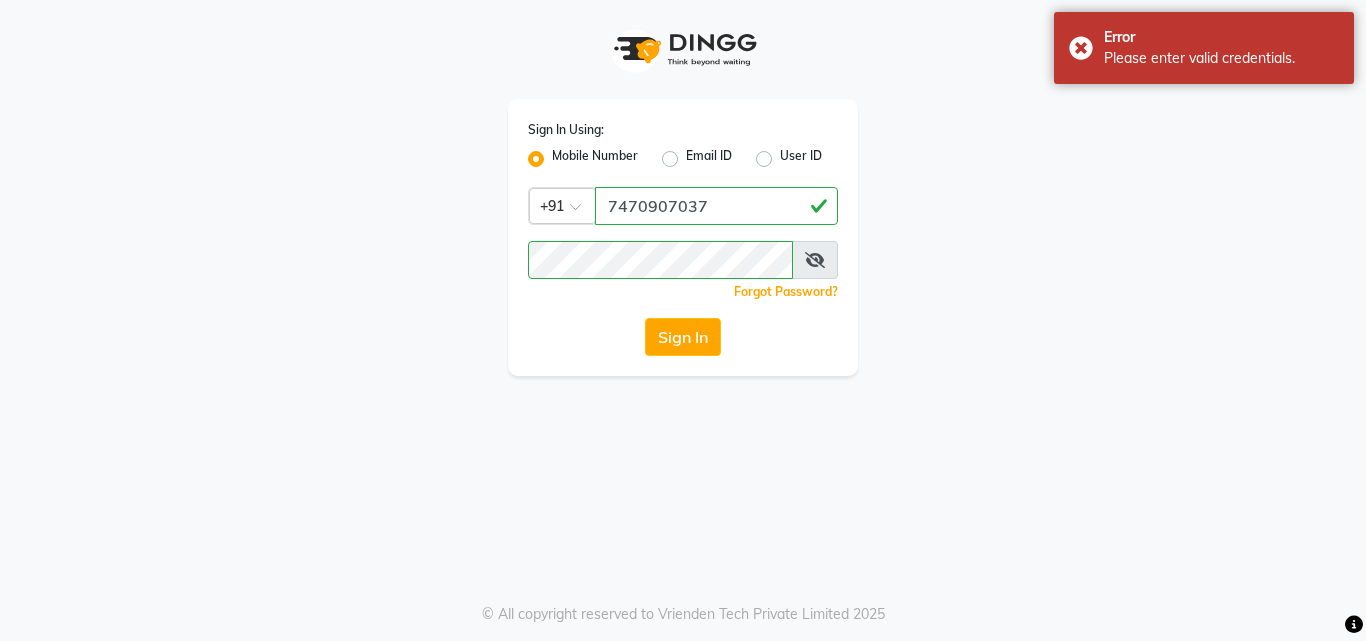 click at bounding box center [815, 260] 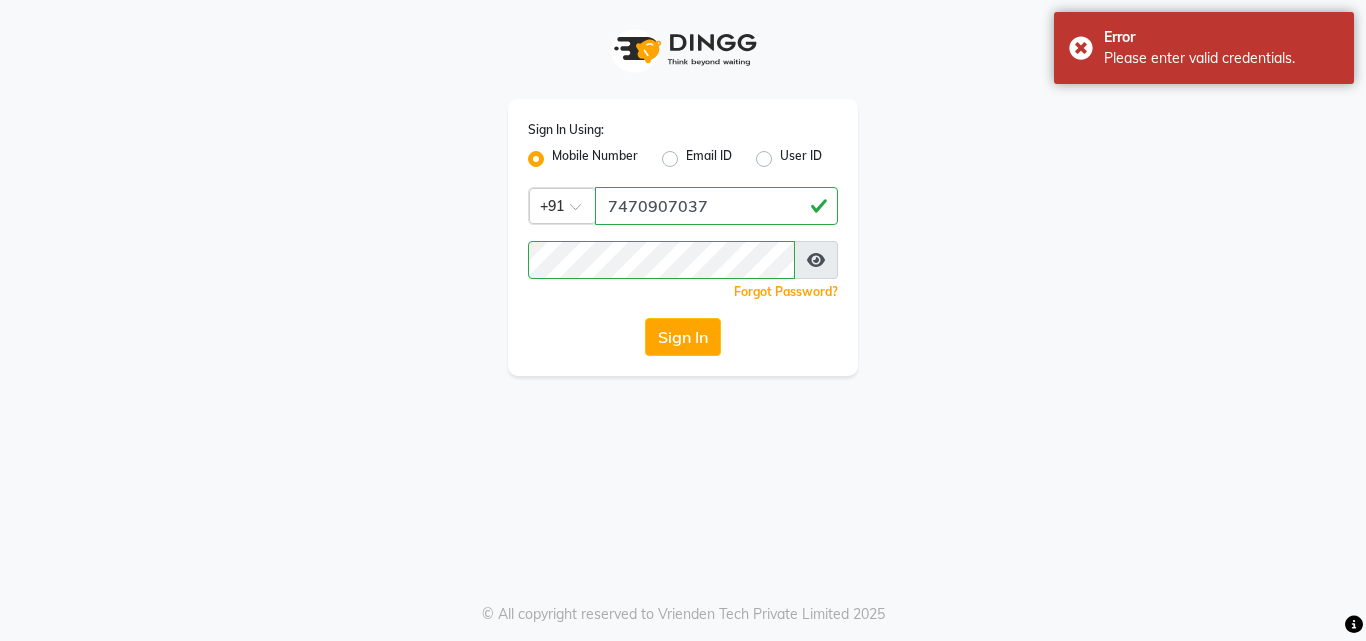 click at bounding box center [816, 260] 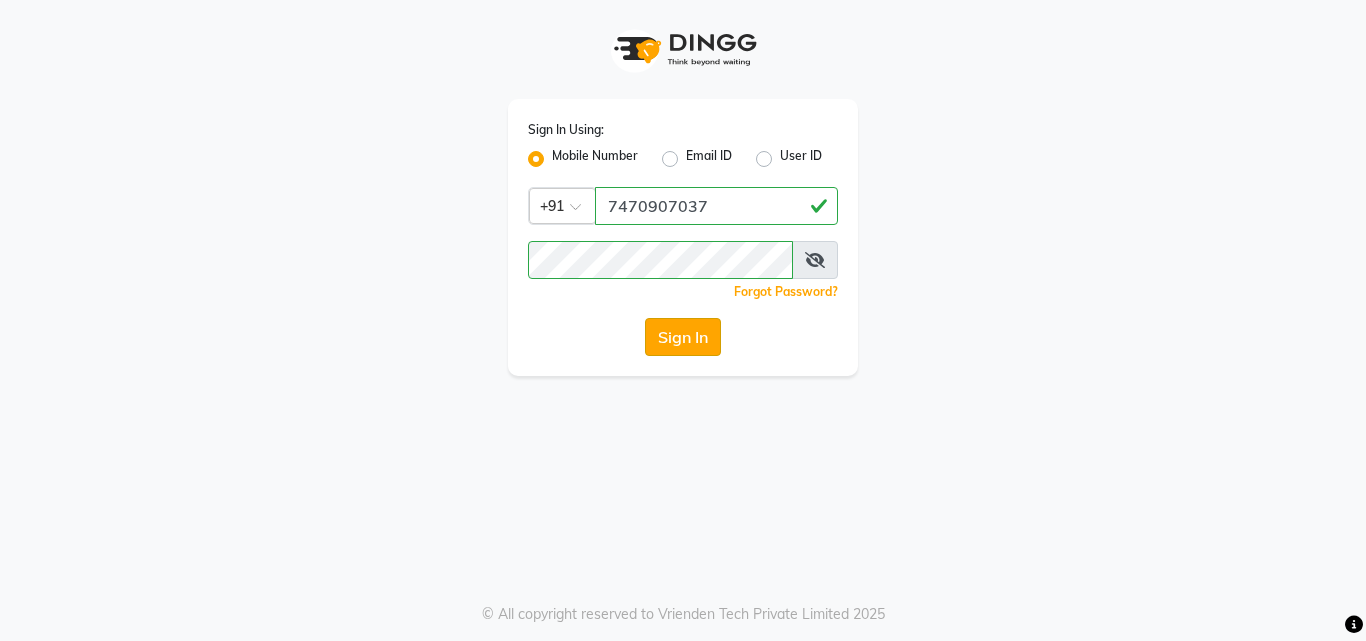 click on "Sign In" 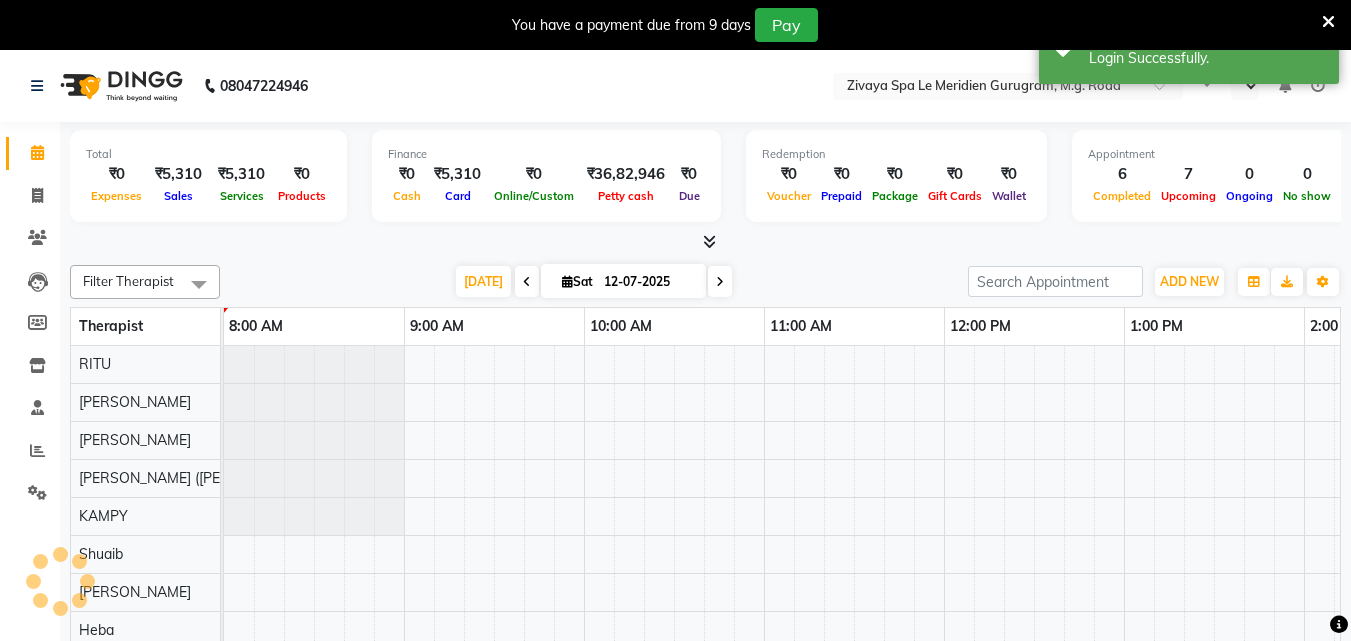 select on "en" 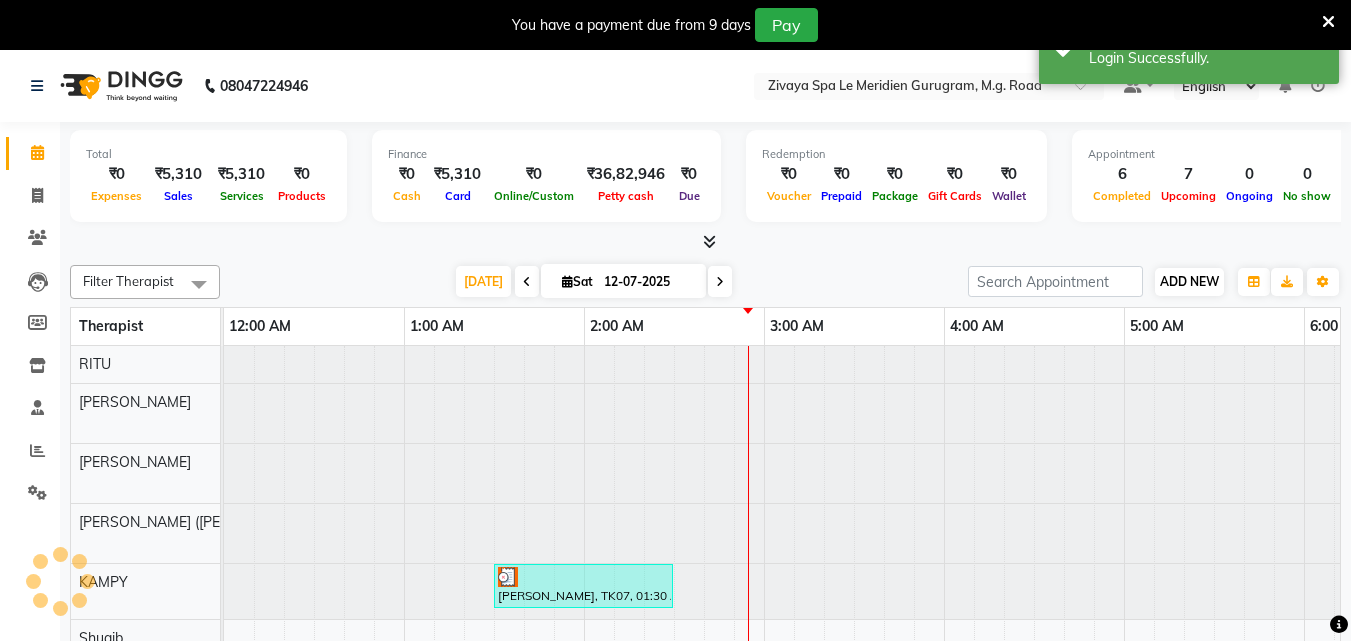 scroll, scrollTop: 0, scrollLeft: 1081, axis: horizontal 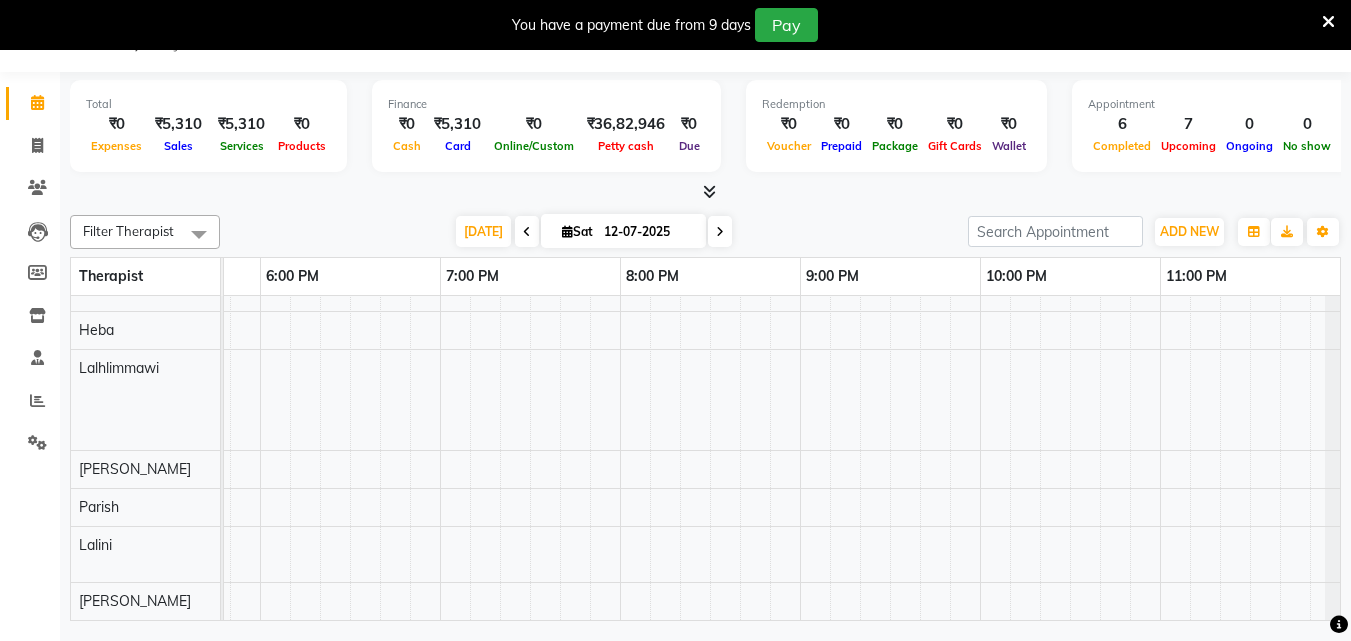 click at bounding box center [1328, 22] 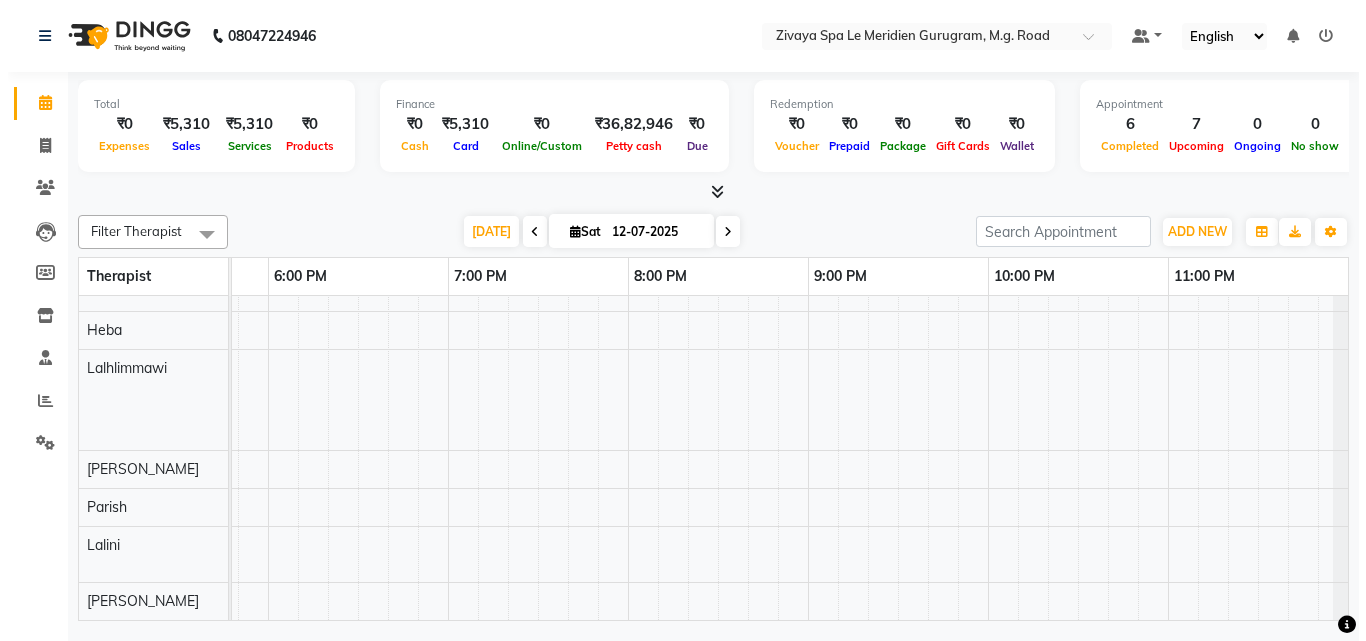scroll, scrollTop: 0, scrollLeft: 0, axis: both 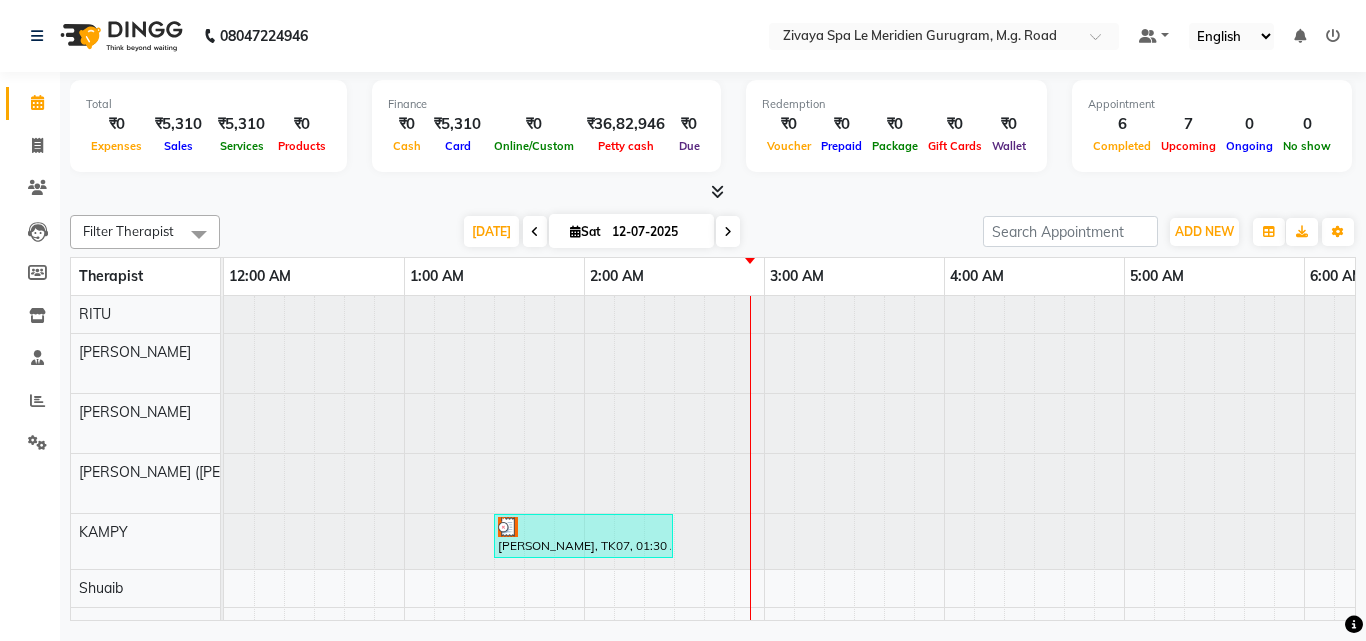click at bounding box center (1333, 36) 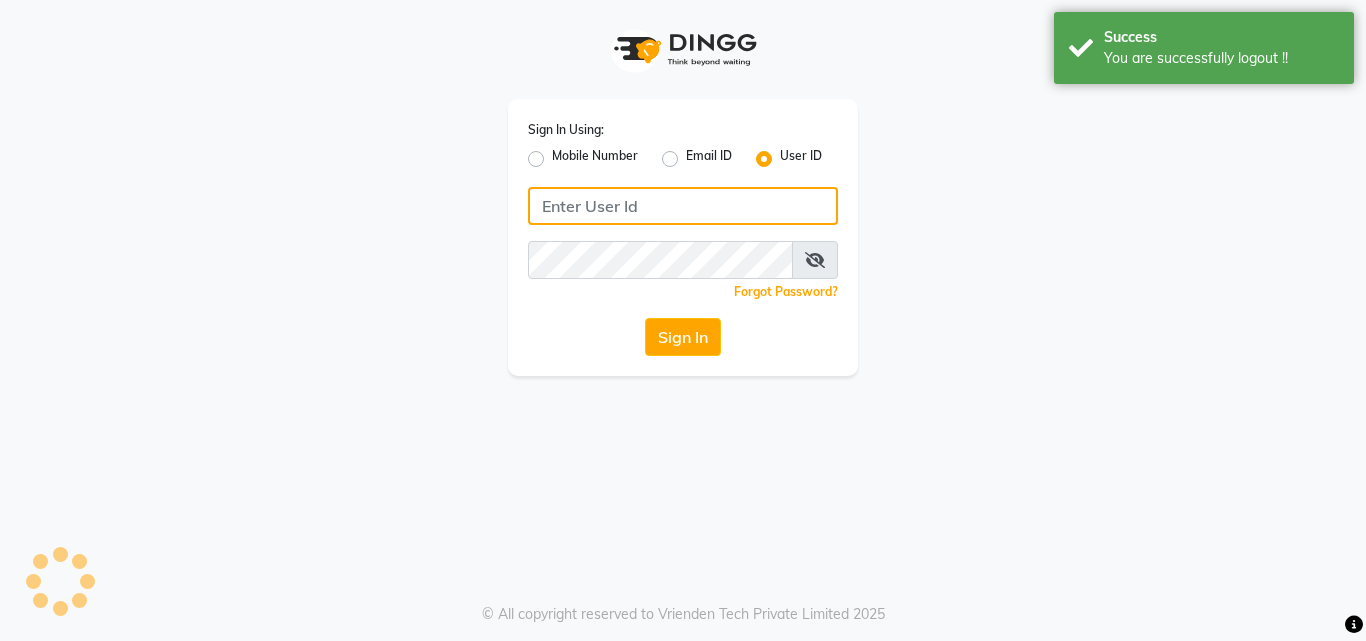 type on "7470907037" 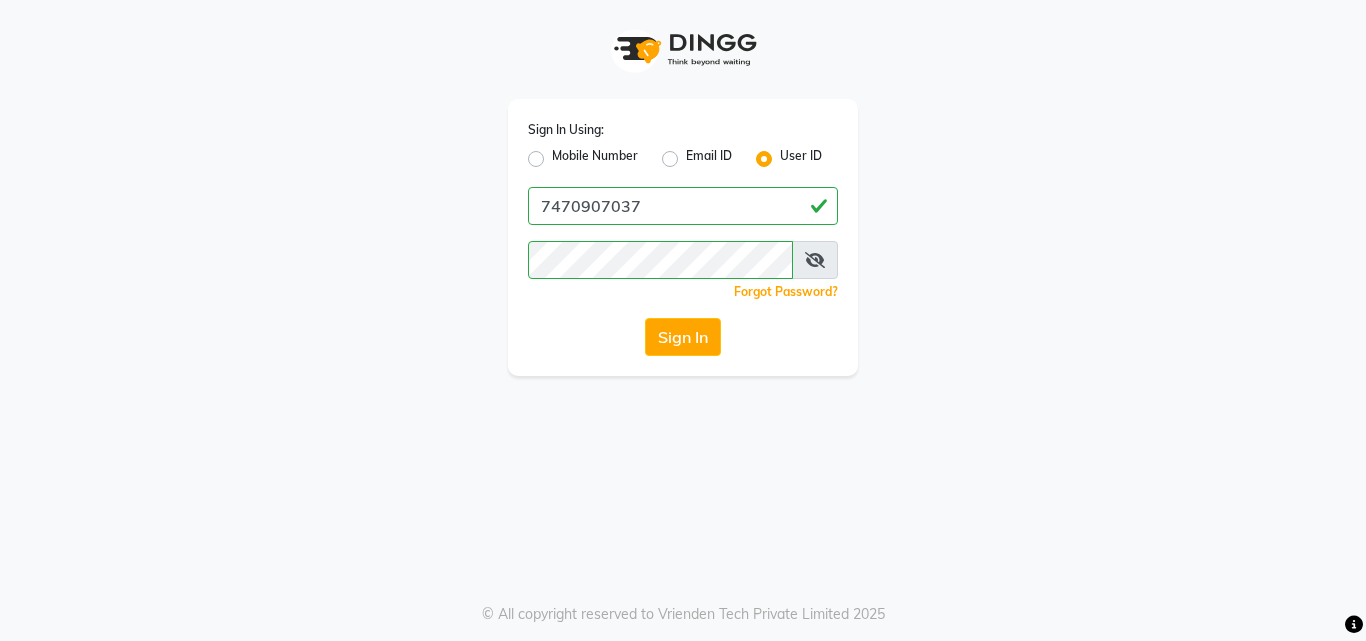 click on "Forgot Password?" 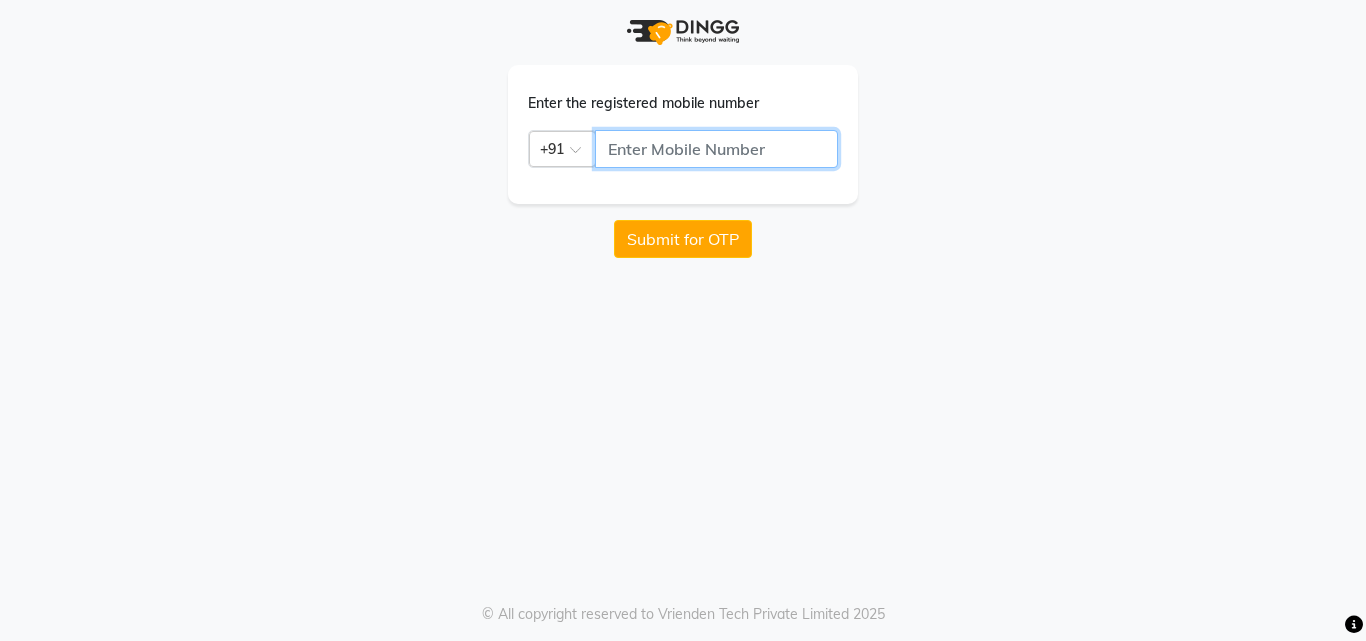 click 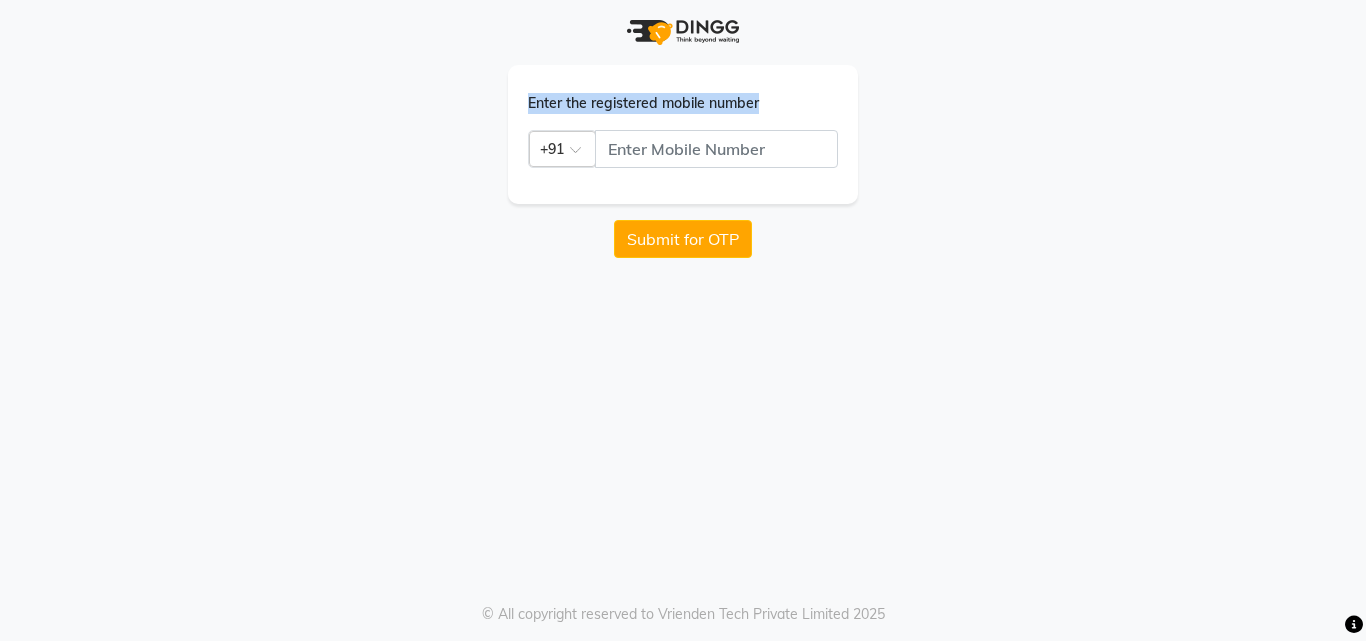 drag, startPoint x: 757, startPoint y: 102, endPoint x: 442, endPoint y: 104, distance: 315.00635 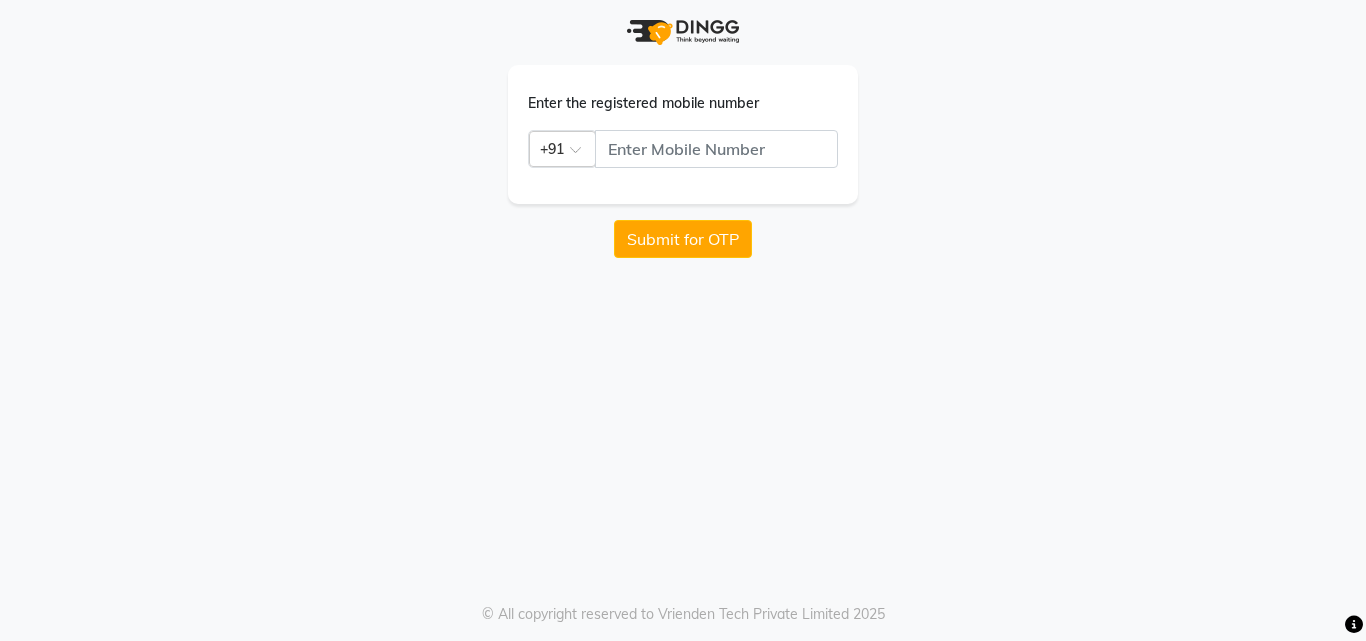drag, startPoint x: 908, startPoint y: 249, endPoint x: 881, endPoint y: 229, distance: 33.600594 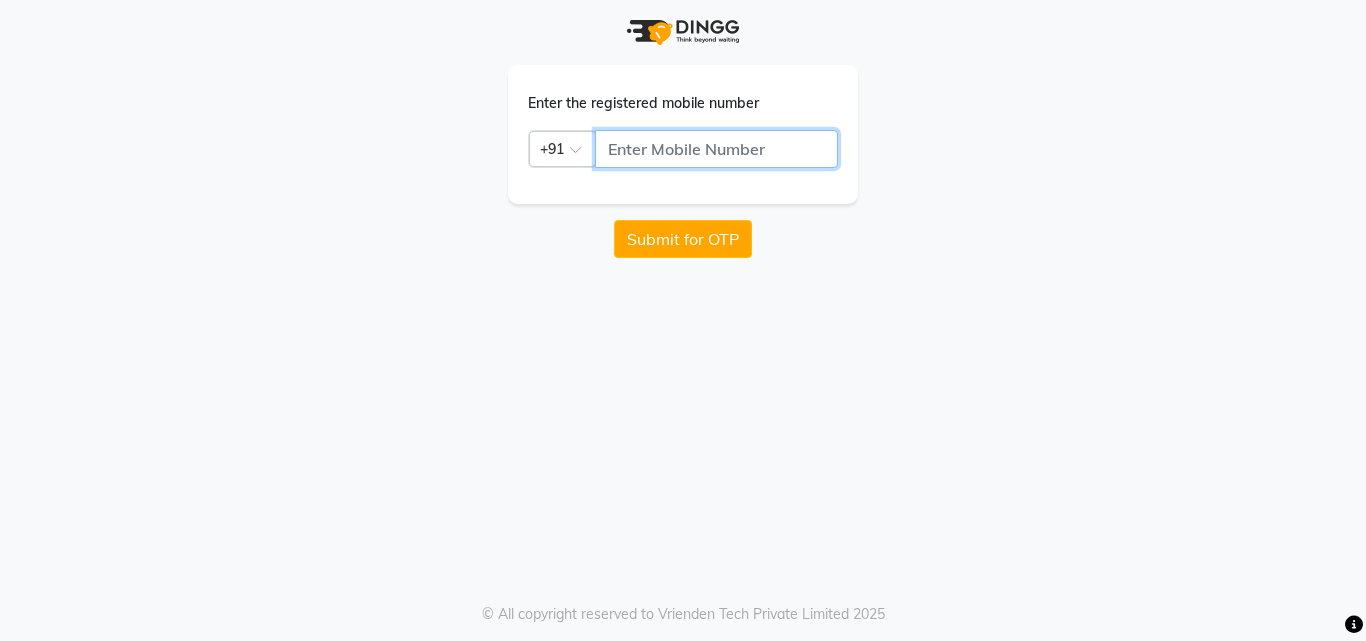 click 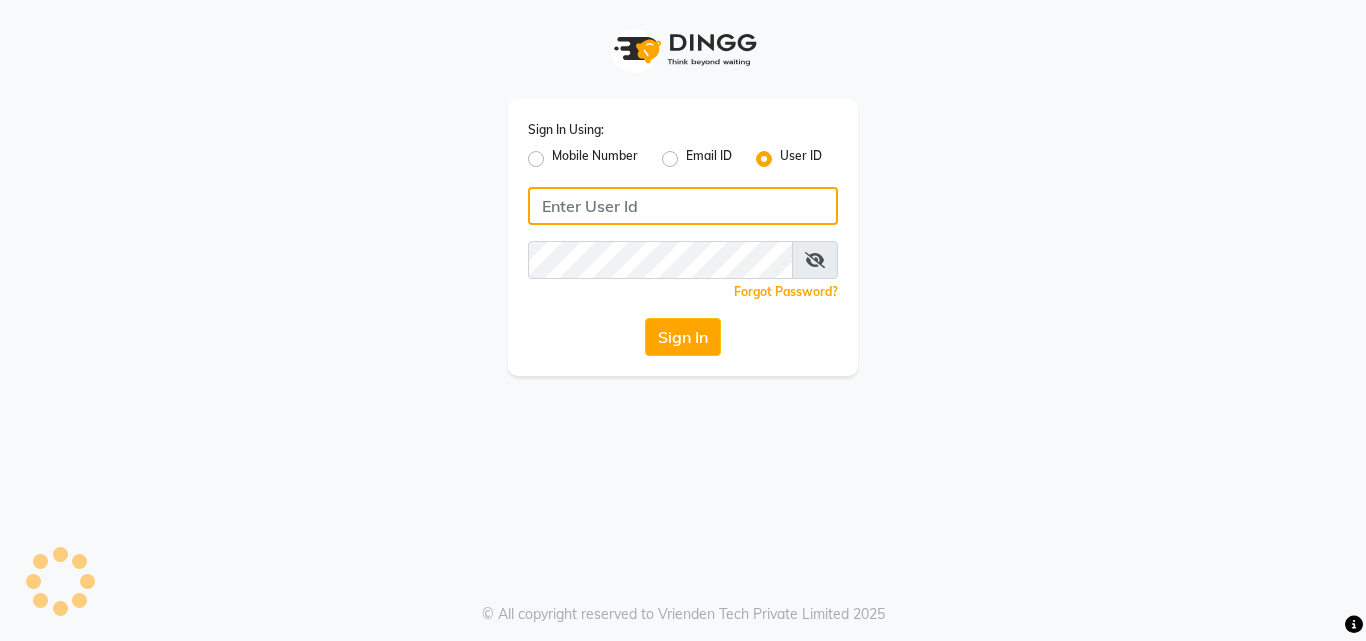 type on "7470907037" 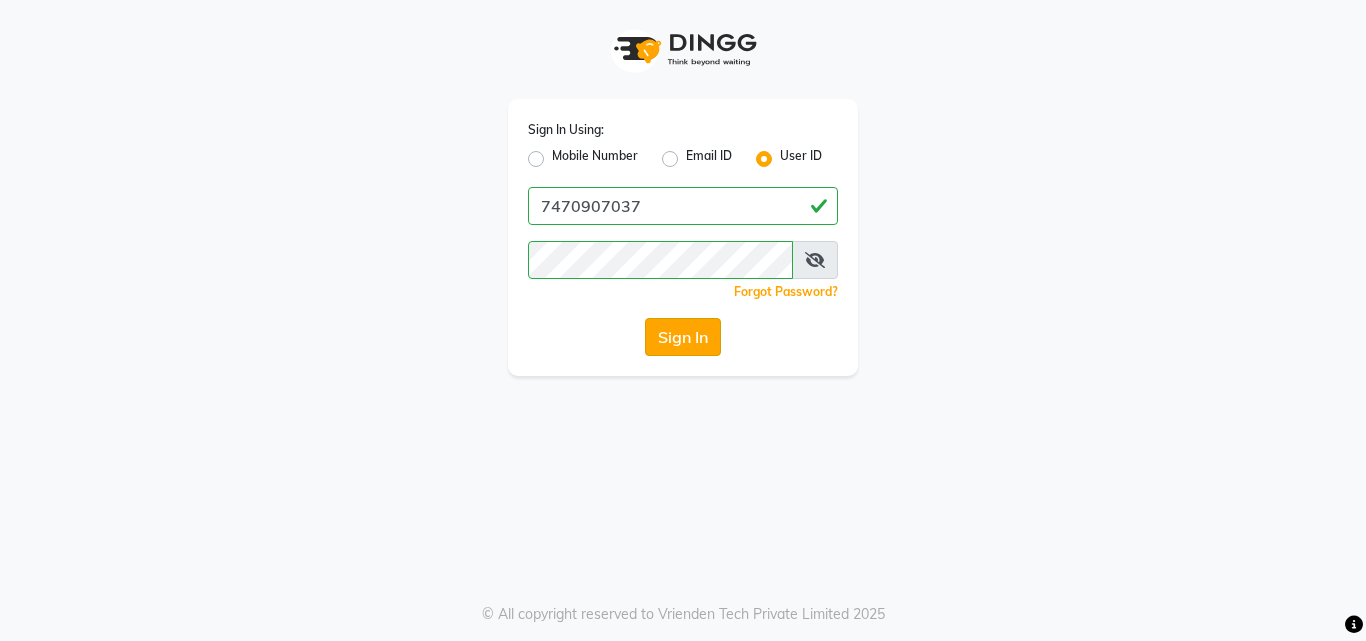 click on "Sign In" 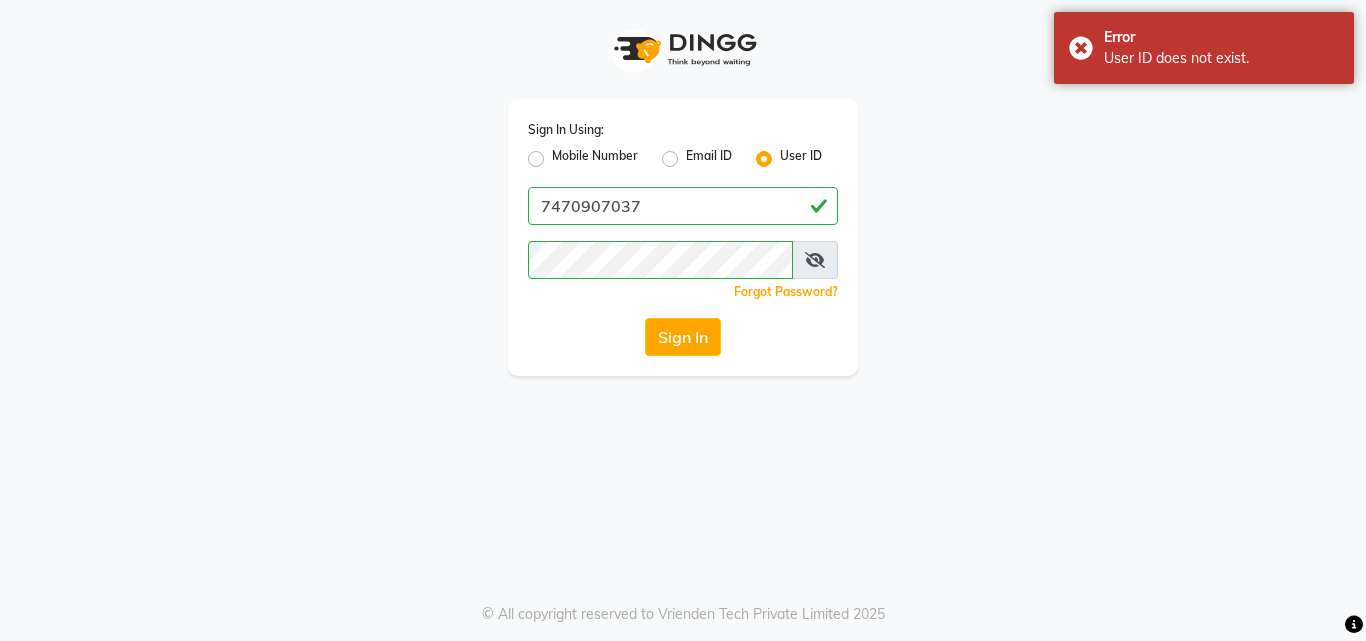 click on "Mobile Number" 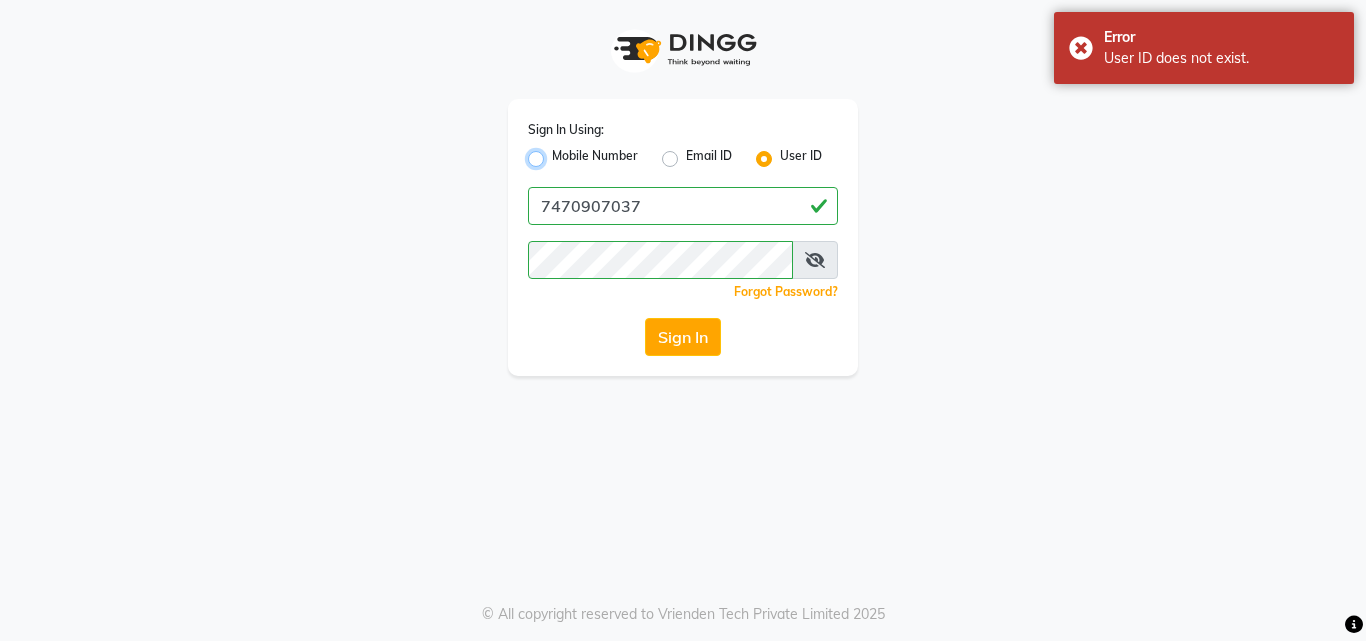click on "Mobile Number" at bounding box center (558, 153) 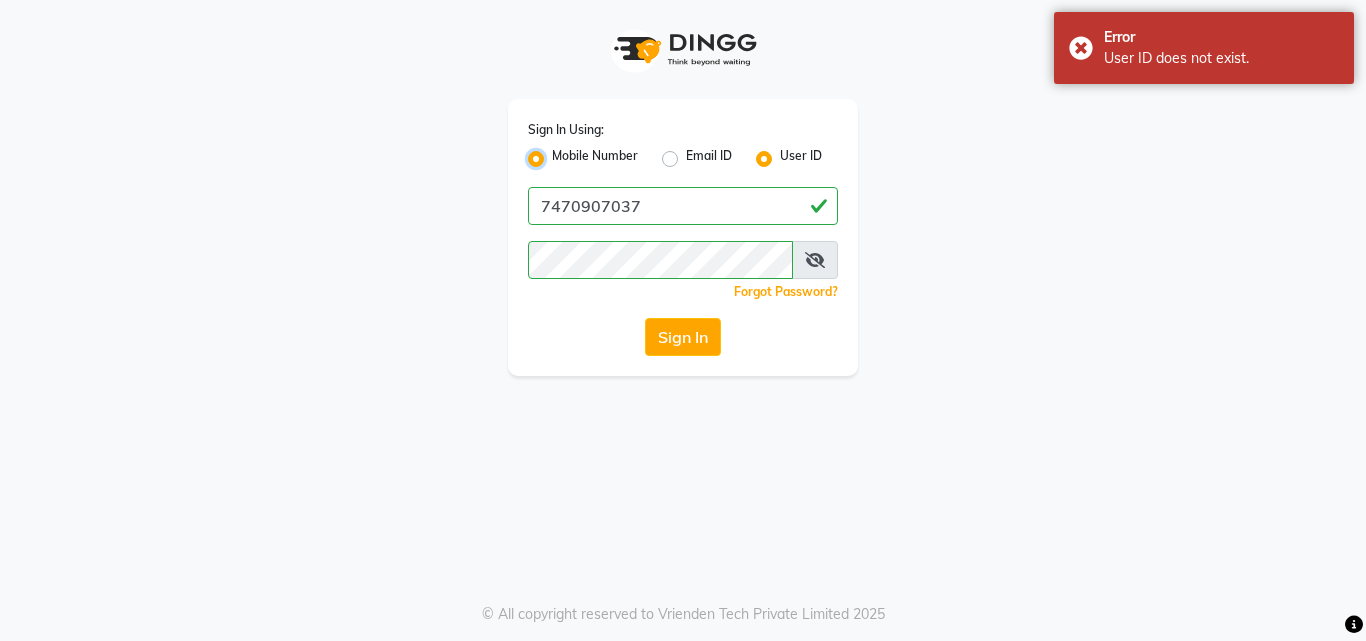 radio on "false" 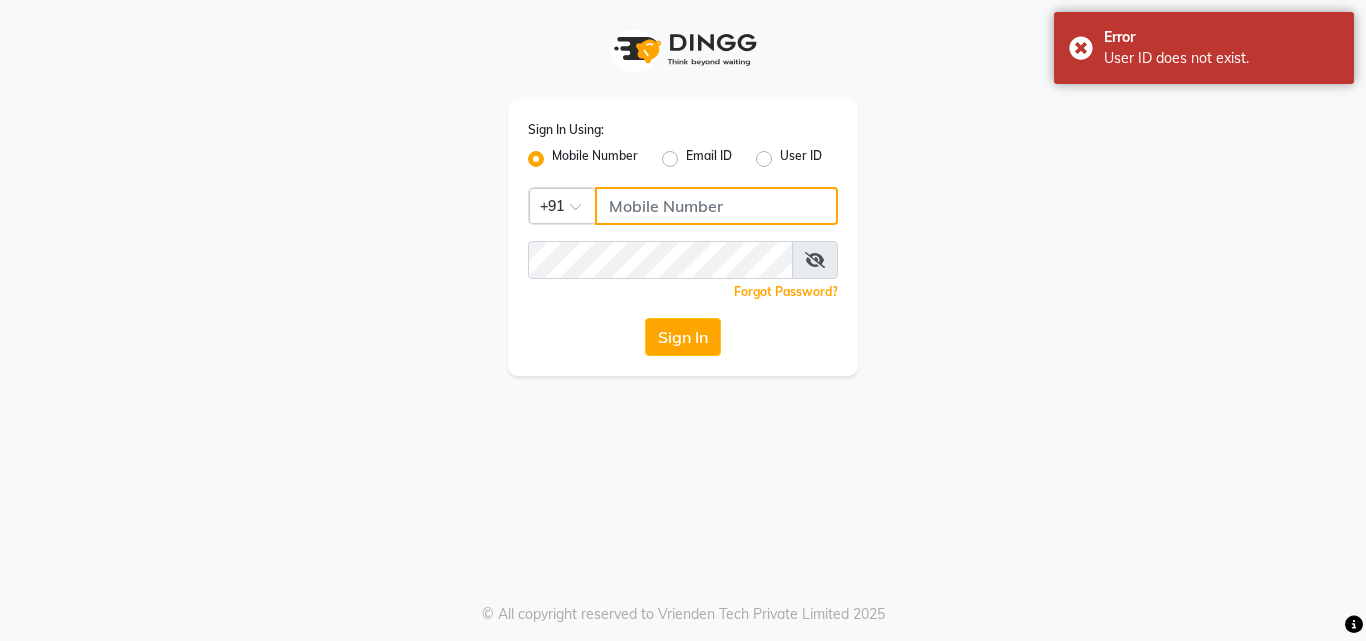 type on "7470907037" 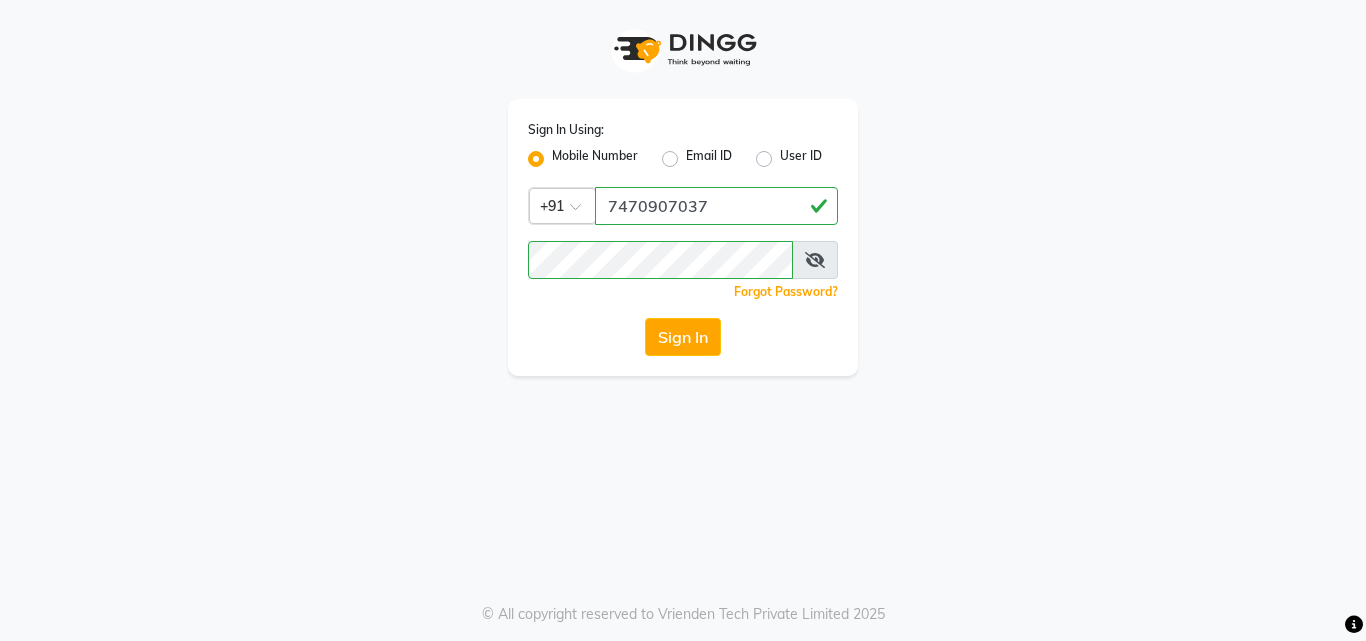 click on "Sign In Using: Mobile Number Email ID User ID Country Code × +91 7470907037  Remember me Forgot Password?  Sign In" 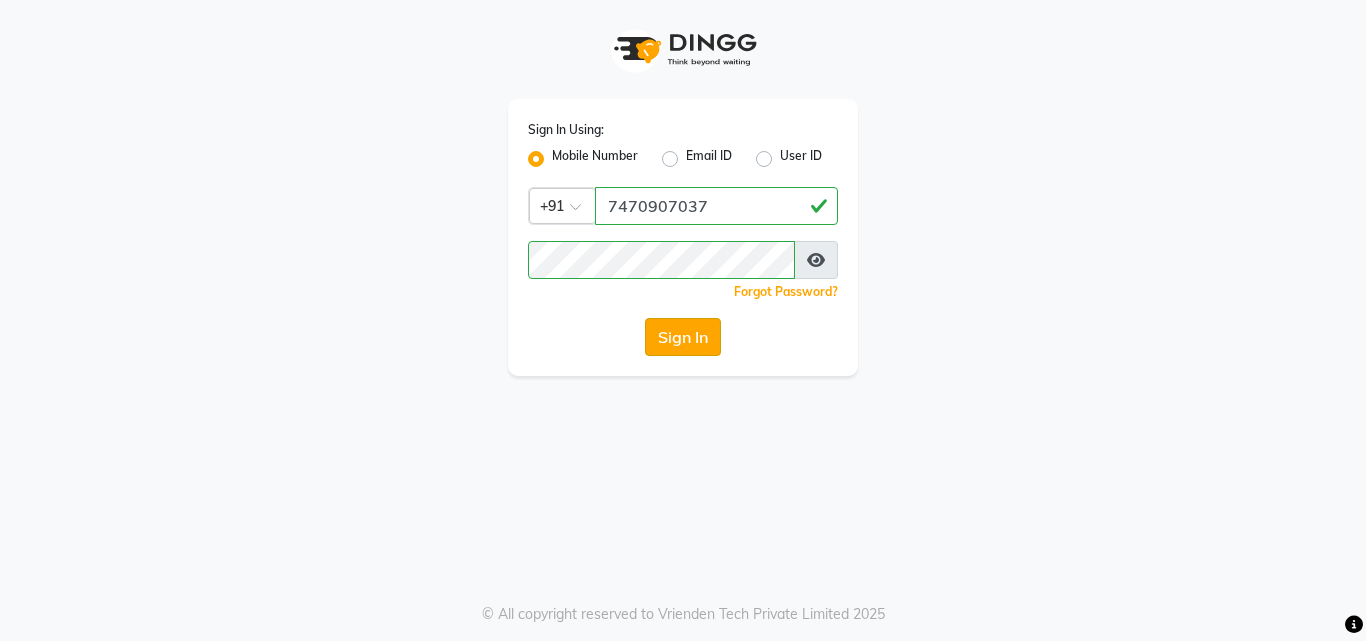 drag, startPoint x: 671, startPoint y: 368, endPoint x: 668, endPoint y: 352, distance: 16.27882 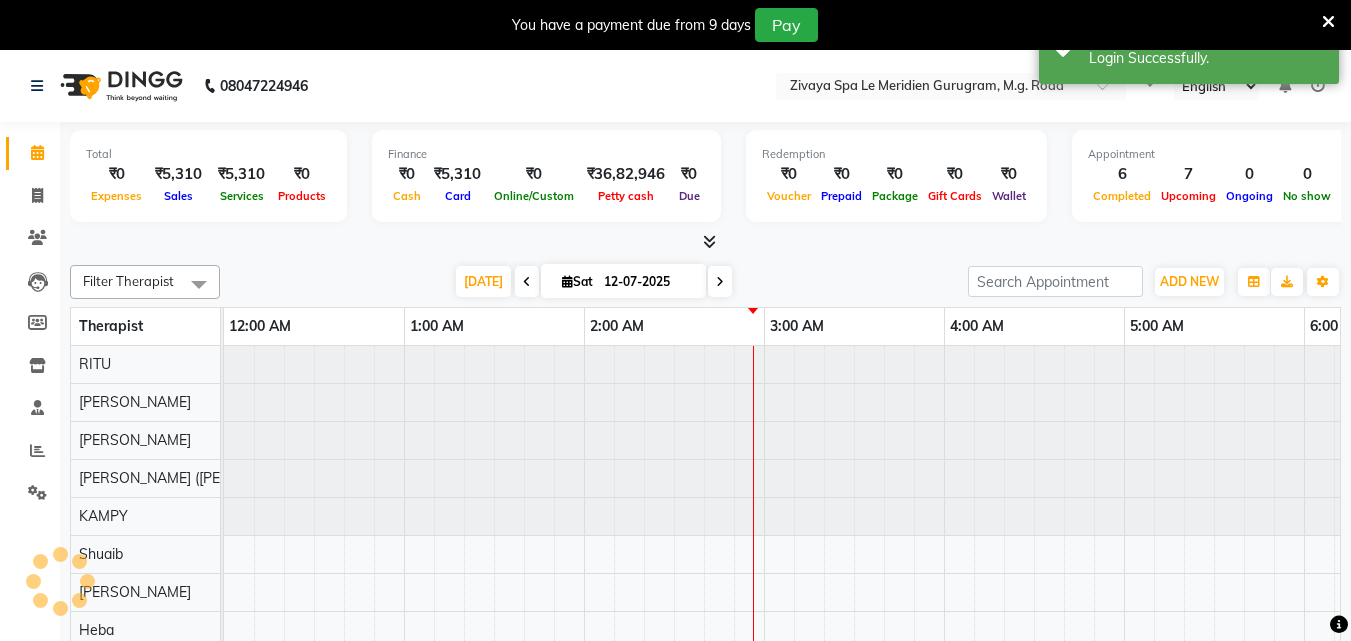 select on "en" 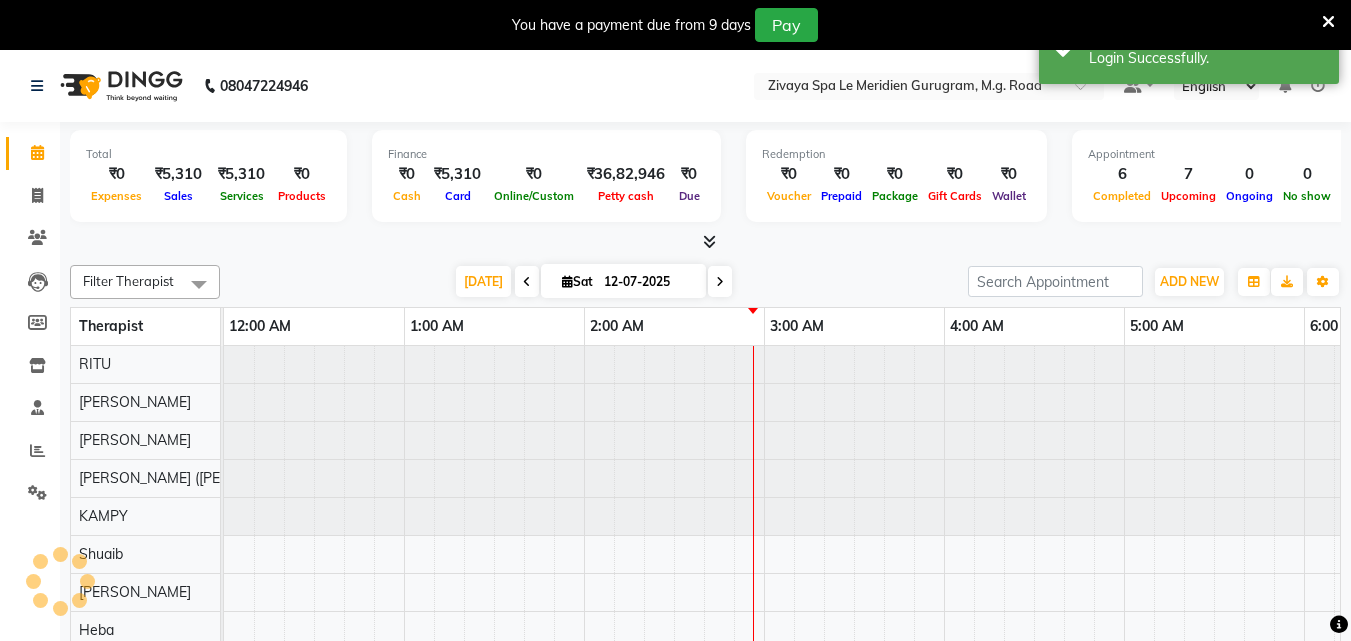 scroll, scrollTop: 0, scrollLeft: 361, axis: horizontal 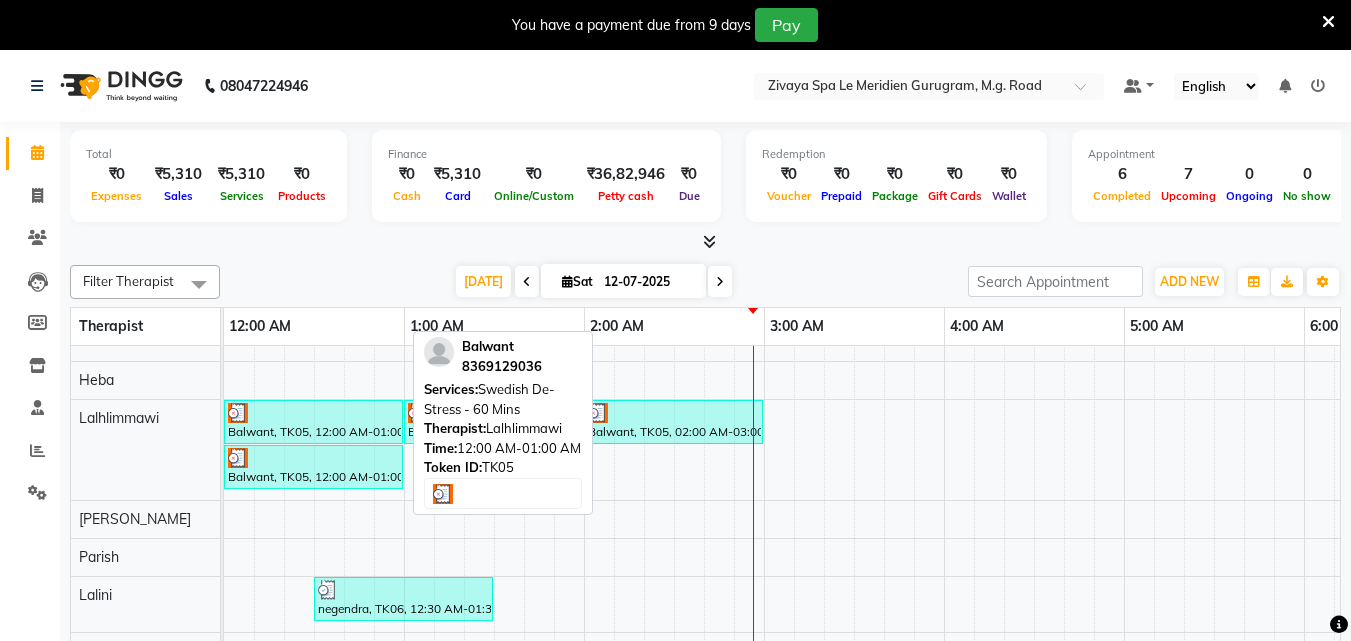 click at bounding box center [313, 413] 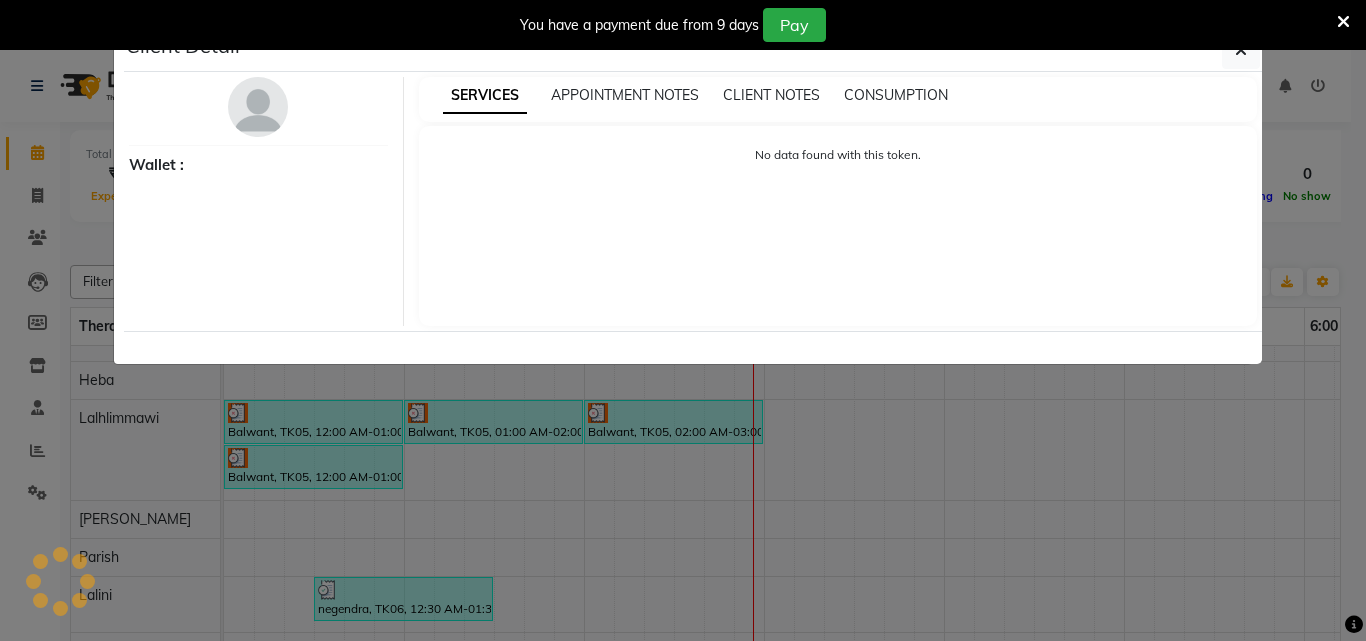 select on "3" 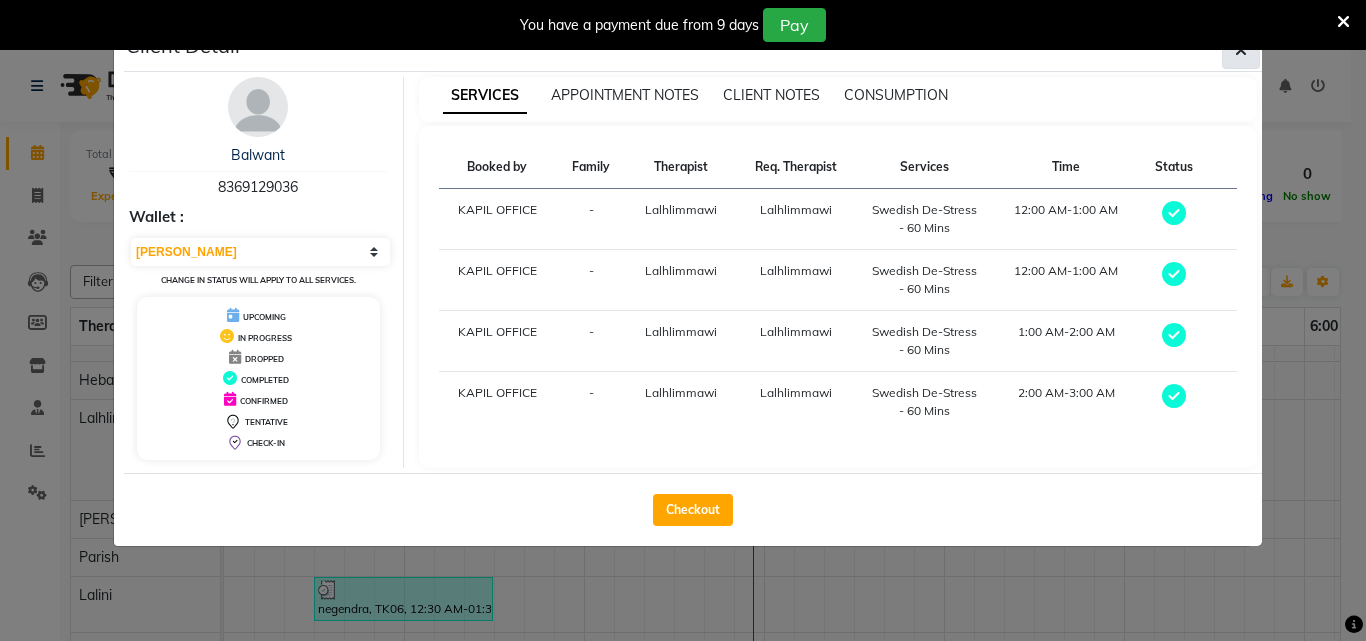 click 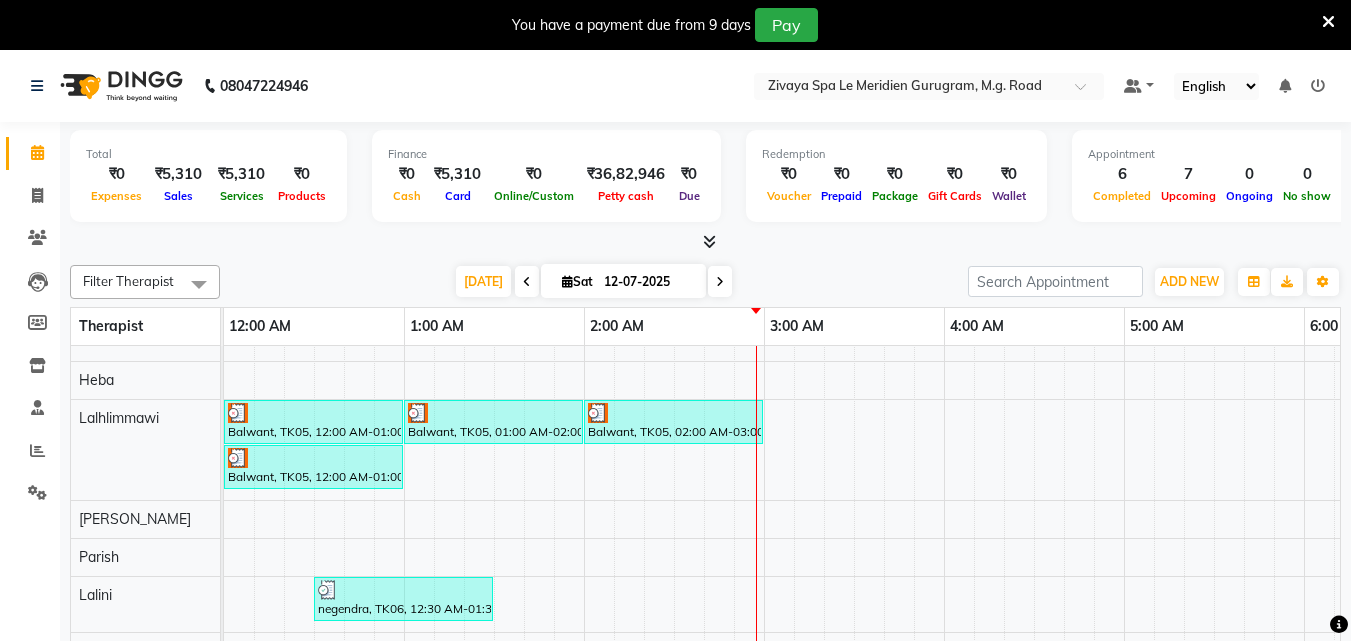 click at bounding box center (1328, 22) 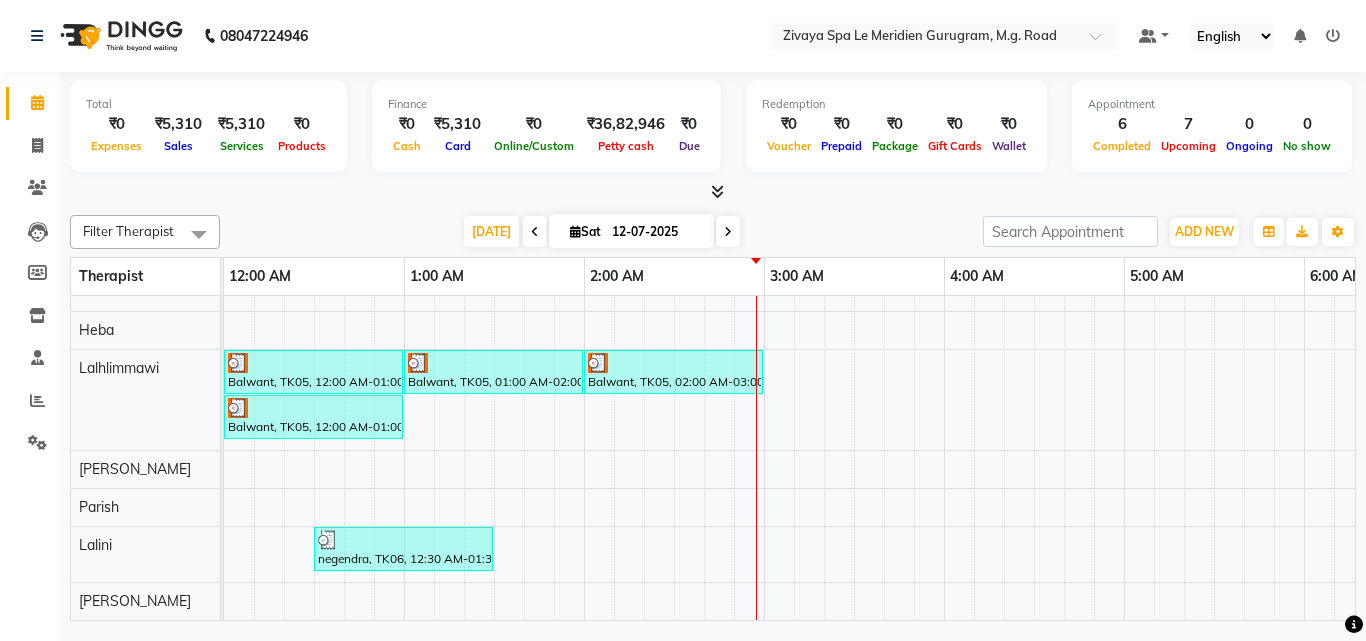 scroll, scrollTop: 0, scrollLeft: 0, axis: both 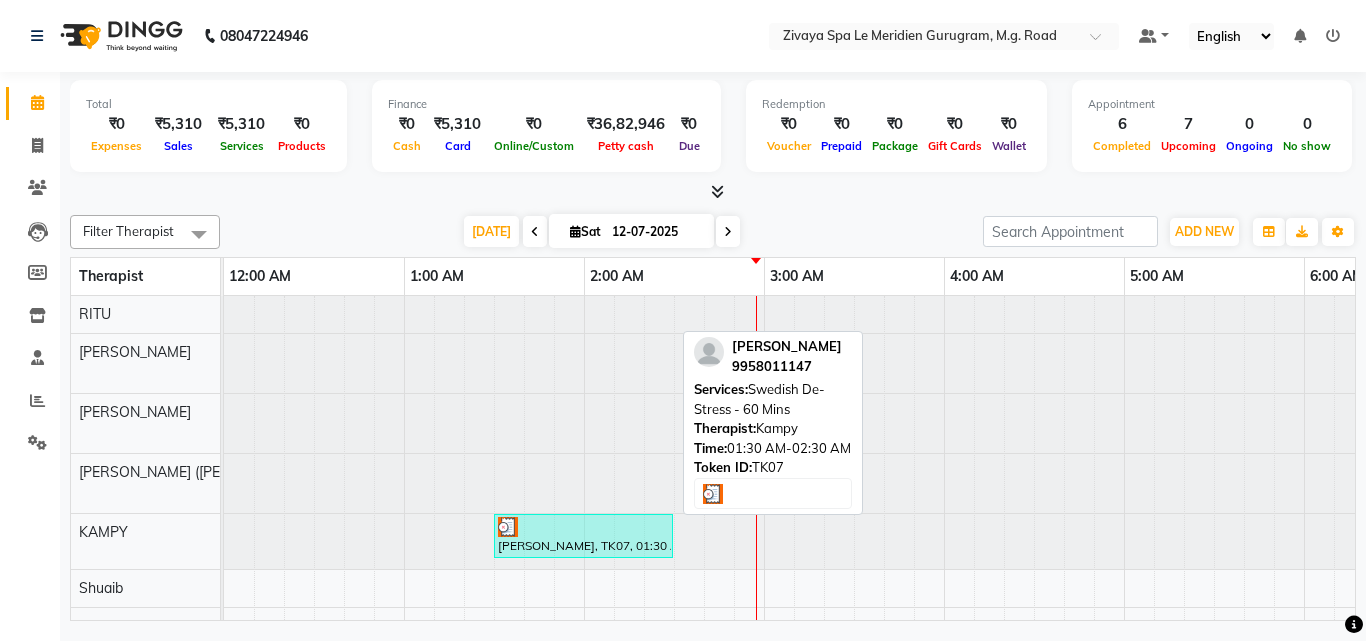 click on "[PERSON_NAME], TK07, 01:30 AM-02:30 AM, Swedish De-Stress - 60 Mins" at bounding box center [583, 536] 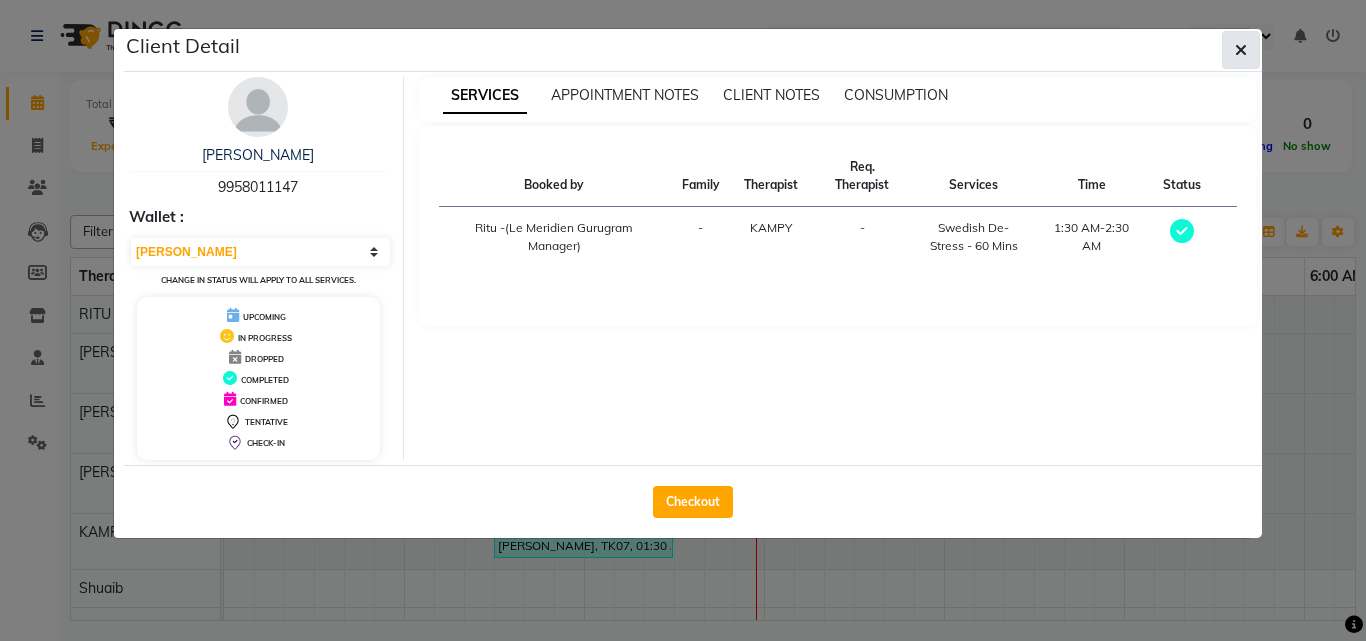 click 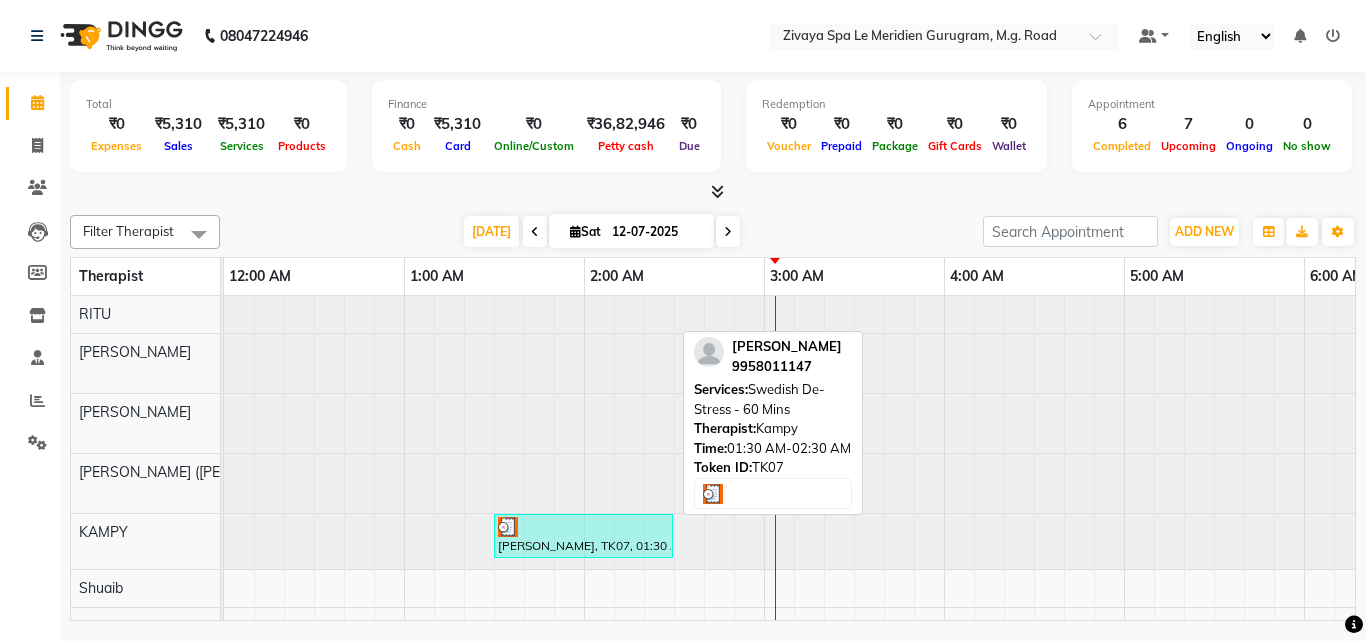 click on "[PERSON_NAME], TK07, 01:30 AM-02:30 AM, Swedish De-Stress - 60 Mins" at bounding box center (583, 536) 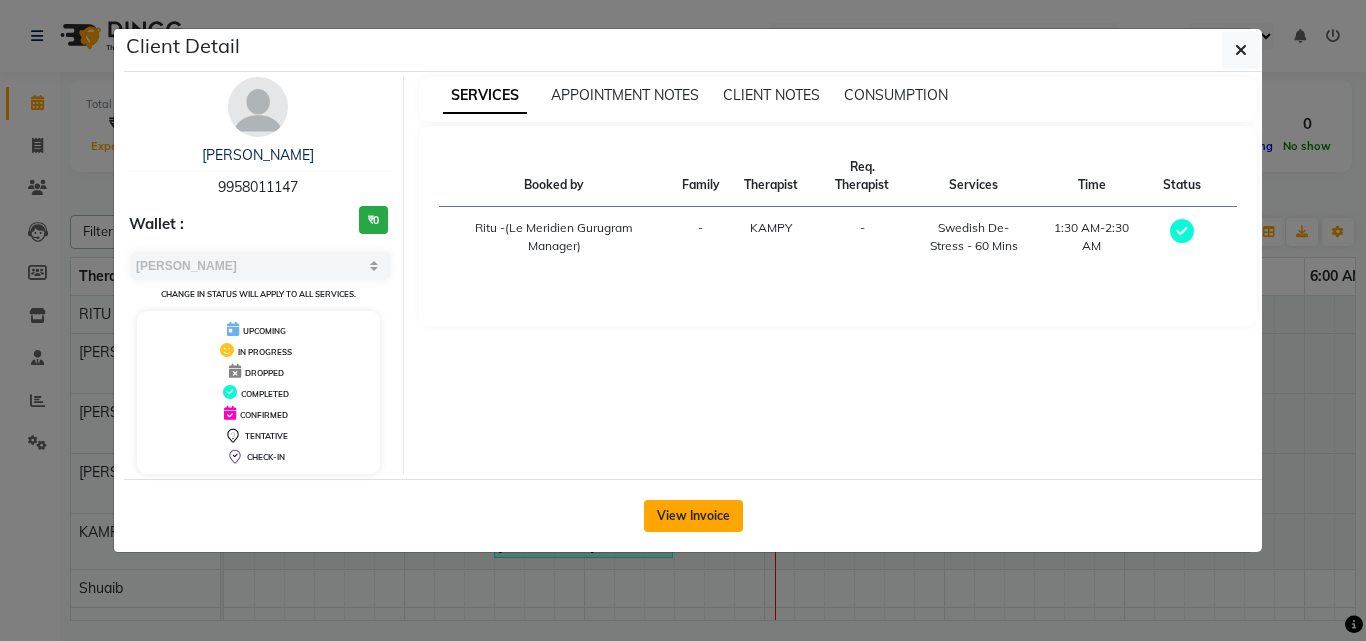 click on "View Invoice" 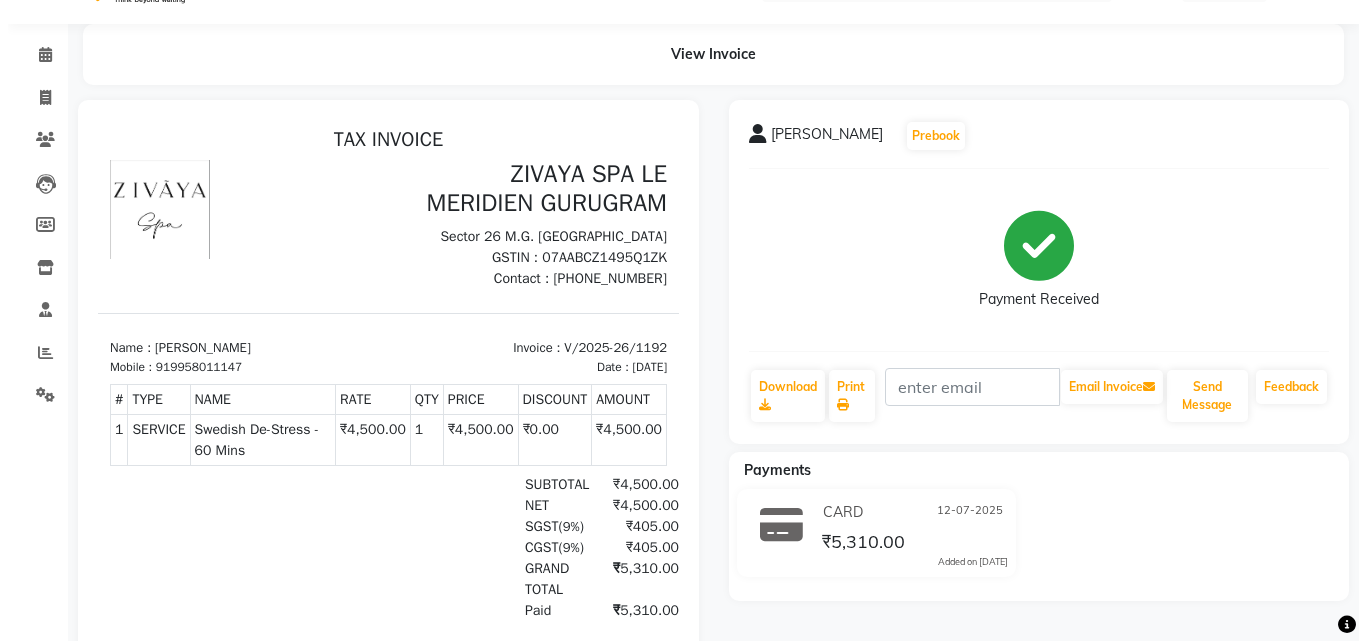 scroll, scrollTop: 0, scrollLeft: 0, axis: both 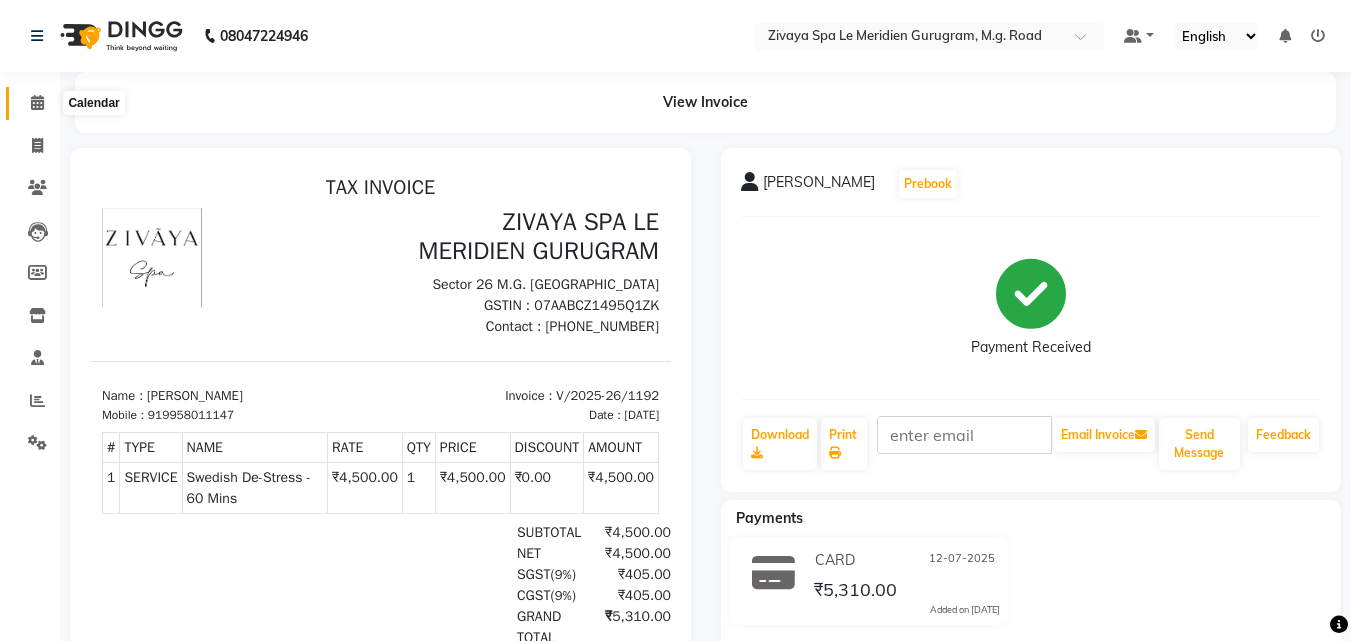 click 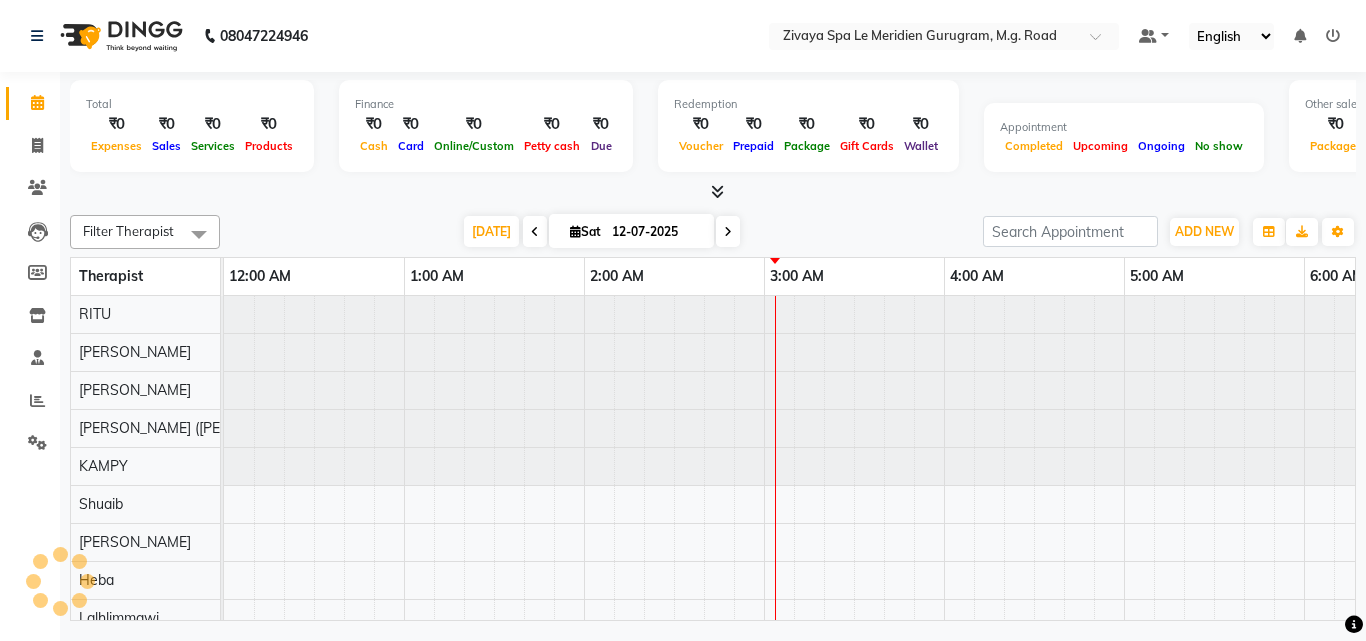 scroll, scrollTop: 0, scrollLeft: 1081, axis: horizontal 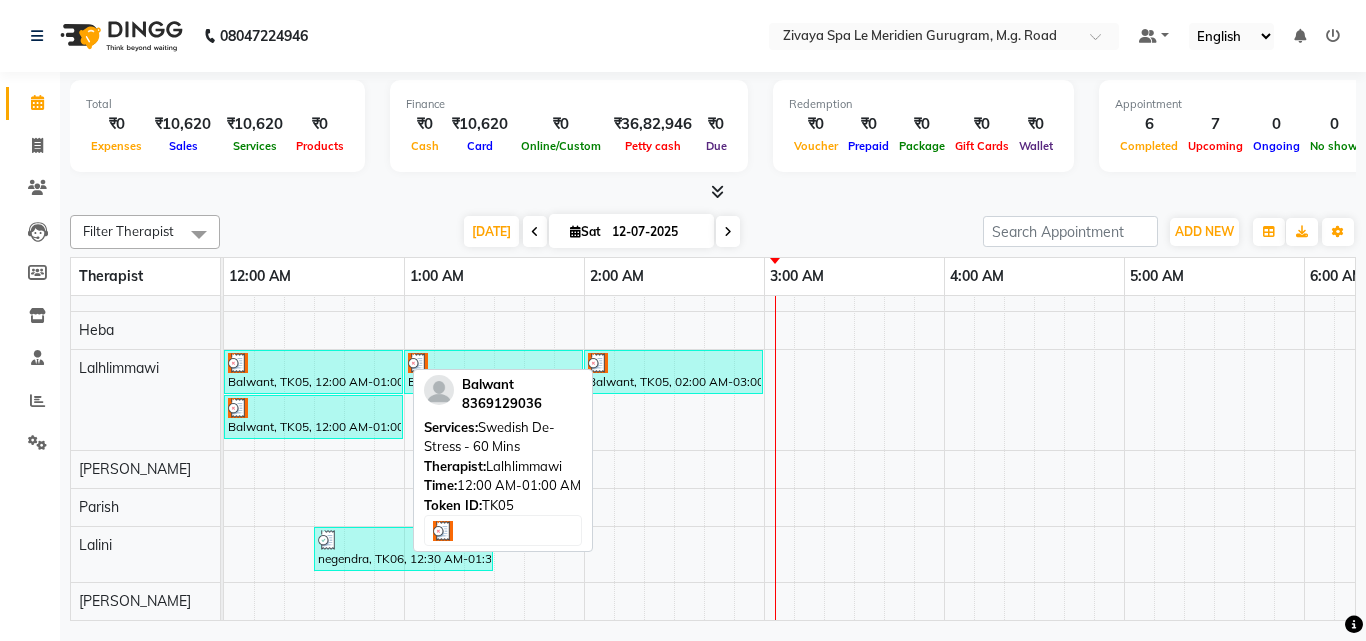 click on "Balwant, TK05, 12:00 AM-01:00 AM, Swedish De-Stress - 60 Mins" at bounding box center [313, 372] 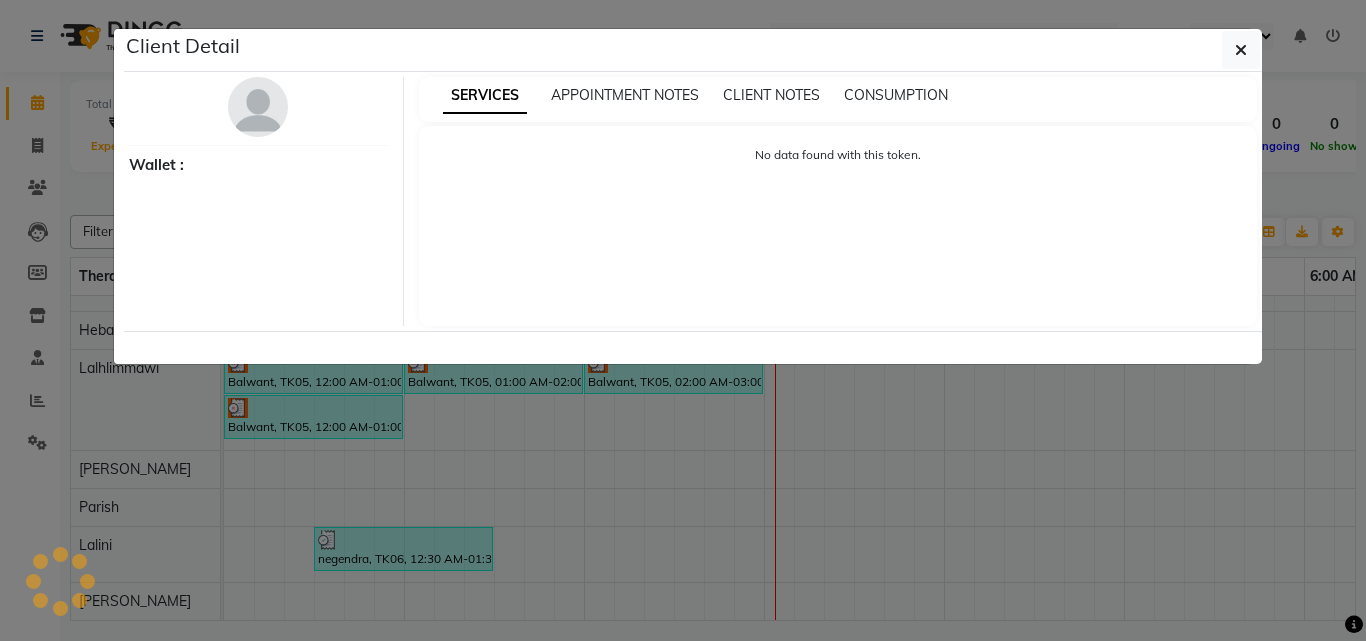 select on "3" 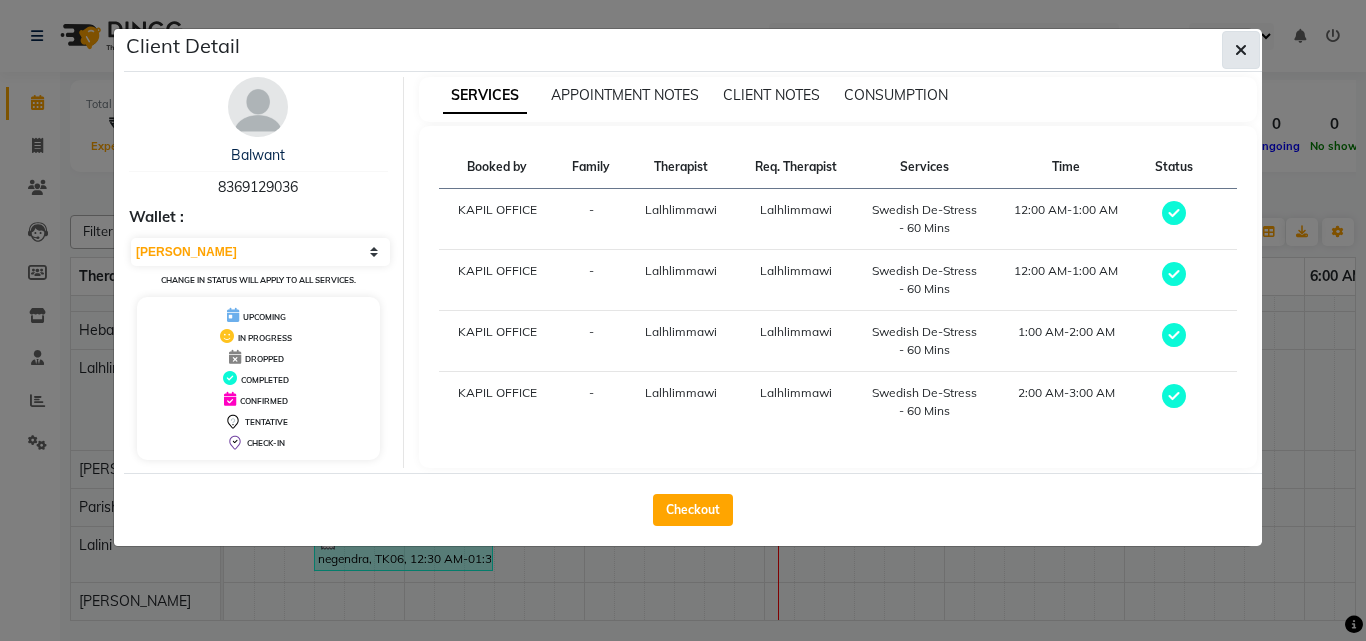 click 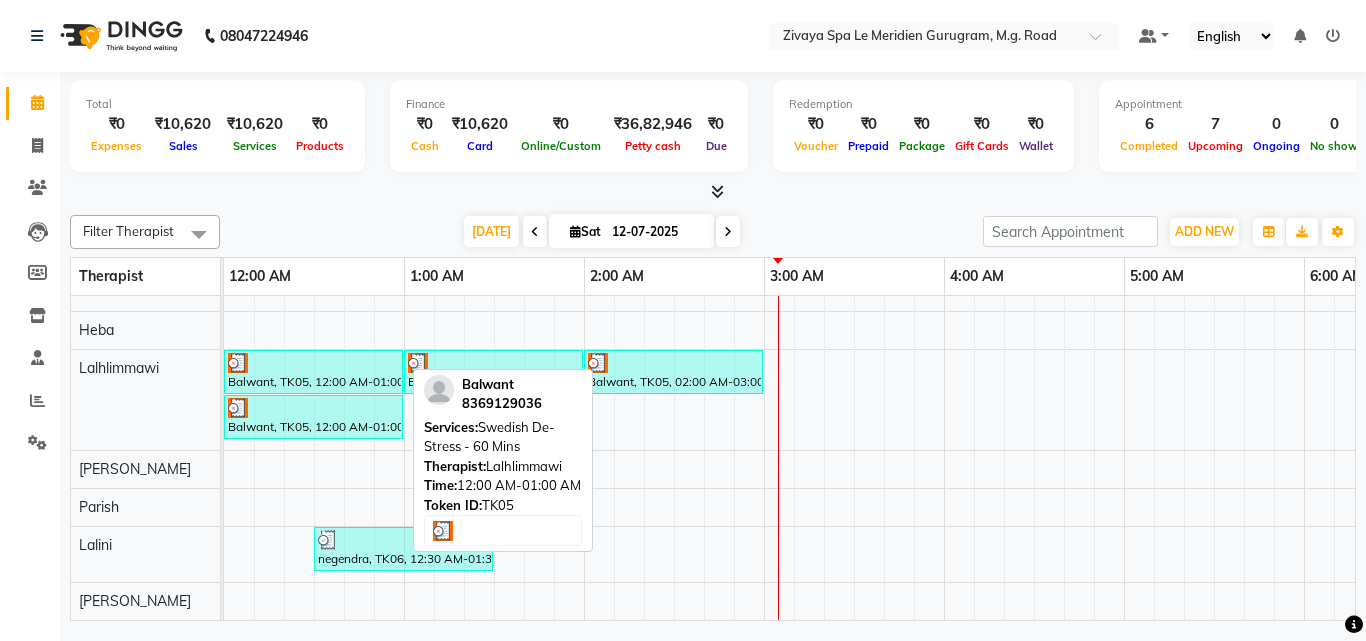 click at bounding box center (313, 363) 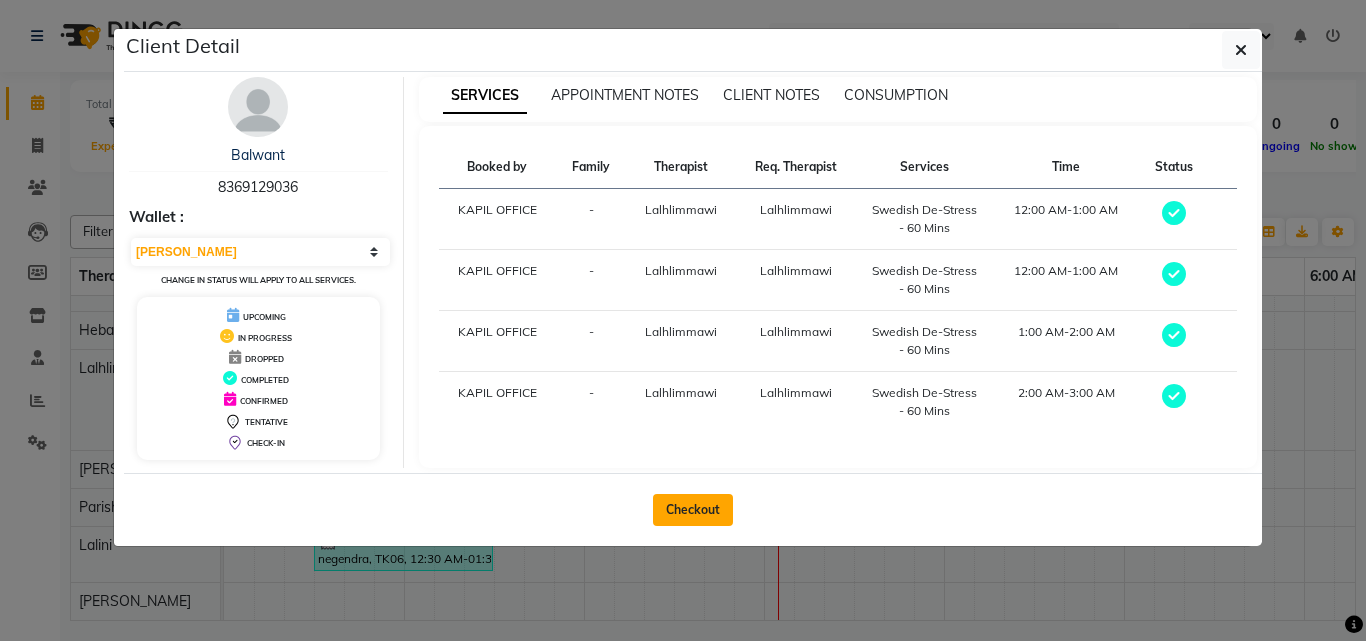 click on "Checkout" 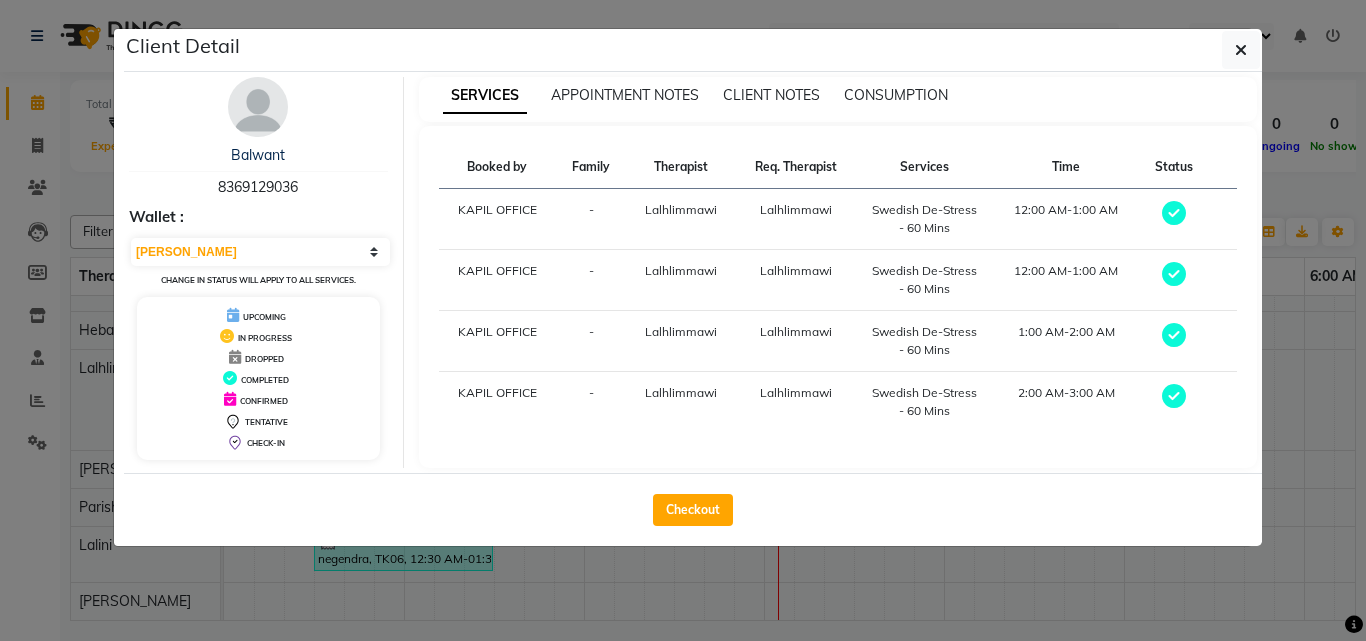 select on "service" 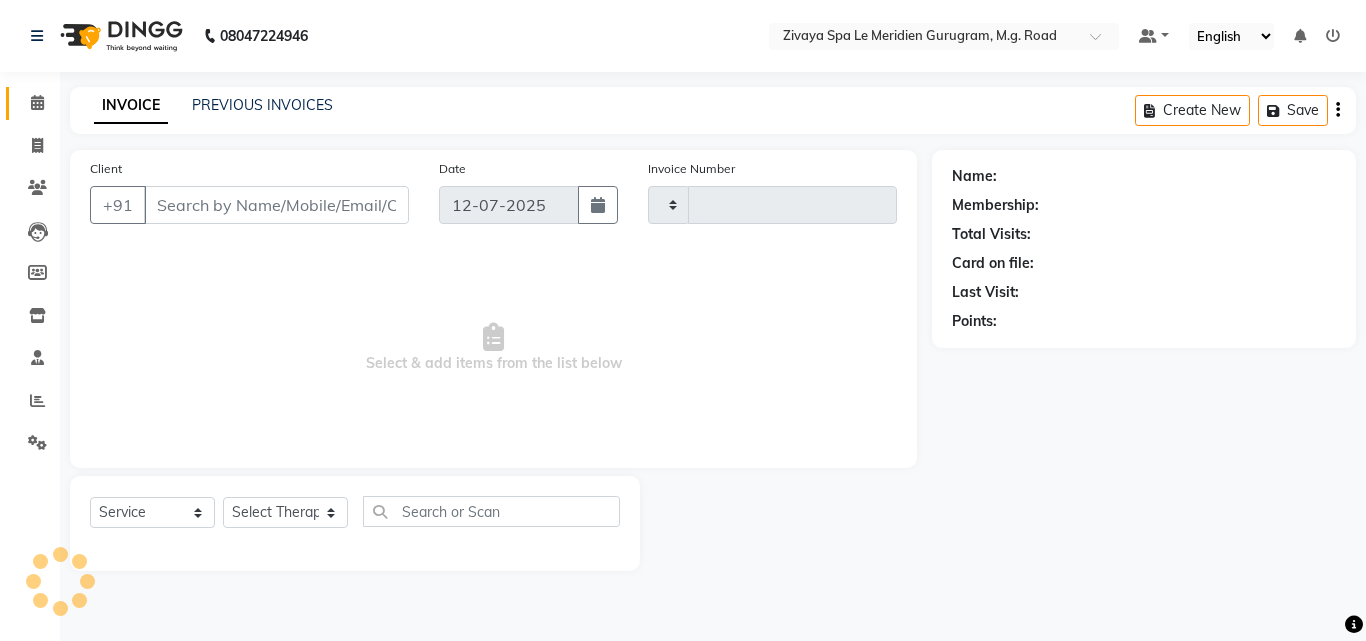 type on "1193" 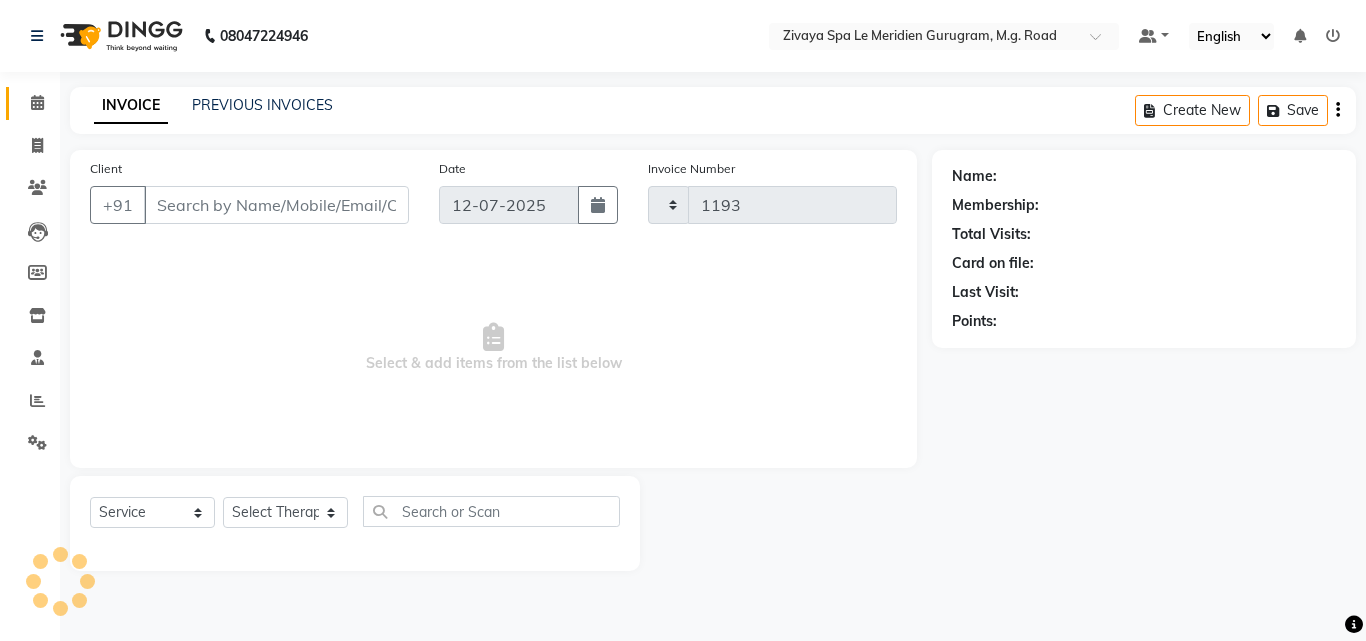 select on "6503" 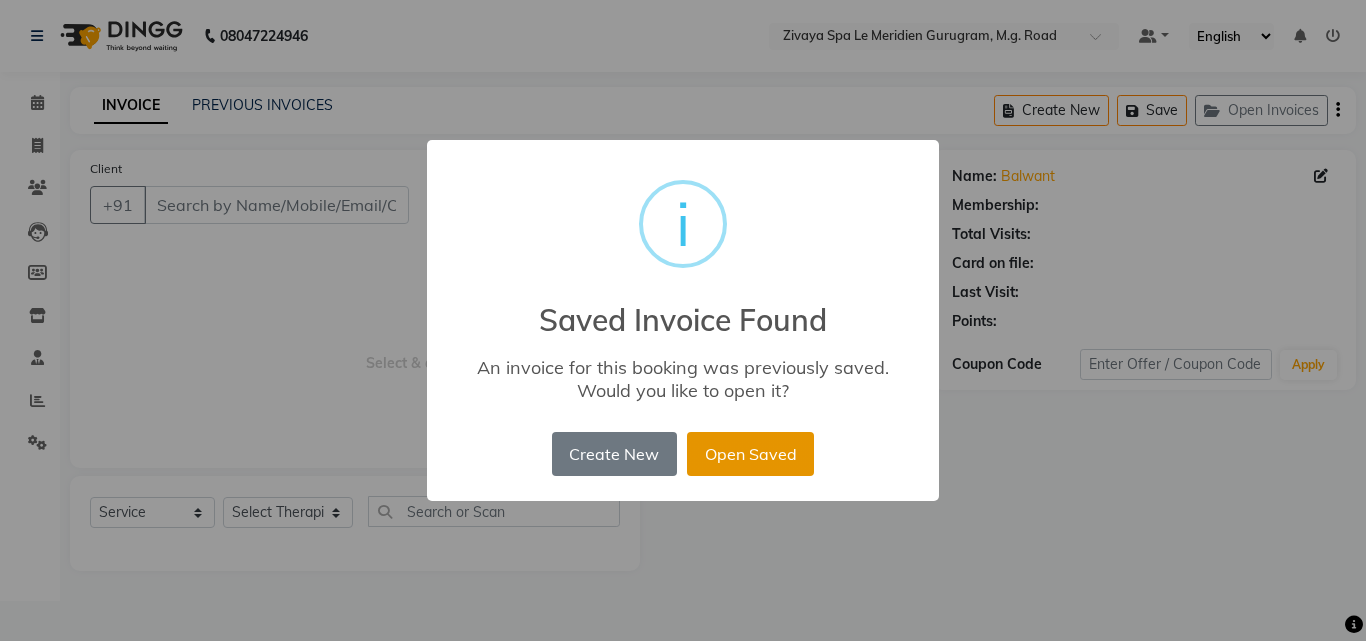 click on "Open Saved" at bounding box center (750, 454) 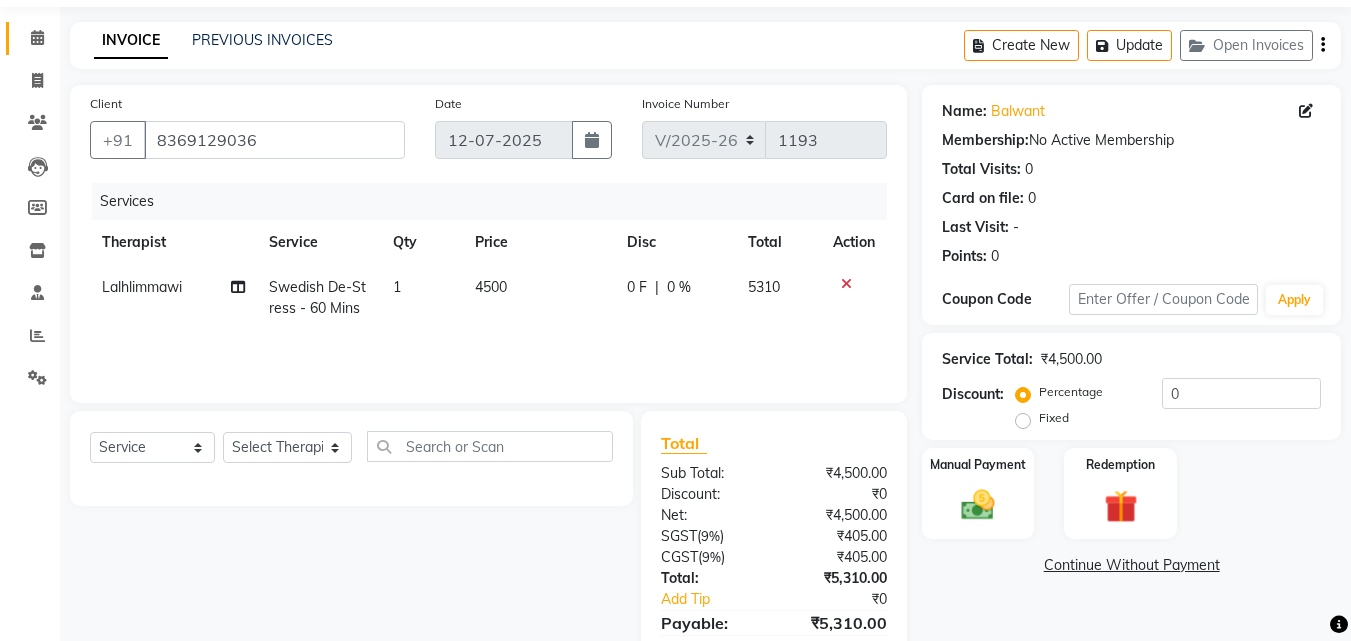 scroll, scrollTop: 0, scrollLeft: 0, axis: both 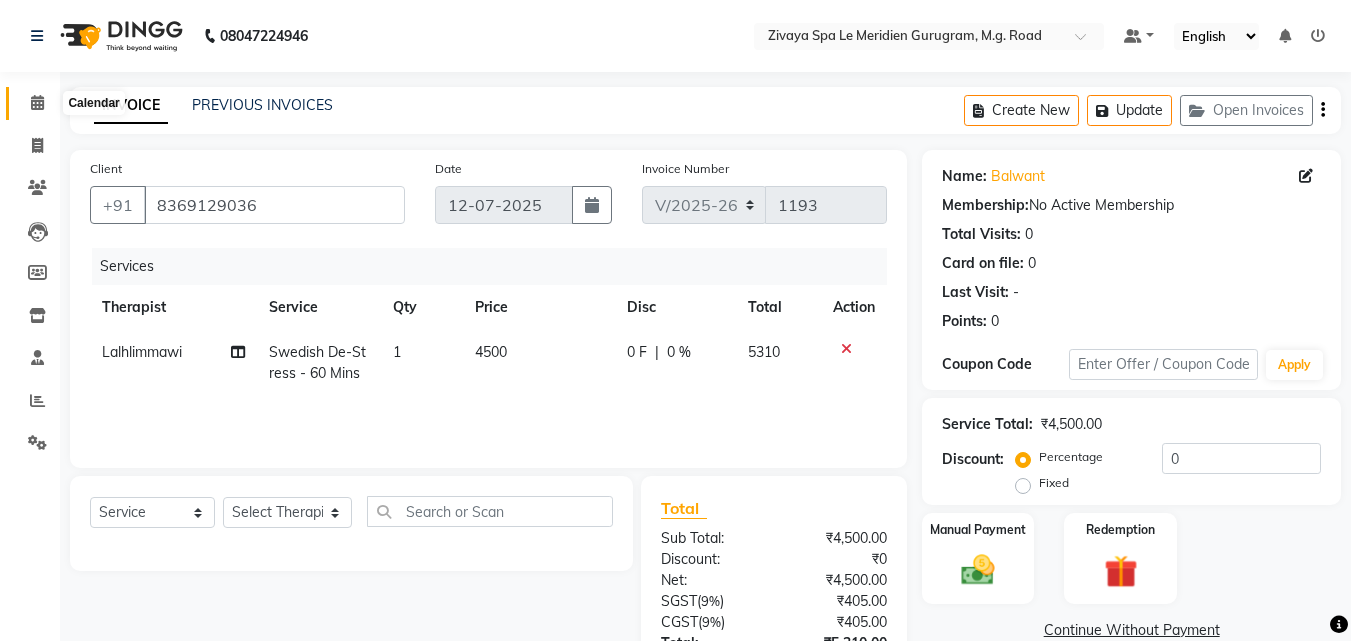 click 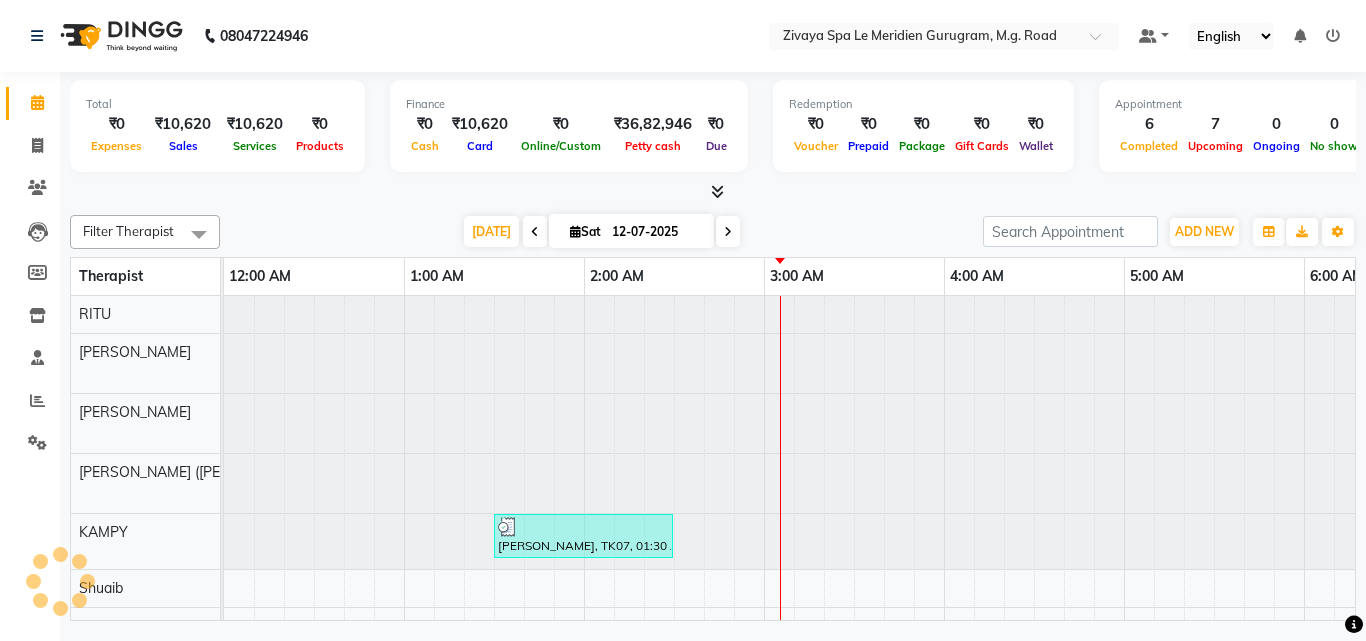 scroll, scrollTop: 0, scrollLeft: 541, axis: horizontal 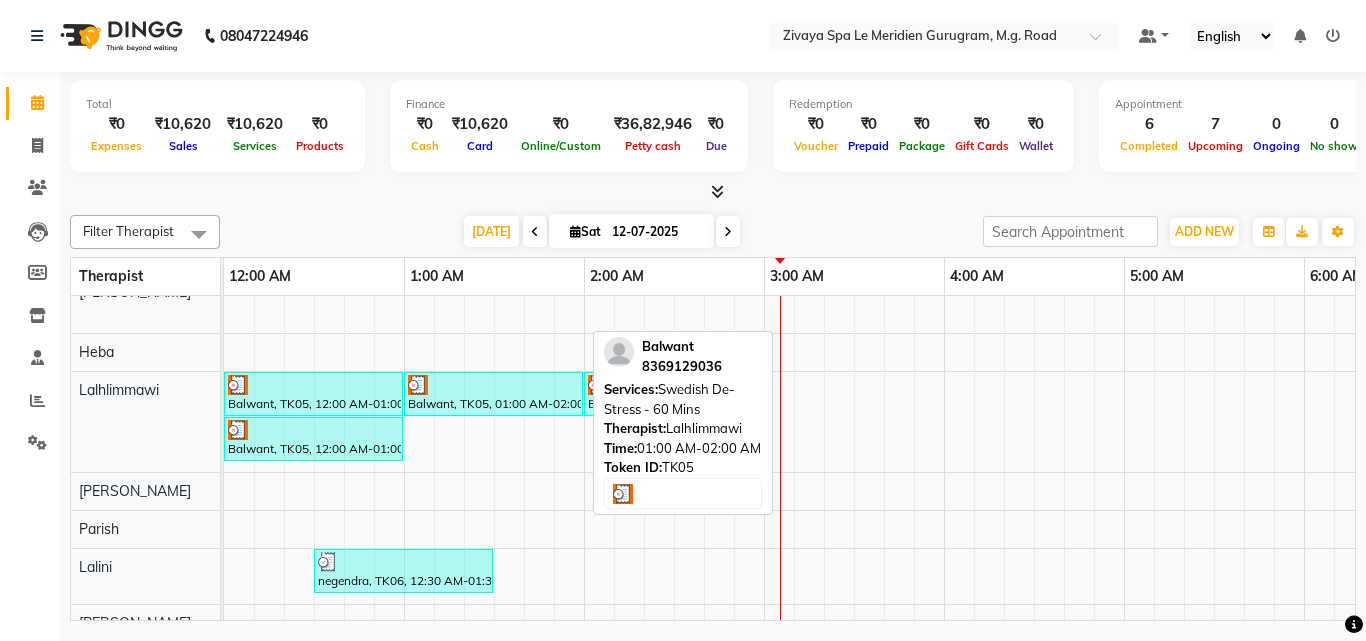 click at bounding box center (493, 385) 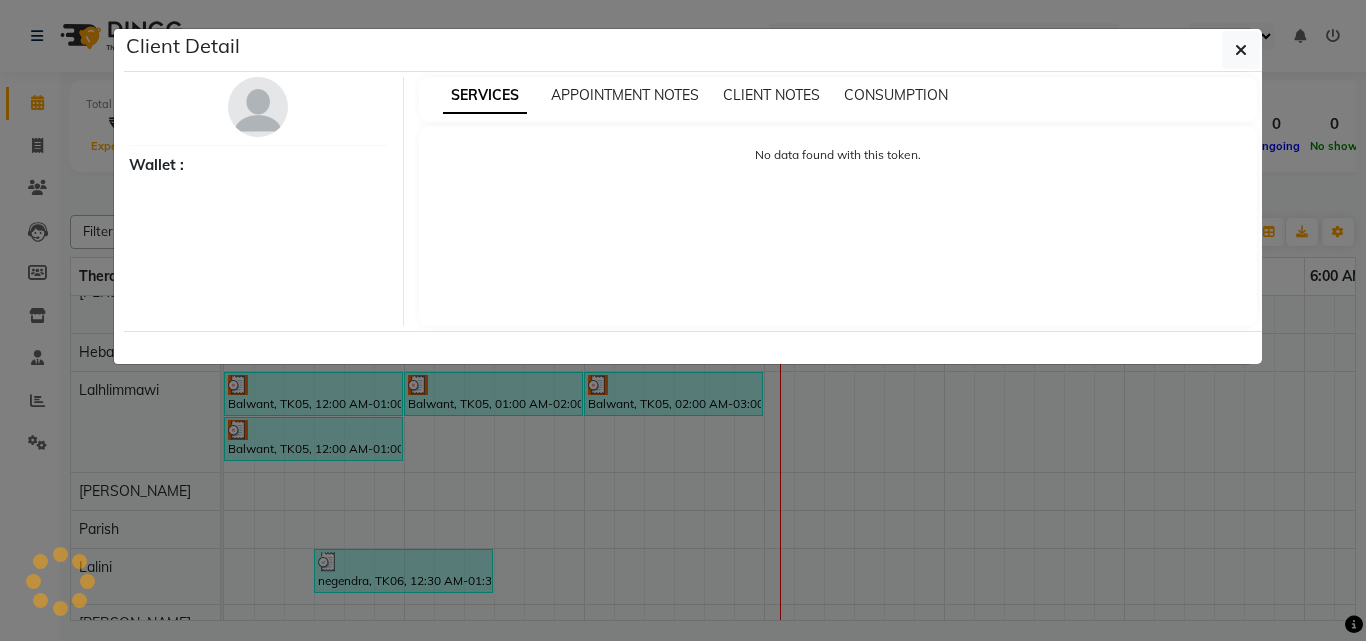 select on "3" 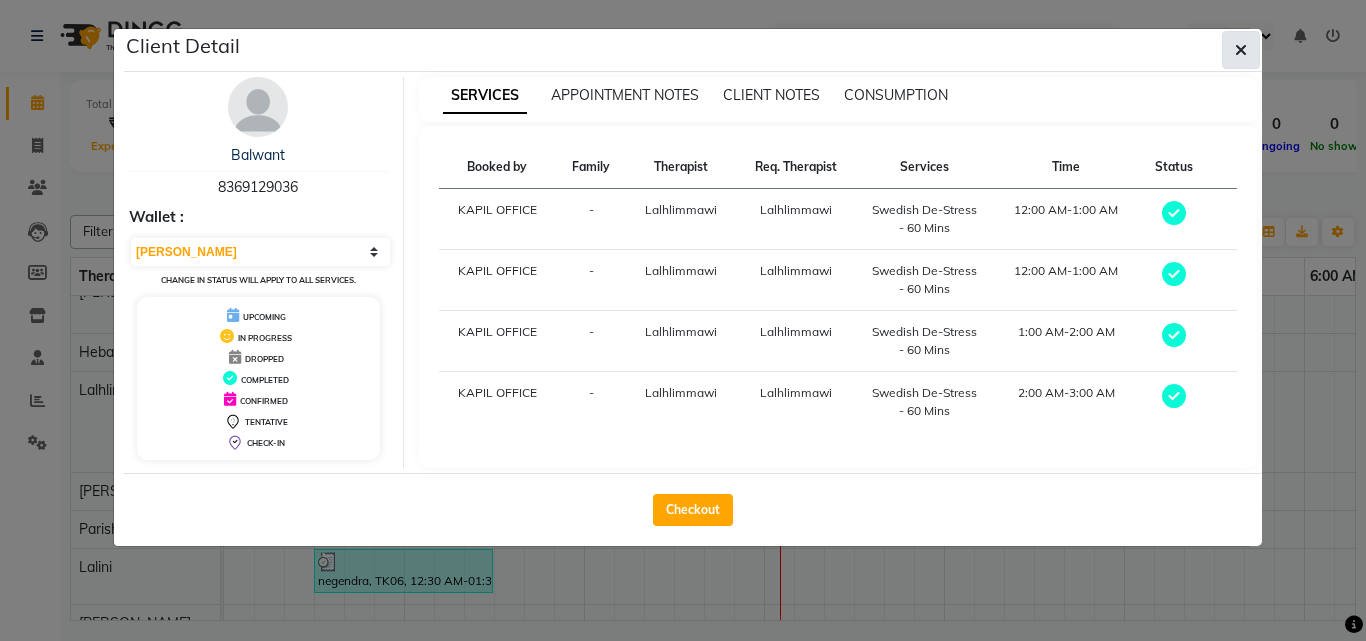 click 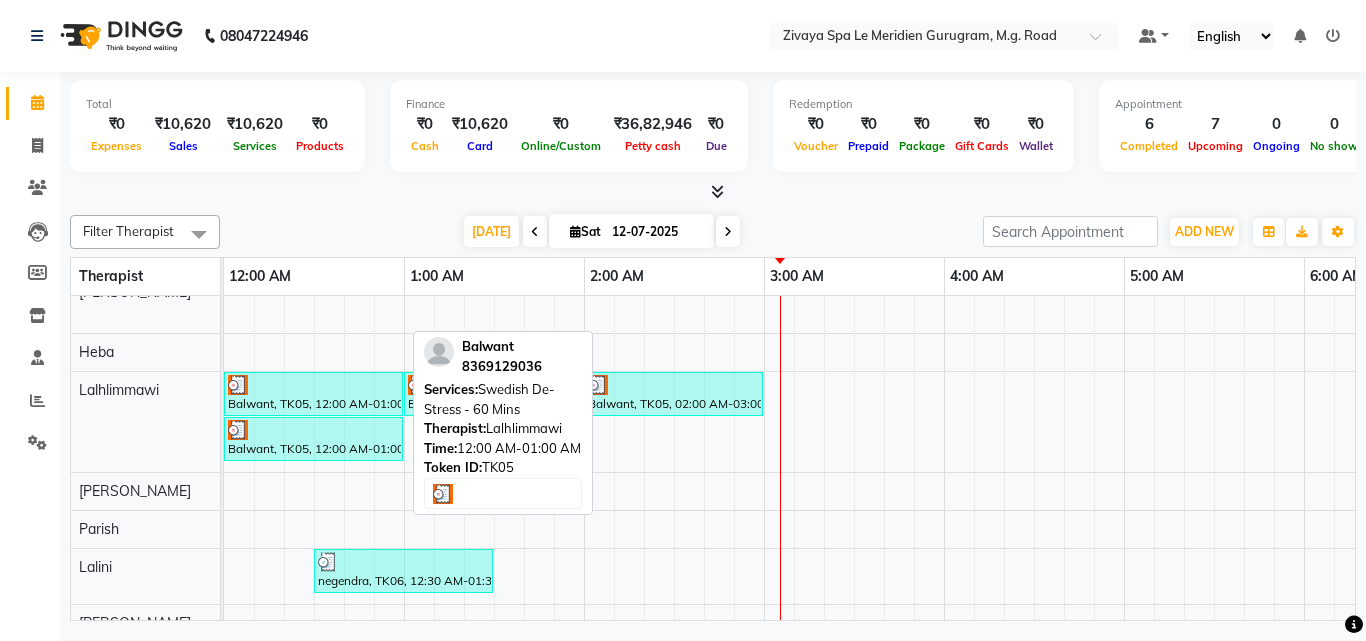 click on "Balwant, TK05, 12:00 AM-01:00 AM, Swedish De-Stress - 60 Mins" at bounding box center [313, 394] 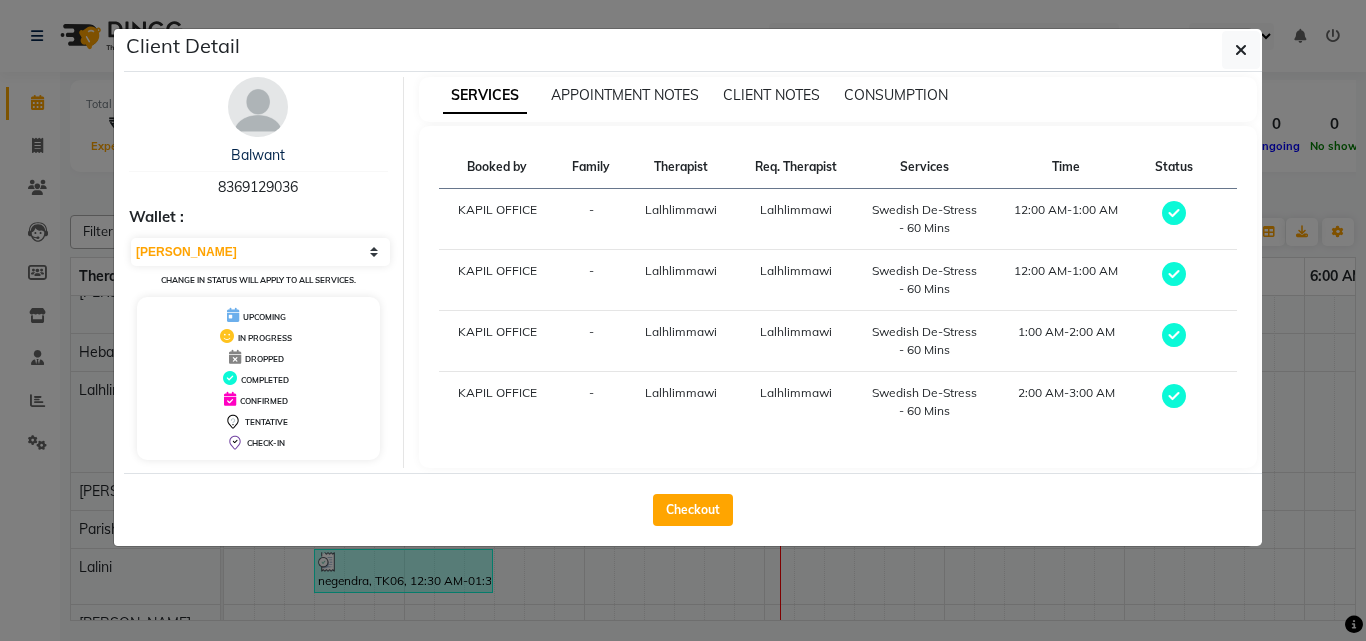 type 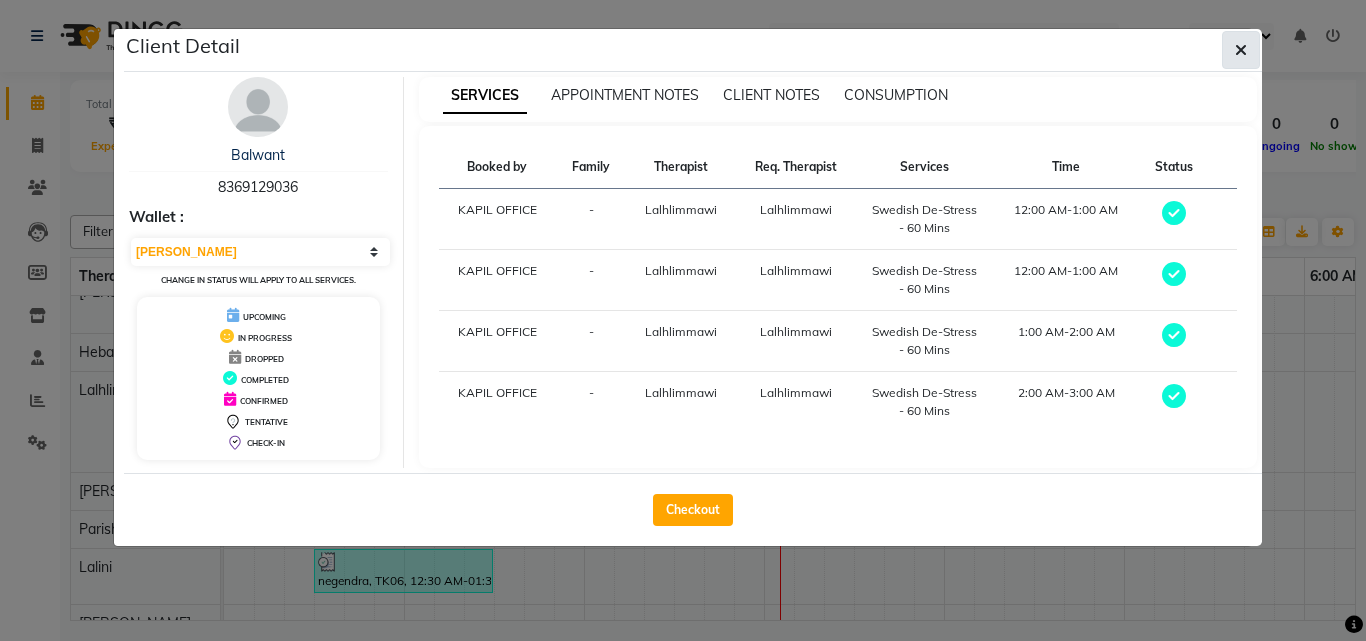 click 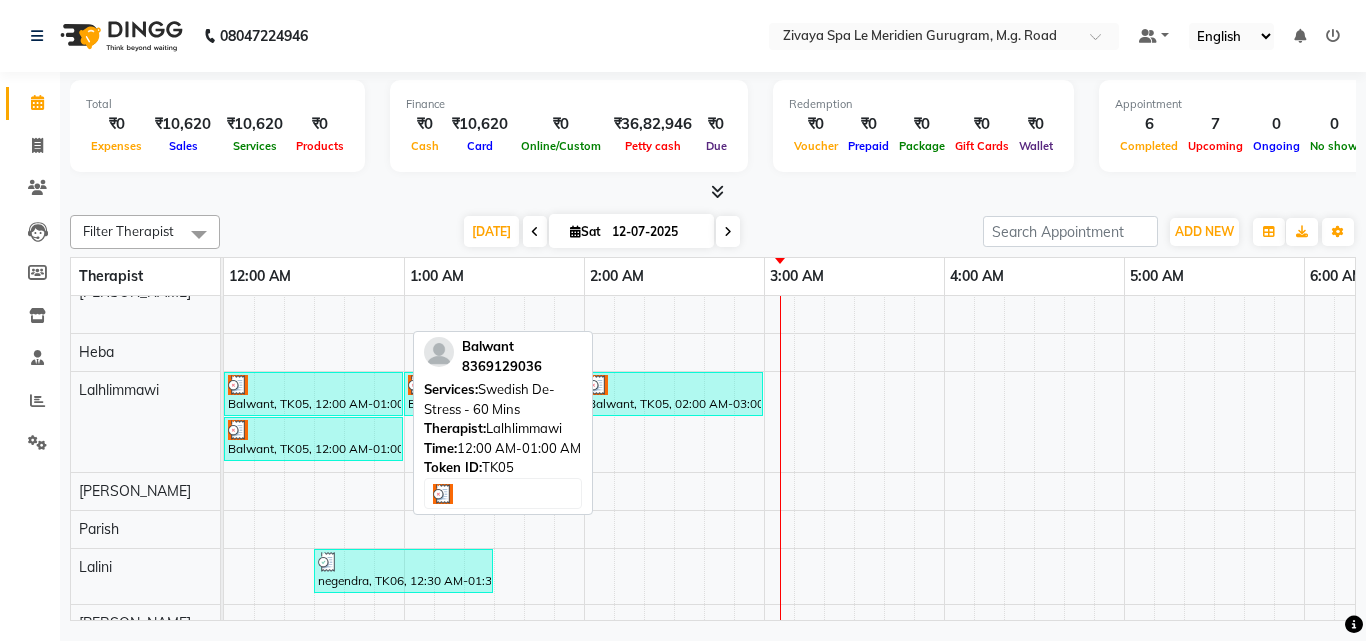 click on "Balwant, TK05, 12:00 AM-01:00 AM, Swedish De-Stress - 60 Mins" at bounding box center [313, 394] 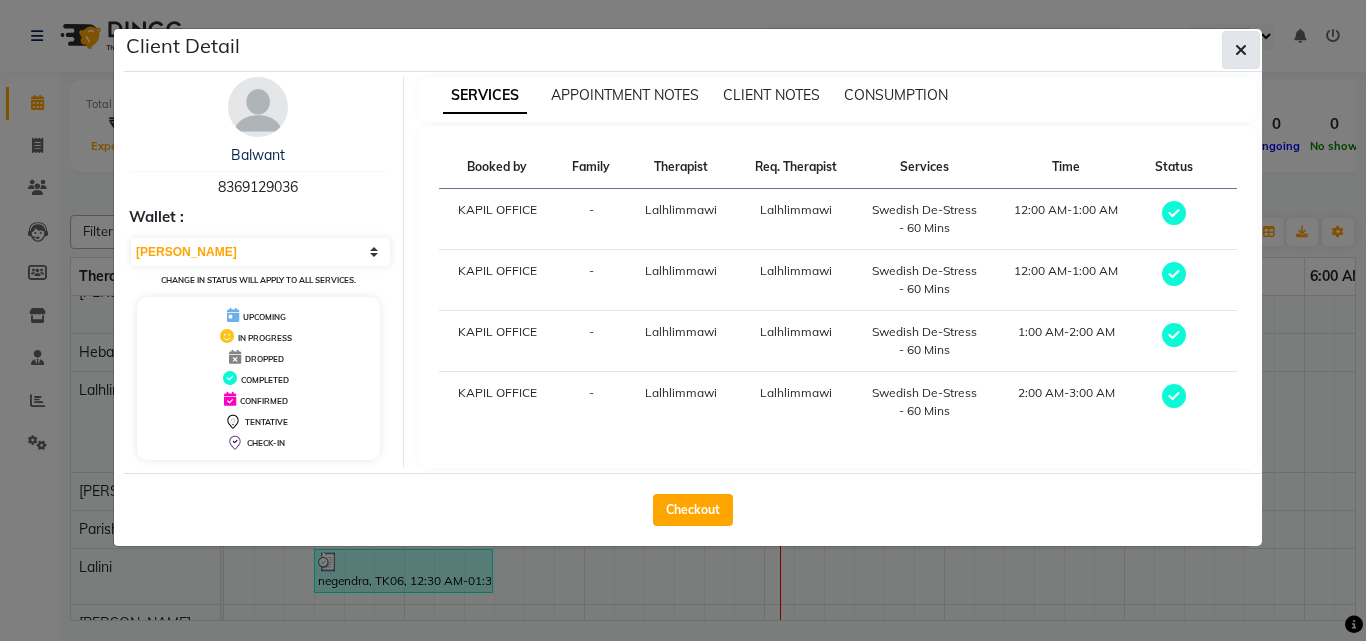 click 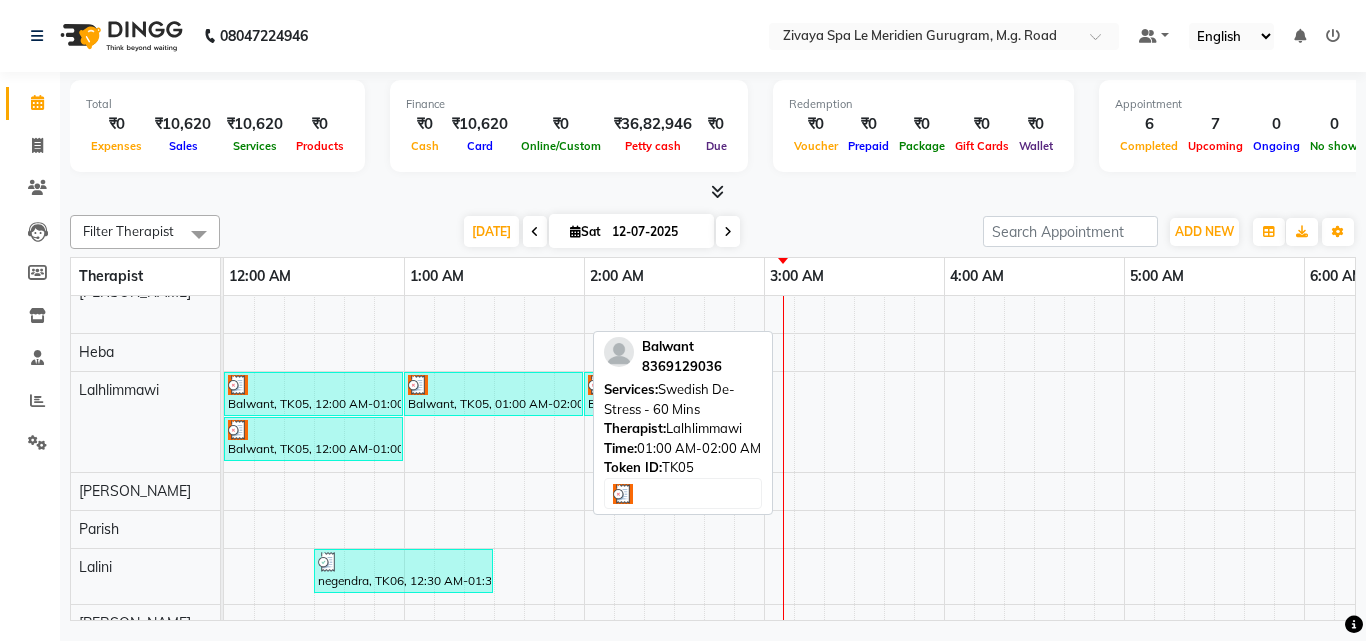 scroll, scrollTop: 364, scrollLeft: 0, axis: vertical 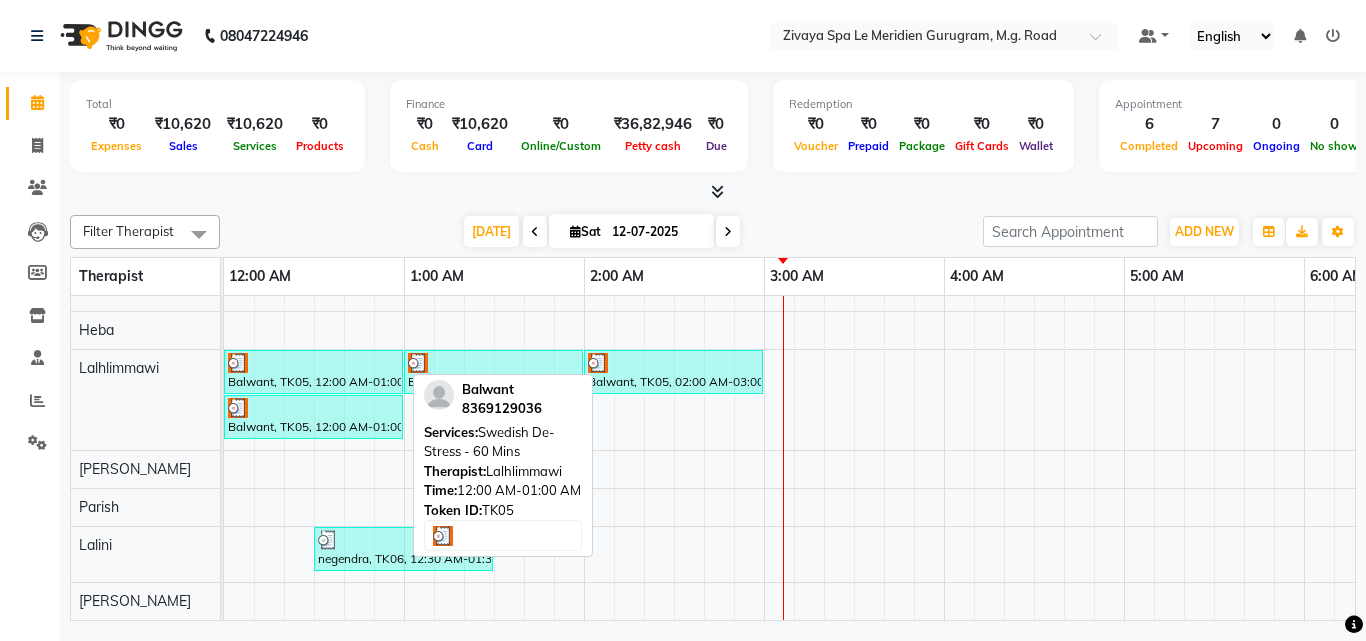 click at bounding box center [313, 363] 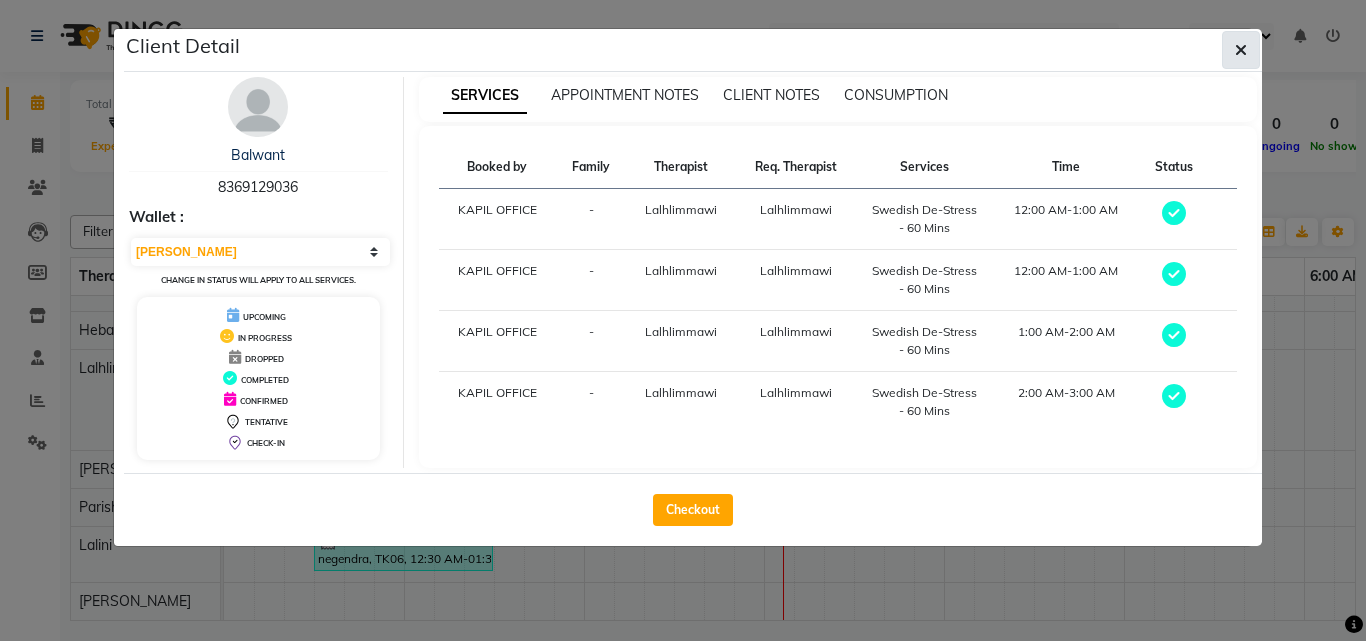 click 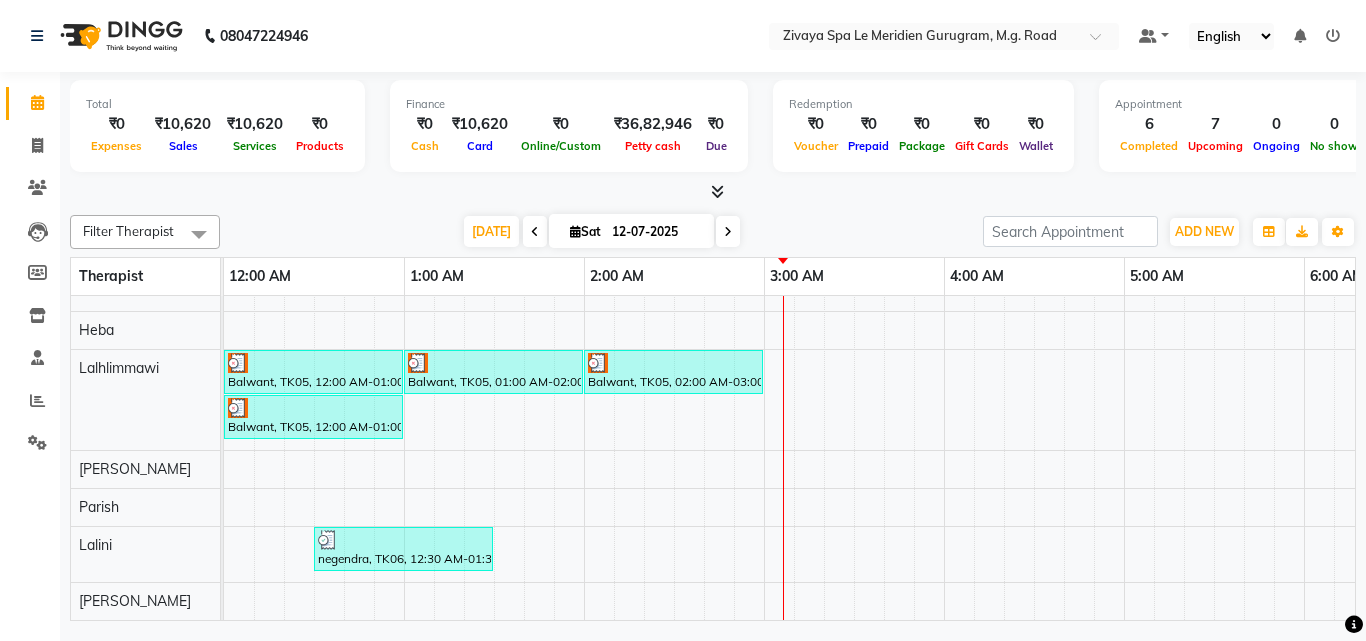 click at bounding box center [535, 232] 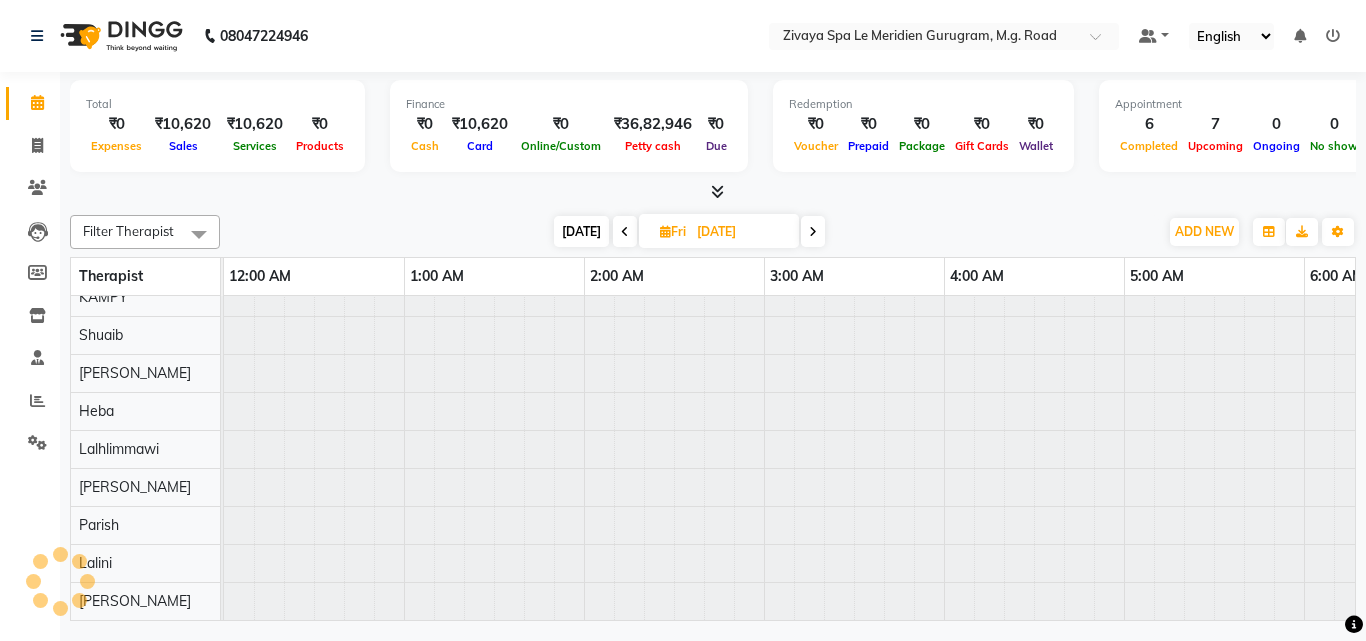 scroll, scrollTop: 0, scrollLeft: 1081, axis: horizontal 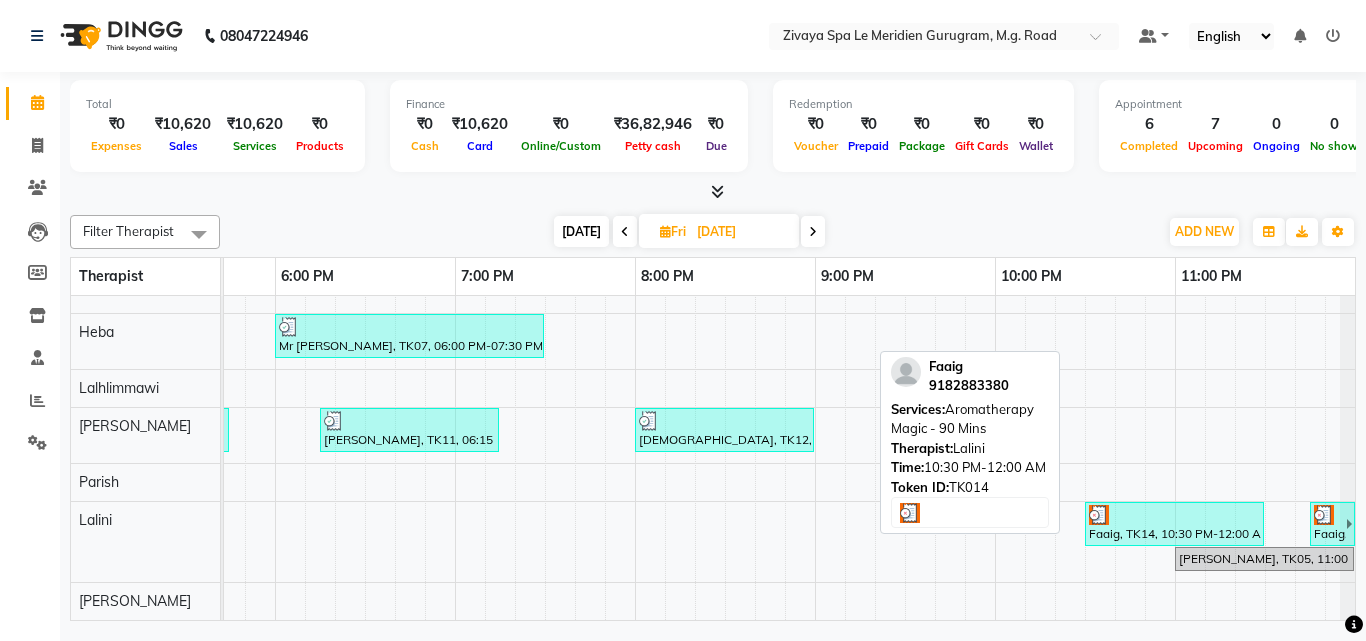 click on "Faaig, TK14, 10:30 PM-12:00 AM, Aromatherapy Magic - 90 Mins" at bounding box center (1174, 524) 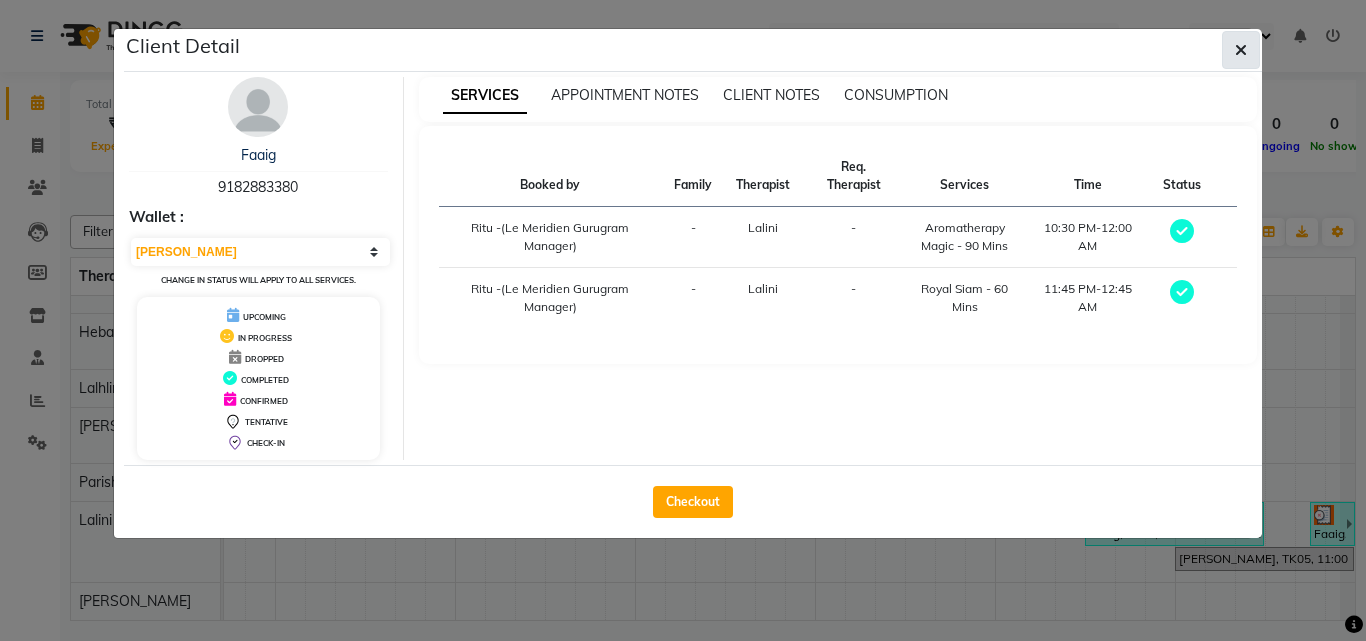 click 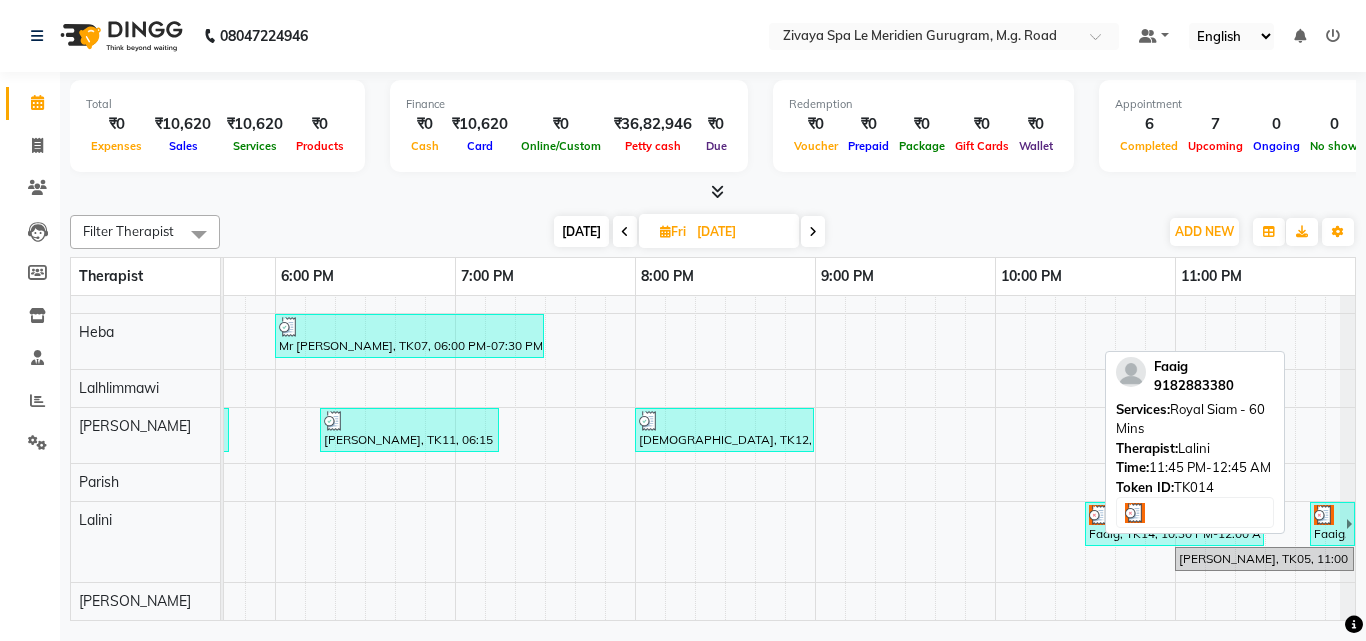 click on "Faaig, TK14, 11:45 PM-12:45 AM, Royal Siam - 60 Mins" at bounding box center [1329, 524] 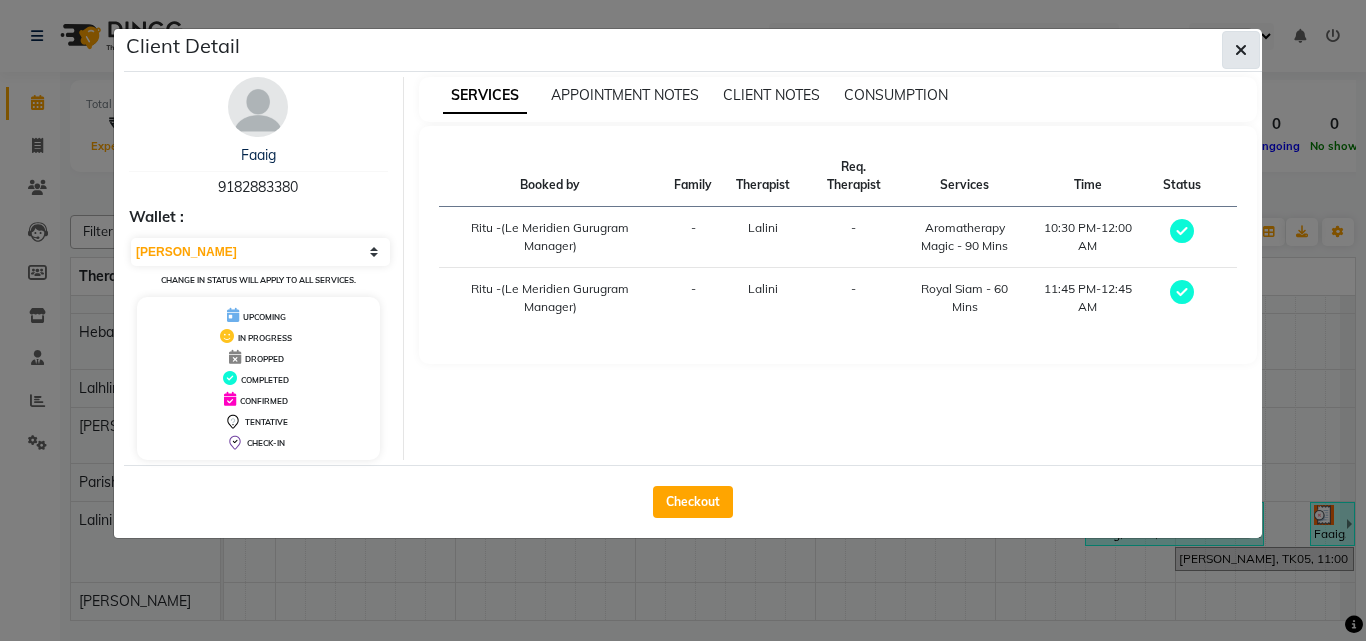 click 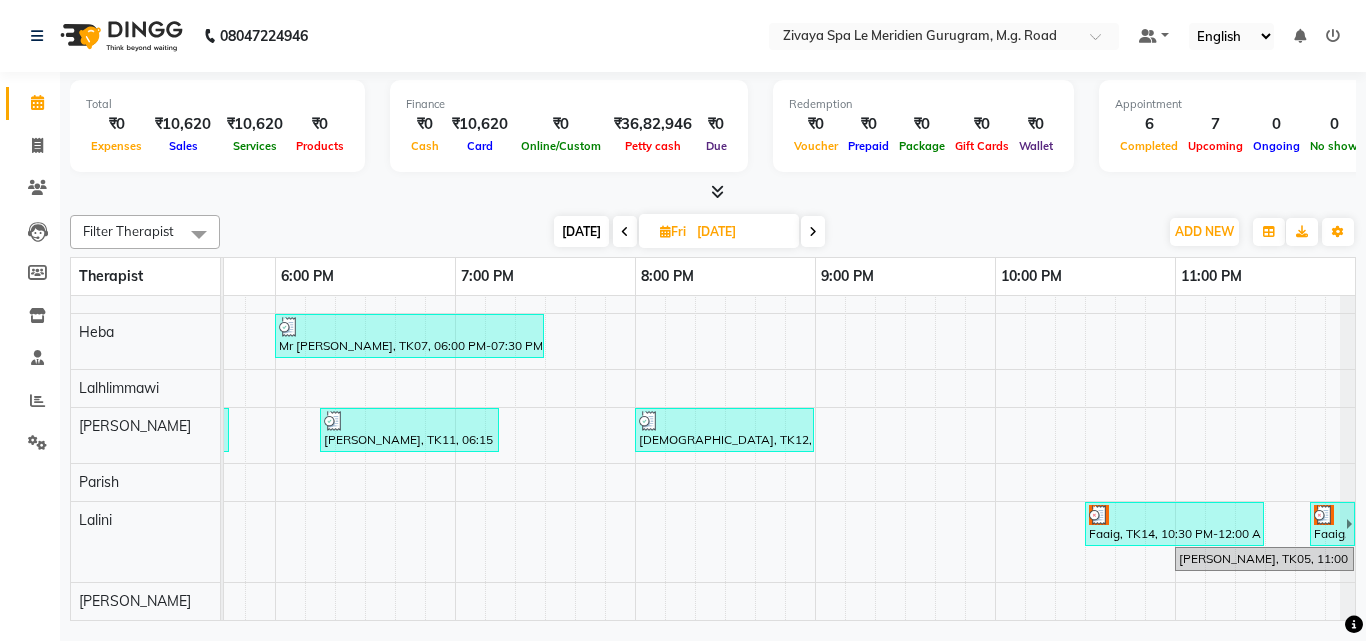 scroll, scrollTop: 320, scrollLeft: 3204, axis: both 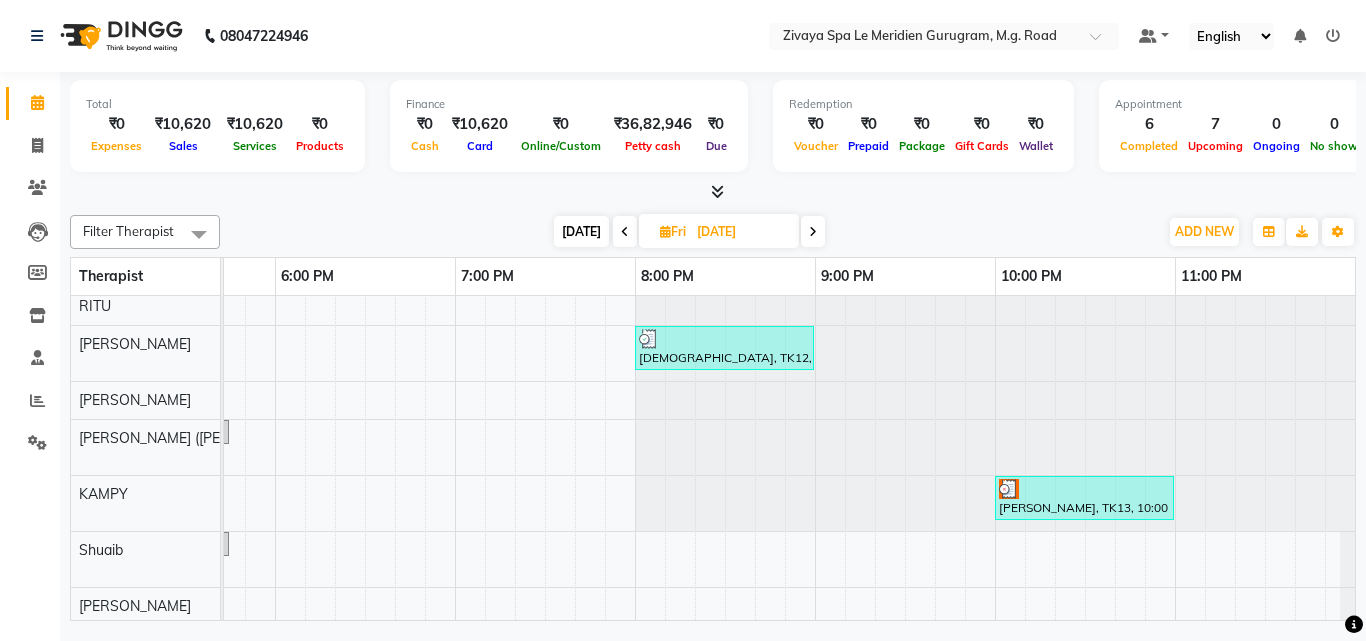 click at bounding box center [813, 231] 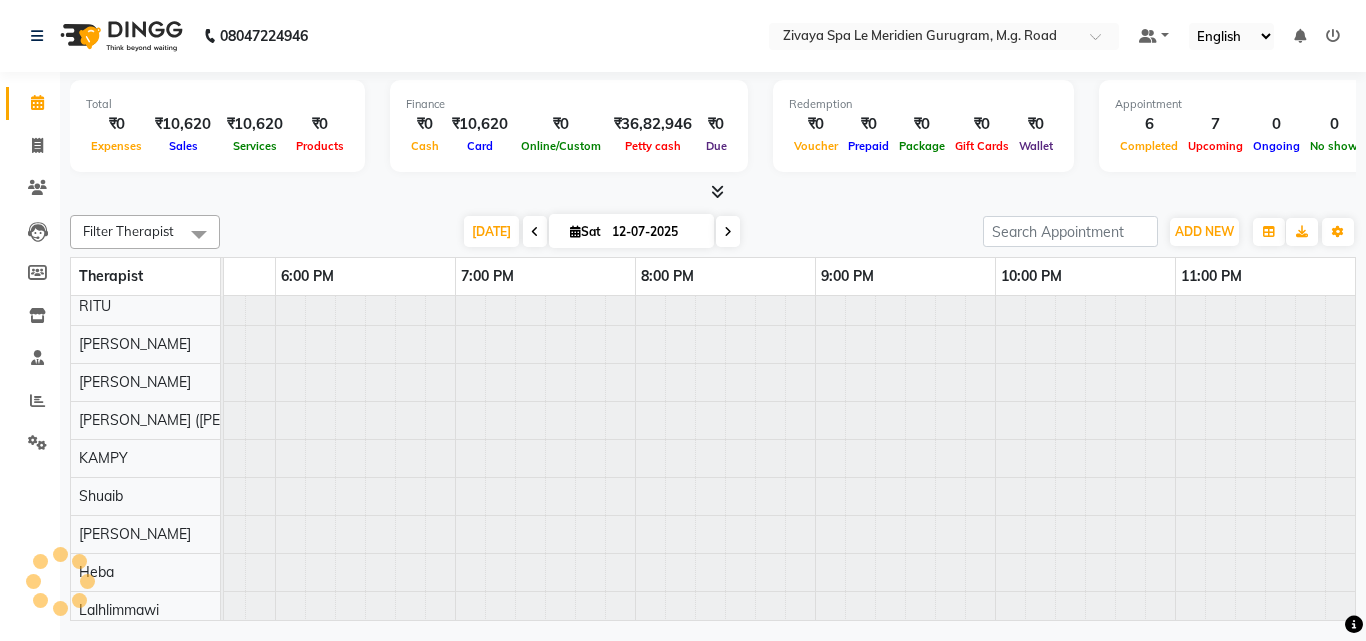 scroll, scrollTop: 0, scrollLeft: 1081, axis: horizontal 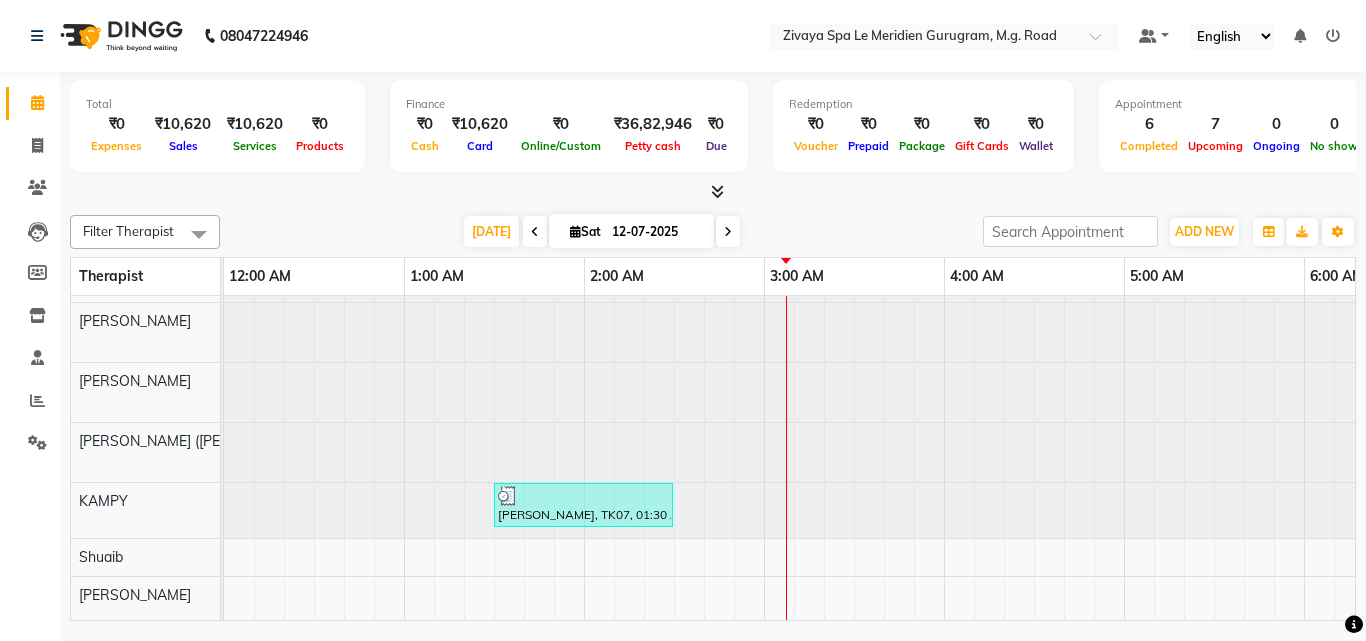 click at bounding box center (535, 231) 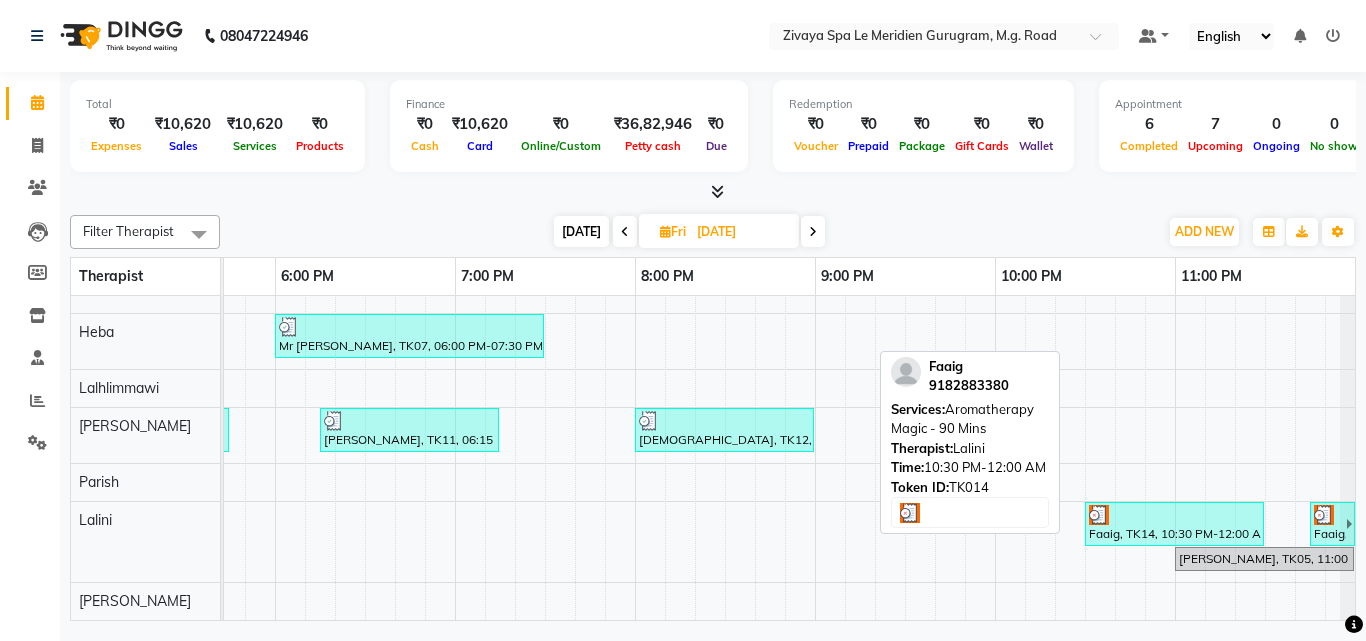 click on "Faaig, TK14, 10:30 PM-12:00 AM, Aromatherapy Magic - 90 Mins" at bounding box center (1174, 524) 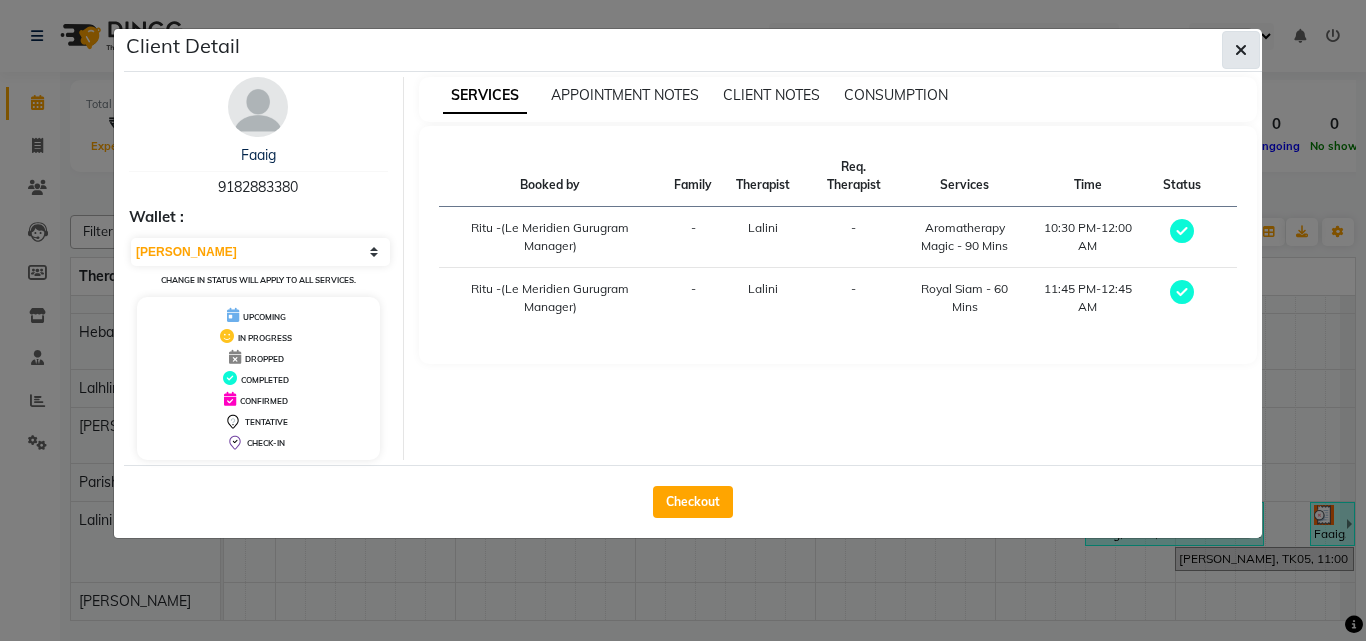 click 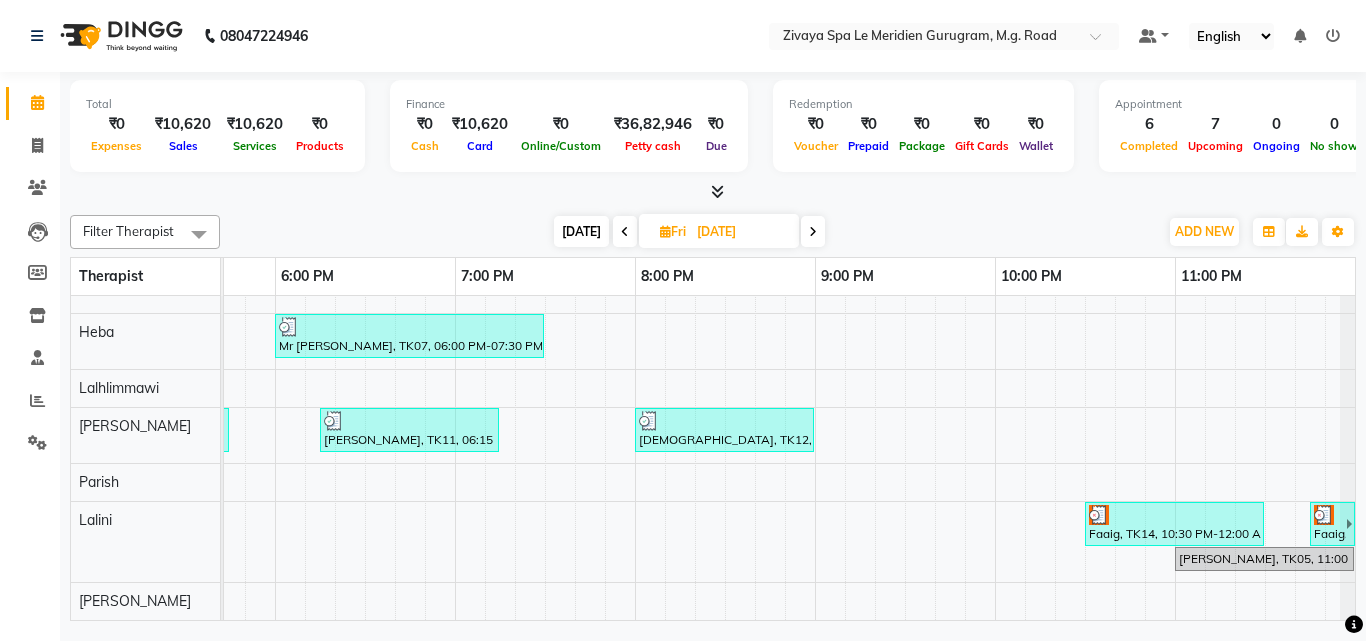 click at bounding box center (813, 231) 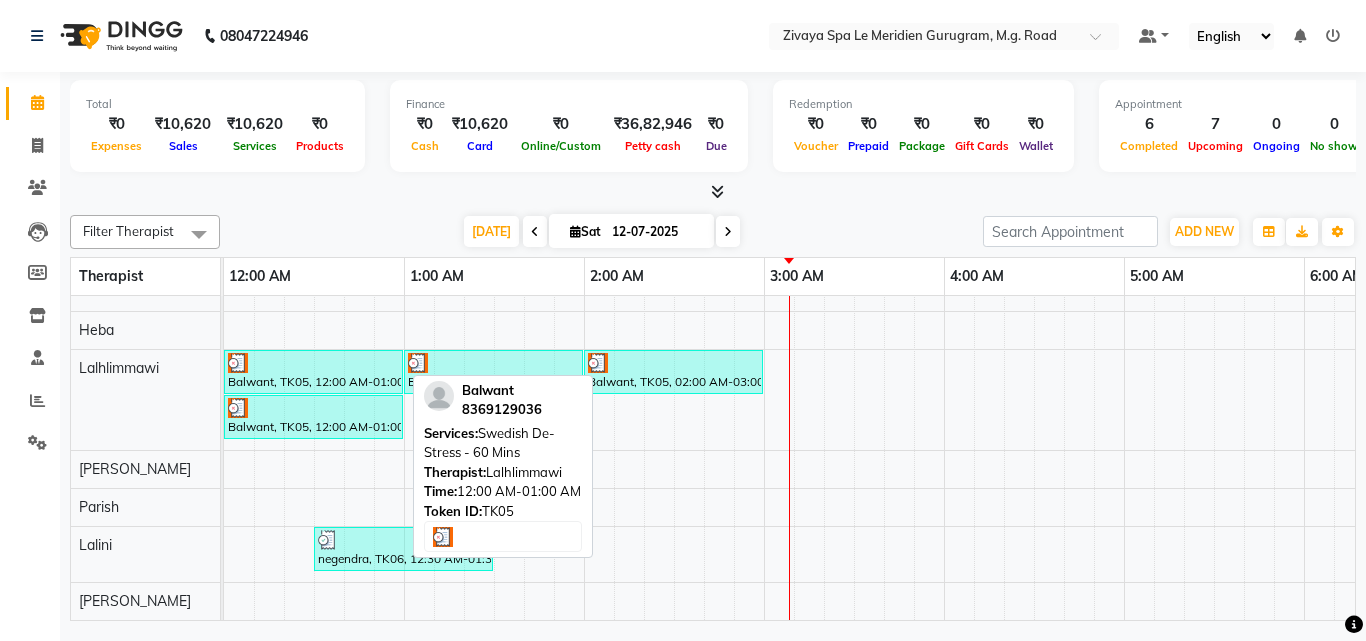 click on "Balwant, TK05, 12:00 AM-01:00 AM, Swedish De-Stress - 60 Mins" at bounding box center [313, 372] 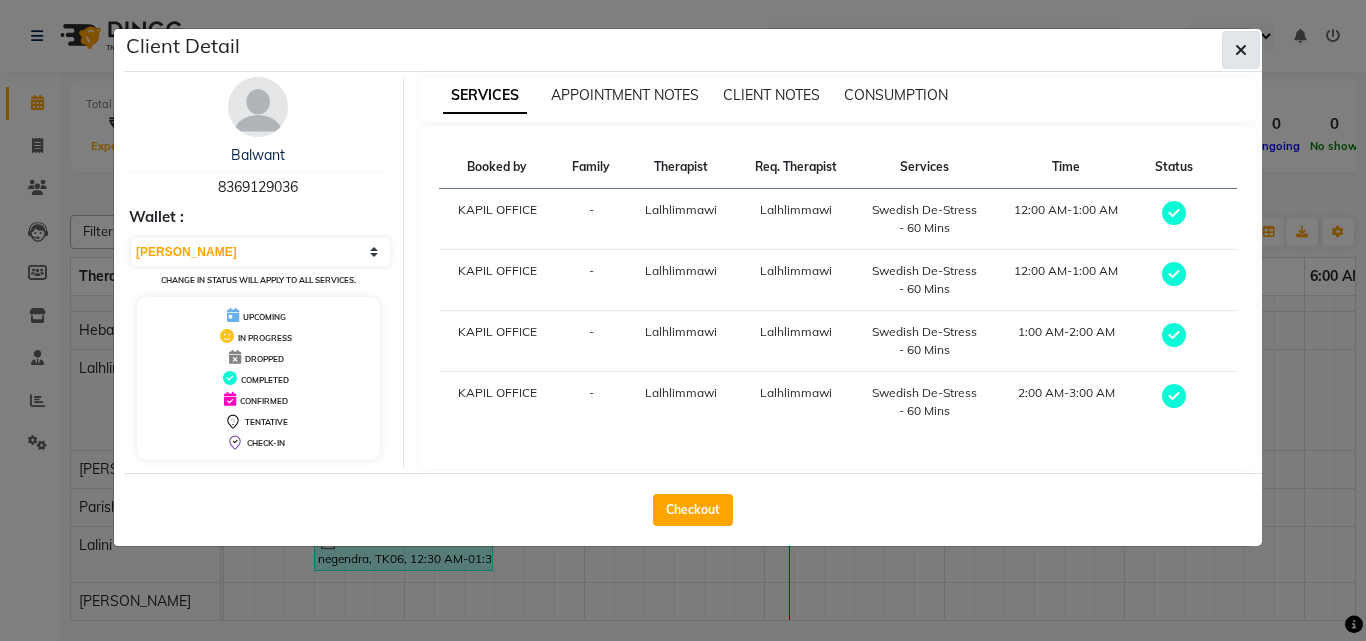 click 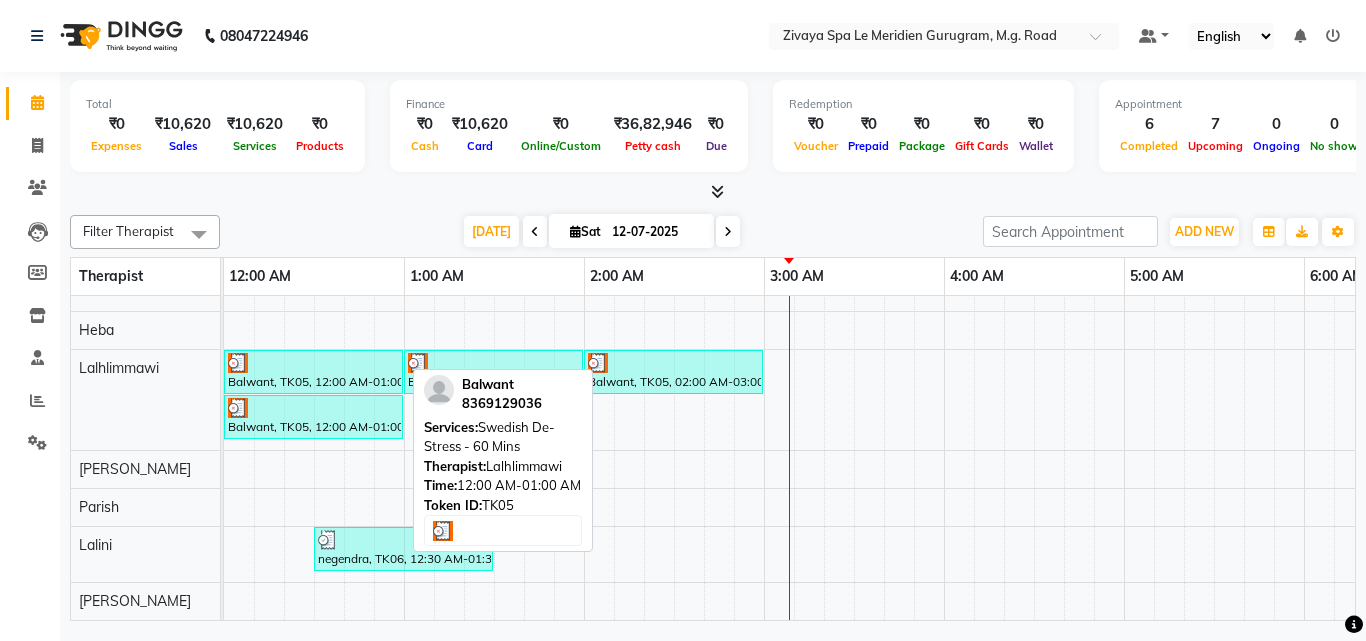 click on "Balwant, TK05, 12:00 AM-01:00 AM, Swedish De-Stress - 60 Mins" at bounding box center [313, 372] 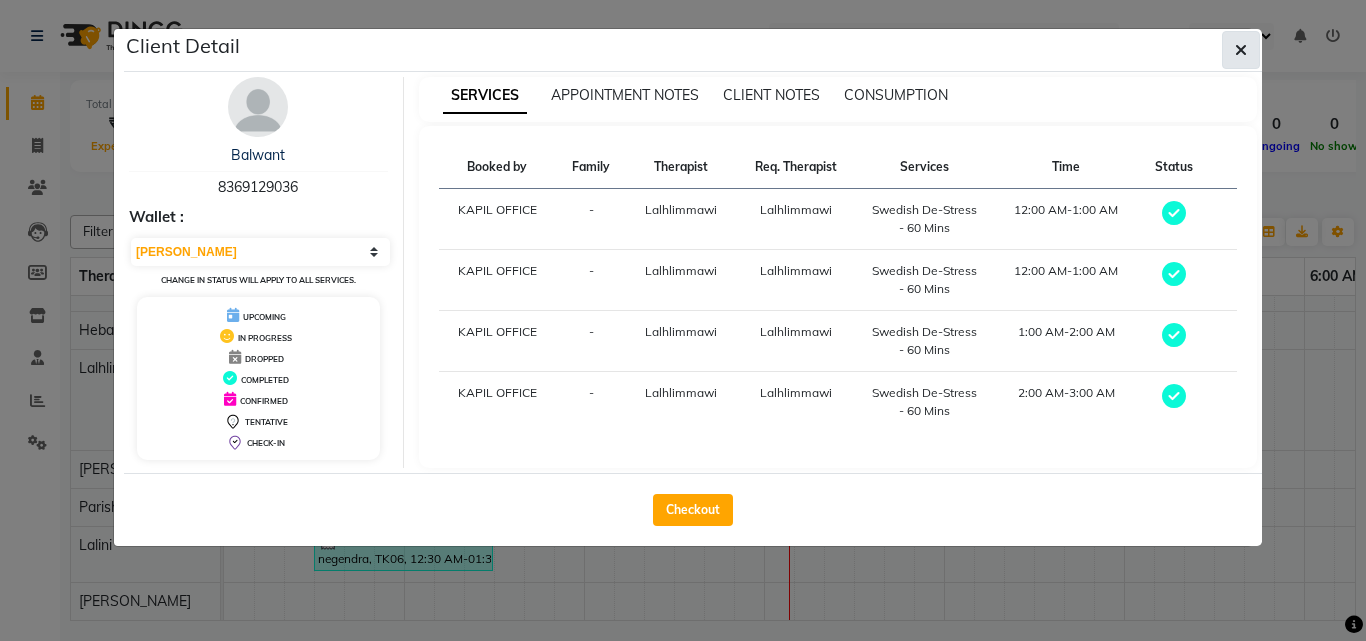 click 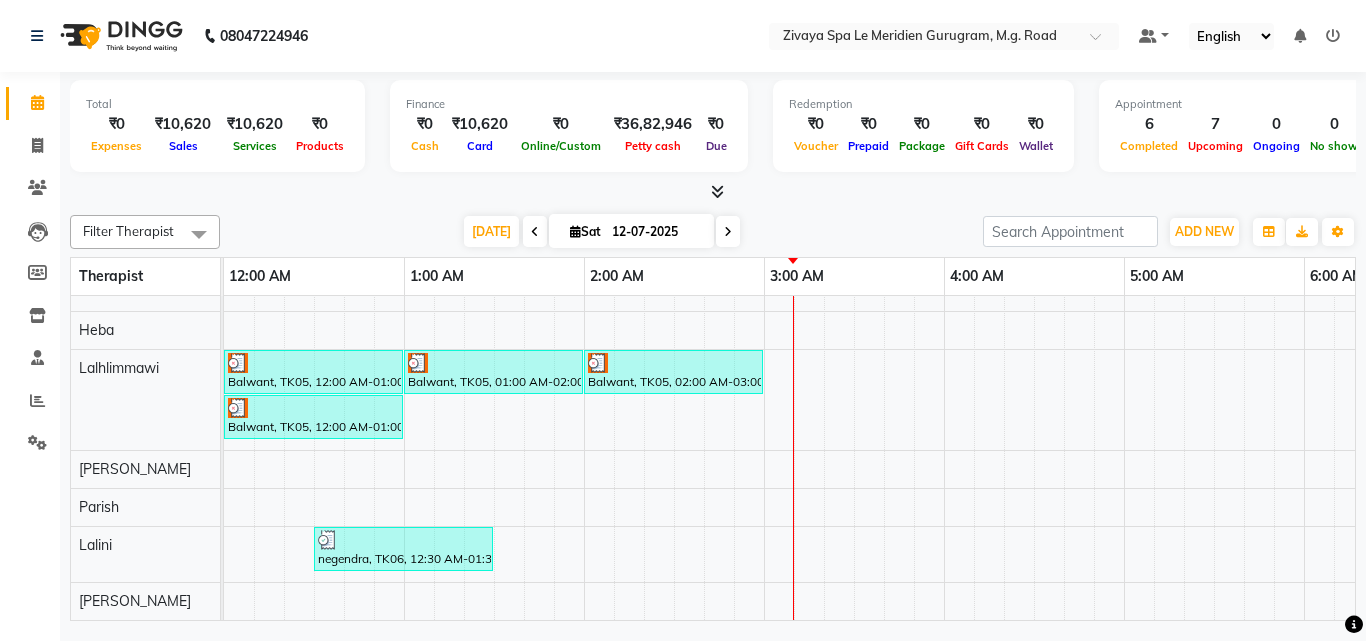 click at bounding box center [535, 232] 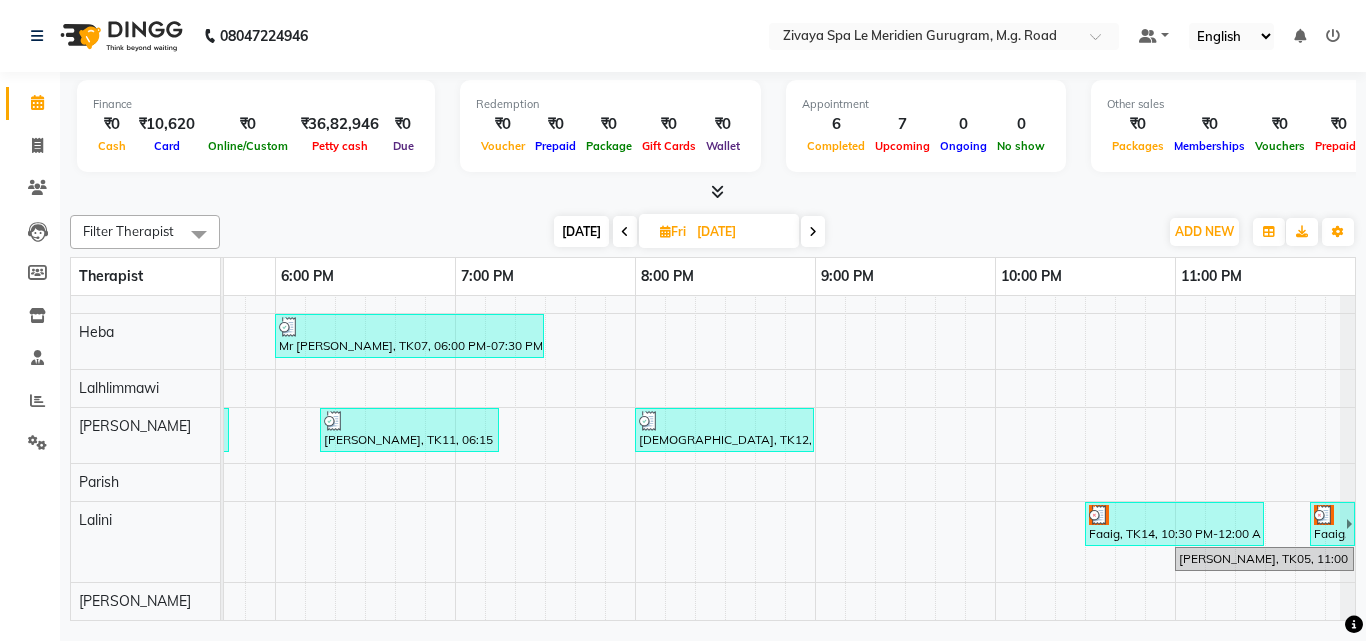 click on "₹0" at bounding box center [1138, 124] 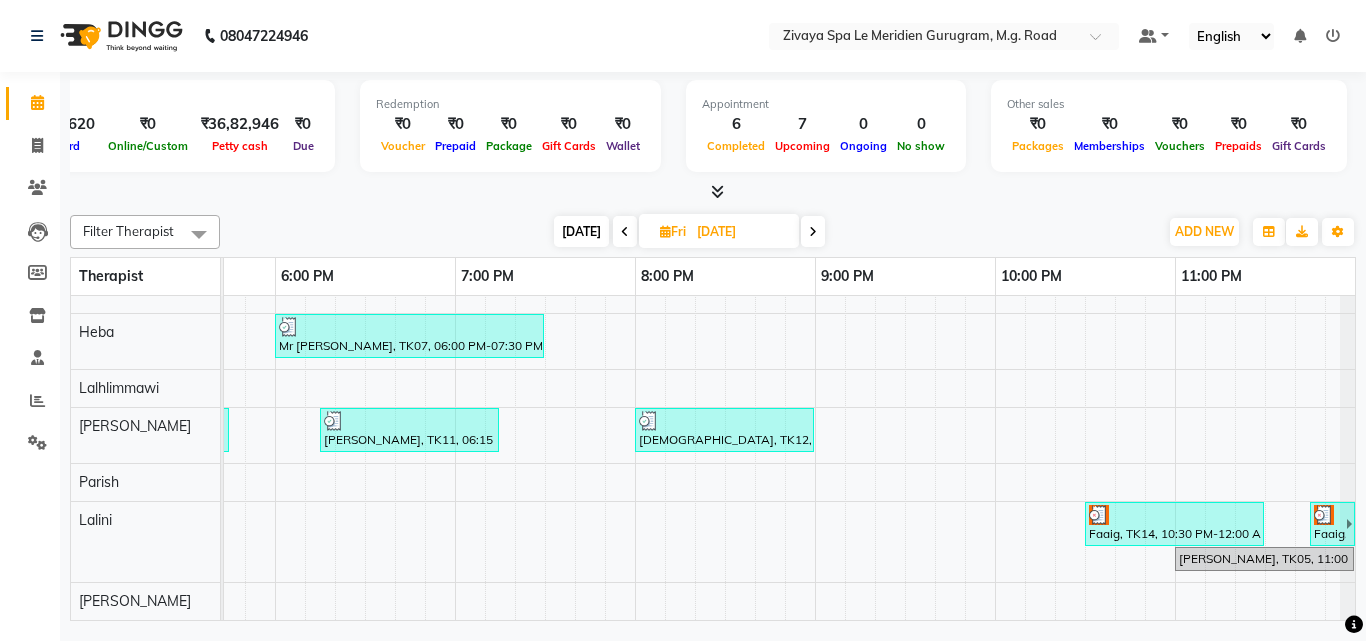 click on "₹0" at bounding box center (1038, 124) 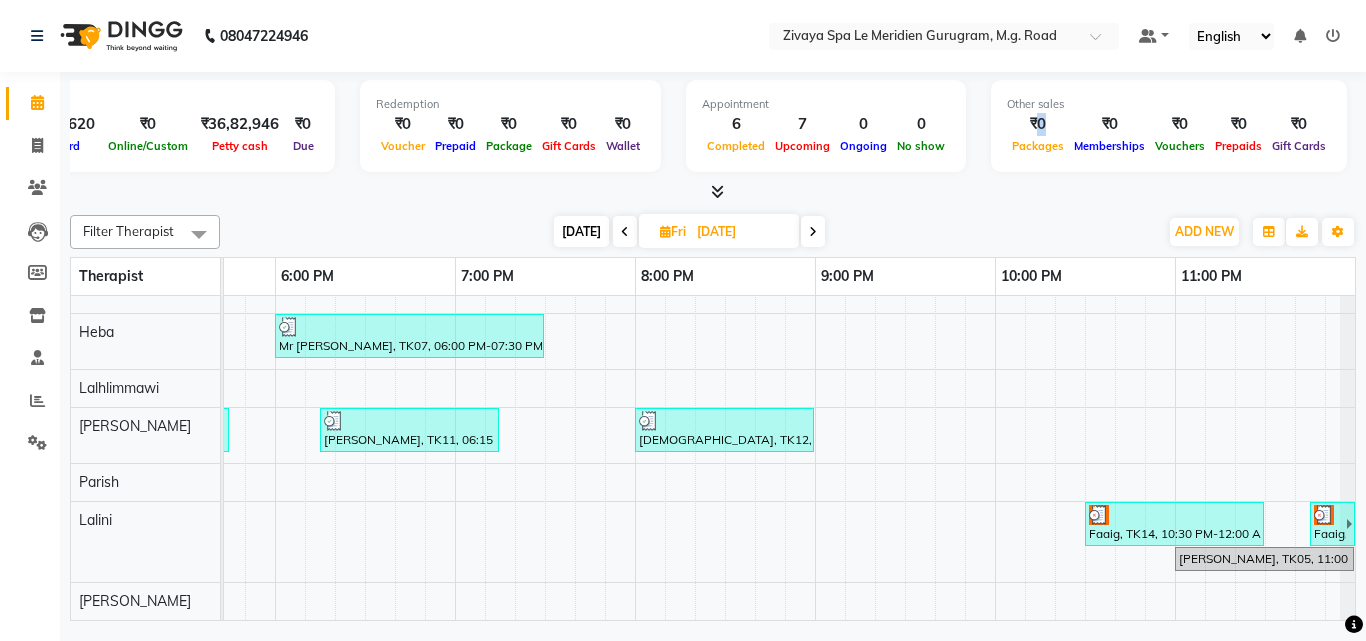 click on "₹0" at bounding box center (1038, 124) 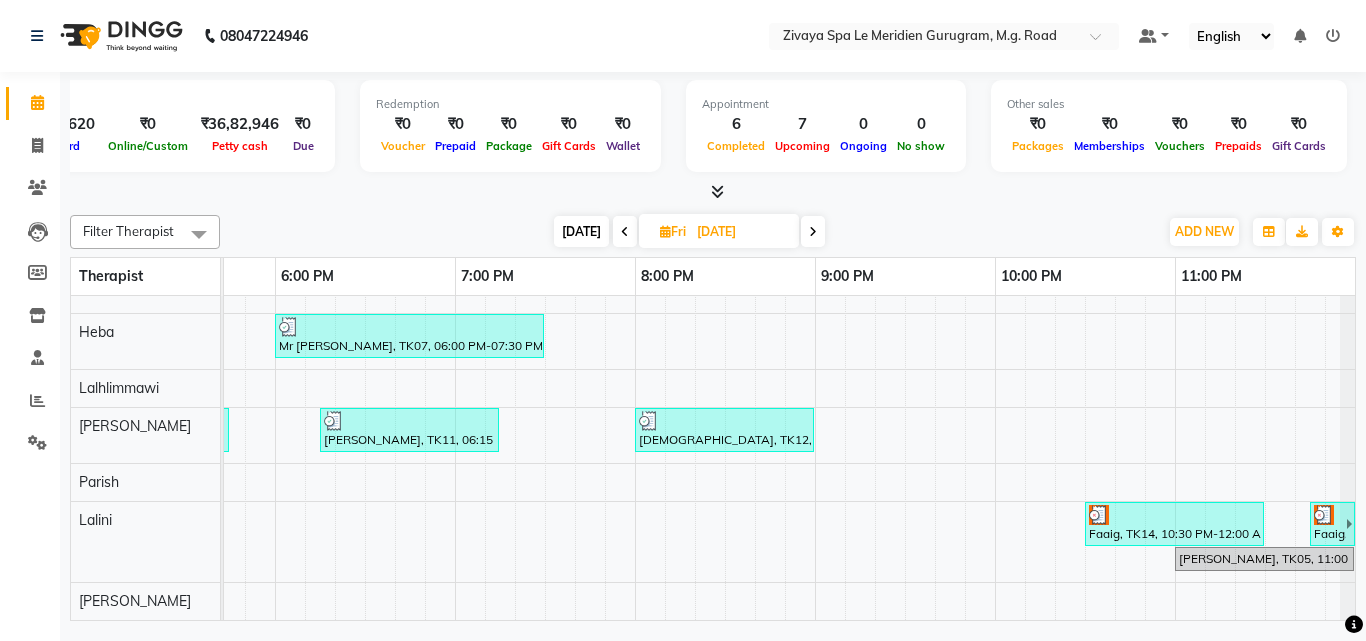 click at bounding box center (713, 192) 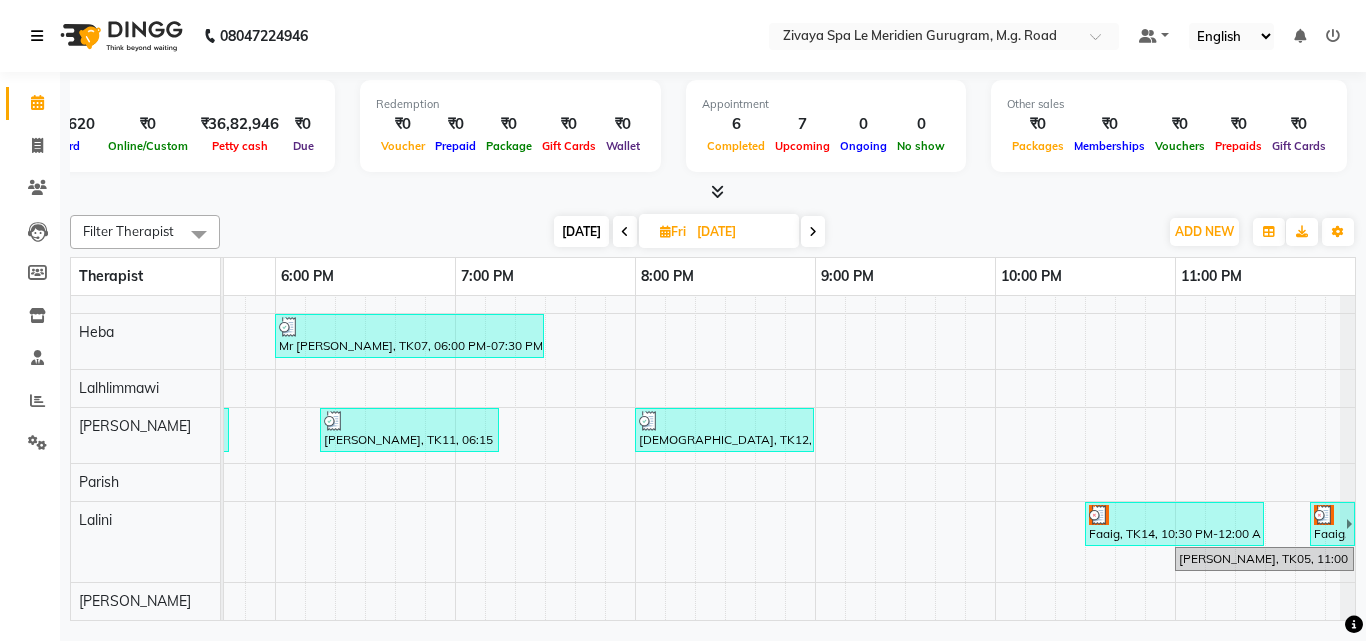 click at bounding box center [37, 36] 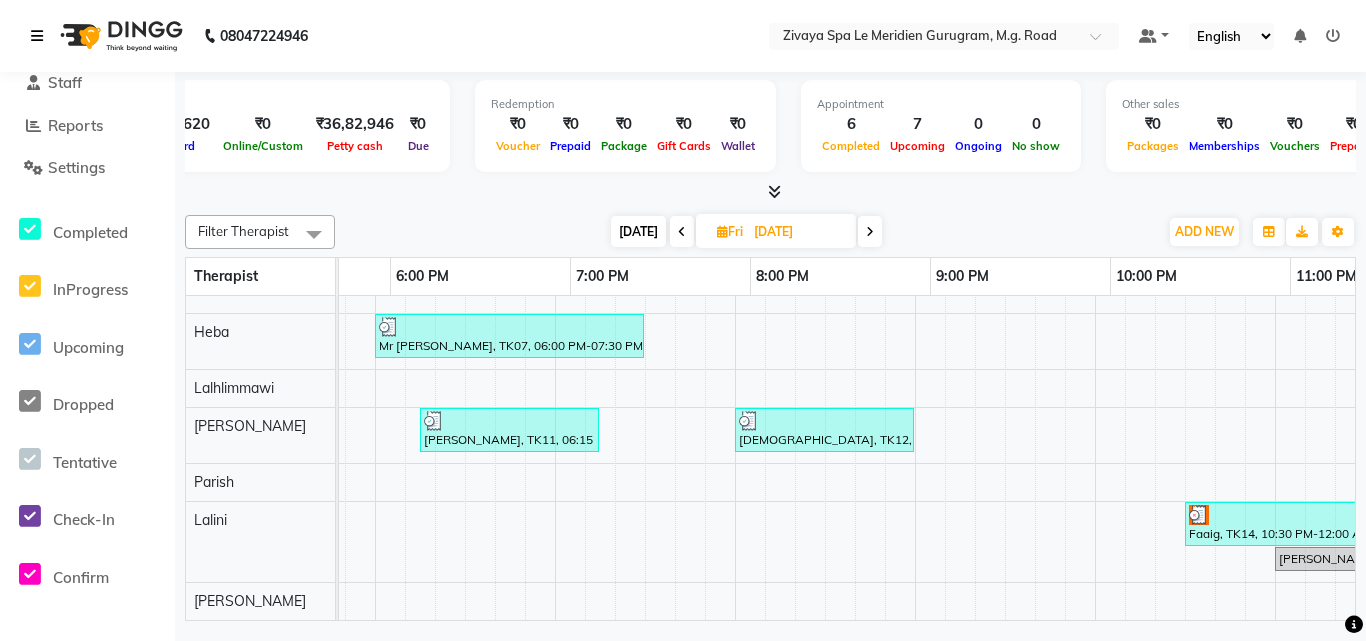 scroll, scrollTop: 442, scrollLeft: 0, axis: vertical 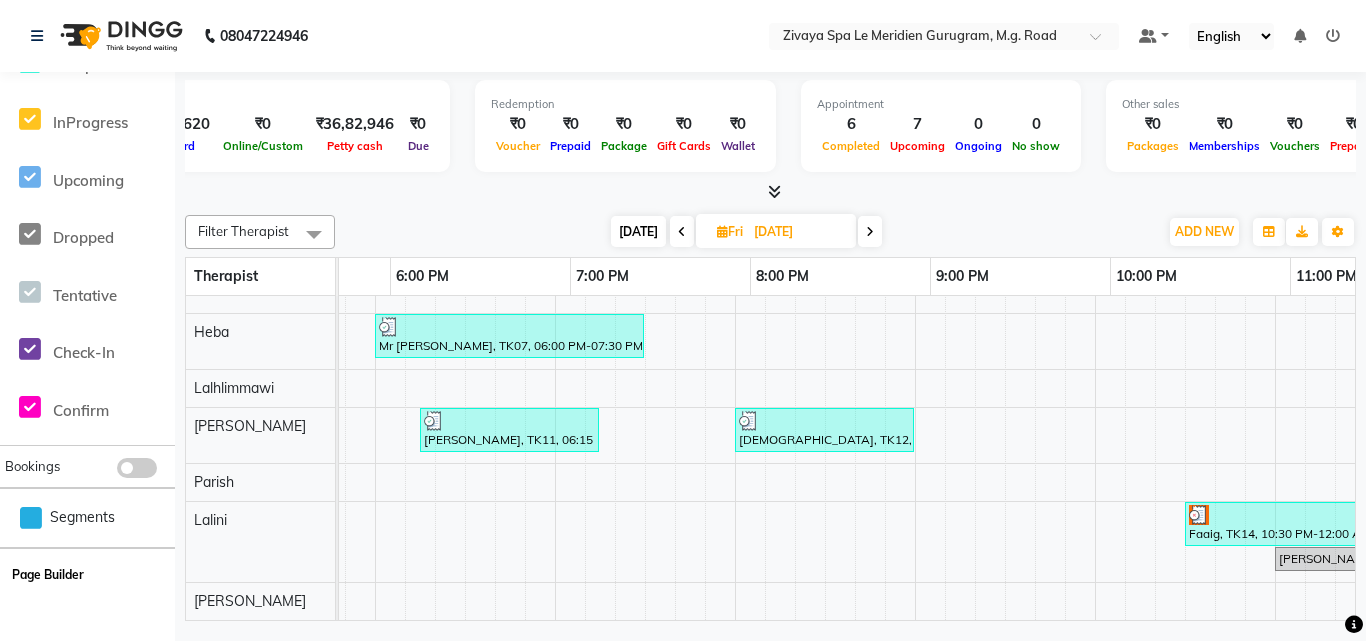 click on "Page Builder" 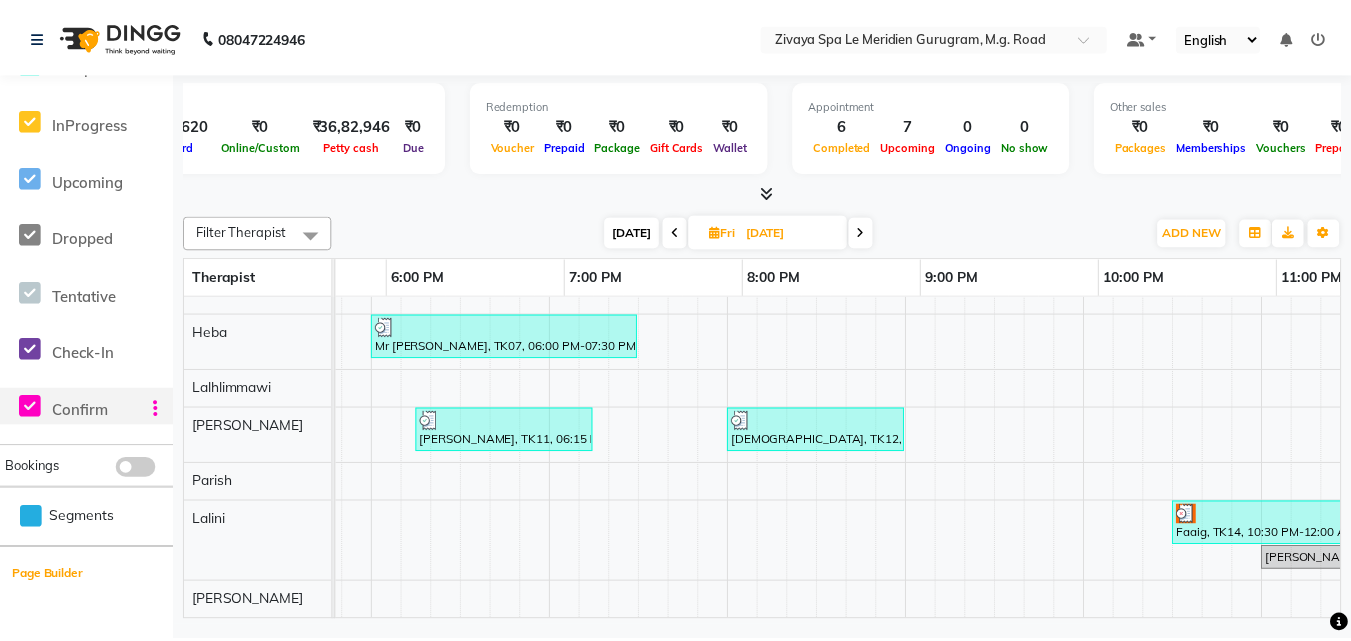 scroll, scrollTop: 0, scrollLeft: 0, axis: both 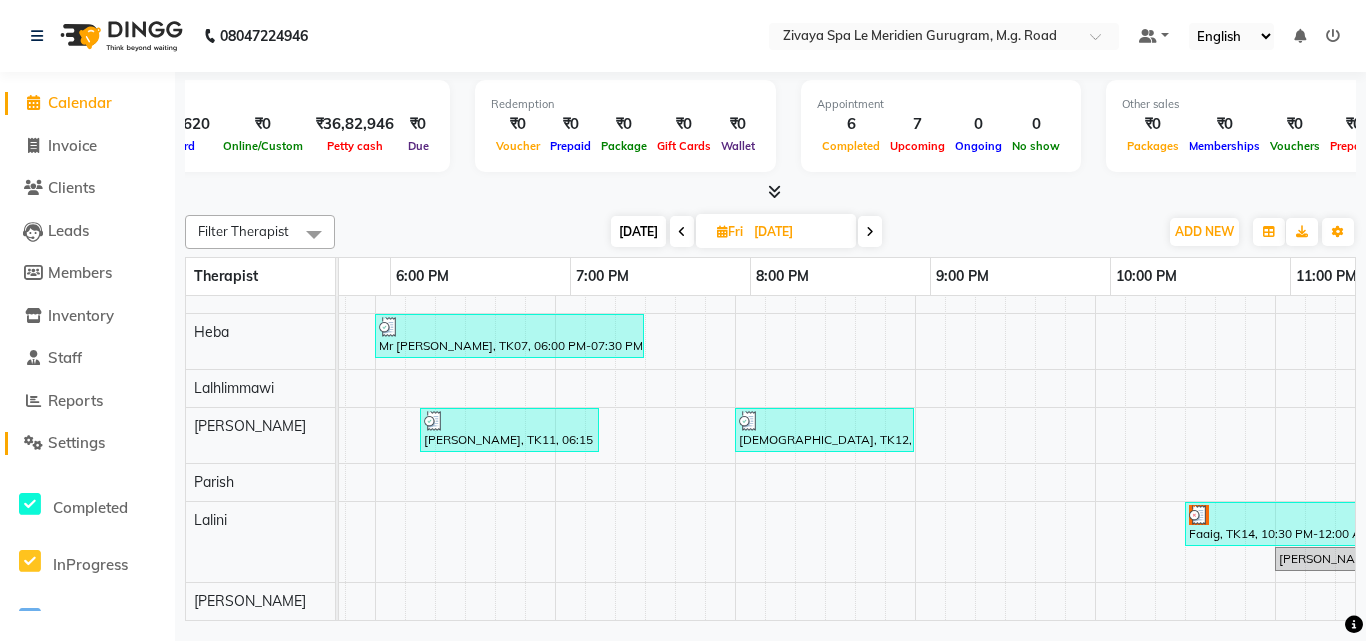 click on "Settings" 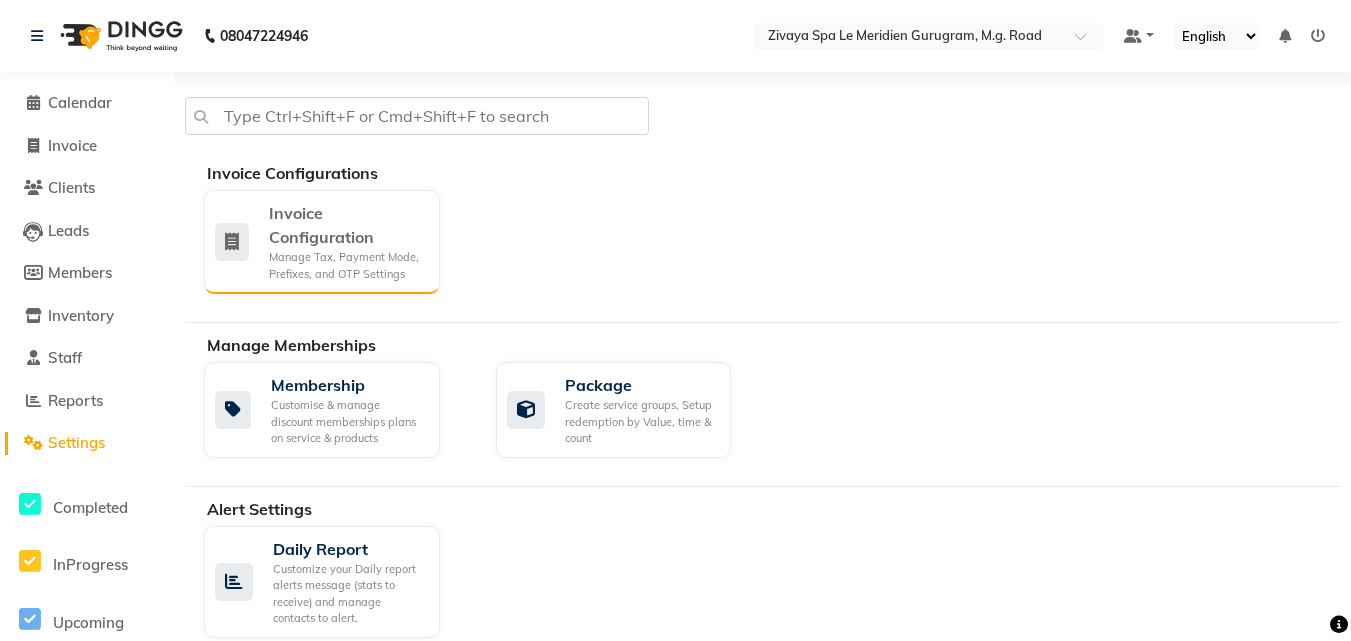 click on "Invoice Configuration" 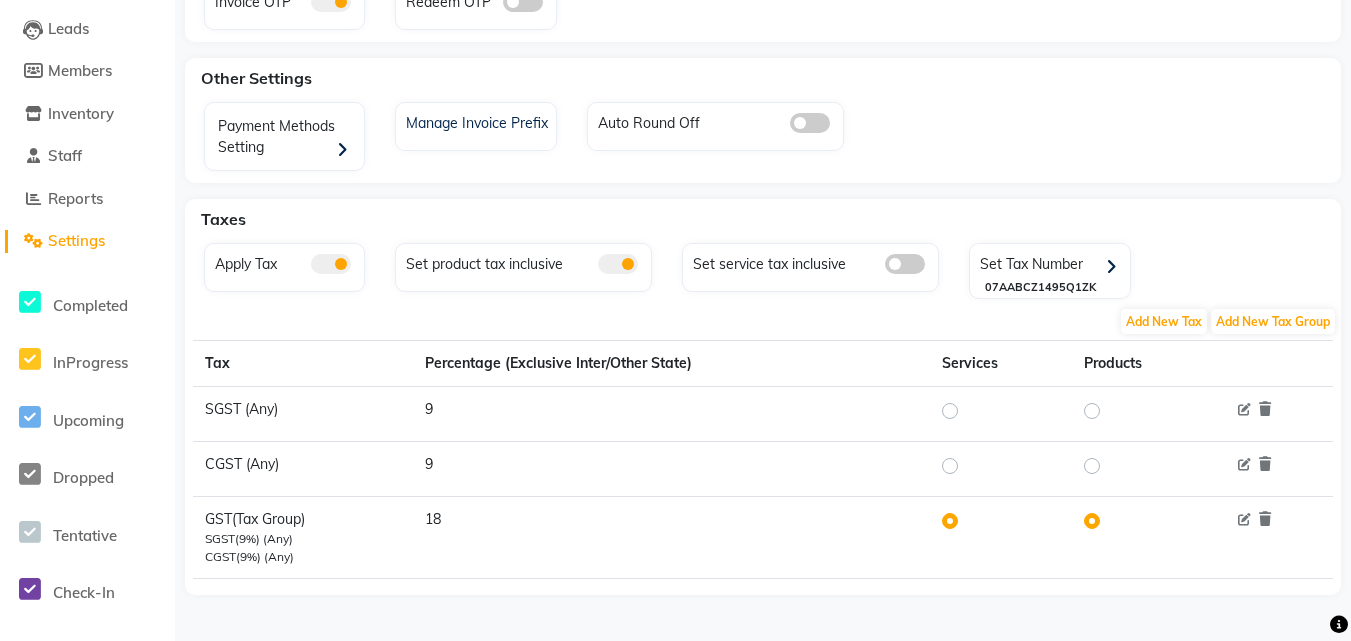 scroll, scrollTop: 0, scrollLeft: 0, axis: both 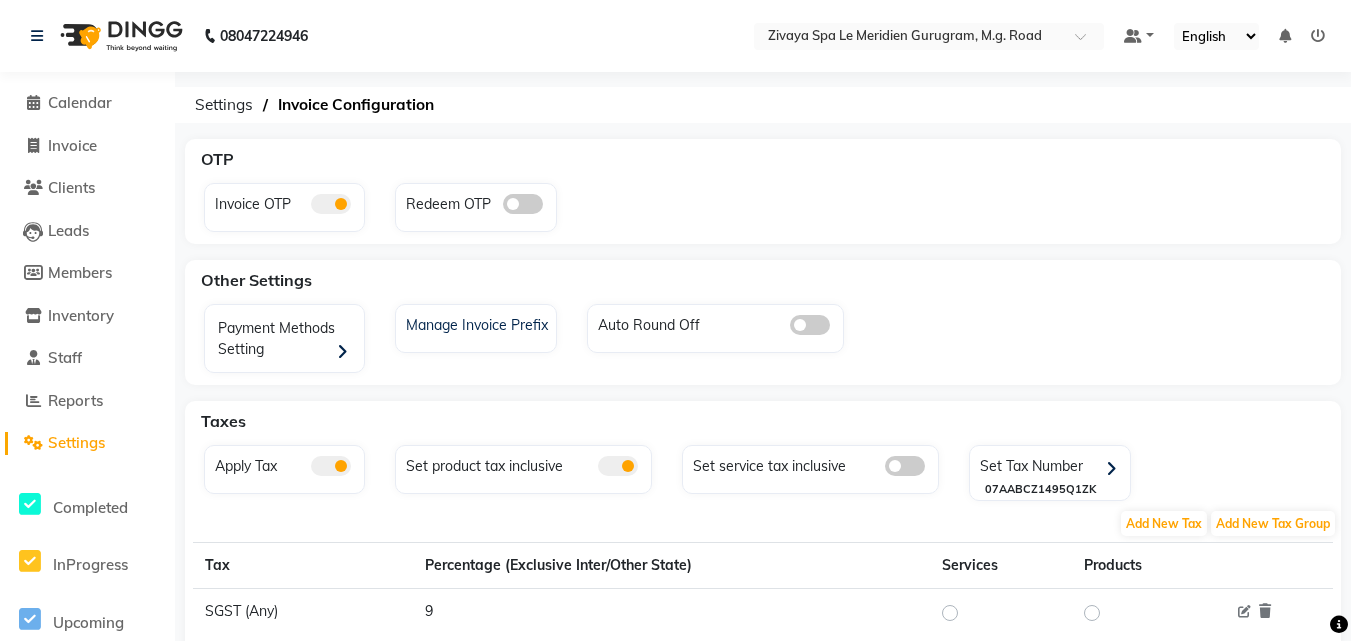click on "Settings" 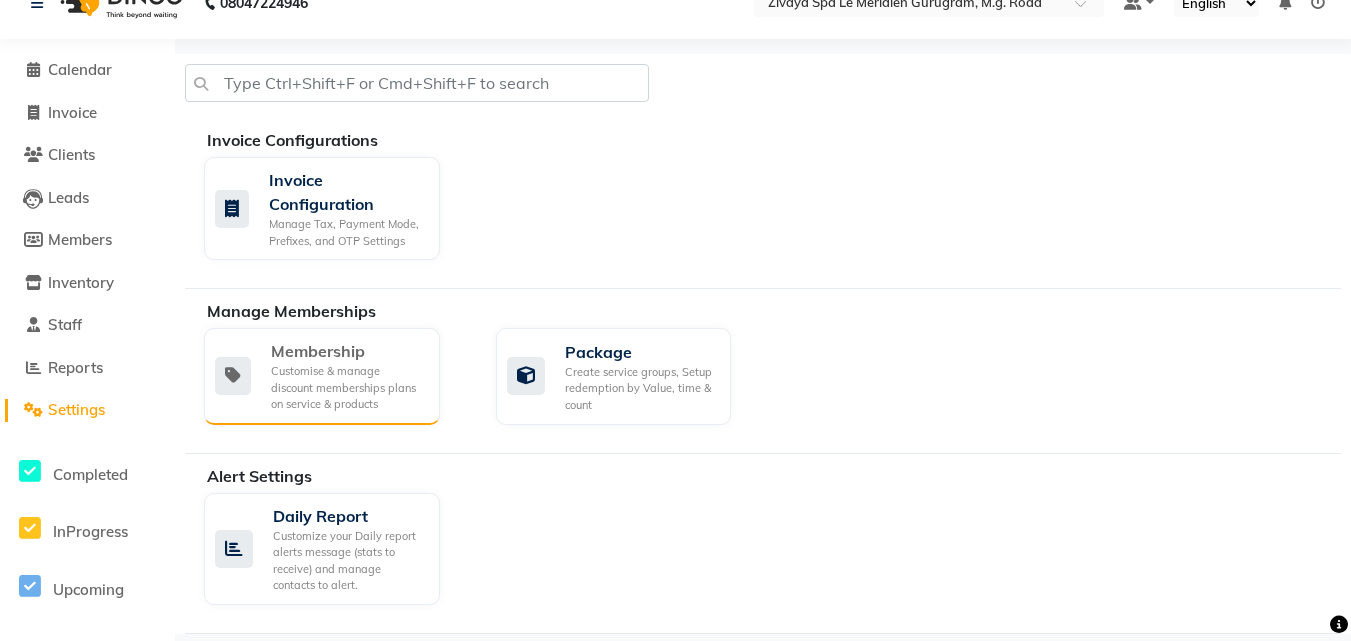 scroll, scrollTop: 34, scrollLeft: 0, axis: vertical 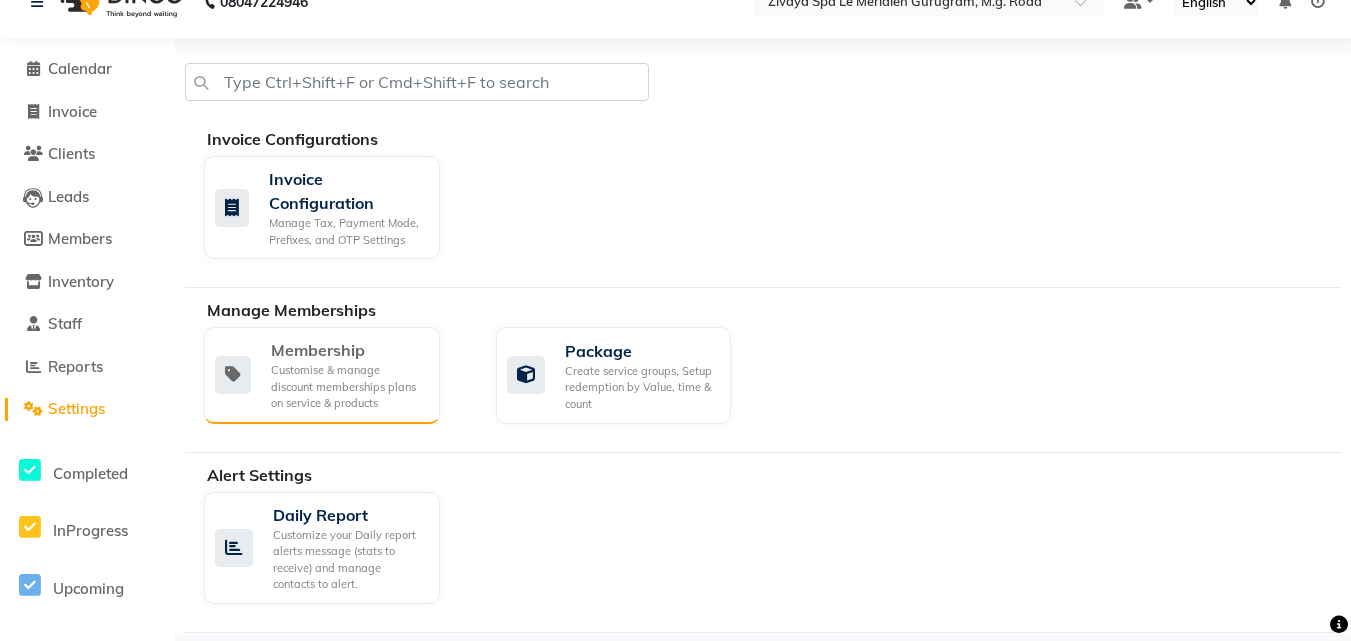 click on "Customise & manage discount memberships plans on service & products" 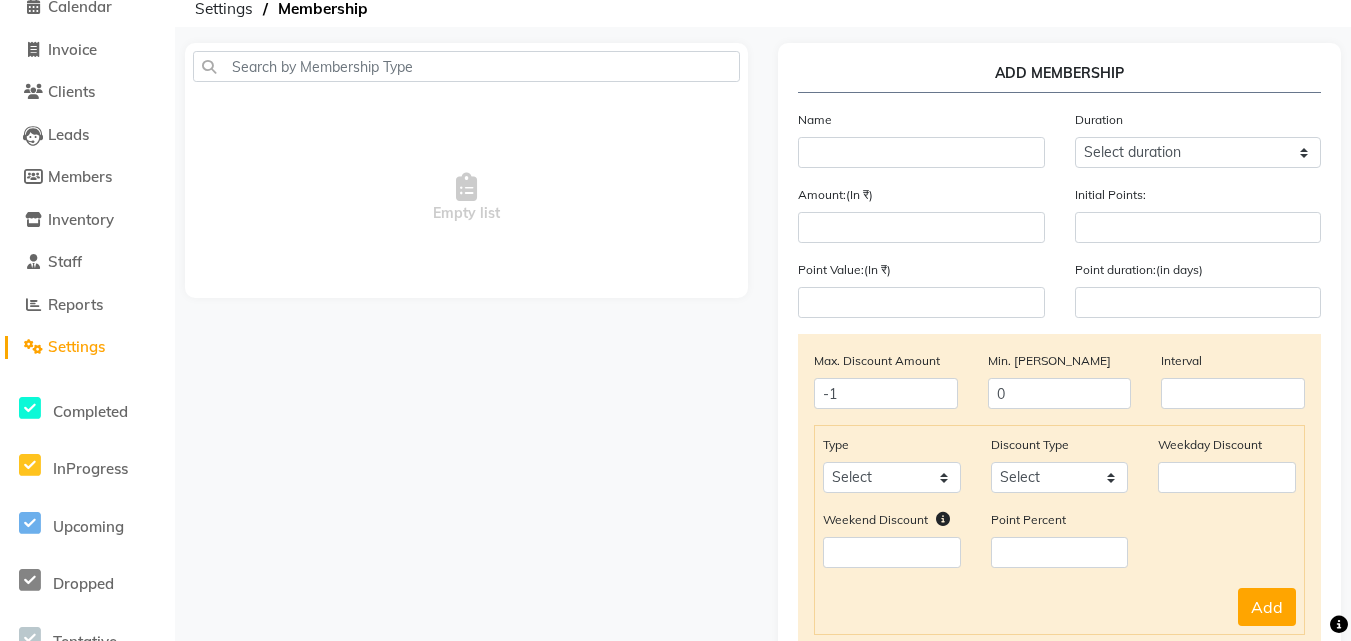 scroll, scrollTop: 0, scrollLeft: 0, axis: both 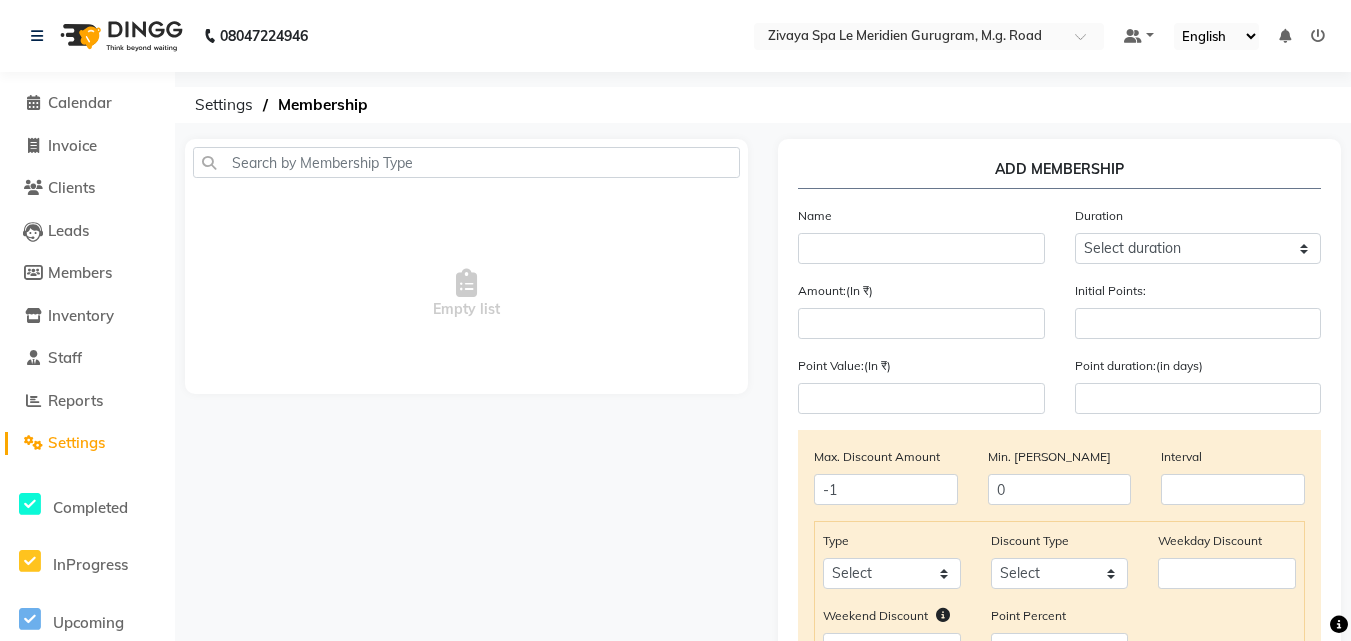 click on "Settings" 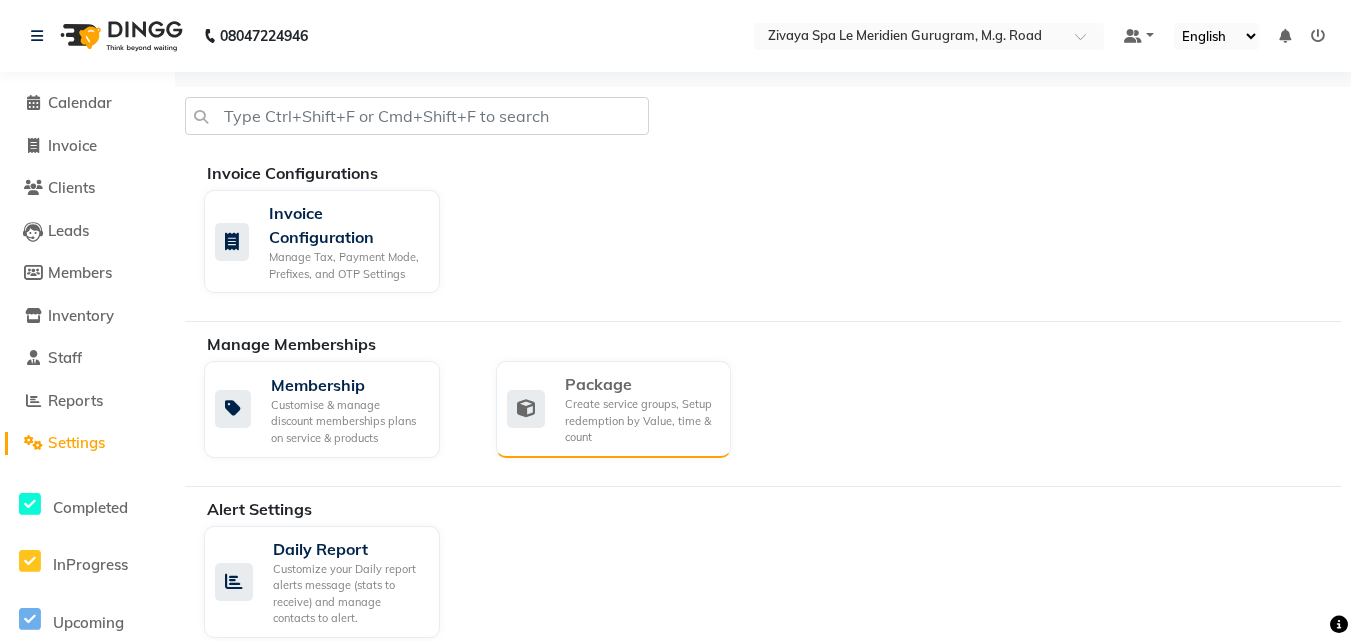 click on "Package" 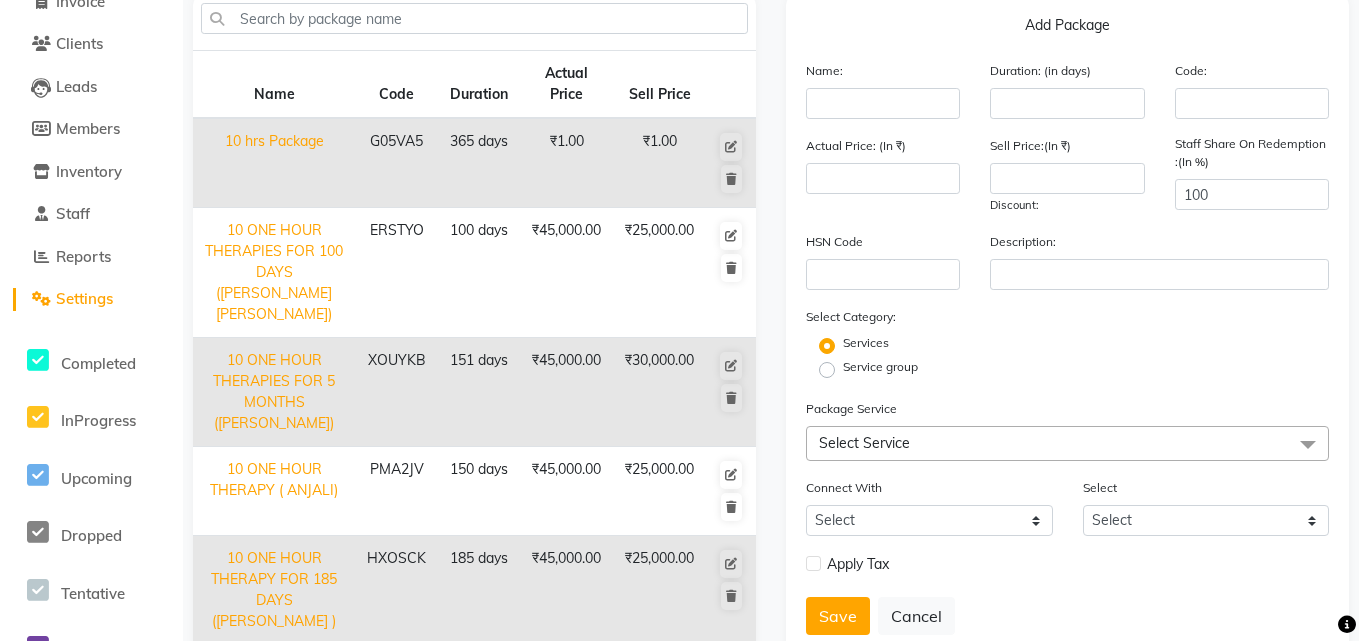 scroll, scrollTop: 0, scrollLeft: 0, axis: both 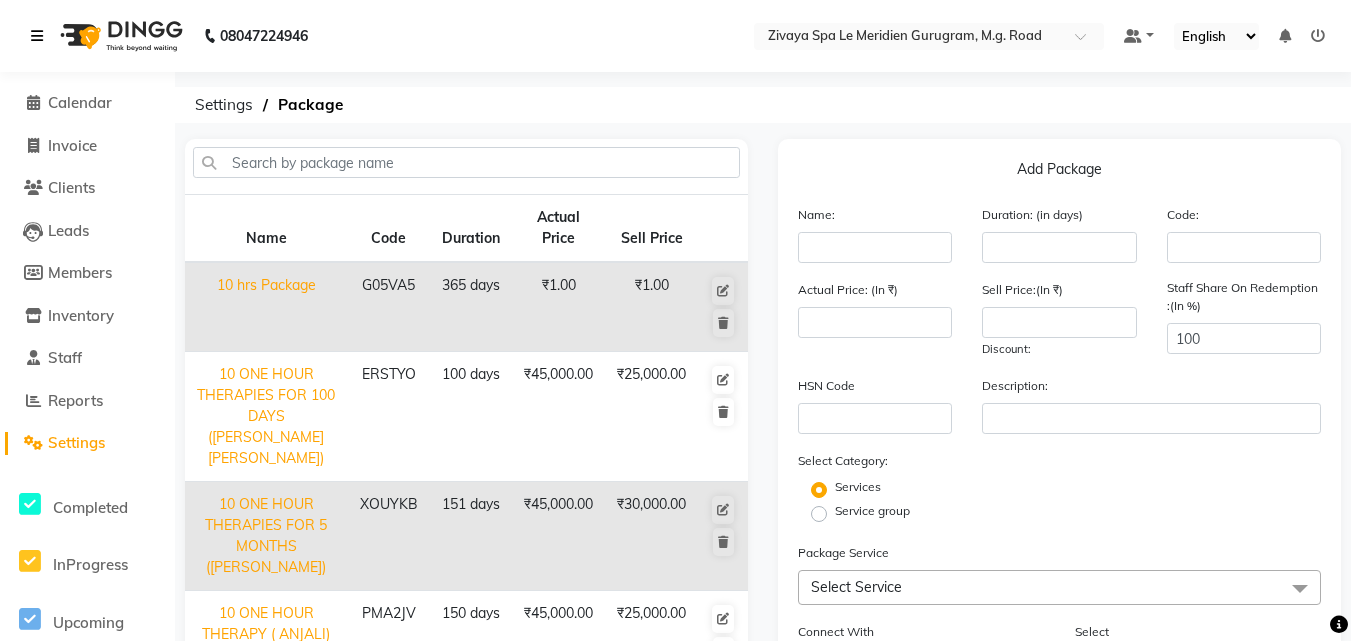 click at bounding box center [37, 36] 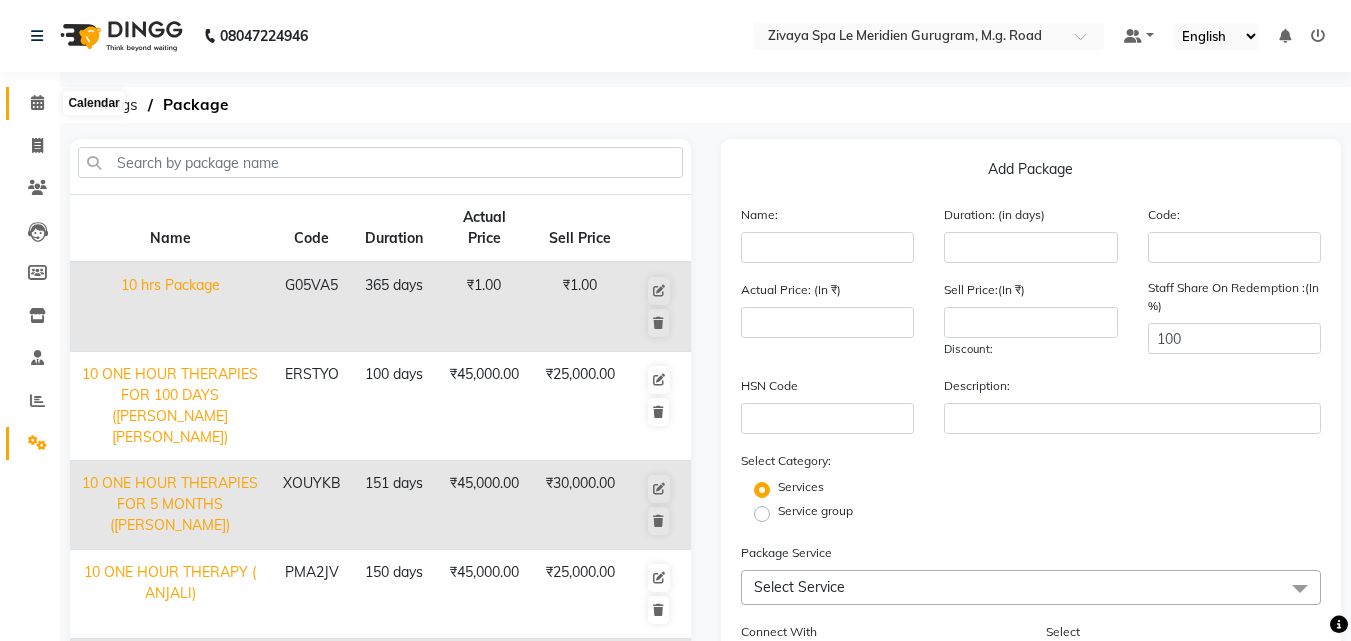 click 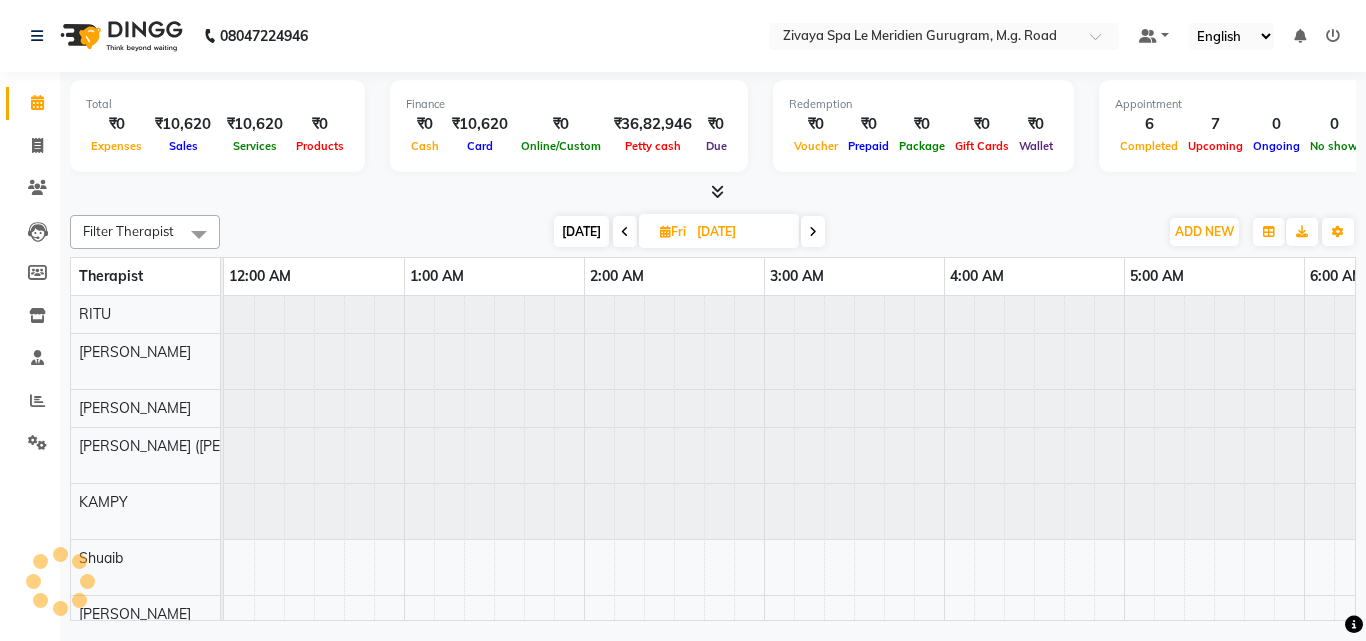 scroll, scrollTop: 0, scrollLeft: 1081, axis: horizontal 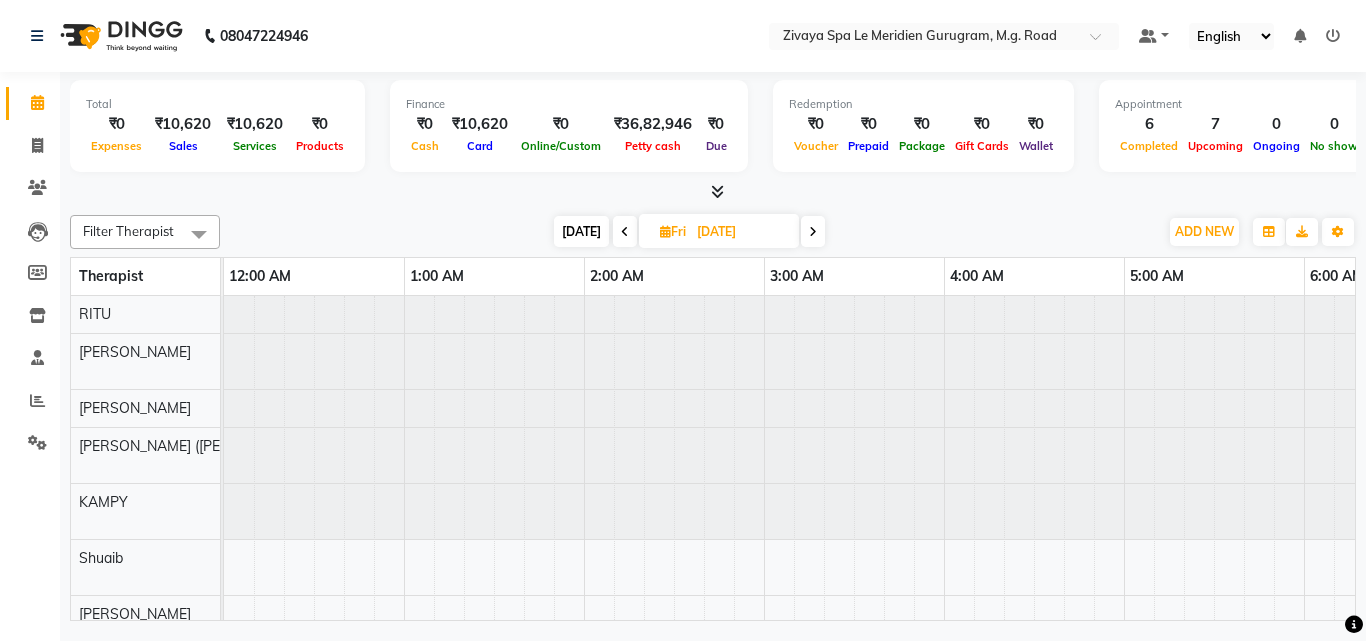 click at bounding box center (813, 232) 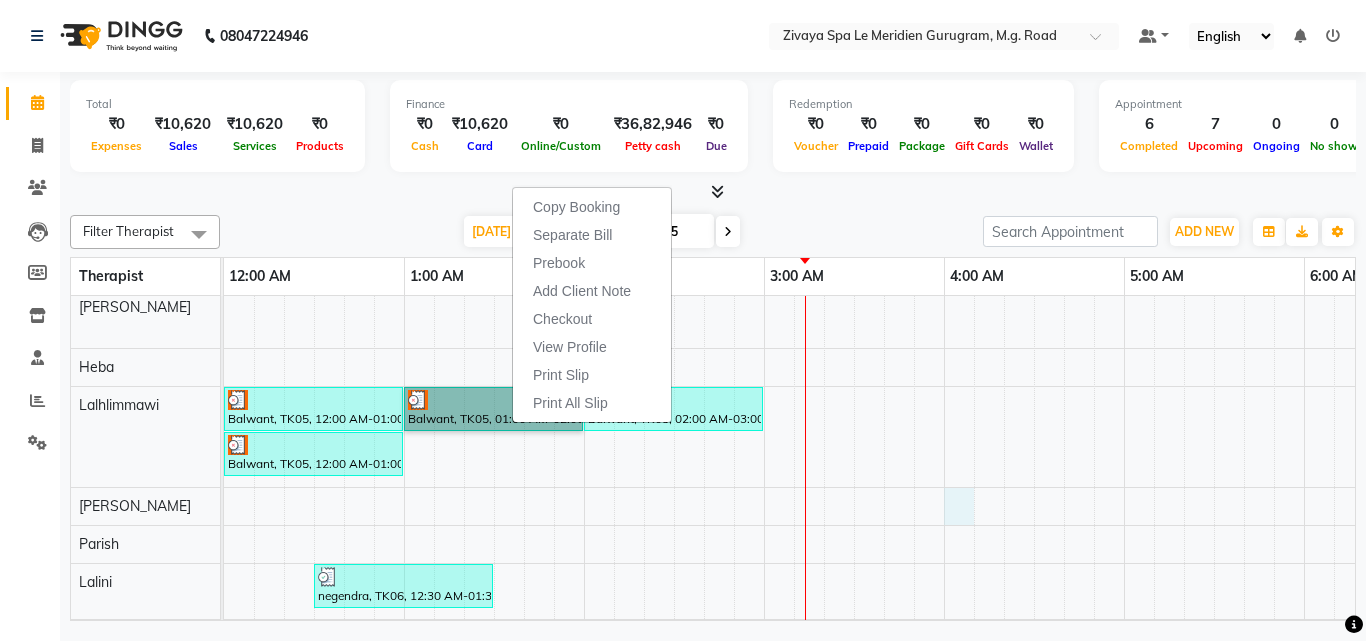 click on "Prenna, TK01, 02:00 PM-04:00 PM, The Healing Touch - 120 Mins             [PERSON_NAME], TK04, 08:30 AM-09:30 AM, Swedish De-Stress - 60 Mins             Rup Joti, TK03, 11:00 AM-12:00 PM, Swedish De-Stress - 60 Mins             [PERSON_NAME], TK02, 04:00 PM-05:00 PM, Swedish De-Stress - 60 Mins             [PERSON_NAME], TK02, 04:00 PM-05:00 PM, Swedish De-Stress - 60 Mins     [PERSON_NAME], TK07, 01:30 AM-02:30 AM, Swedish De-Stress - 60 Mins             [PERSON_NAME], TK04, 08:30 AM-09:30 AM, Swedish De-Stress - 60 Mins             Rup Joti, TK03, 11:00 AM-12:00 PM, Swedish De-Stress - 60 Mins     Balwant, TK05, 12:00 AM-01:00 AM, Swedish De-Stress - 60 Mins     Balwant, TK05, 01:00 AM-02:00 AM, Swedish De-Stress - 60 Mins     Balwant, TK05, 02:00 AM-03:00 AM, Swedish De-Stress - 60 Mins     Balwant, TK05, 12:00 AM-01:00 AM, Swedish De-Stress - 60 Mins     negendra, TK06, 12:30 AM-01:30 AM, Javanese Pampering - 60 Mins" at bounding box center (2384, 317) 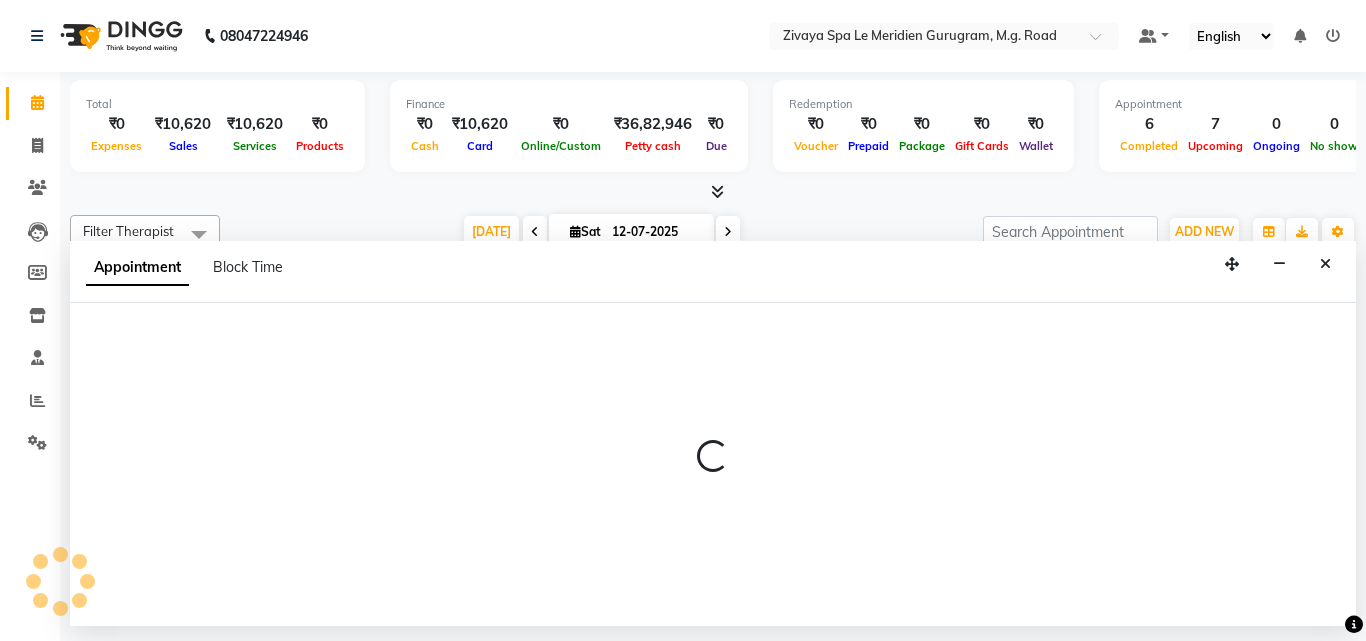 select on "65986" 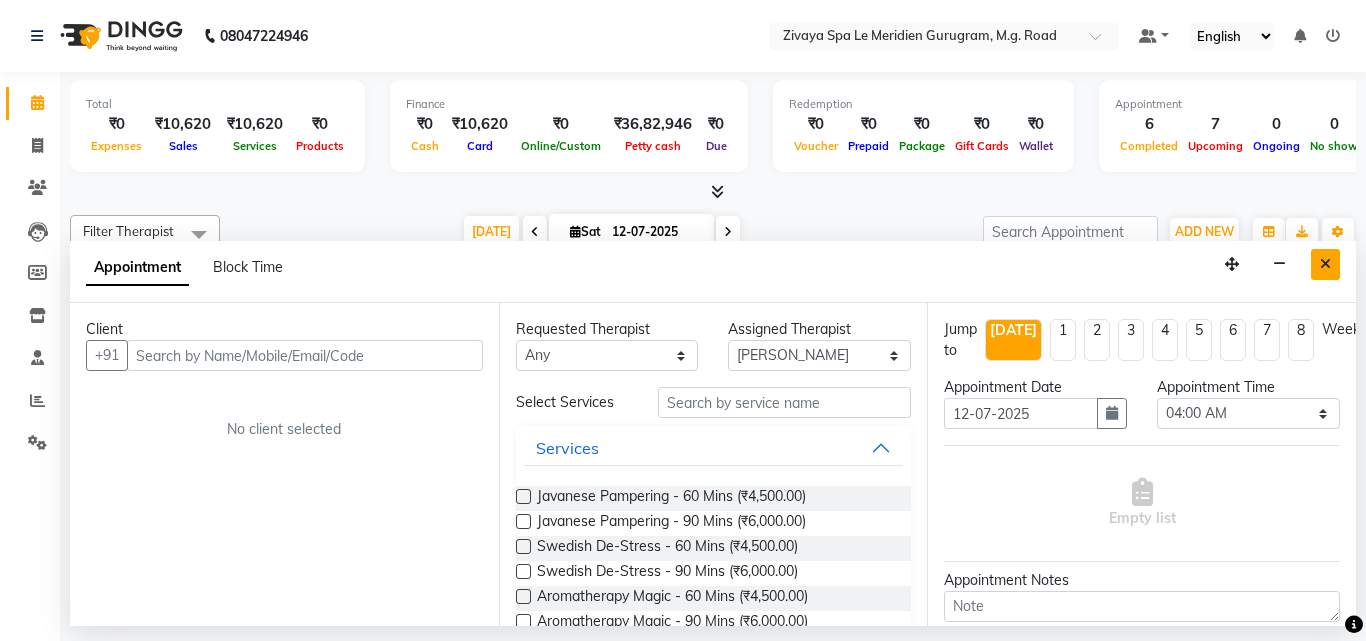 click at bounding box center [1325, 264] 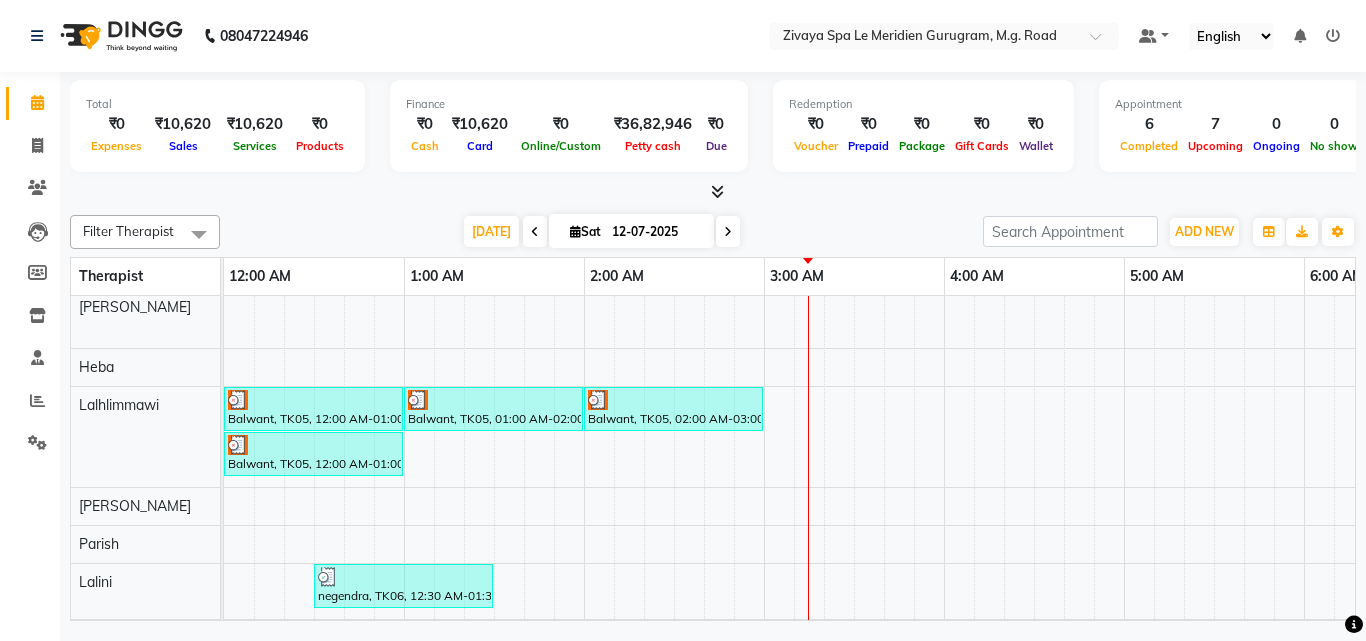 scroll, scrollTop: 319, scrollLeft: 73, axis: both 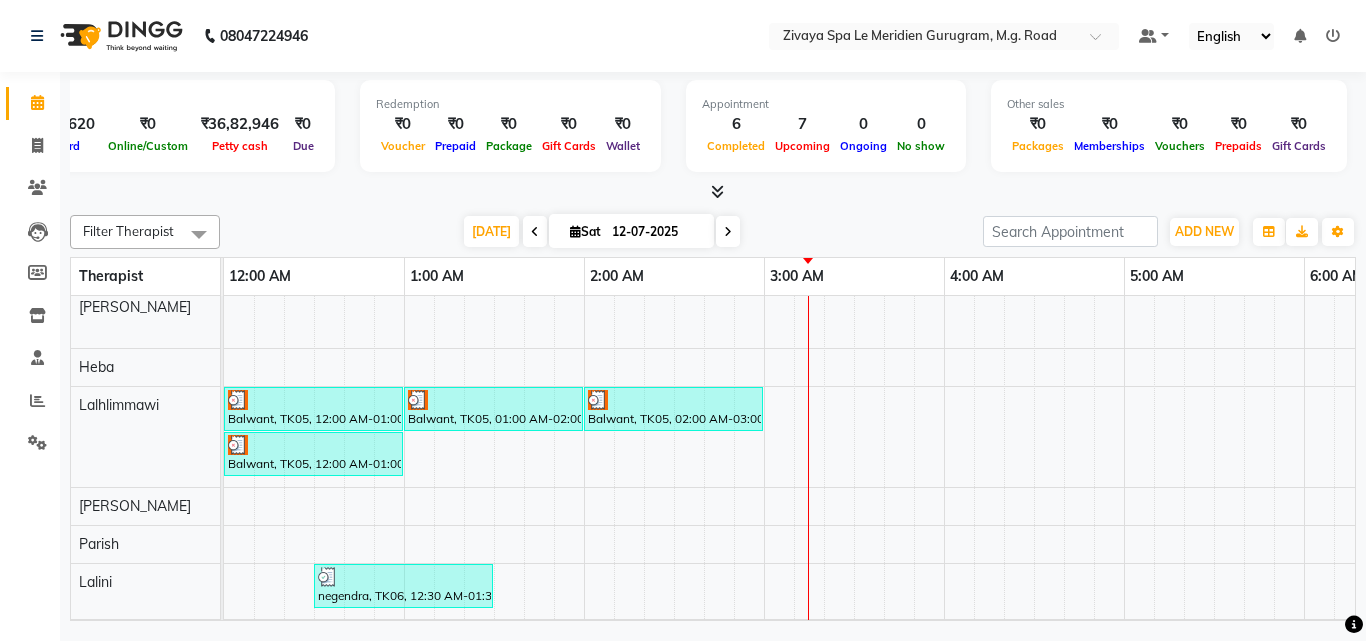 click on "₹0" at bounding box center [1038, 124] 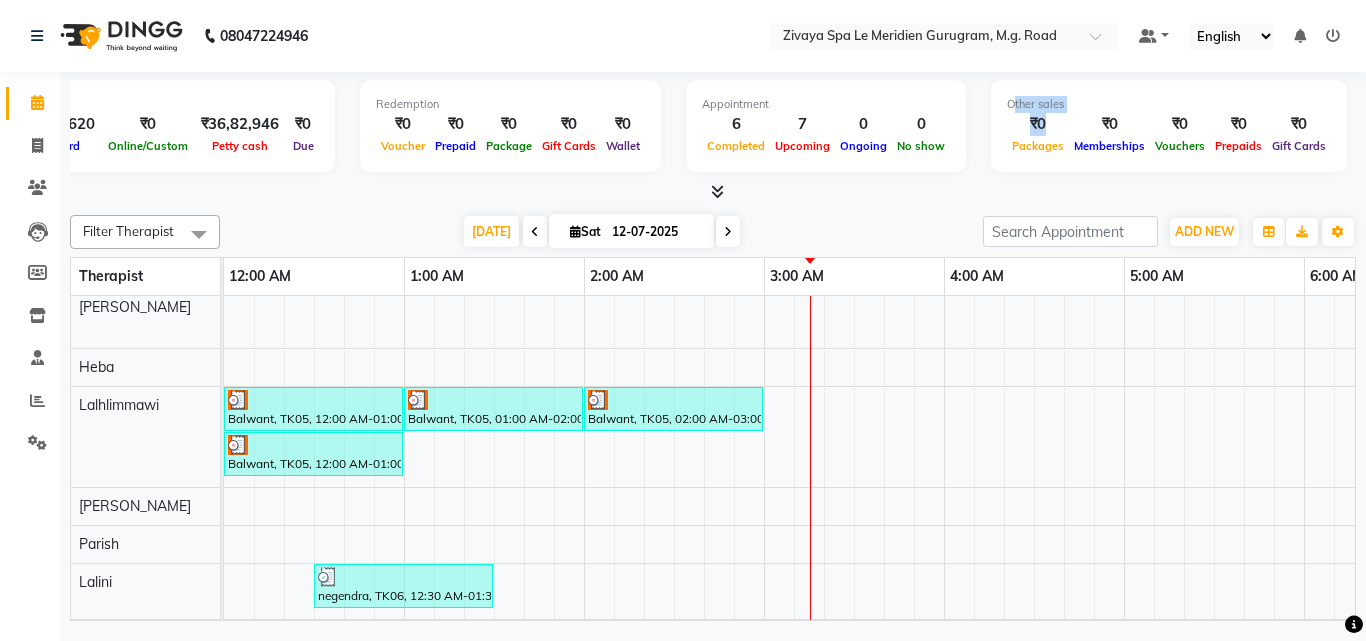drag, startPoint x: 1036, startPoint y: 119, endPoint x: 973, endPoint y: 121, distance: 63.03174 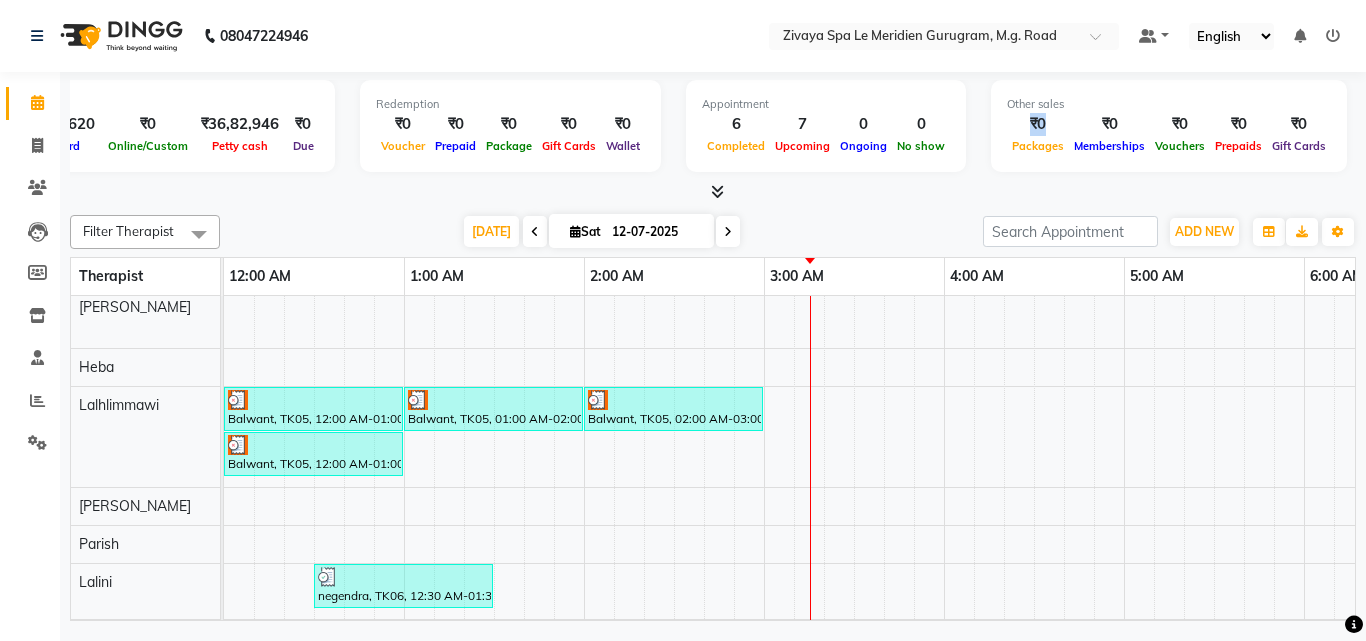 drag, startPoint x: 1044, startPoint y: 128, endPoint x: 996, endPoint y: 121, distance: 48.507732 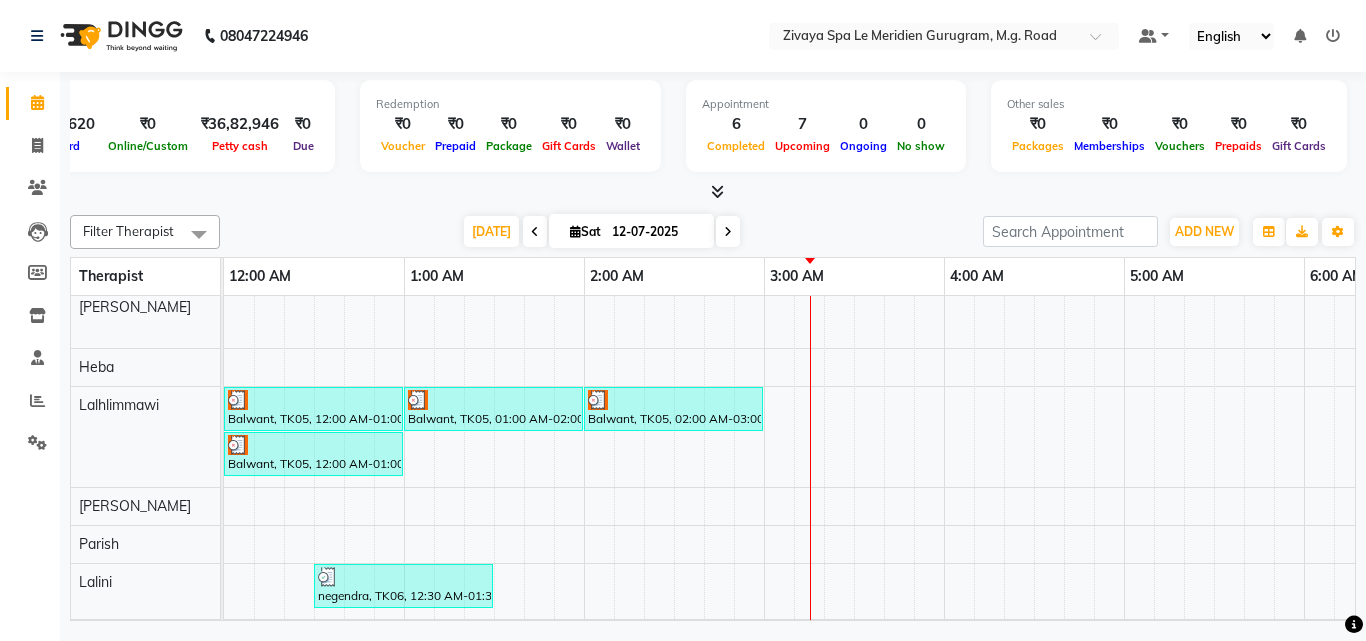 click on "Other sales  ₹0  Packages ₹0  Memberships ₹0  Vouchers ₹0  Prepaids ₹0  Gift Cards" at bounding box center (1169, 126) 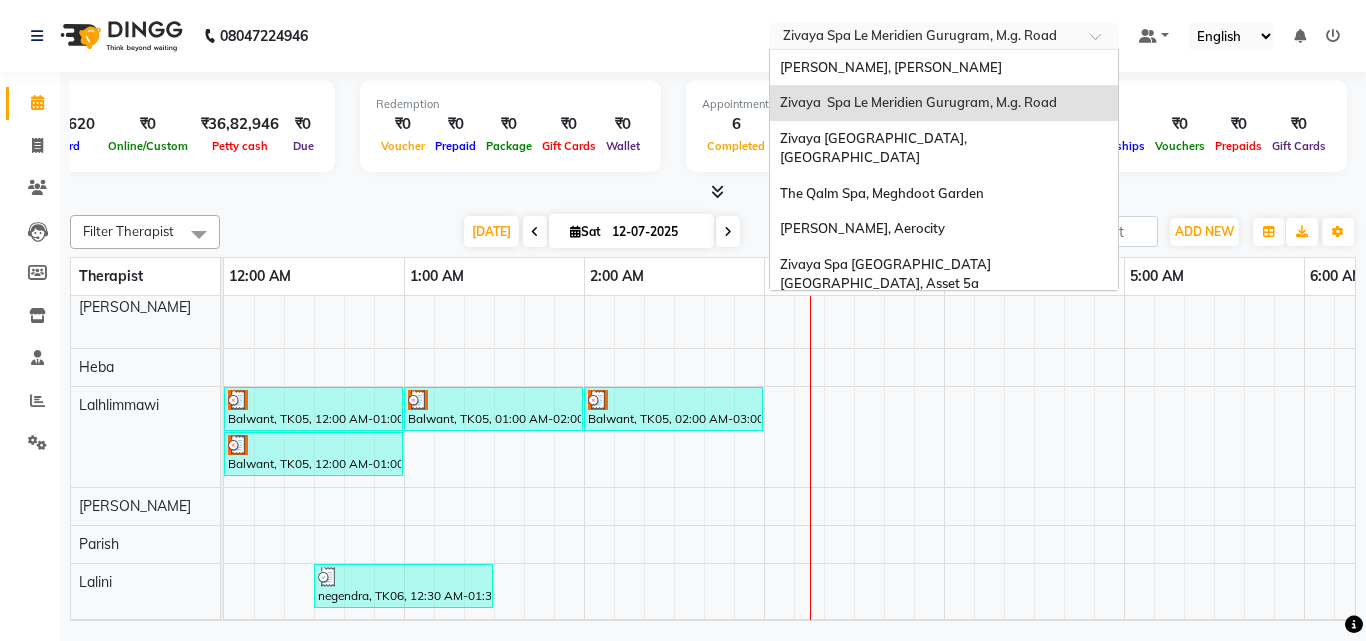 click at bounding box center [944, 38] 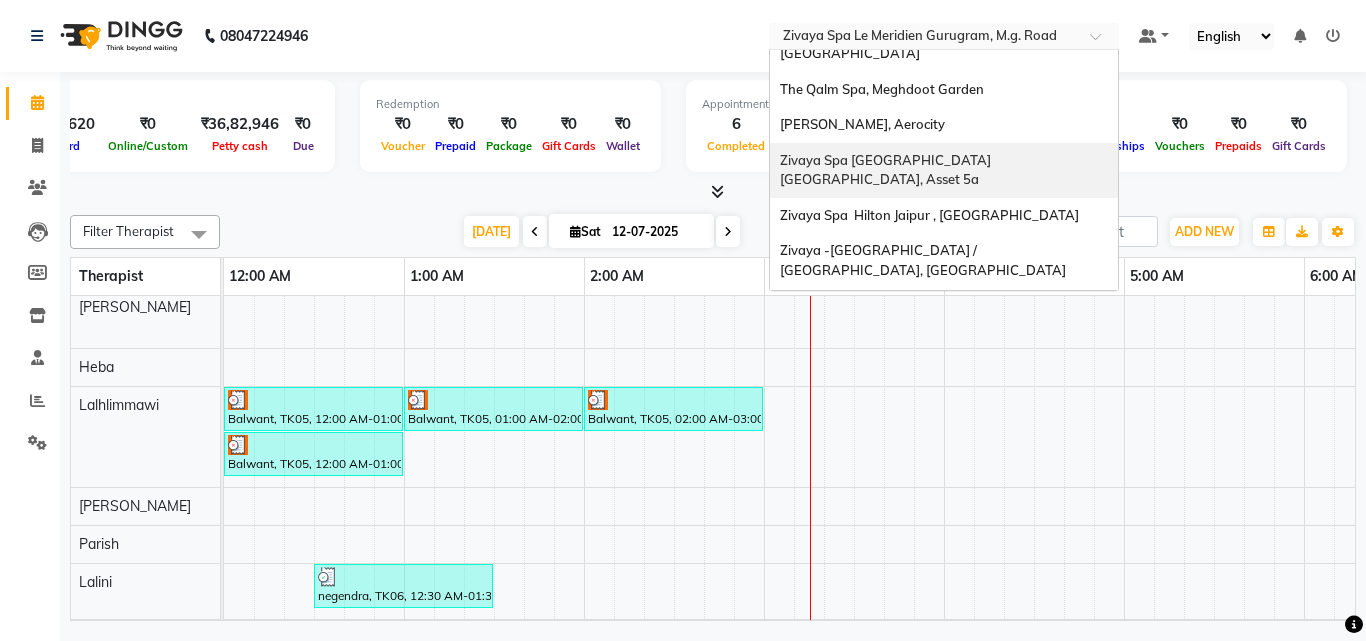 scroll, scrollTop: 205, scrollLeft: 0, axis: vertical 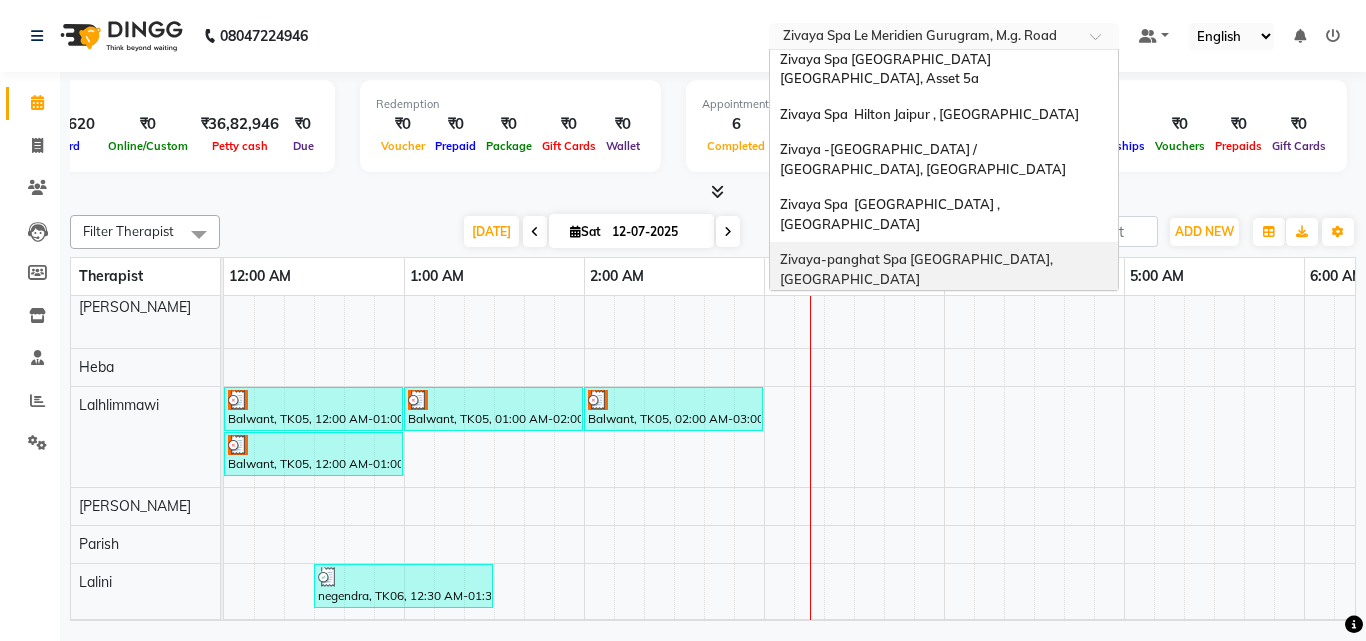 click at bounding box center [713, 192] 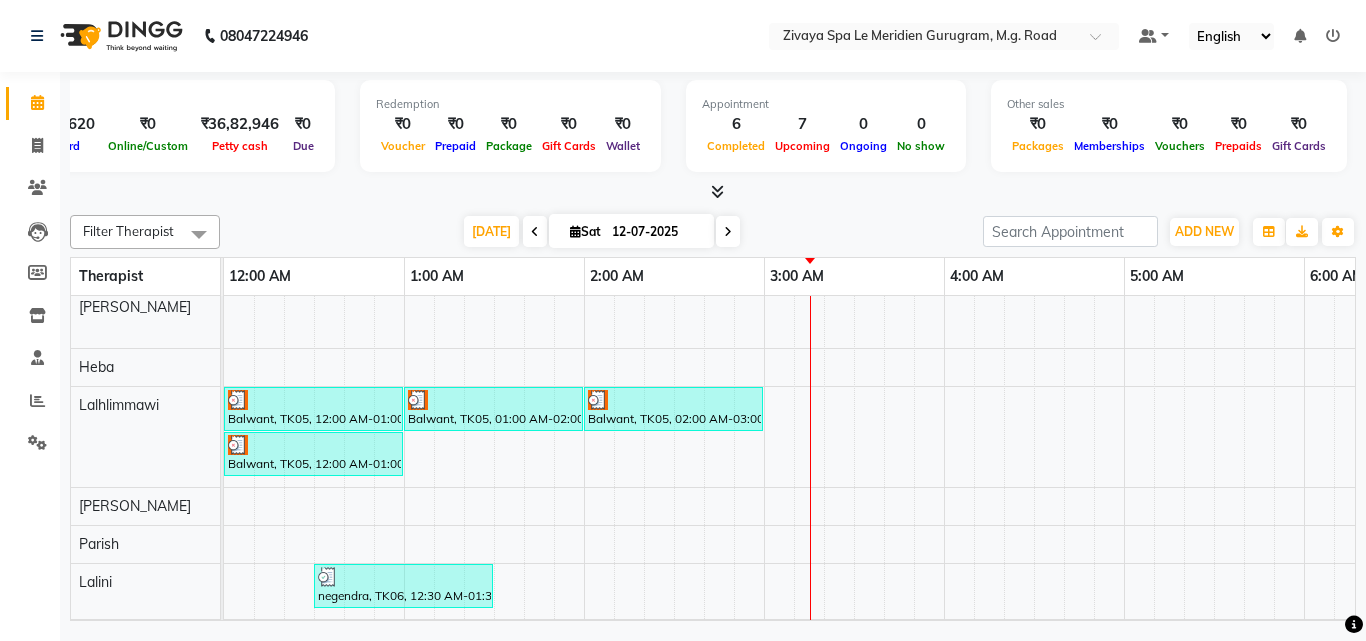 scroll, scrollTop: 319, scrollLeft: 1233, axis: both 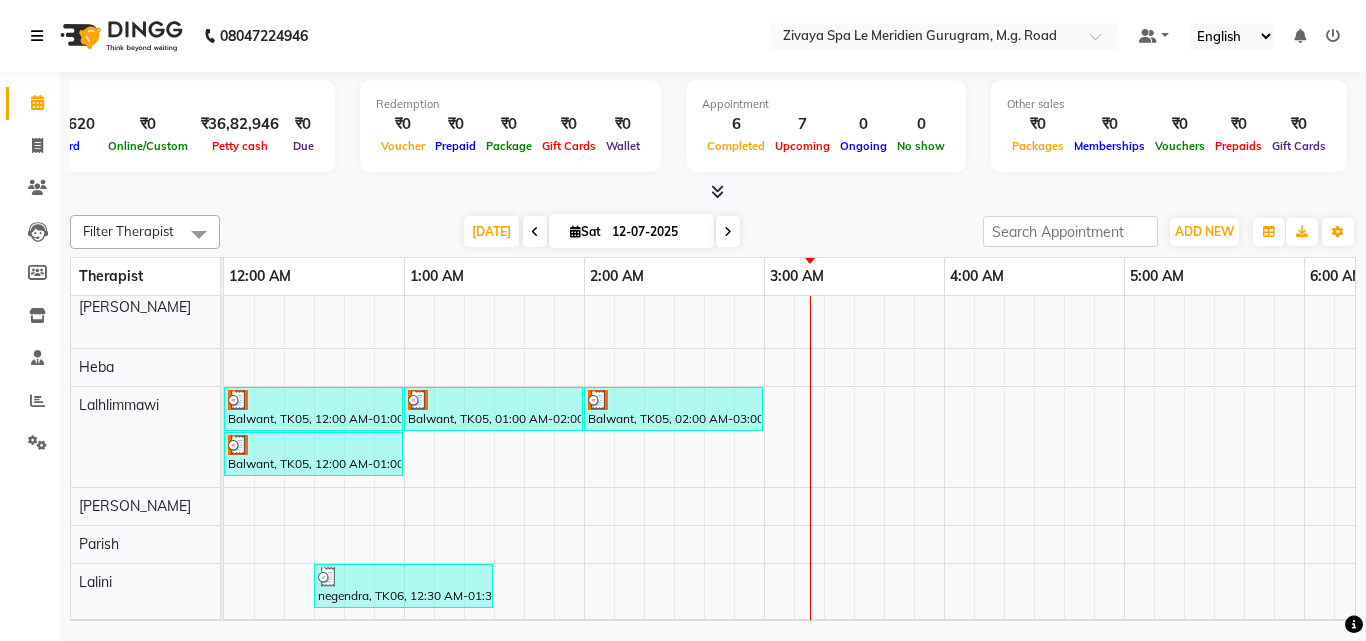 click at bounding box center [37, 36] 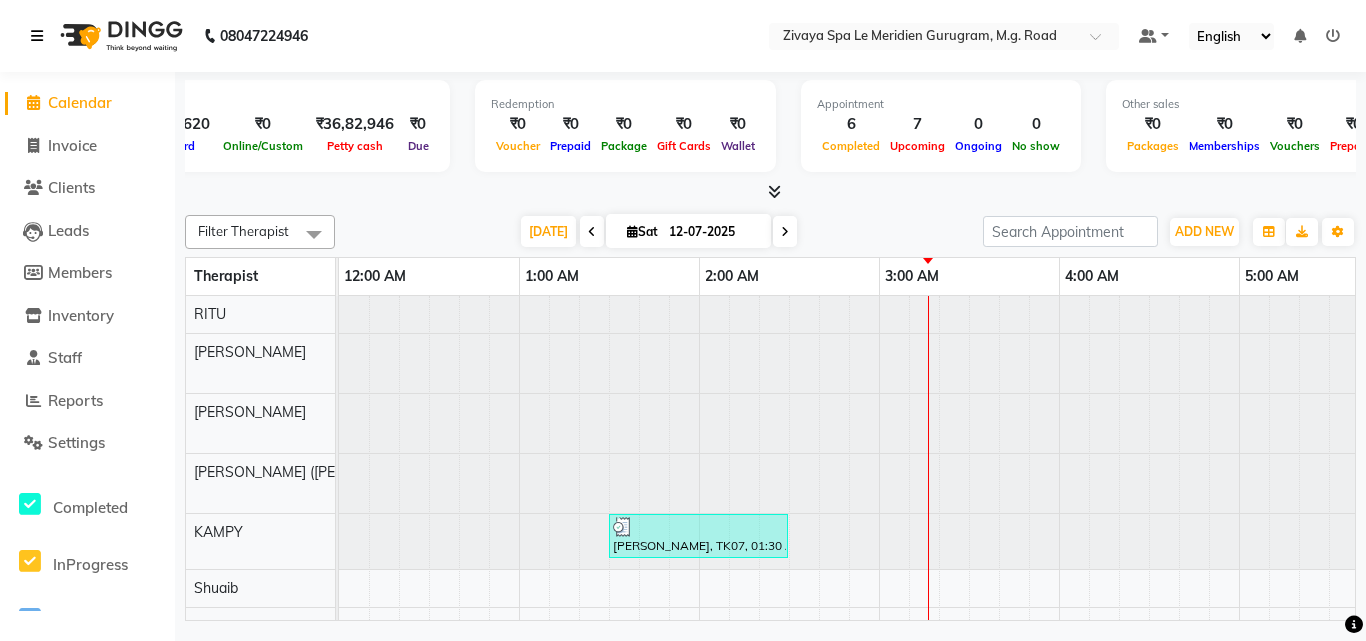 scroll, scrollTop: 371, scrollLeft: 0, axis: vertical 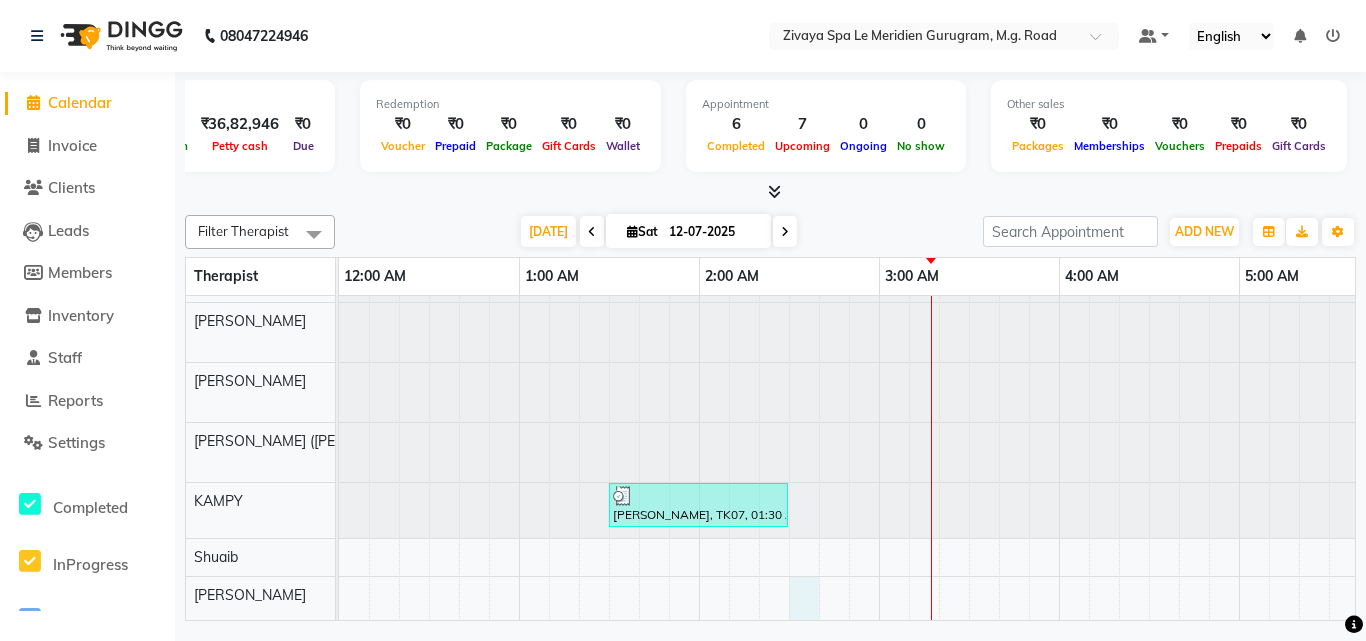 click on "Prenna, TK01, 02:00 PM-04:00 PM, The Healing Touch - 120 Mins             [PERSON_NAME], TK04, 08:30 AM-09:30 AM, Swedish De-Stress - 60 Mins             Rup Joti, TK03, 11:00 AM-12:00 PM, Swedish De-Stress - 60 Mins             [PERSON_NAME], TK02, 04:00 PM-05:00 PM, Swedish De-Stress - 60 Mins             [PERSON_NAME], TK02, 04:00 PM-05:00 PM, Swedish De-Stress - 60 Mins     [PERSON_NAME], TK07, 01:30 AM-02:30 AM, Swedish De-Stress - 60 Mins             [PERSON_NAME], TK04, 08:30 AM-09:30 AM, Swedish De-Stress - 60 Mins             Rup Joti, TK03, 11:00 AM-12:00 PM, Swedish De-Stress - 60 Mins     Balwant, TK05, 12:00 AM-01:00 AM, Swedish De-Stress - 60 Mins     Balwant, TK05, 01:00 AM-02:00 AM, Swedish De-Stress - 60 Mins     Balwant, TK05, 02:00 AM-03:00 AM, Swedish De-Stress - 60 Mins     Balwant, TK05, 12:00 AM-01:00 AM, Swedish De-Stress - 60 Mins     negendra, TK06, 12:30 AM-01:30 AM, Javanese Pampering - 60 Mins" at bounding box center [2499, 605] 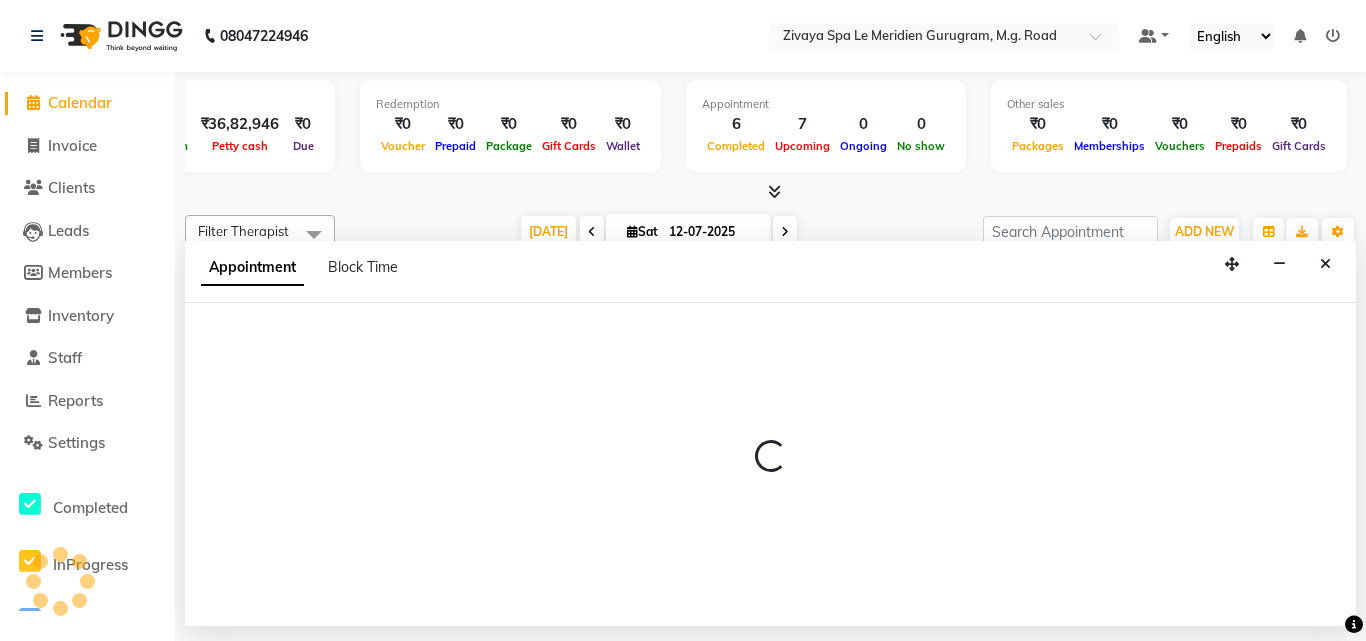 select on "61537" 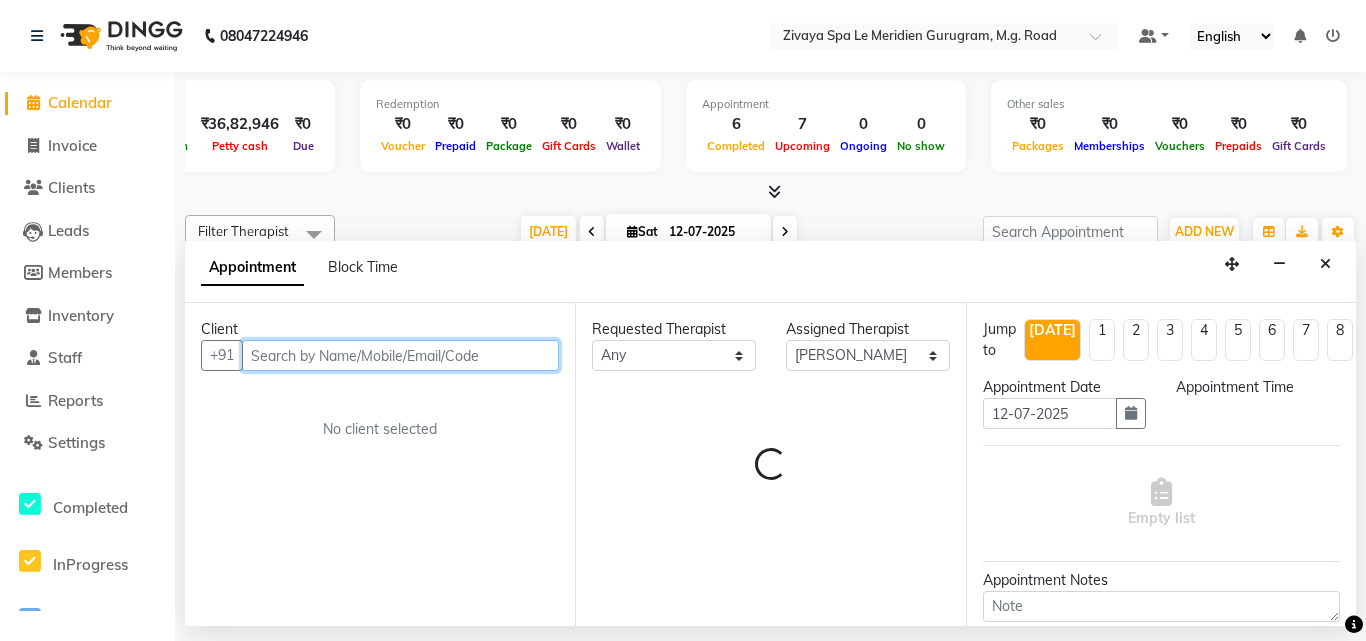 select on "150" 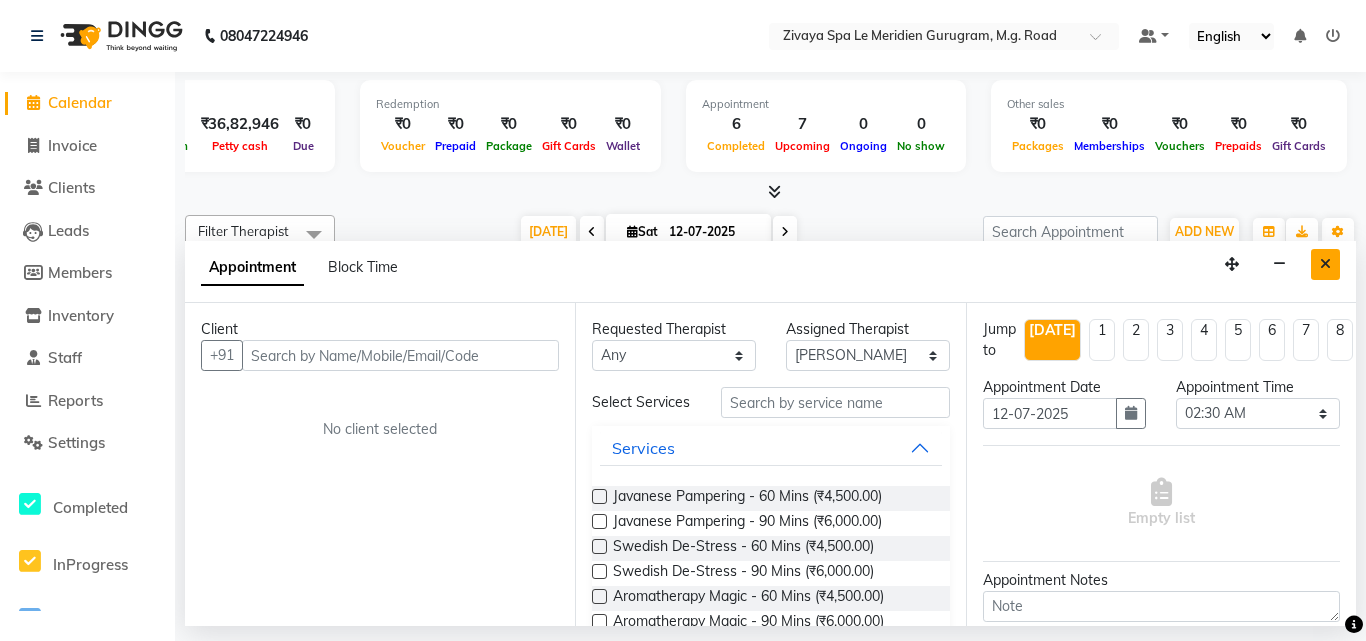 click at bounding box center (1325, 264) 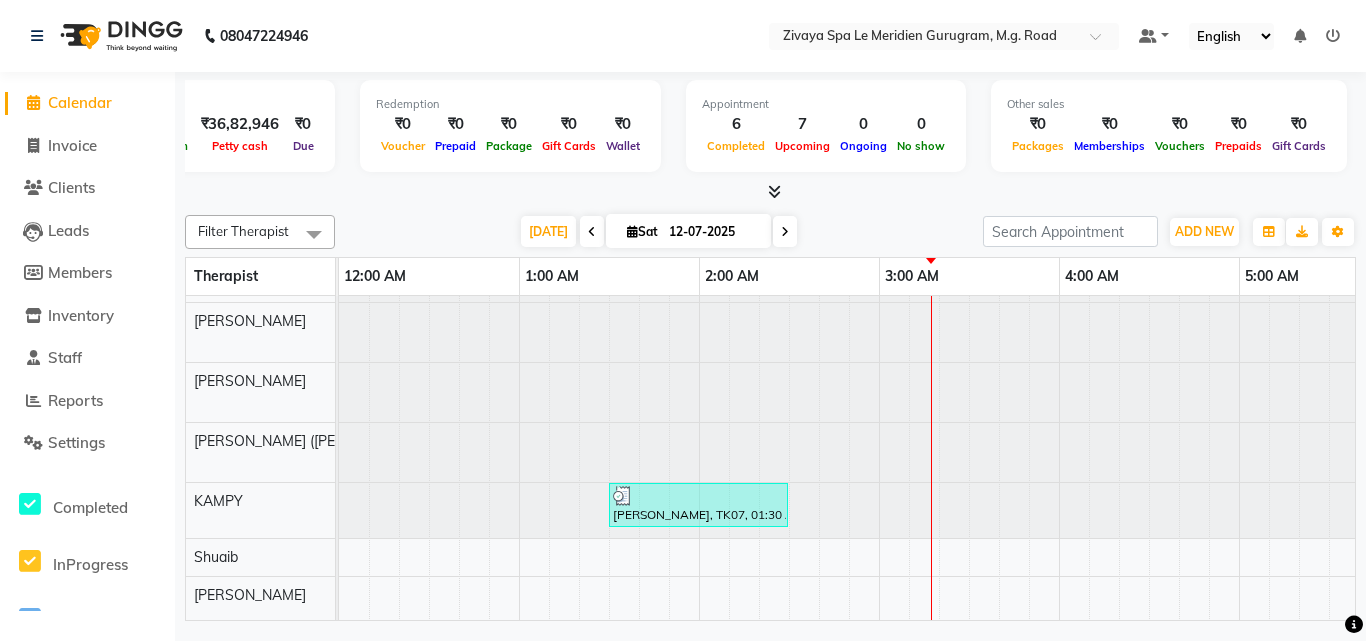 scroll, scrollTop: 31, scrollLeft: 69, axis: both 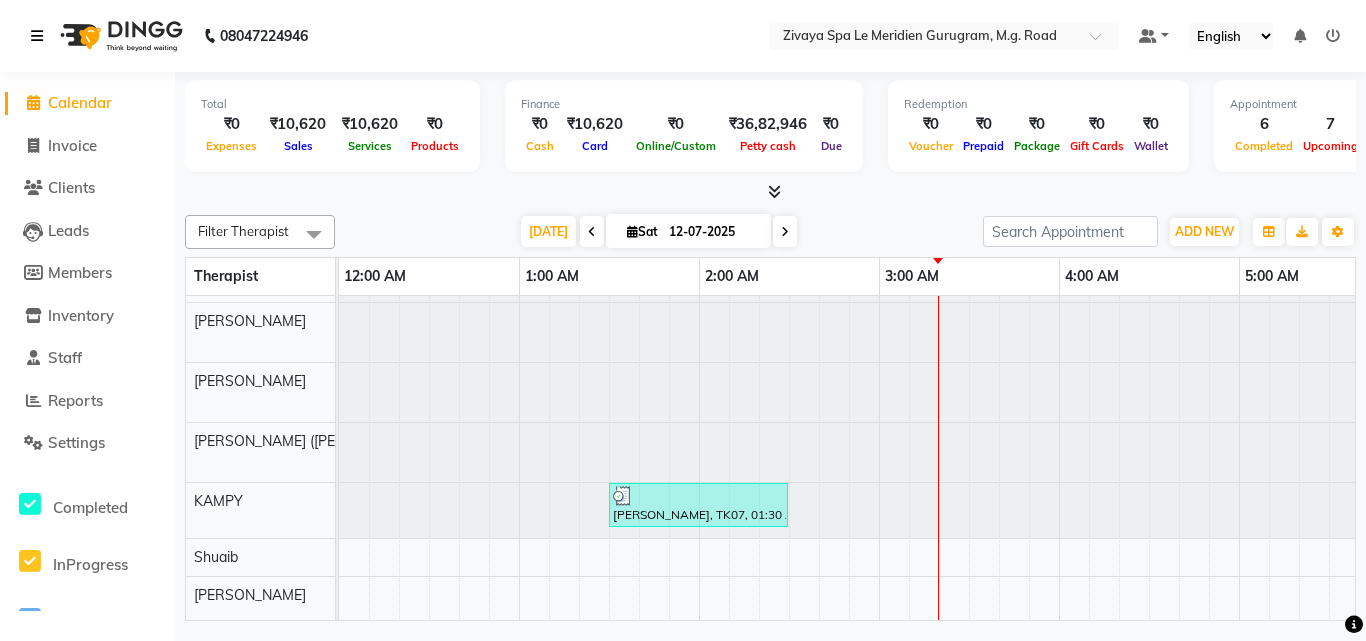 click at bounding box center (41, 36) 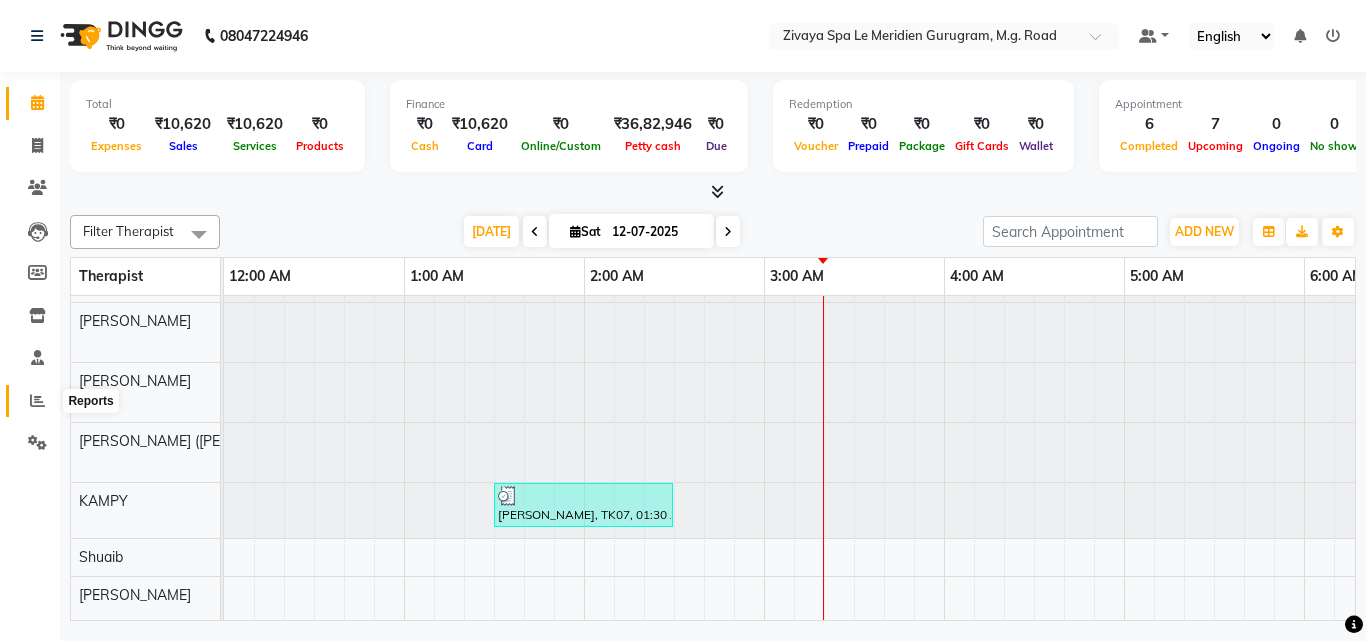 click 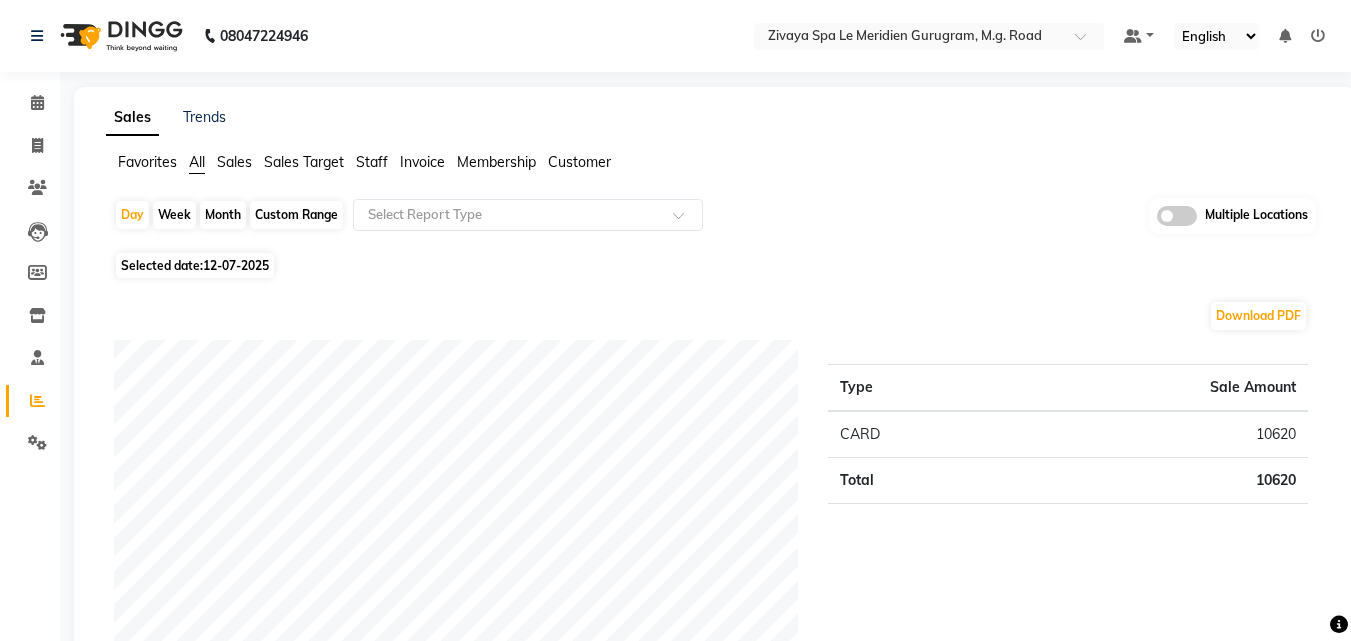 click on "12-07-2025" 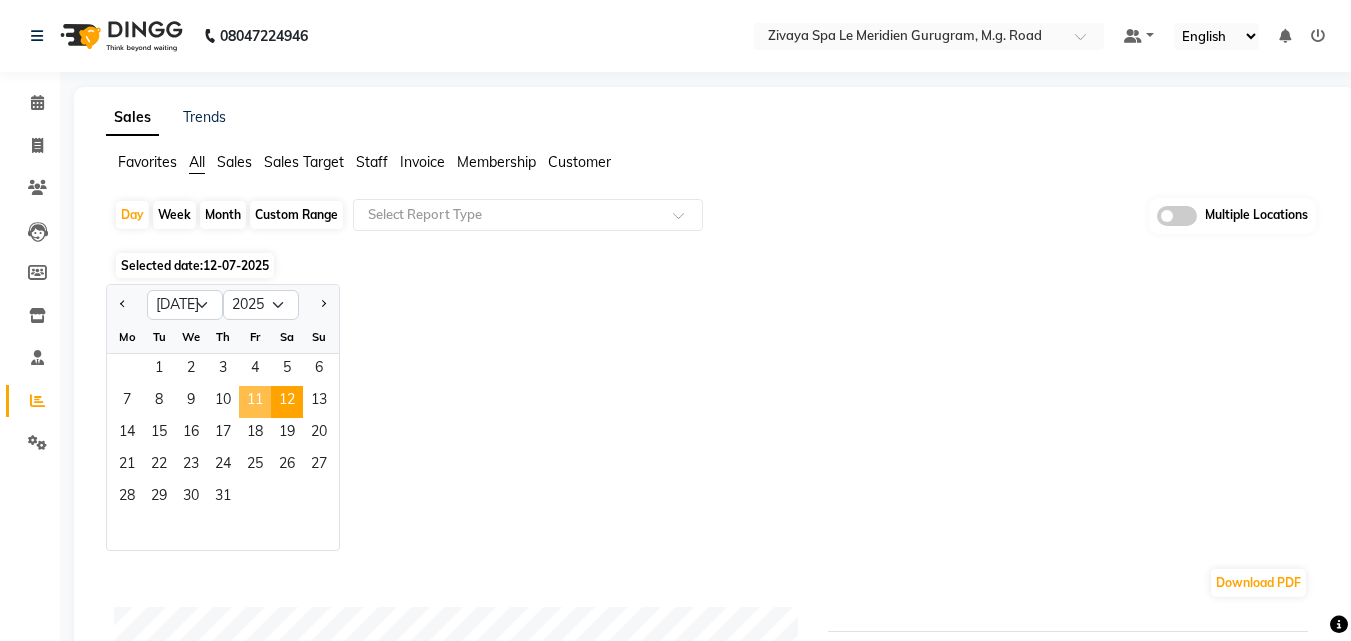 click on "11" 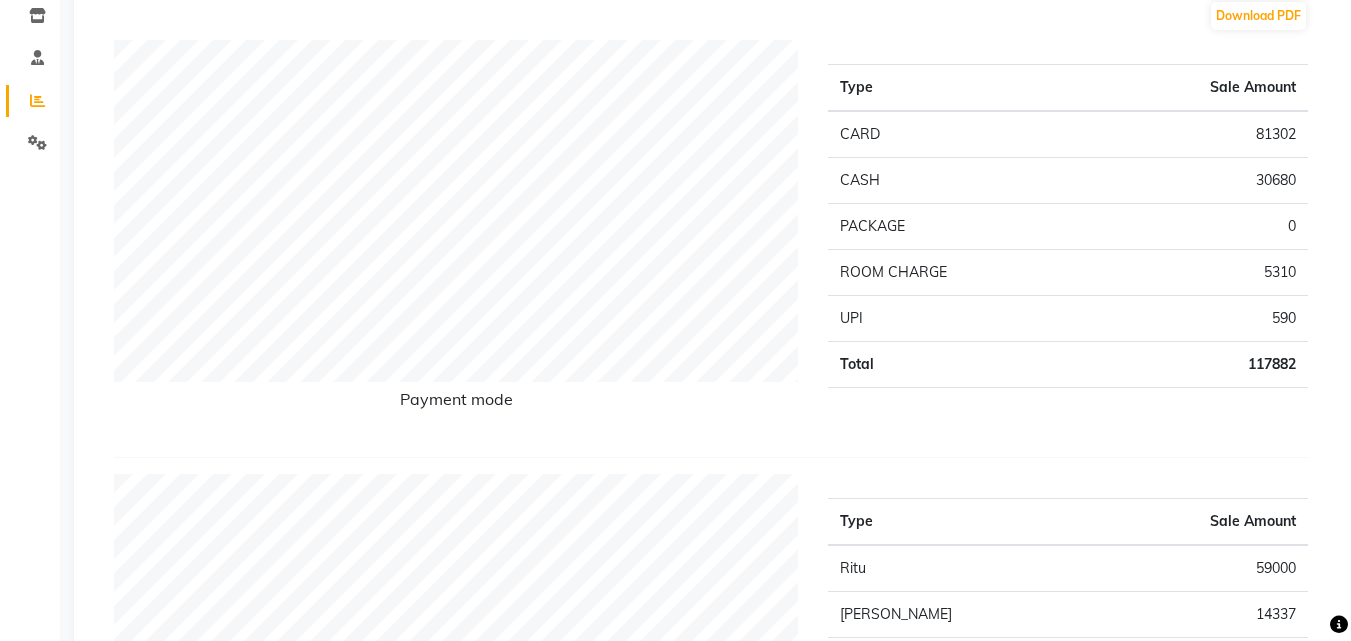 scroll, scrollTop: 600, scrollLeft: 0, axis: vertical 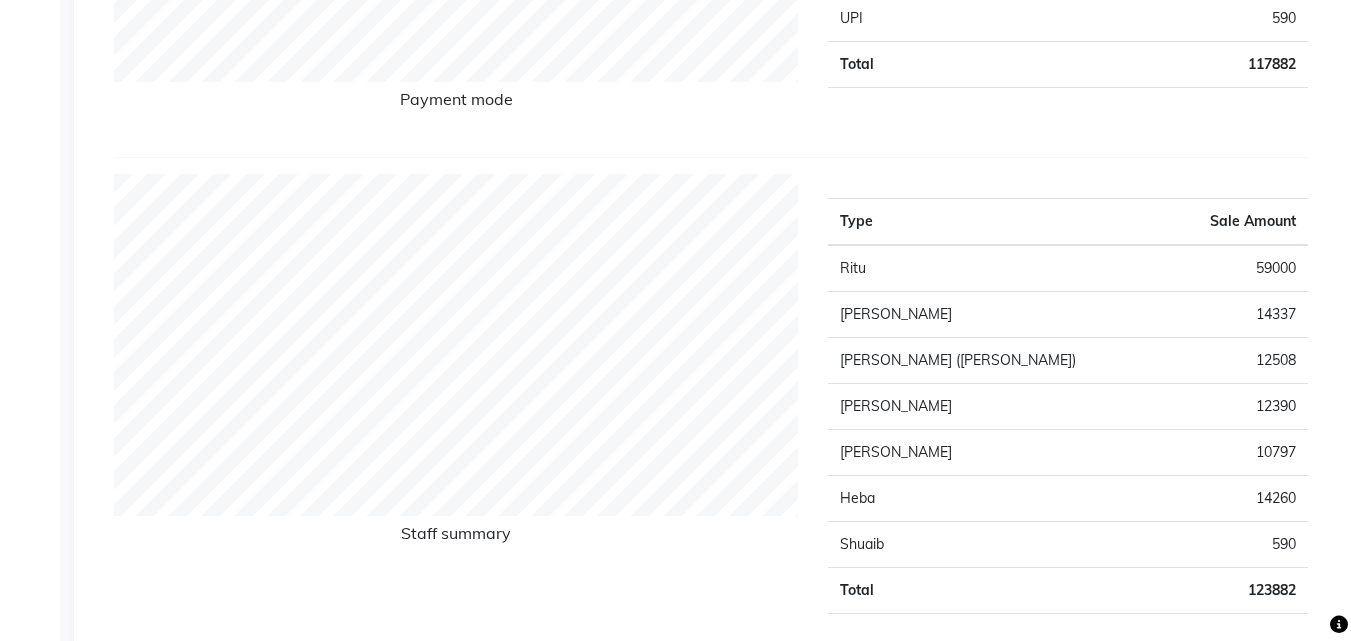 click on "59000" 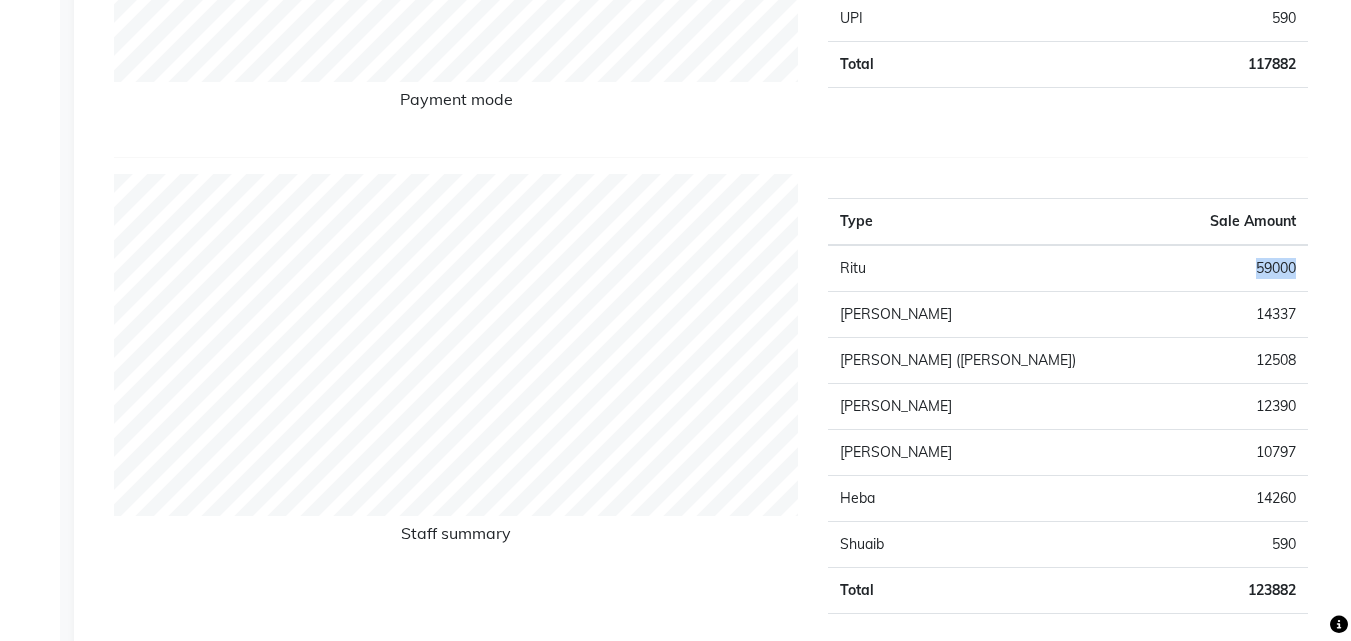 click on "59000" 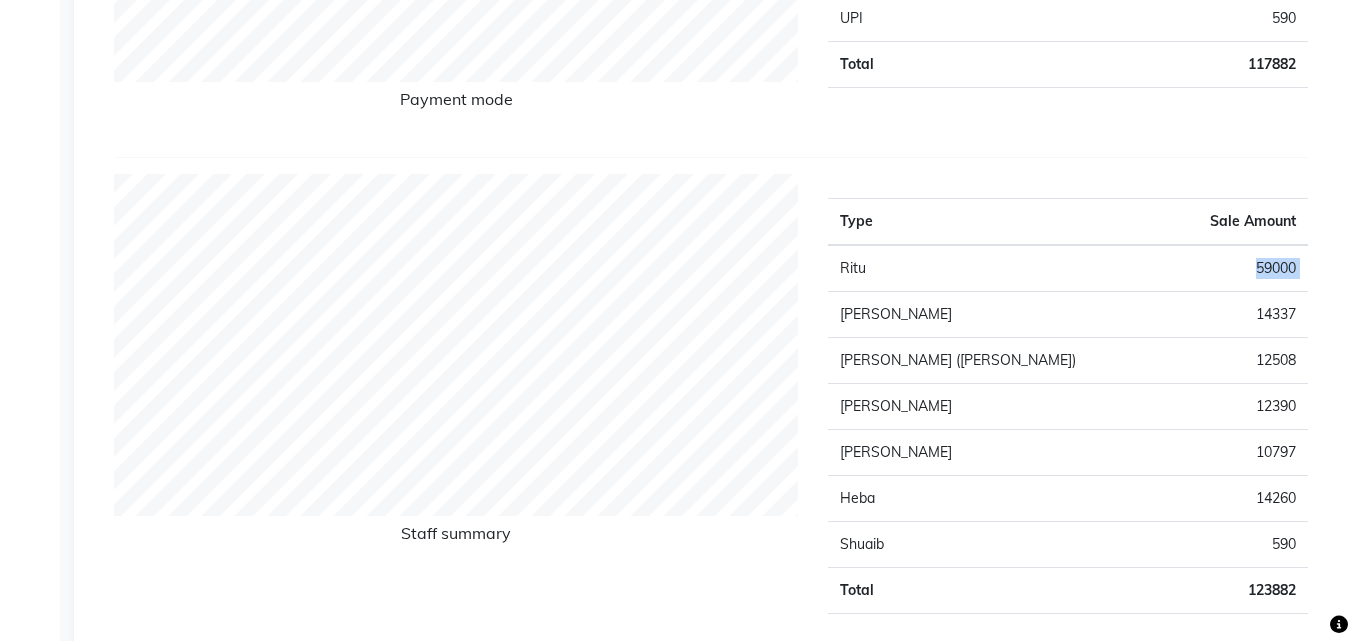 click on "59000" 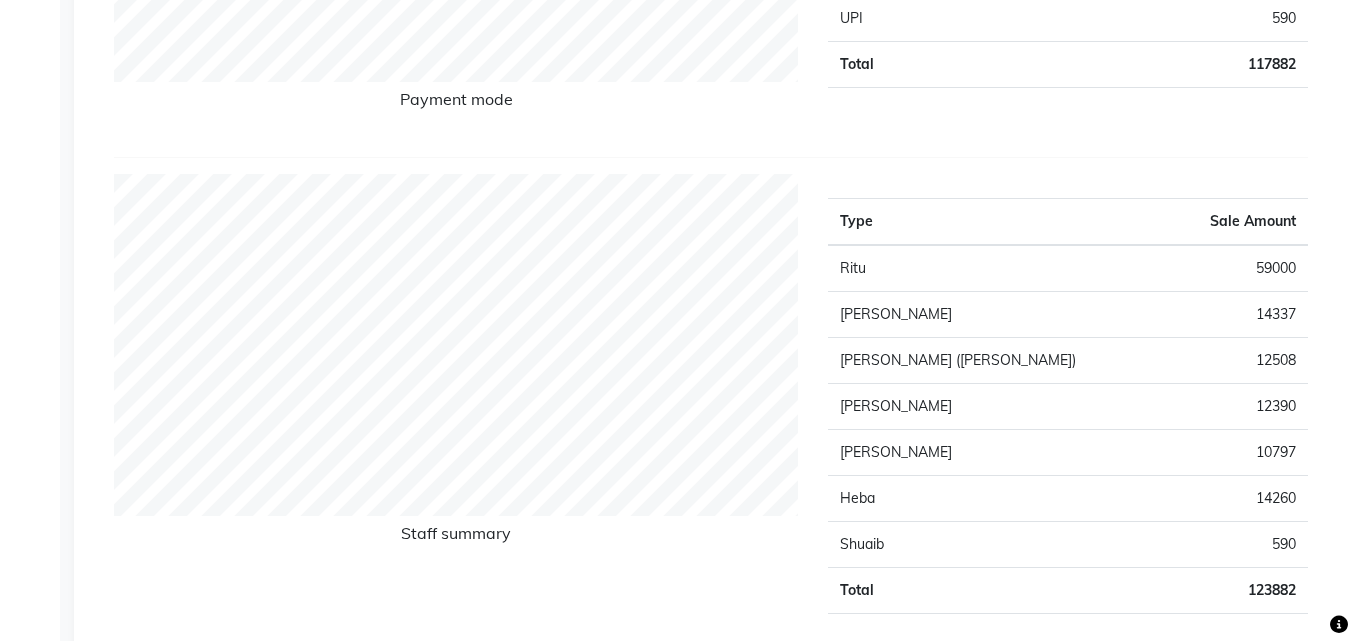 click on "14260" 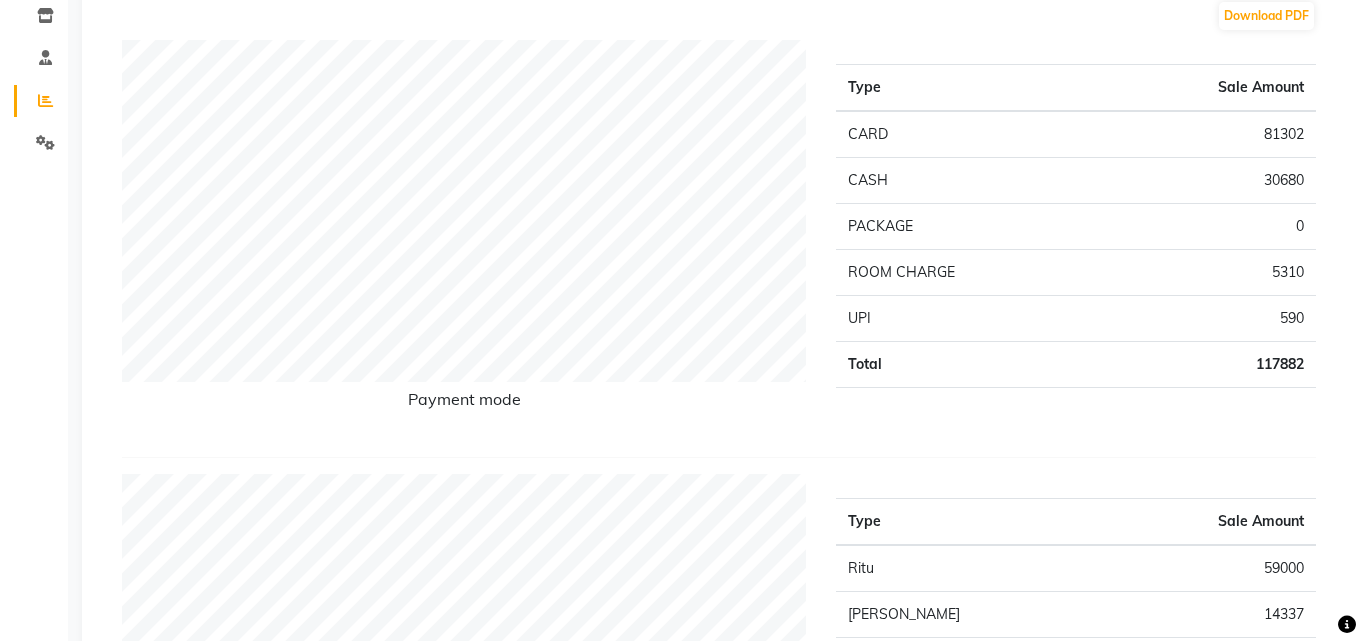 scroll, scrollTop: 0, scrollLeft: 0, axis: both 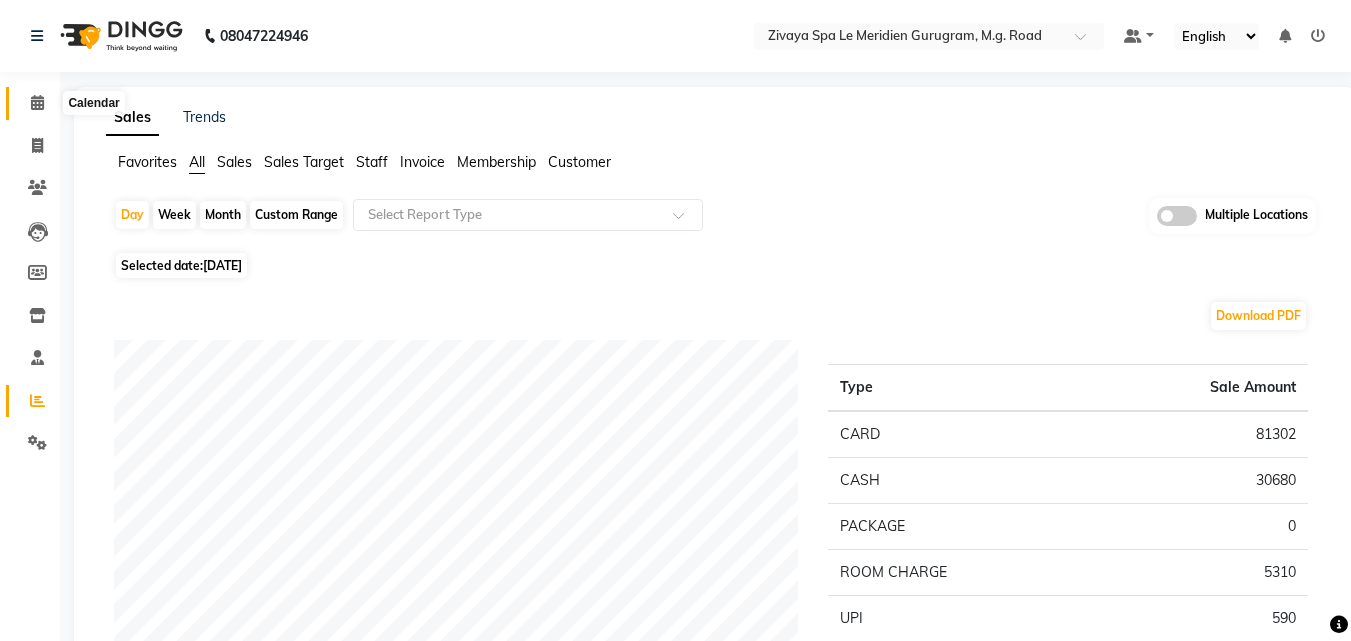 click 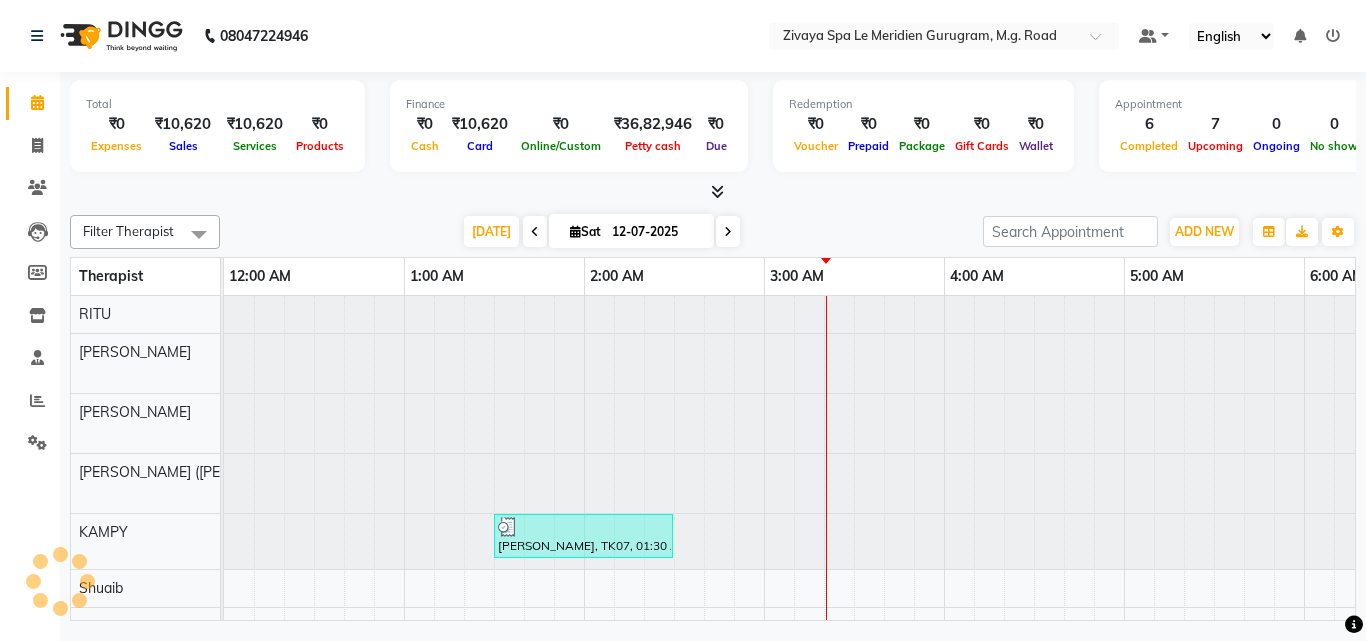 scroll, scrollTop: 0, scrollLeft: 1081, axis: horizontal 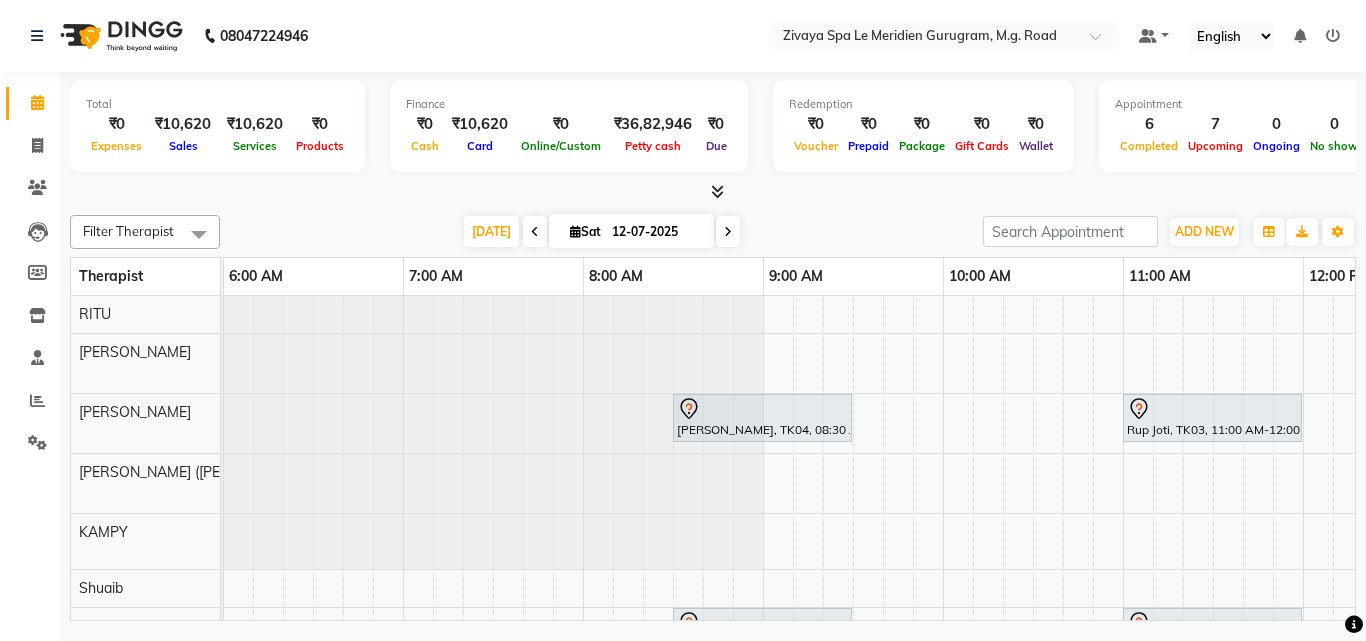 click on "08047224946 Select Location × Zivaya  Spa Le Meridien Gurugram, M.g. Road Default Panel My Panel English ENGLISH Español العربية मराठी हिंदी ગુજરાતી தமிழ் 中文 Notifications nothing to show" 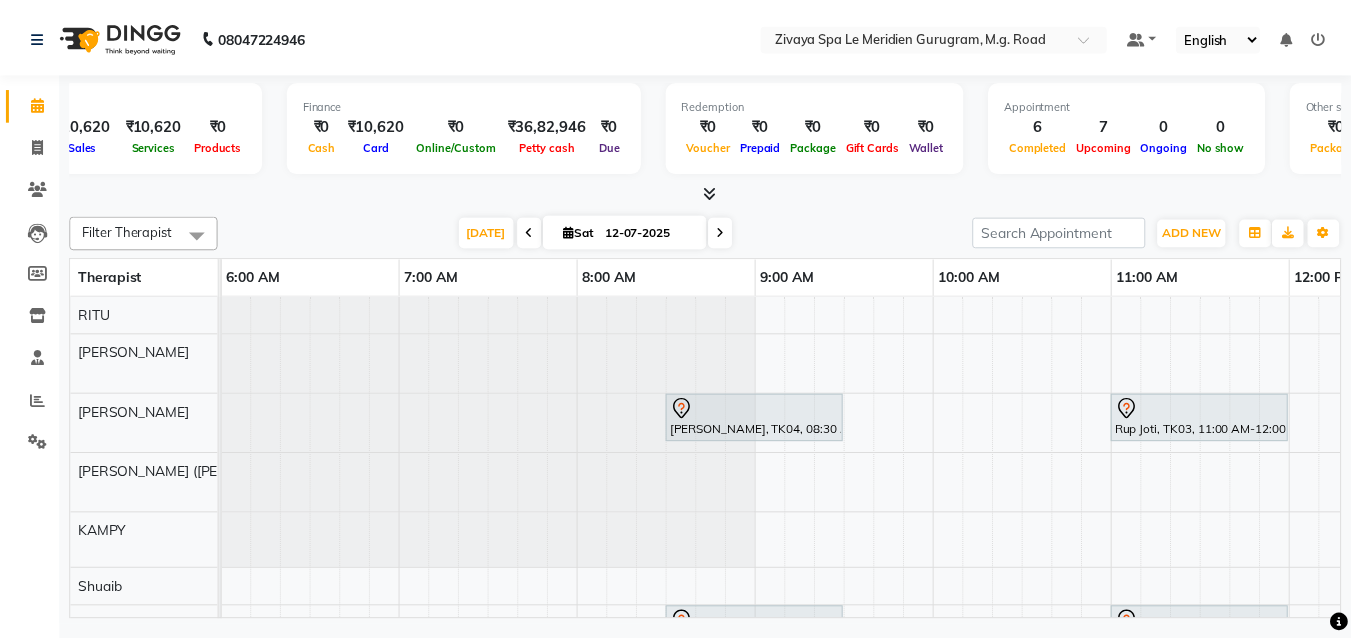 scroll, scrollTop: 0, scrollLeft: 0, axis: both 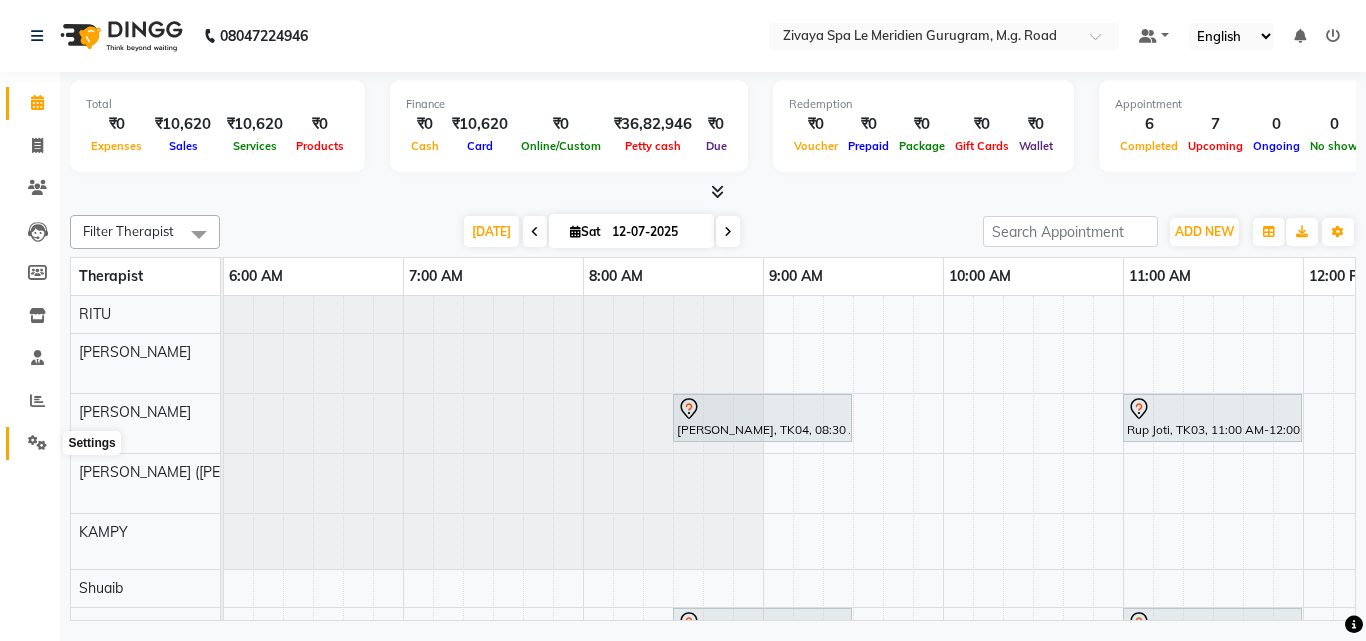 click 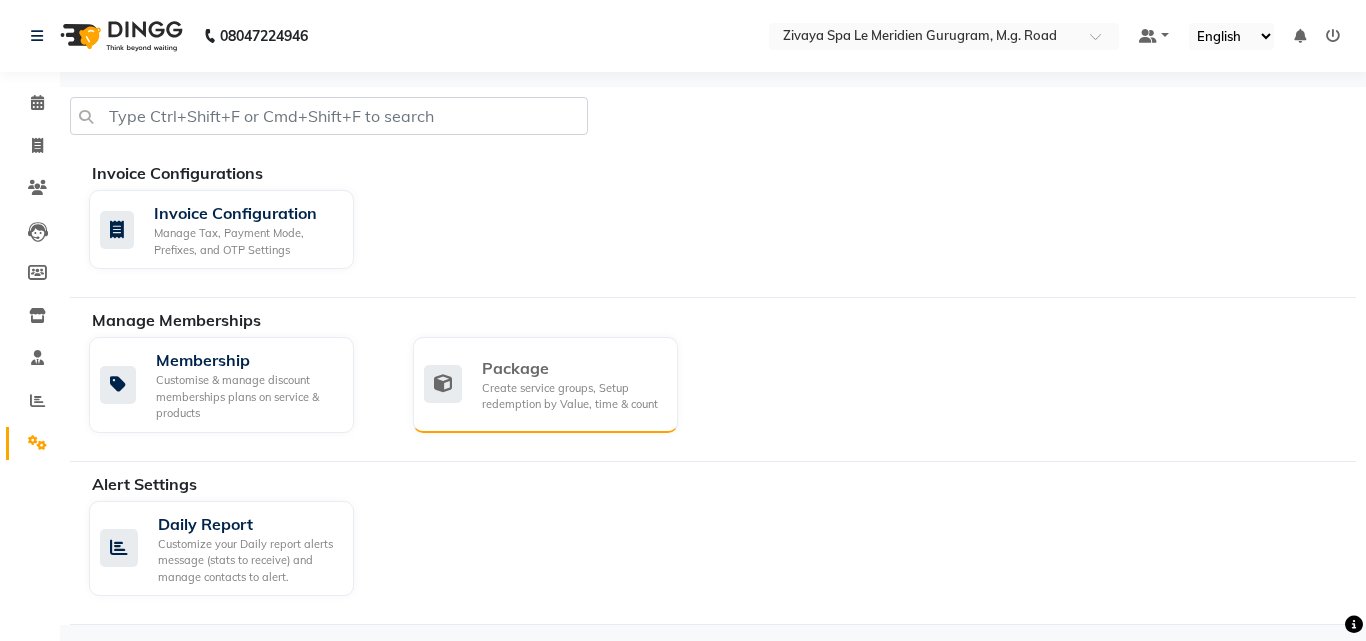 click on "Create service groups, Setup redemption by Value, time & count" 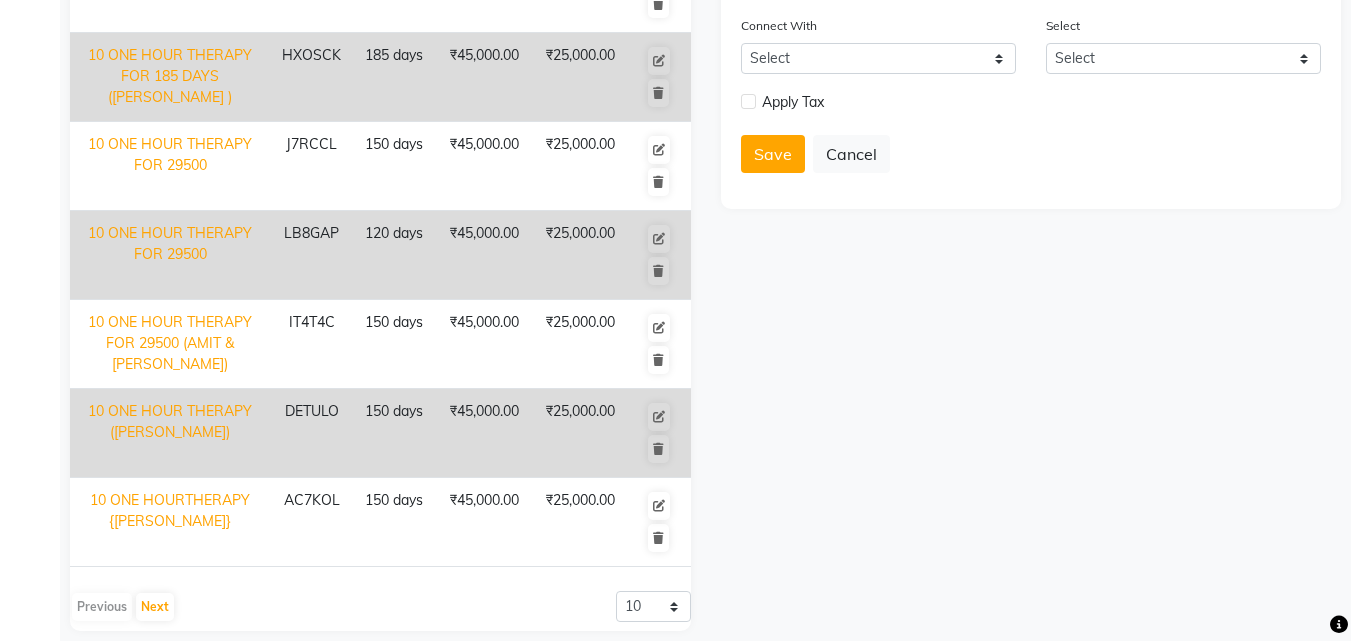 scroll, scrollTop: 0, scrollLeft: 0, axis: both 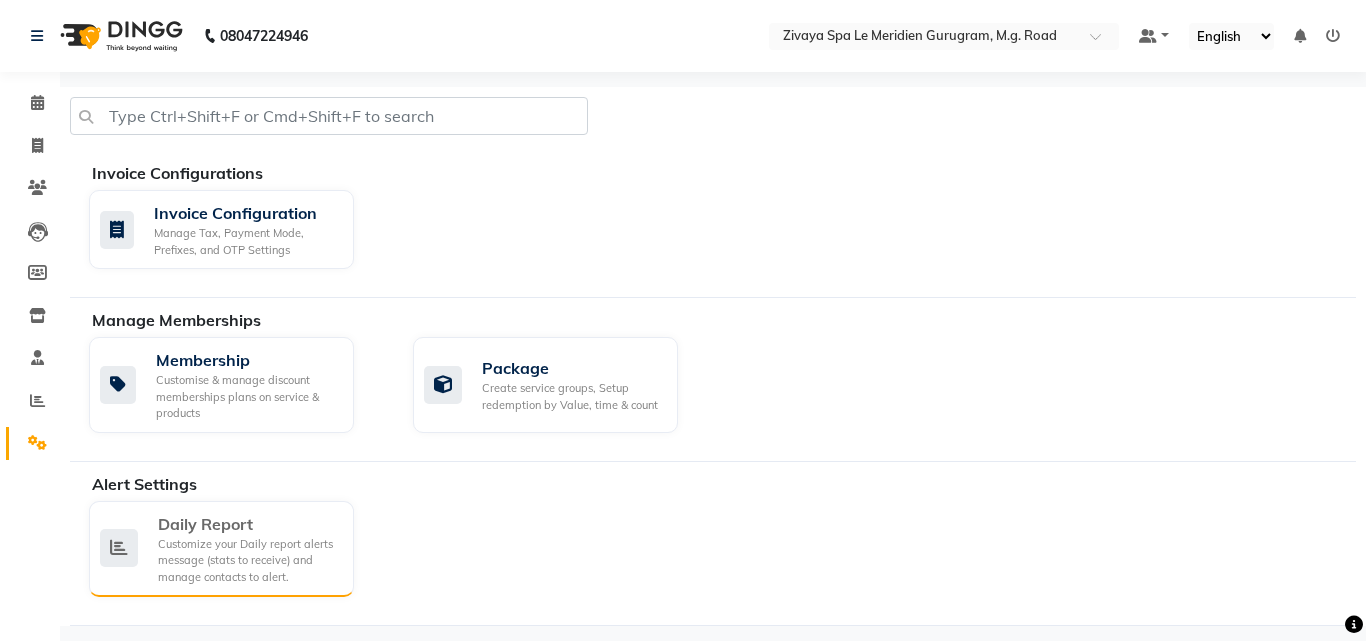 click on "Daily Report" 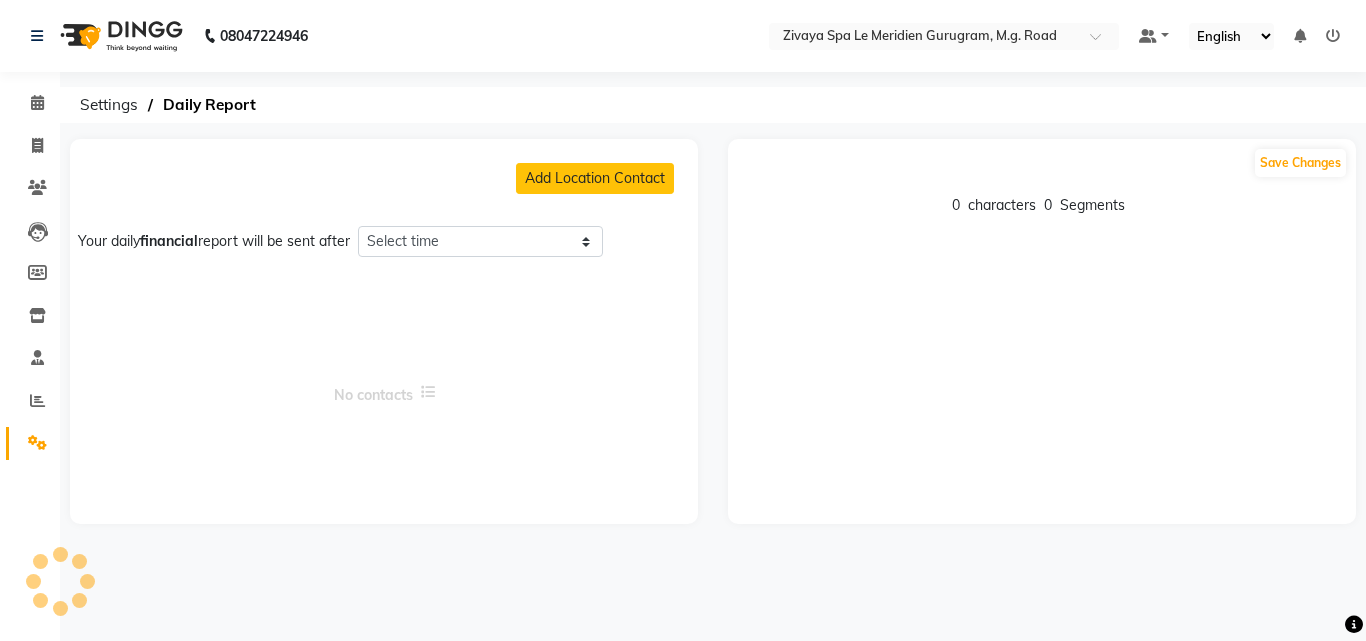 select on "1425" 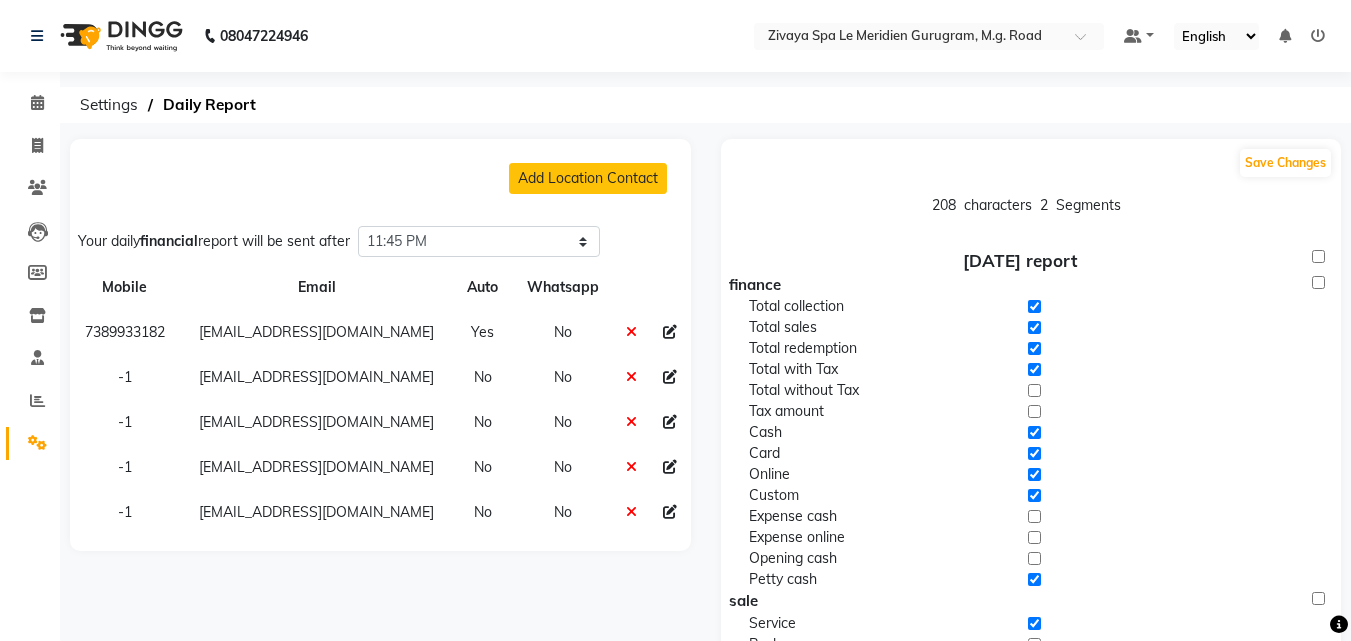 click 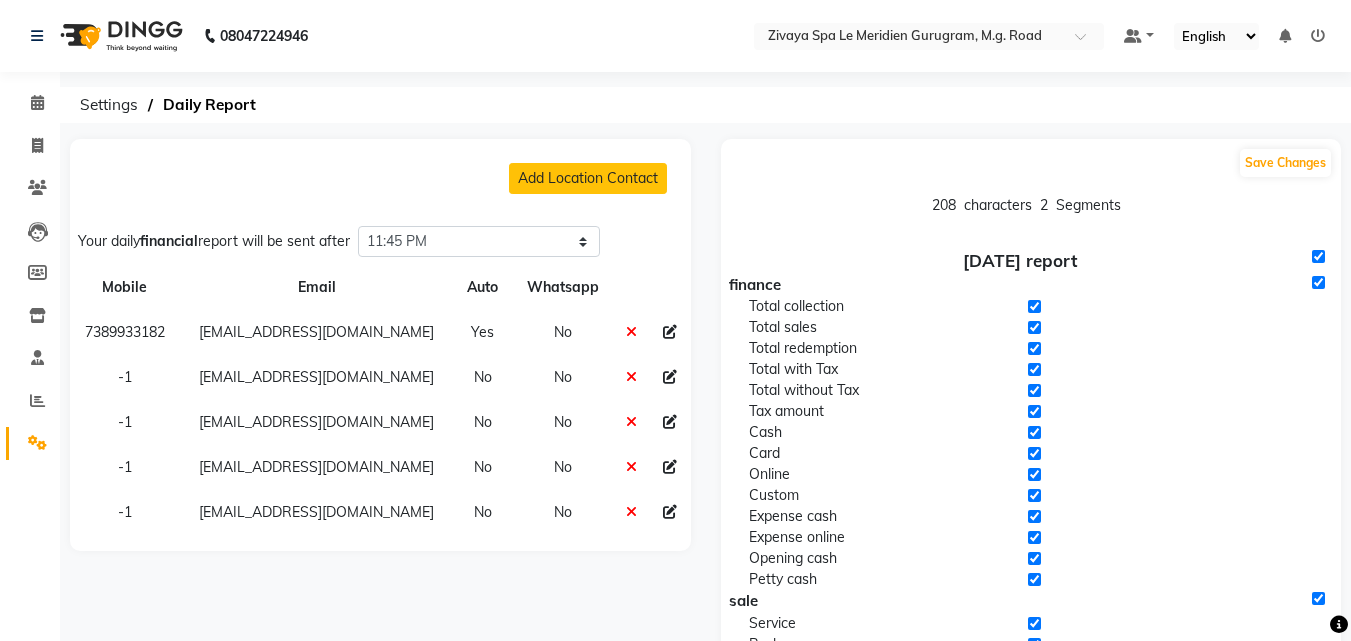 checkbox on "true" 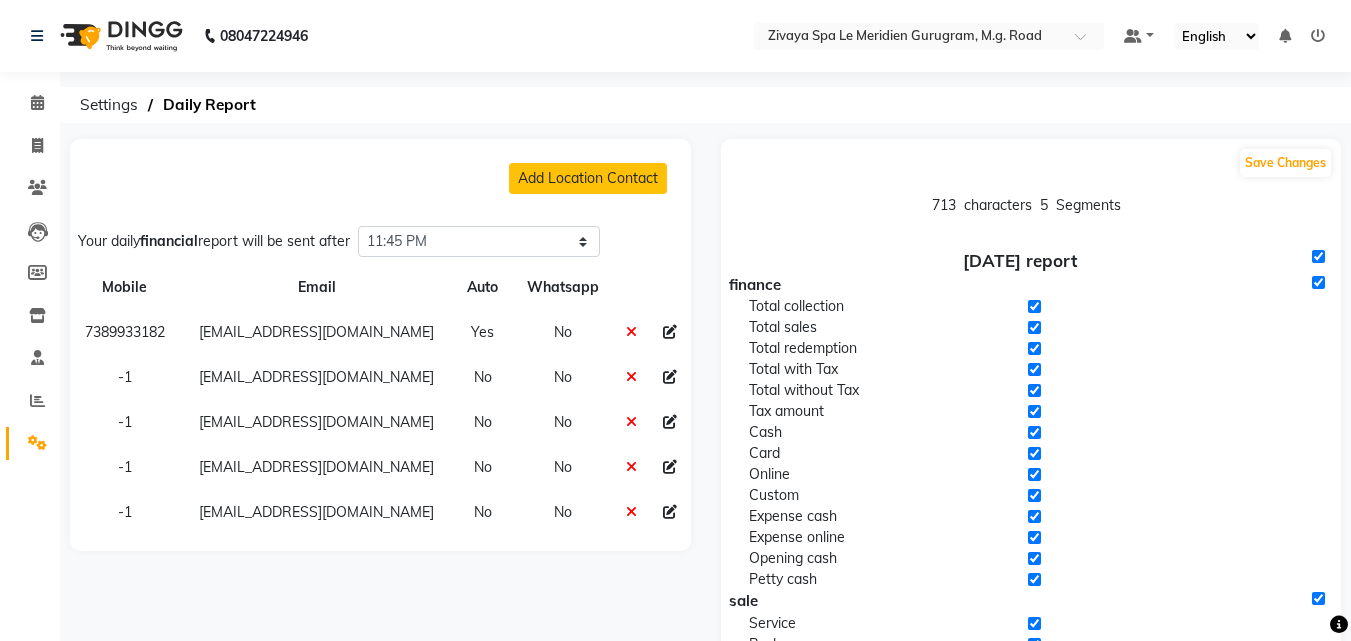 click 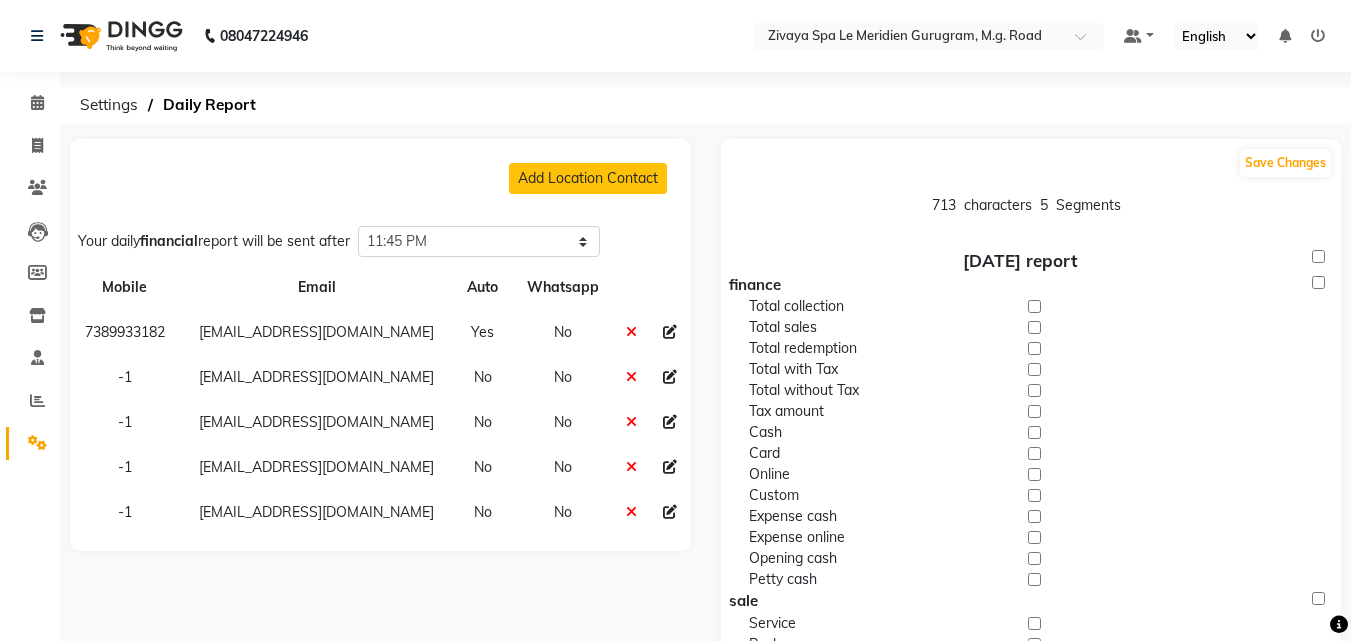 checkbox on "false" 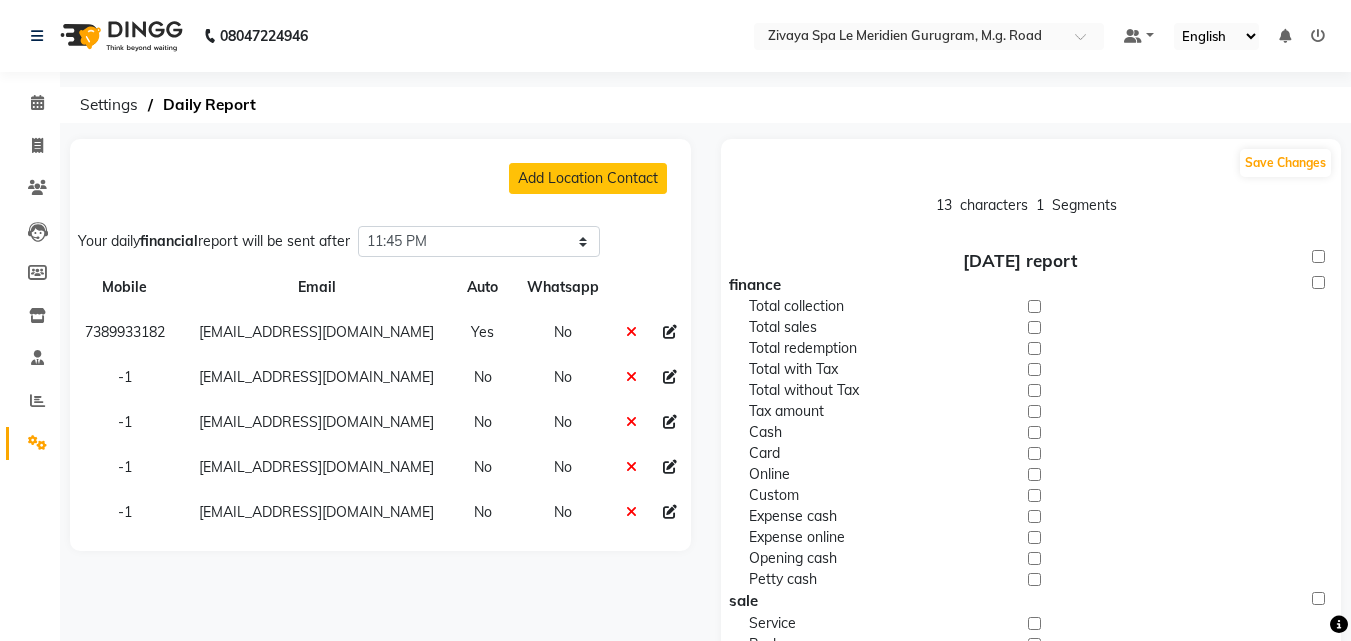 click 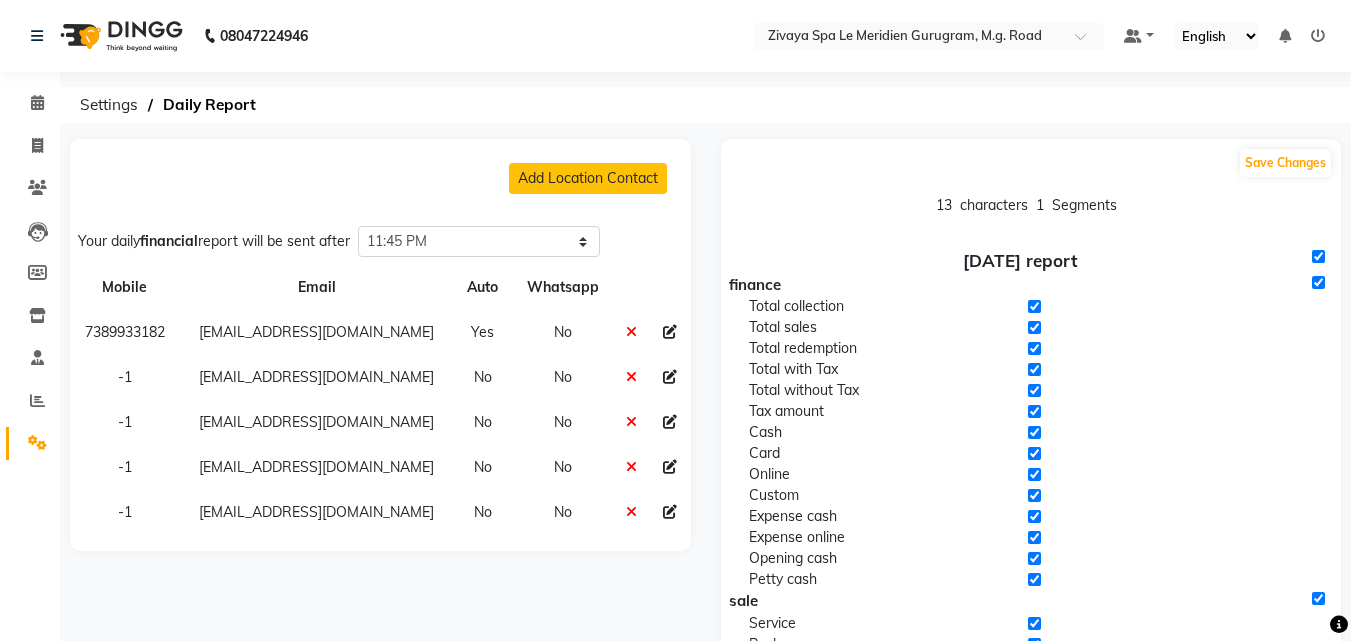 checkbox on "true" 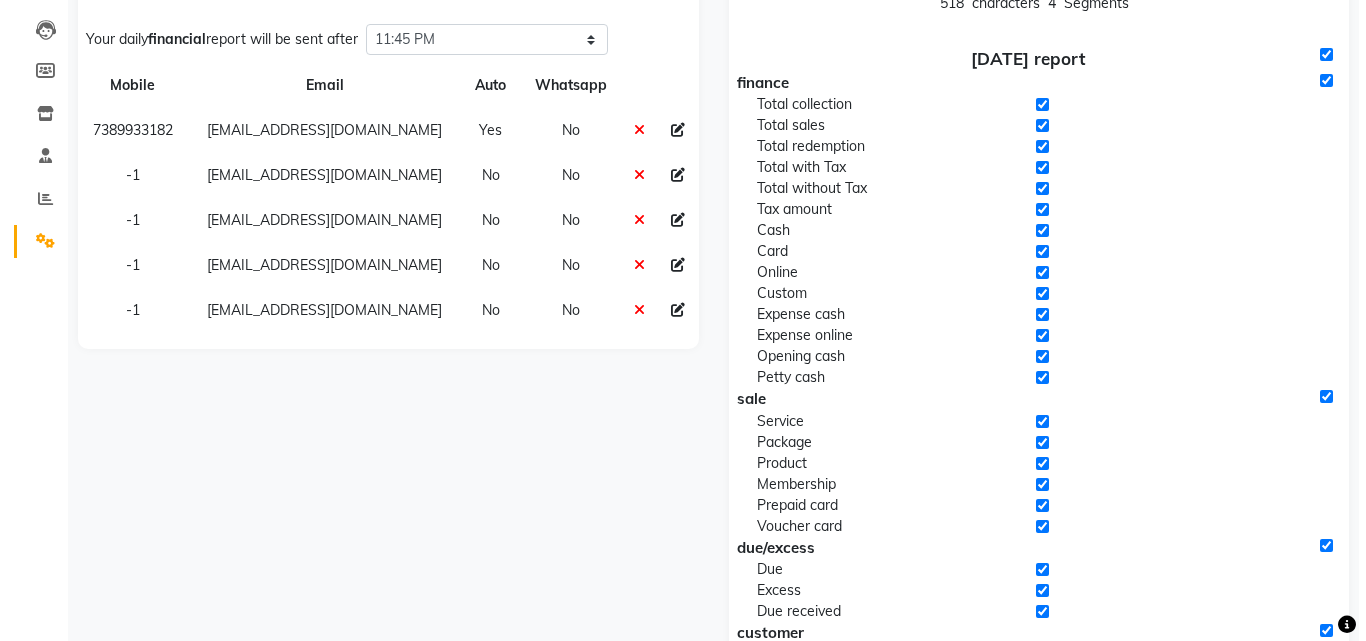 scroll, scrollTop: 0, scrollLeft: 0, axis: both 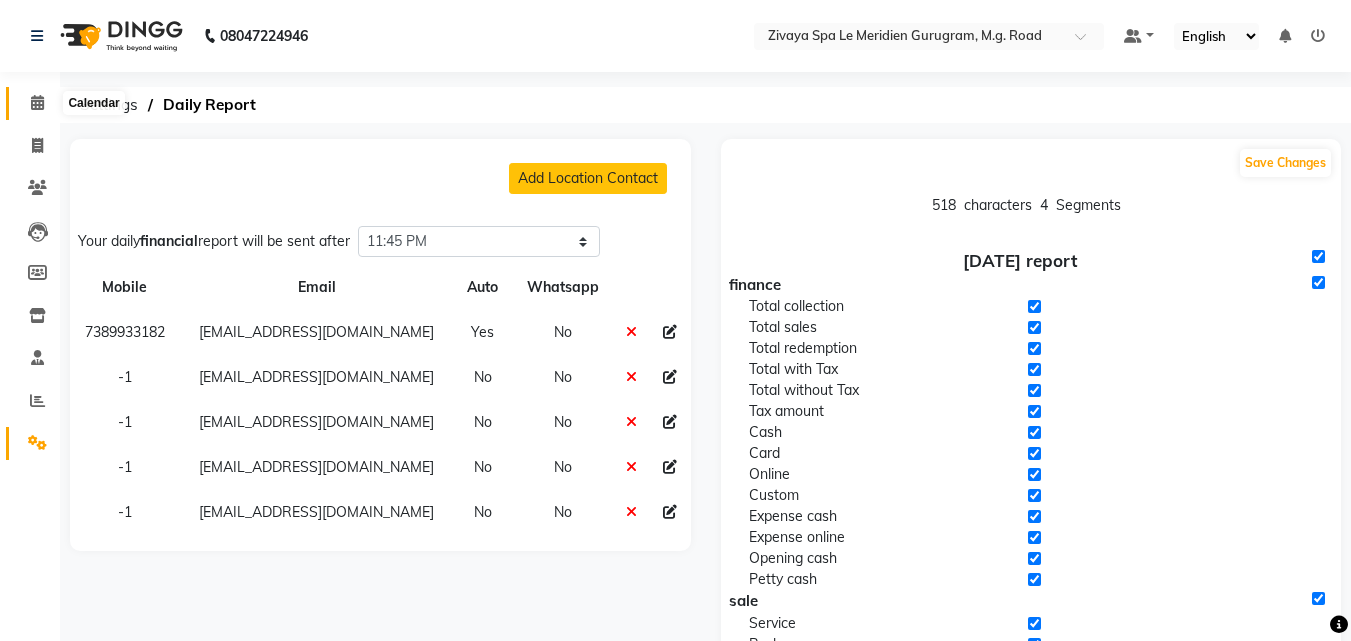 click 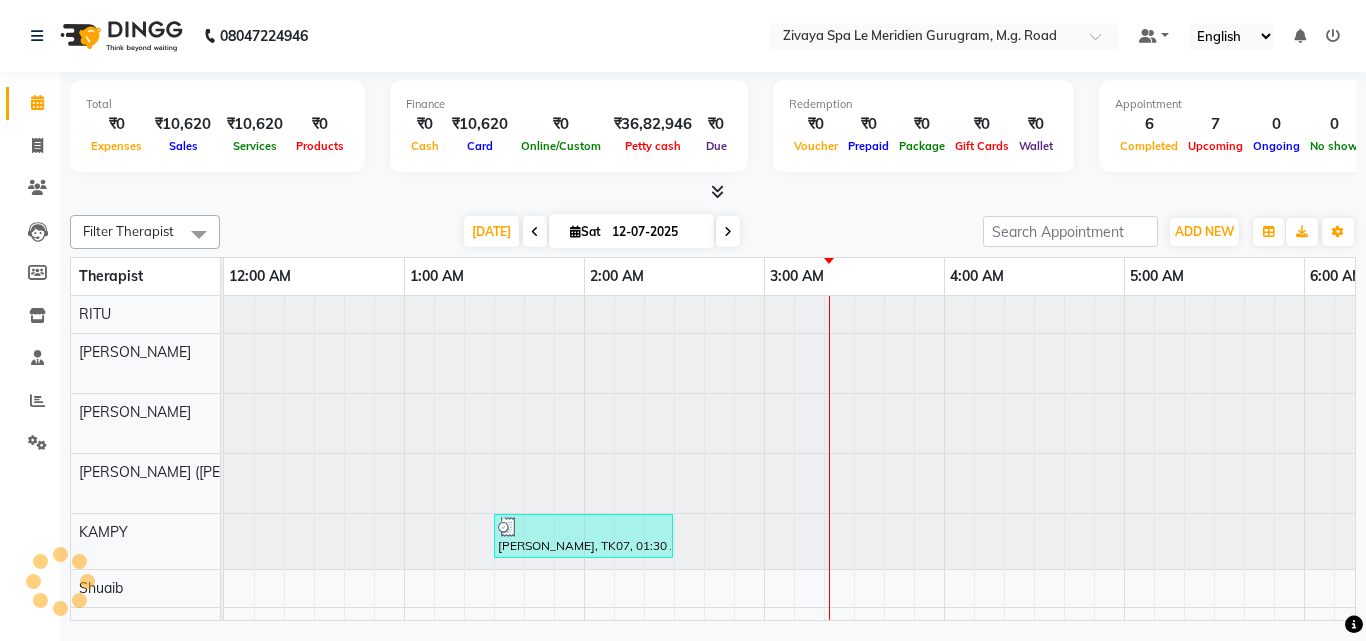scroll, scrollTop: 0, scrollLeft: 1081, axis: horizontal 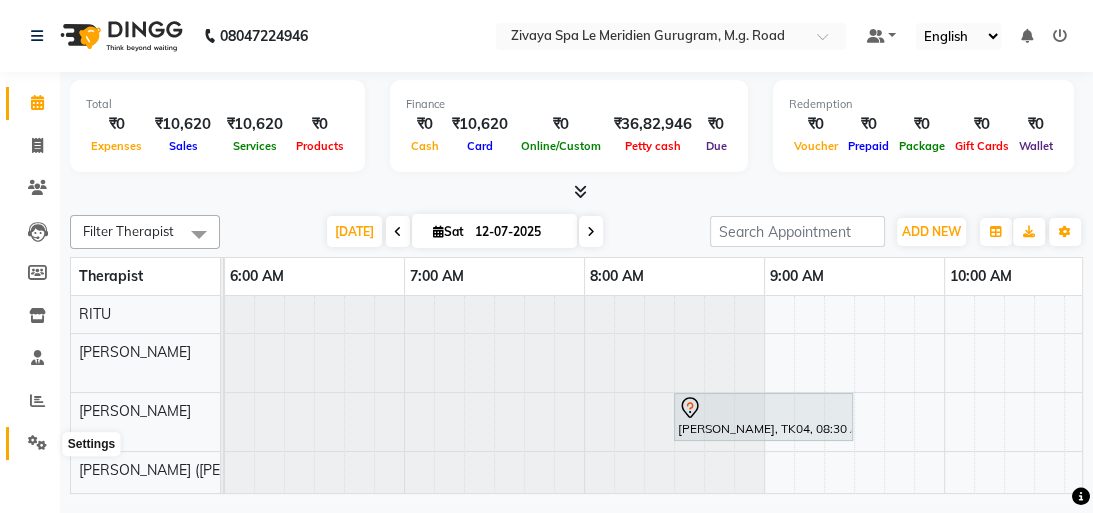 click 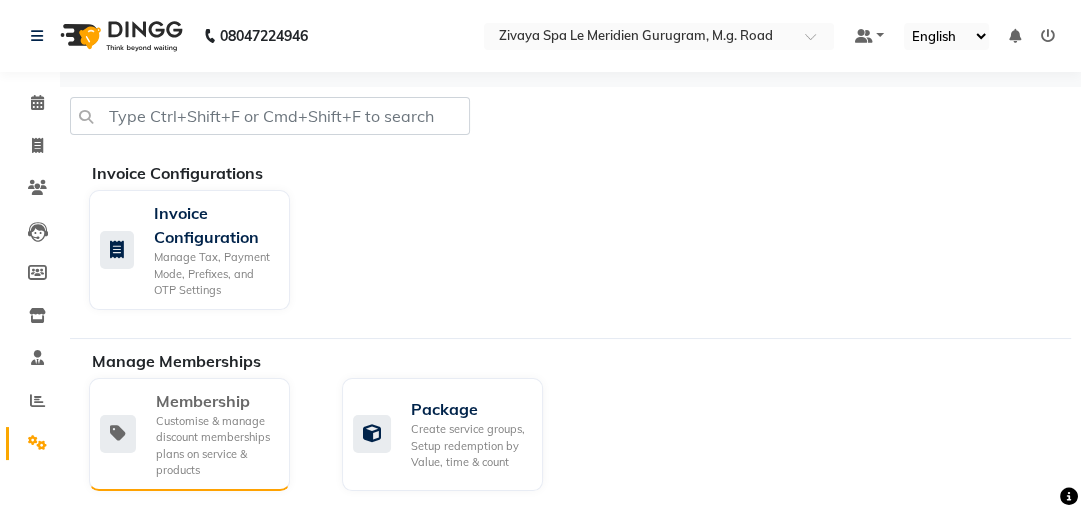 scroll, scrollTop: 209, scrollLeft: 0, axis: vertical 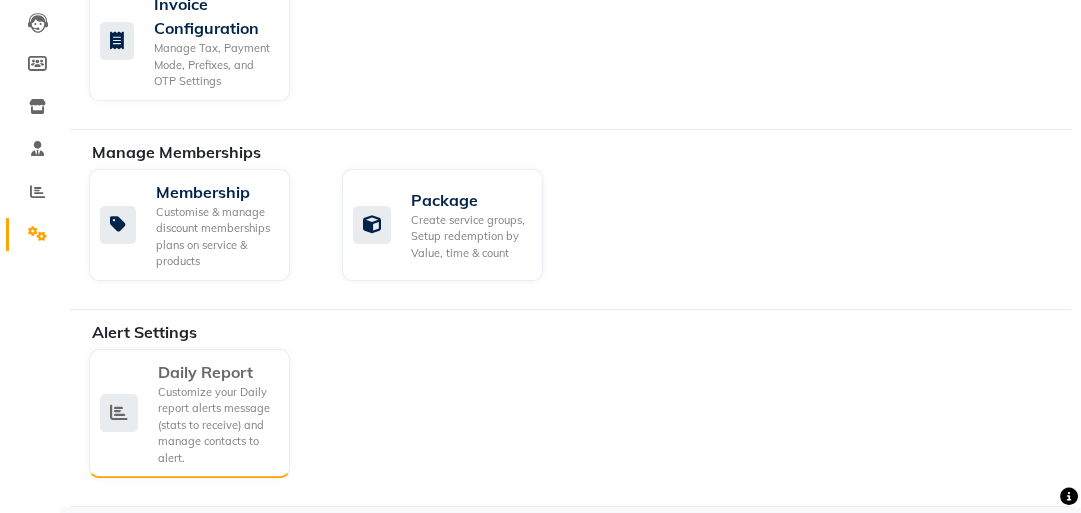 click on "Daily Report" 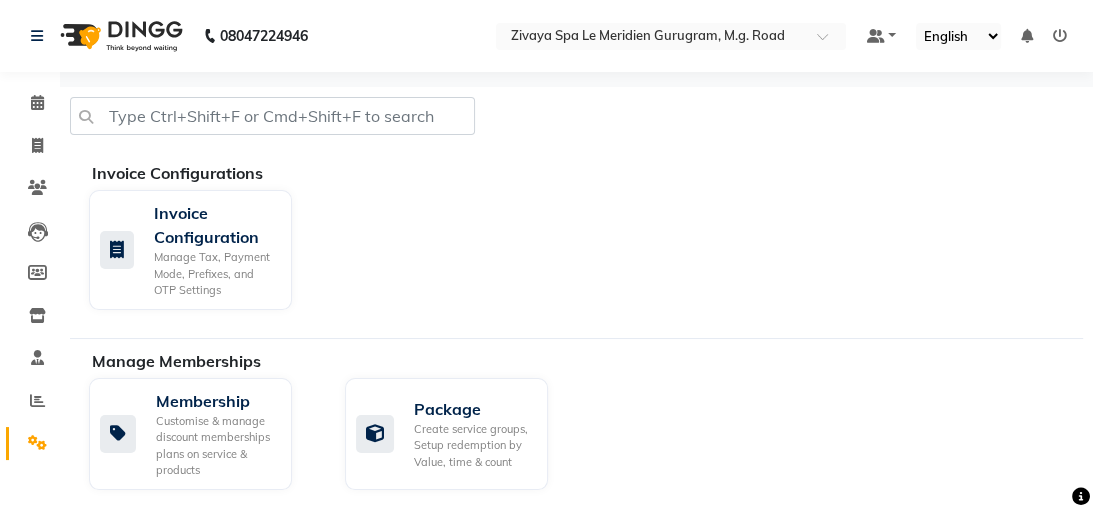select on "1425" 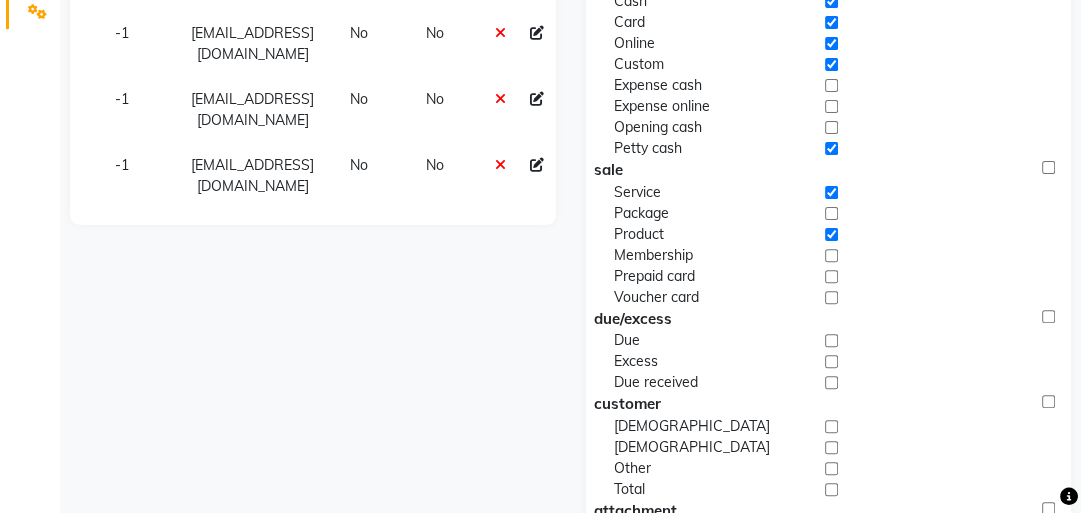 scroll, scrollTop: 480, scrollLeft: 0, axis: vertical 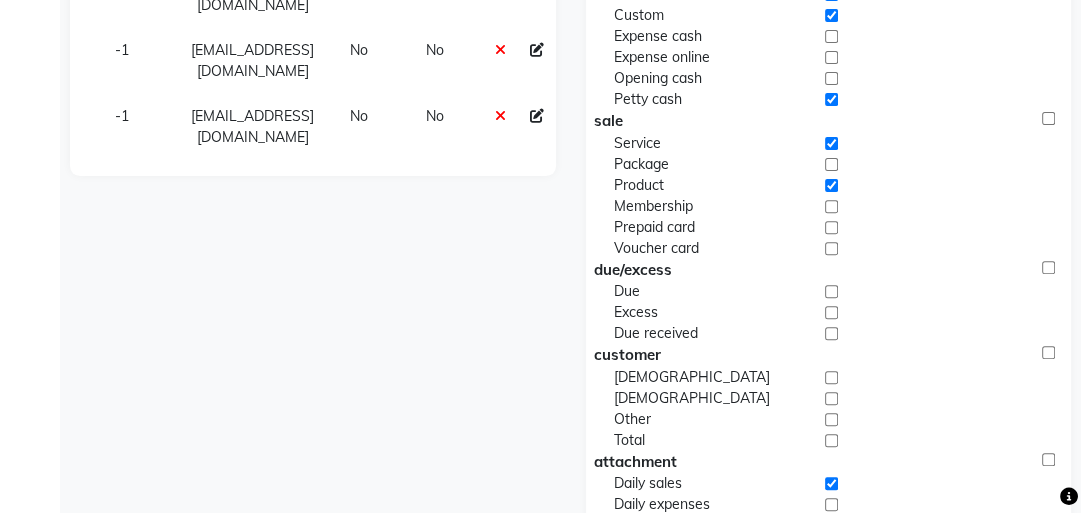 click 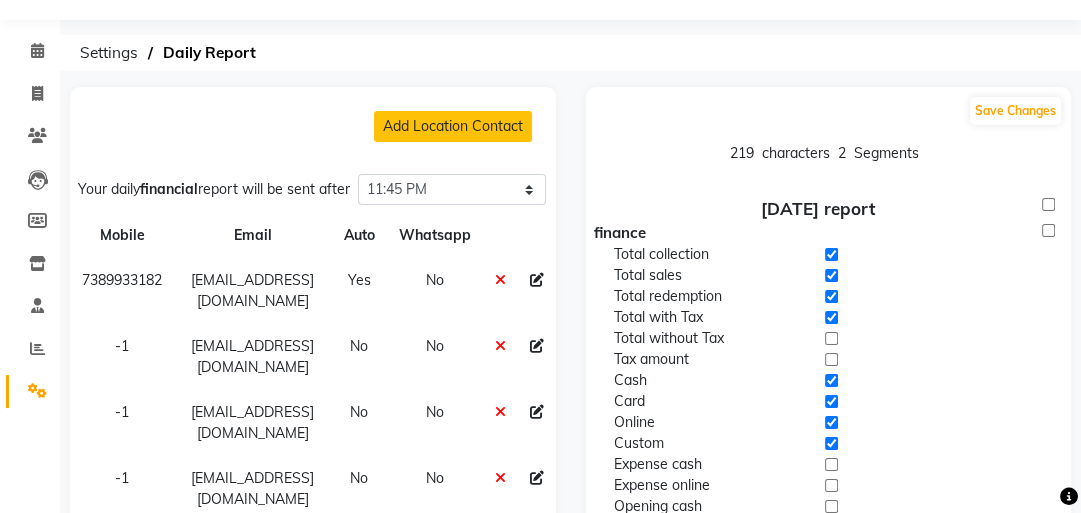 scroll, scrollTop: 0, scrollLeft: 0, axis: both 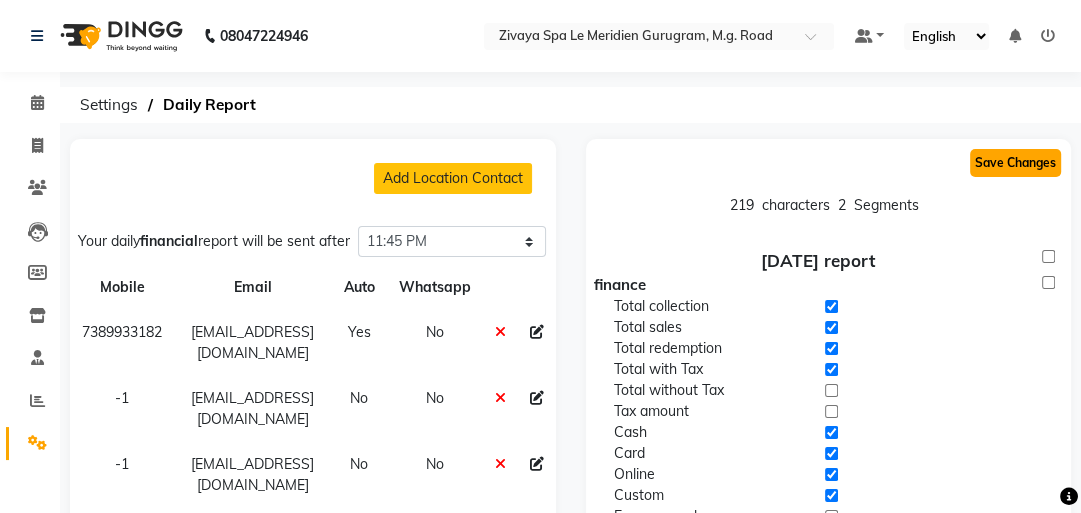 click on "Save Changes" 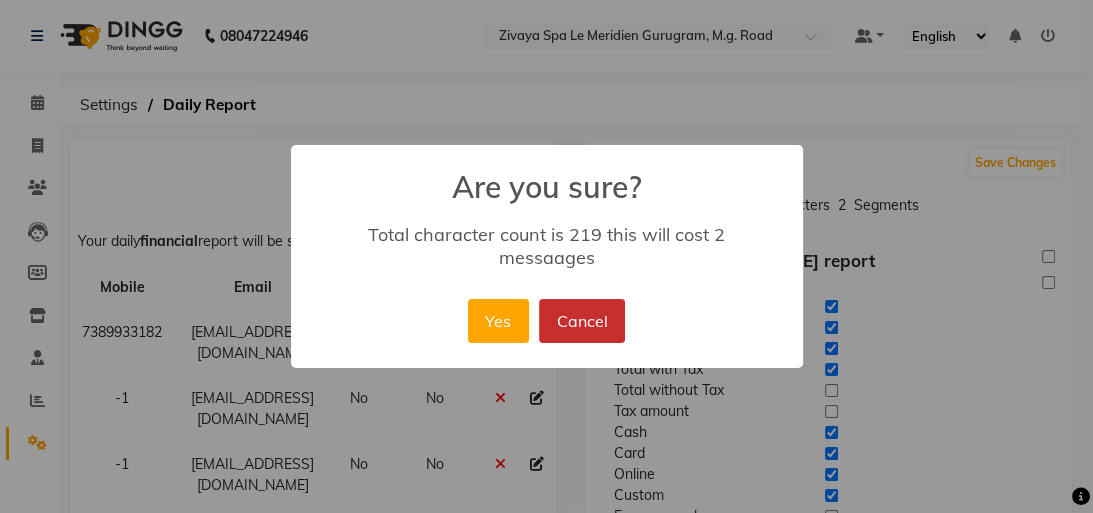 click on "Cancel" at bounding box center [582, 321] 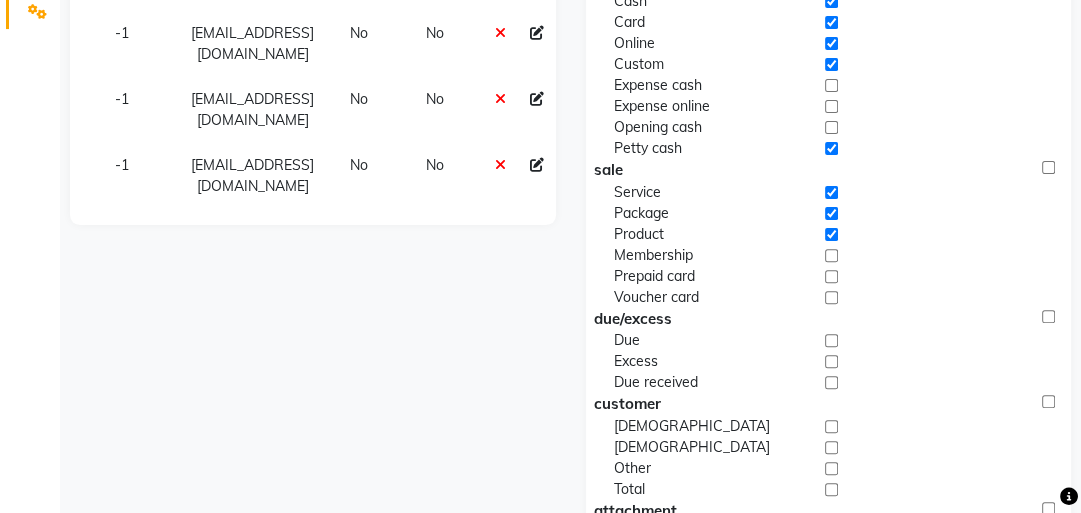 scroll, scrollTop: 480, scrollLeft: 0, axis: vertical 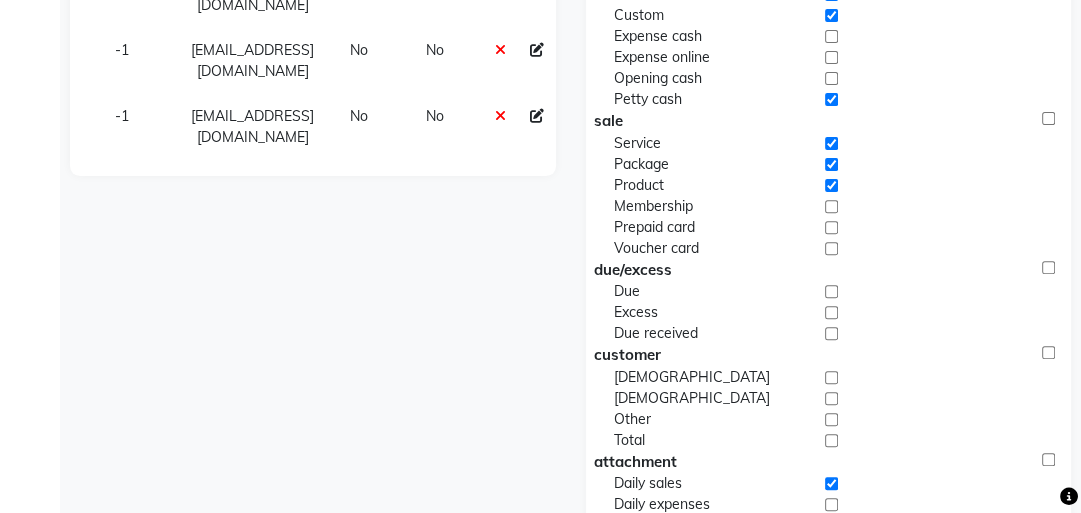 click 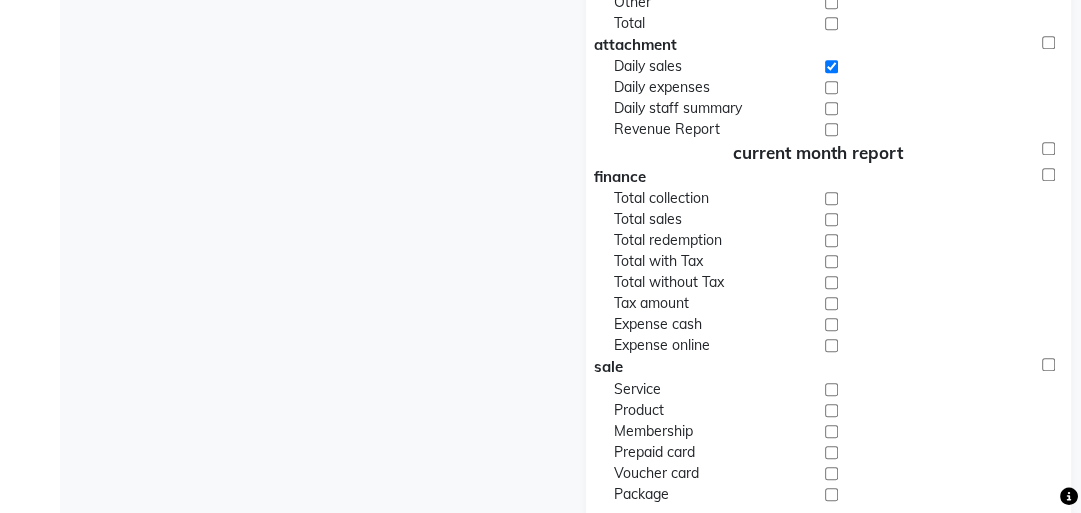 scroll, scrollTop: 942, scrollLeft: 0, axis: vertical 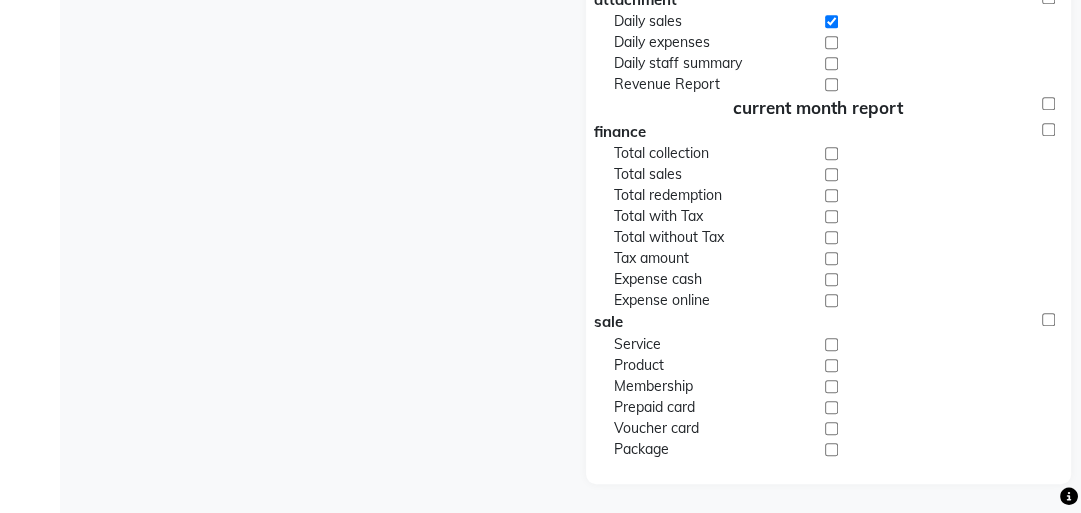 click on "Add Location Contact Your daily  financial  report will be sent after Select time 04:00 AM 04:15 AM 04:30 AM 04:45 AM 05:00 AM 05:15 AM 05:30 AM 05:45 AM 06:00 AM 06:15 AM 06:30 AM 06:45 AM 07:00 AM 07:15 AM 07:30 AM 07:45 AM 08:00 AM 08:15 AM 08:30 AM 08:45 AM 09:00 AM 09:15 AM 09:30 AM 09:45 AM 10:00 AM 10:15 AM 10:30 AM 10:45 AM 11:00 AM 11:15 AM 11:30 AM 11:45 AM 12:00 PM 12:15 PM 12:30 PM 12:45 PM 01:00 PM 01:15 PM 01:30 PM 01:45 PM 02:00 PM 02:15 PM 02:30 PM 02:45 PM 03:00 PM 03:15 PM 03:30 PM 03:45 PM 04:00 PM 04:15 PM 04:30 PM 04:45 PM 05:00 PM 05:15 PM 05:30 PM 05:45 PM 06:00 PM 06:15 PM 06:30 PM 06:45 PM 07:00 PM 07:15 PM 07:30 PM 07:45 PM 08:00 PM 08:15 PM 08:30 PM 08:45 PM 09:00 PM 09:15 PM 09:30 PM 09:45 PM 10:00 PM 10:15 PM 10:30 PM 10:45 PM 11:00 PM 11:15 PM 11:30 PM 11:45 PM Mobile Email Auto Whatsapp 7389933182 finance4@zivayawellness.com Yes No -1 operations4@zivayawellness.com No No -1 operations3@zivayawellness.com No No -1 purchase2@zivayawellness.com No No -1 purchase@zivayawellness.com" 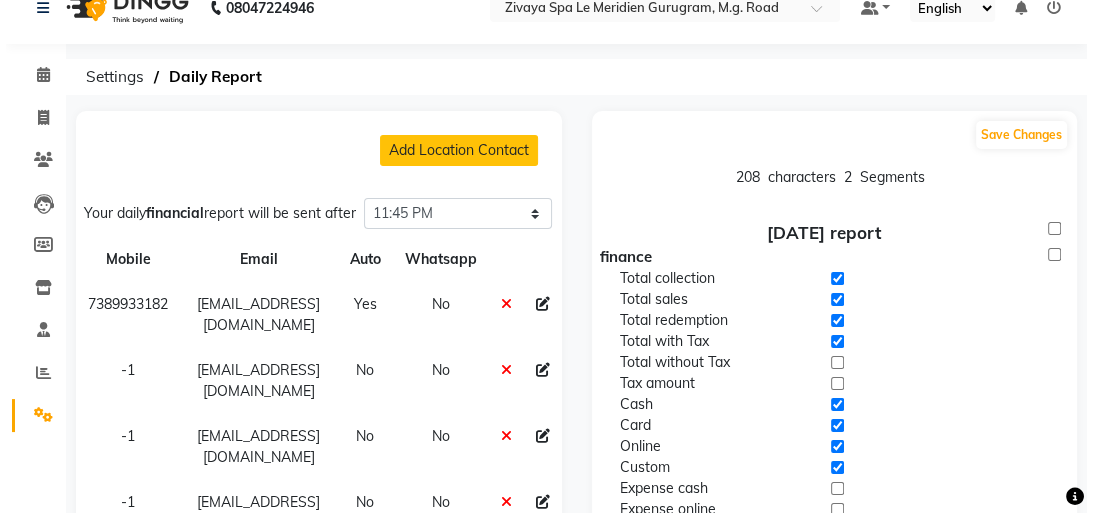 scroll, scrollTop: 0, scrollLeft: 0, axis: both 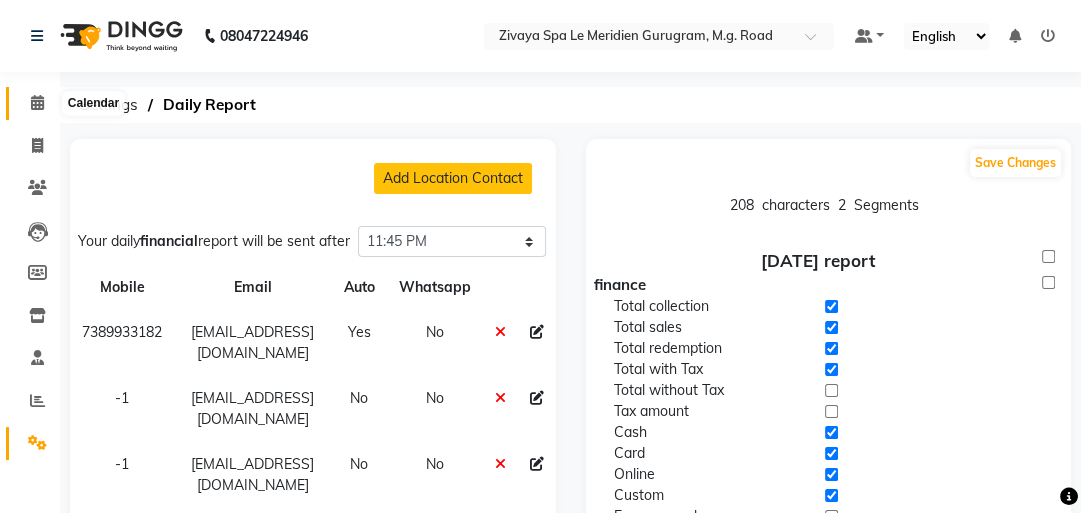 click 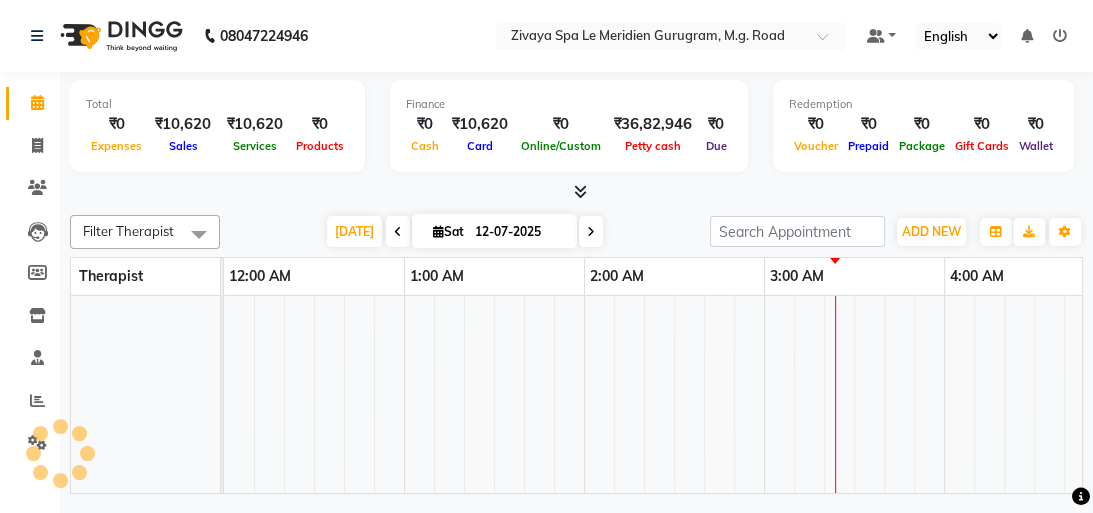 scroll, scrollTop: 0, scrollLeft: 1080, axis: horizontal 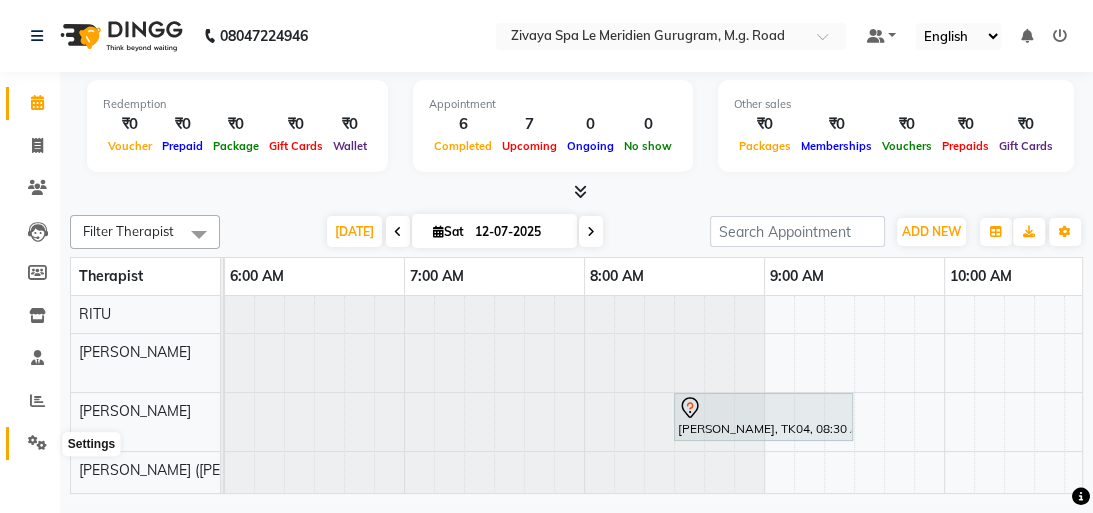 click 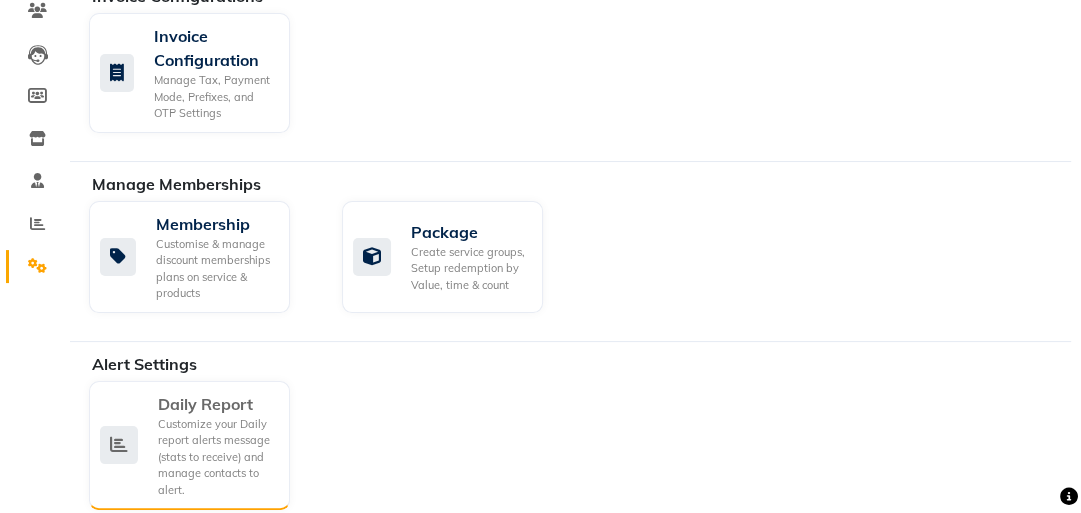 scroll, scrollTop: 209, scrollLeft: 0, axis: vertical 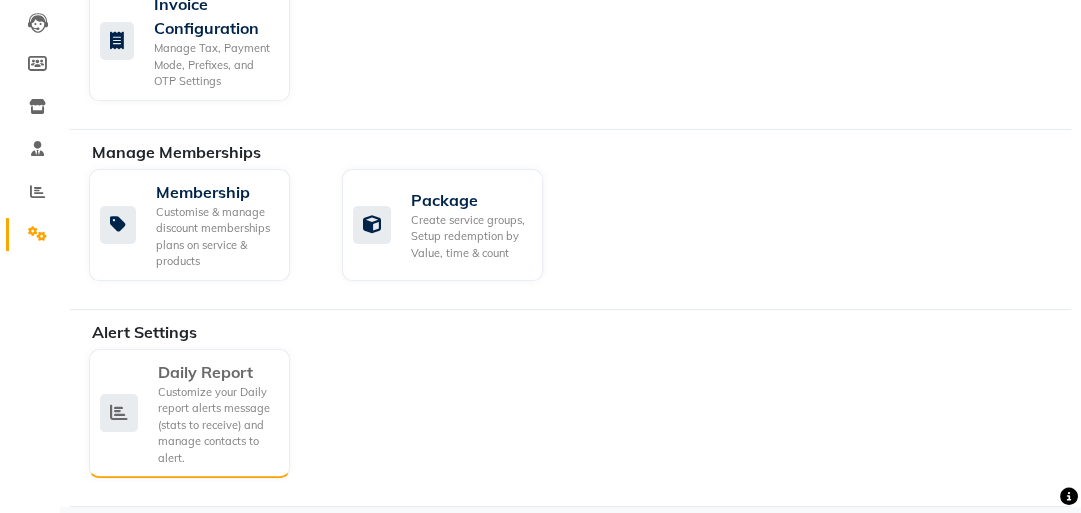click on "Customize your Daily report alerts message (stats to receive) and manage contacts to alert." 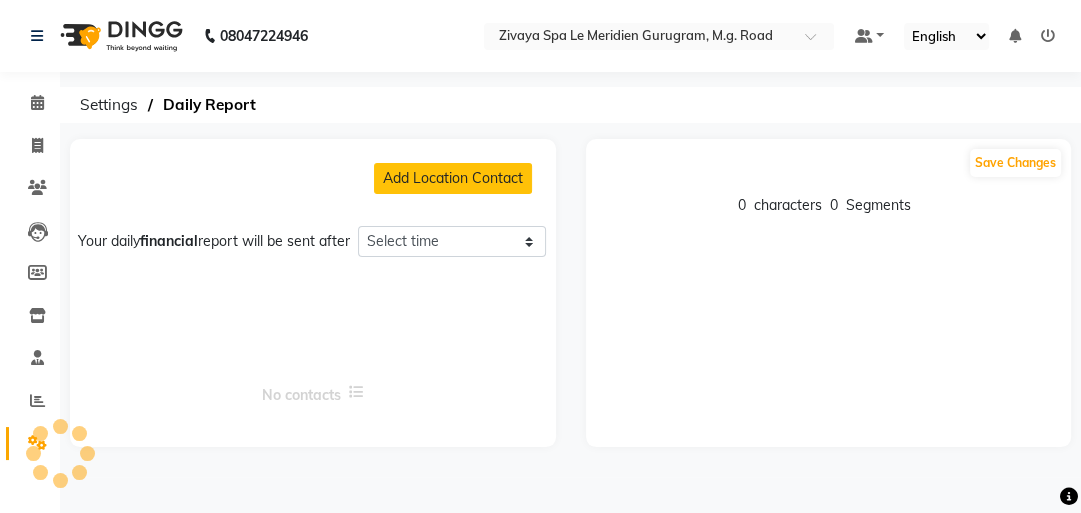 scroll, scrollTop: 0, scrollLeft: 0, axis: both 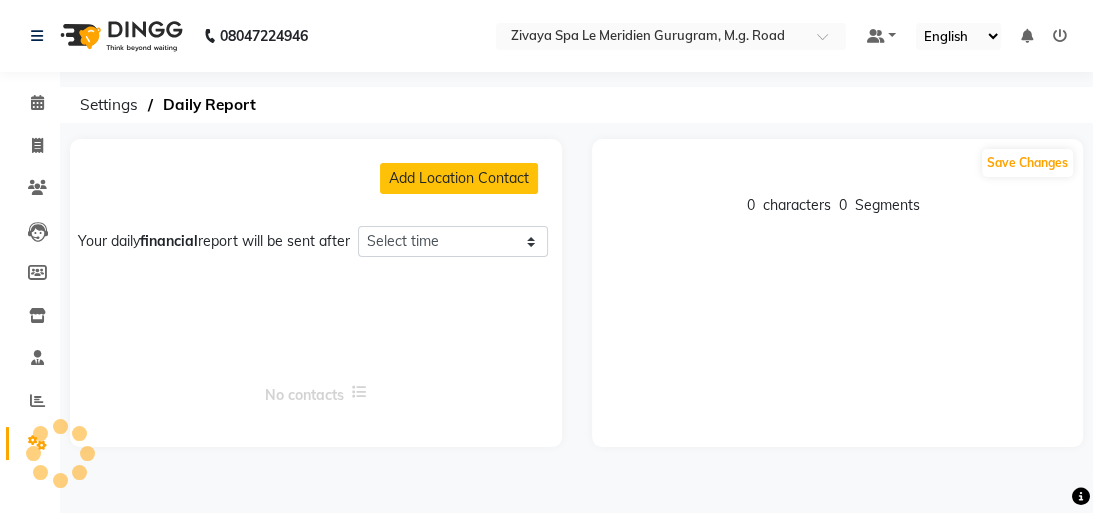 select on "1425" 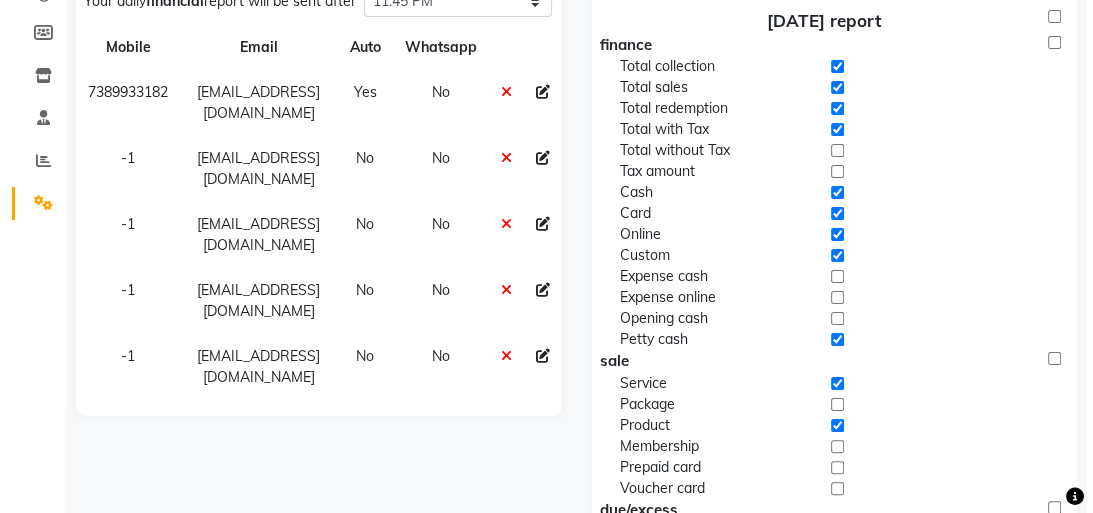 scroll, scrollTop: 0, scrollLeft: 0, axis: both 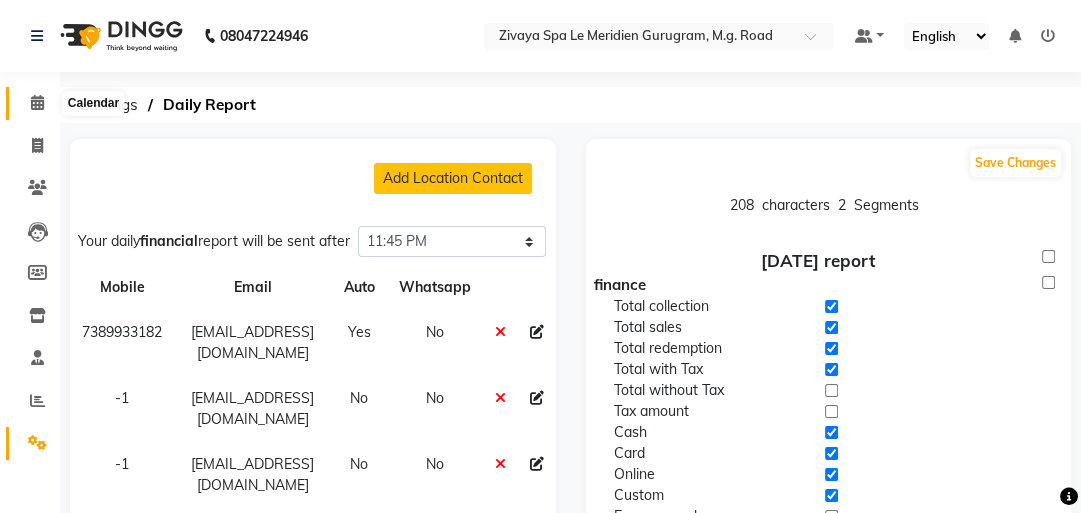 click 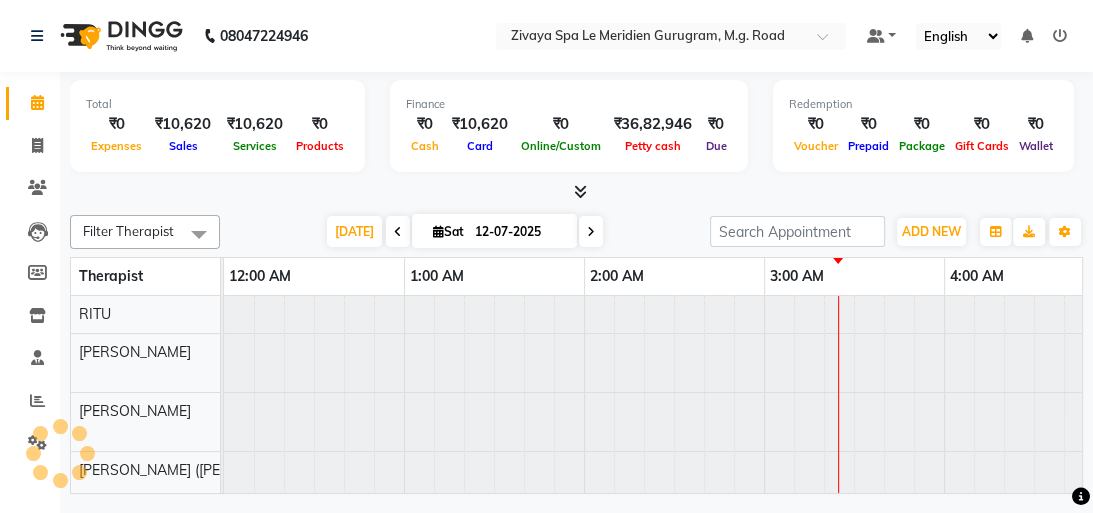 scroll, scrollTop: 0, scrollLeft: 1080, axis: horizontal 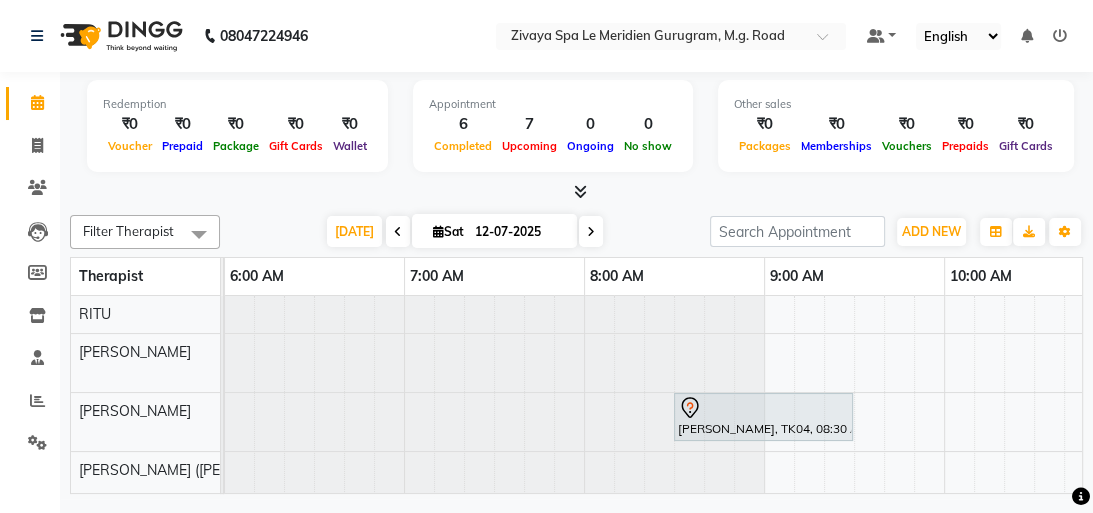 click at bounding box center (1060, 36) 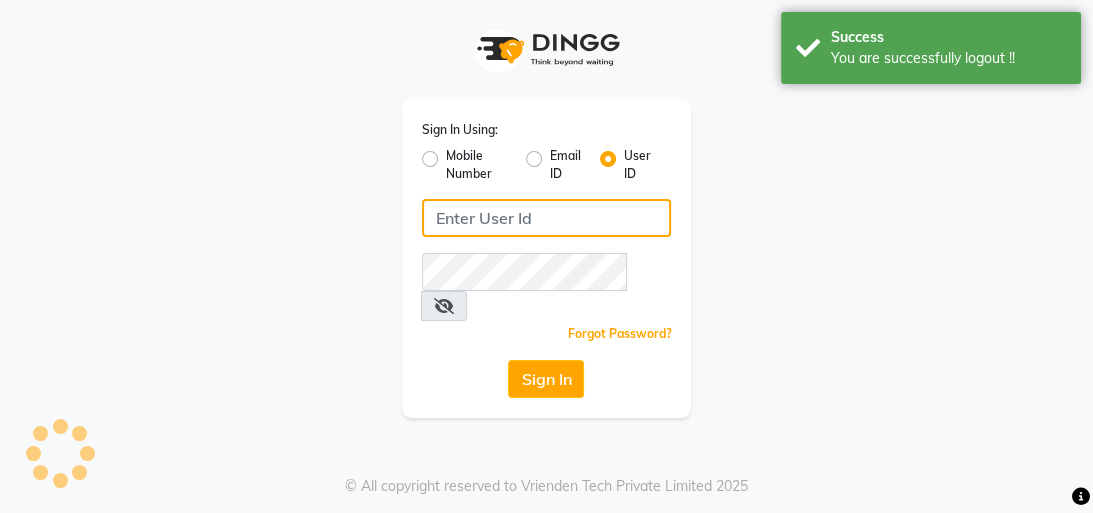 type on "7470907037" 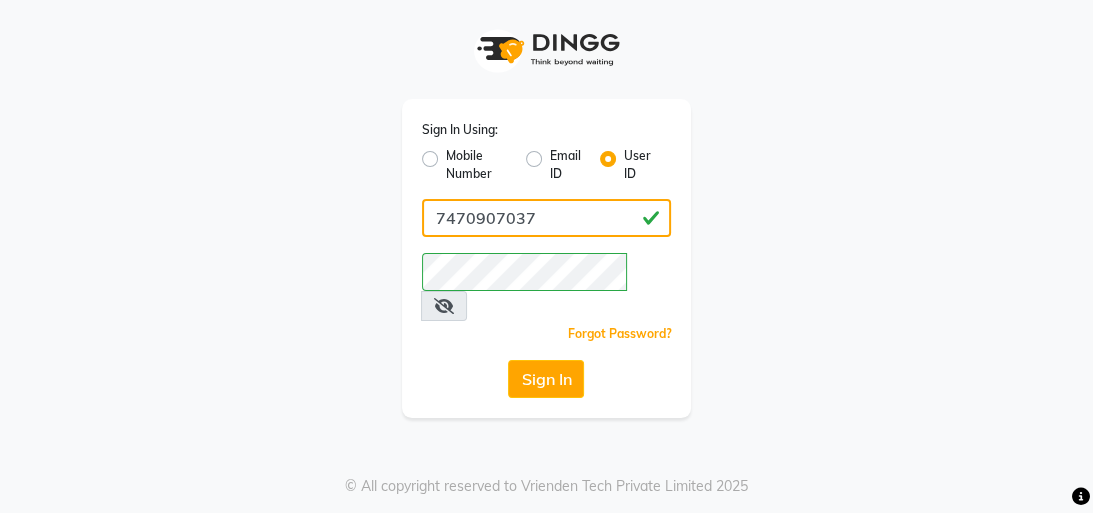 click on "7470907037" 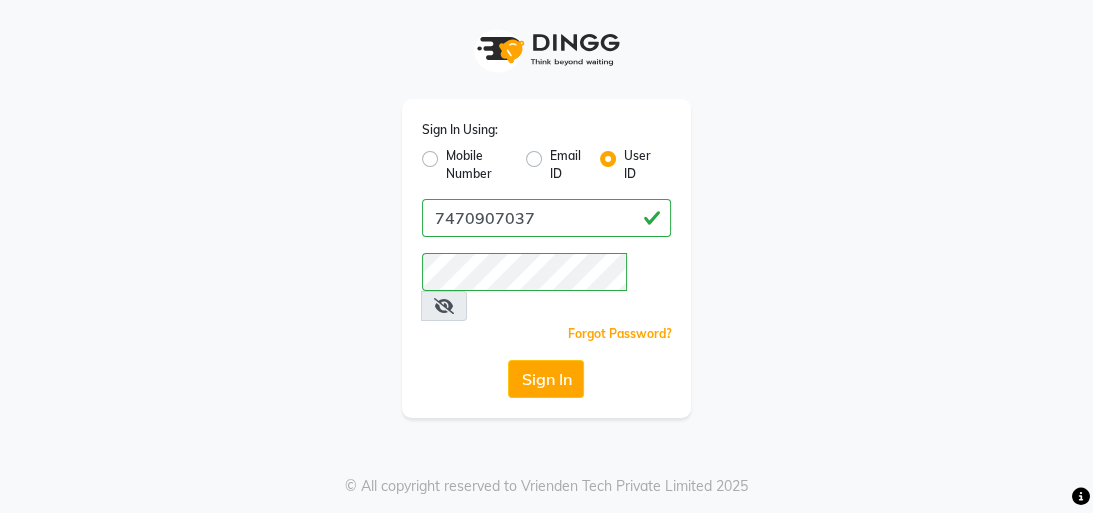 click on "Sign In Using: Mobile Number Email ID User ID 7470907037  Remember me Forgot Password?  Sign In" 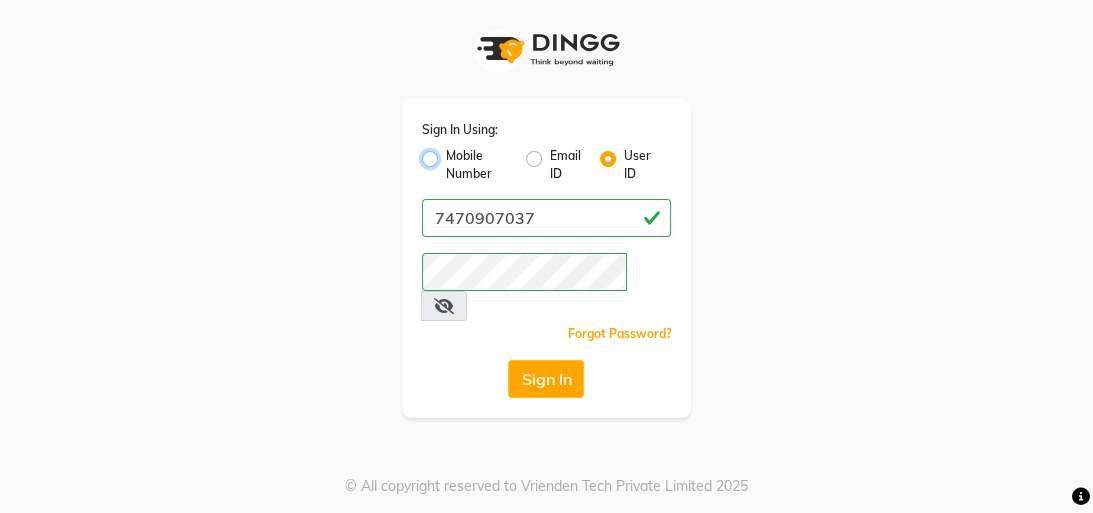 click on "Mobile Number" at bounding box center [452, 153] 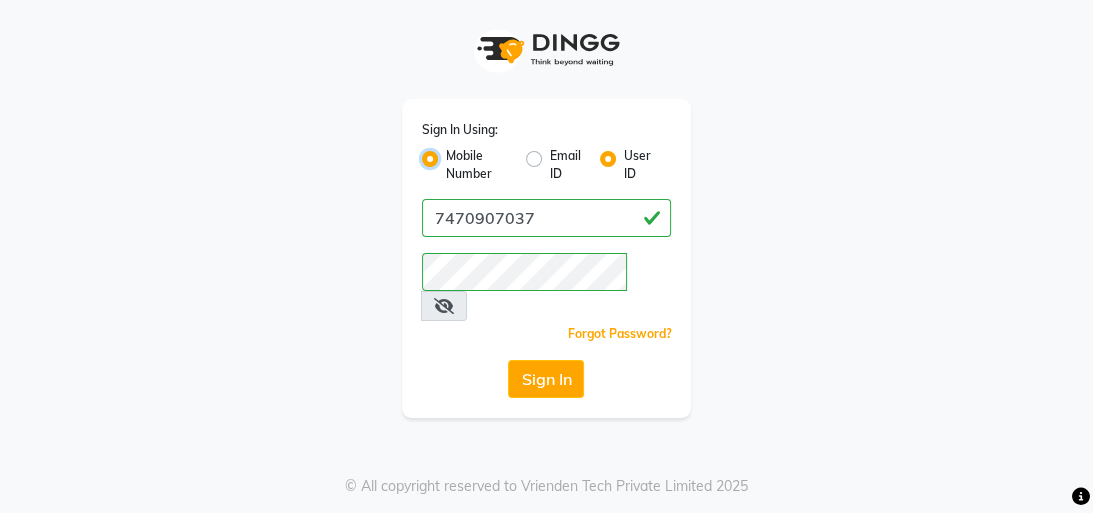 radio on "false" 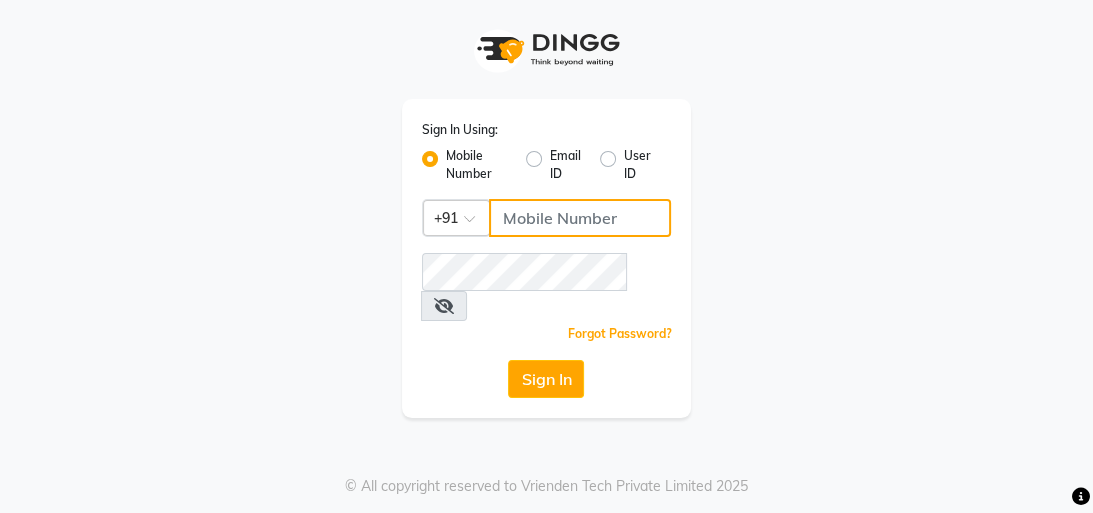 click 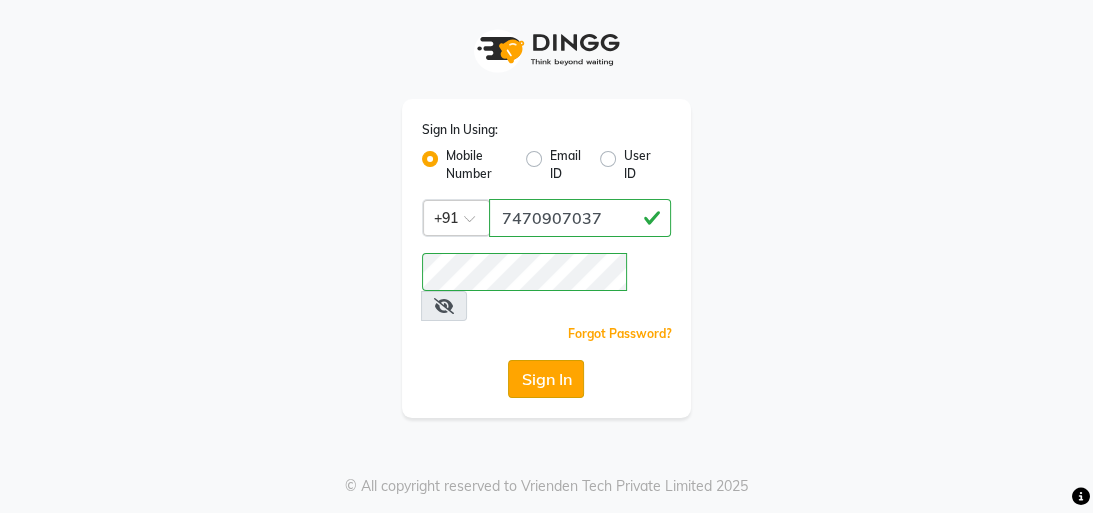 click on "Sign In" 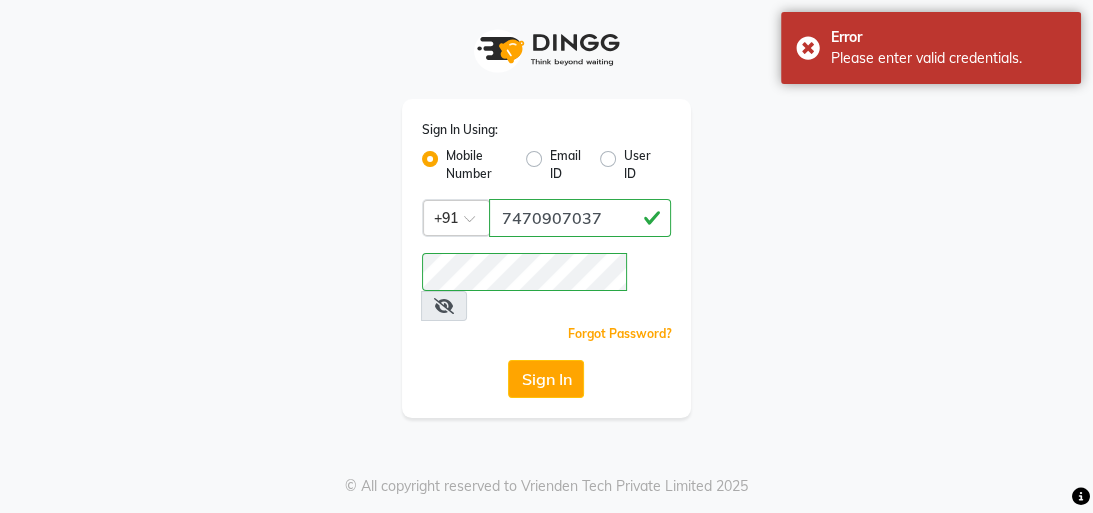 click at bounding box center [444, 306] 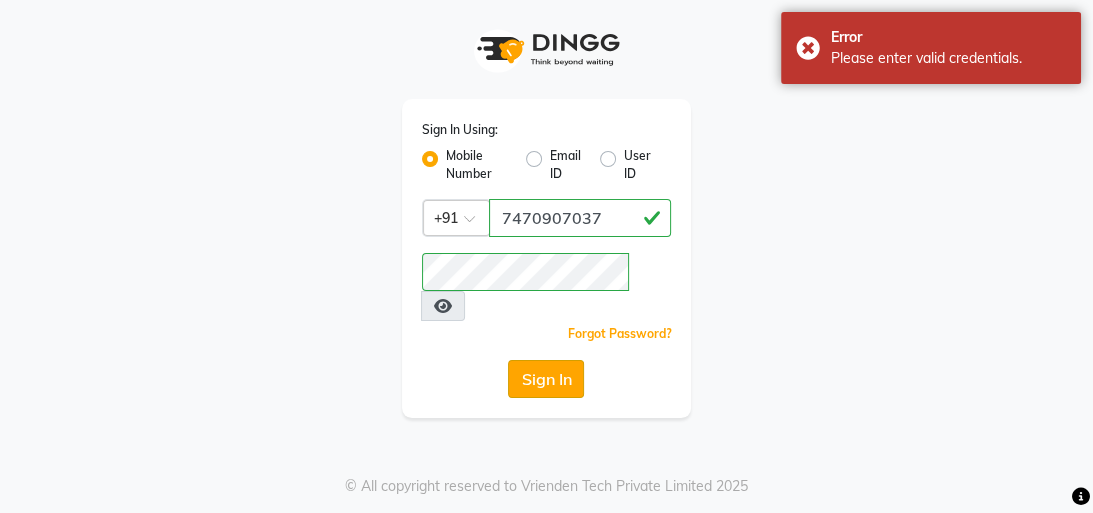 click on "Sign In" 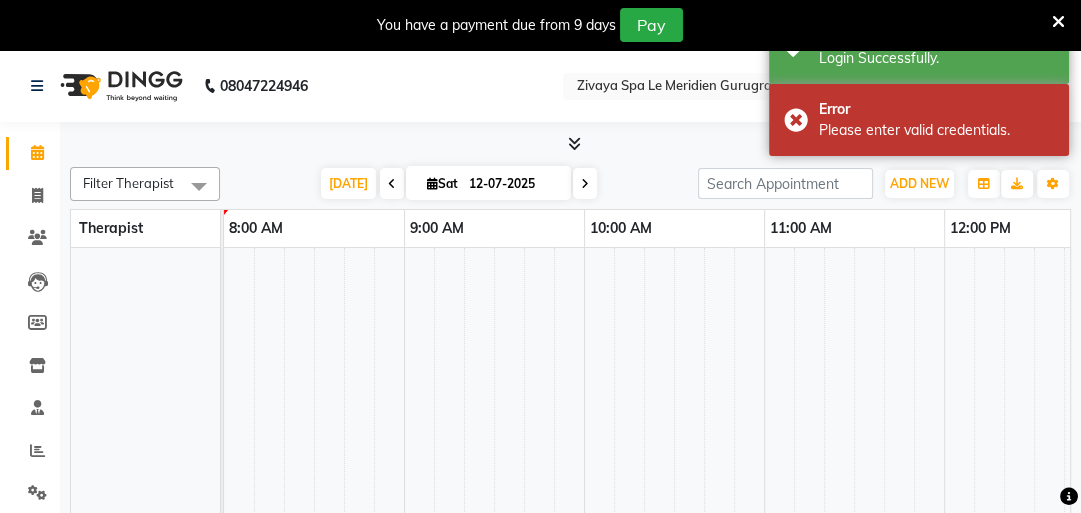 select on "en" 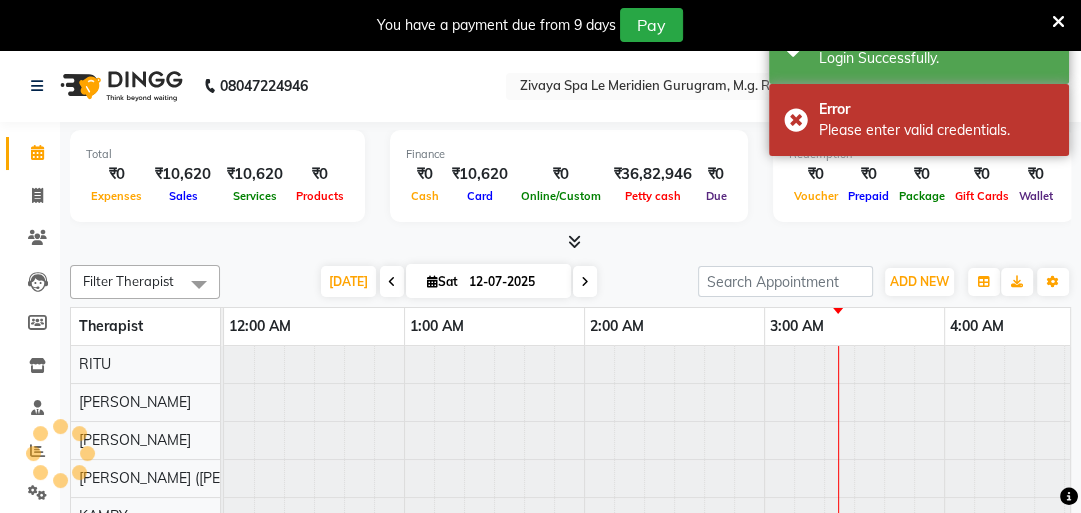 scroll, scrollTop: 0, scrollLeft: 1080, axis: horizontal 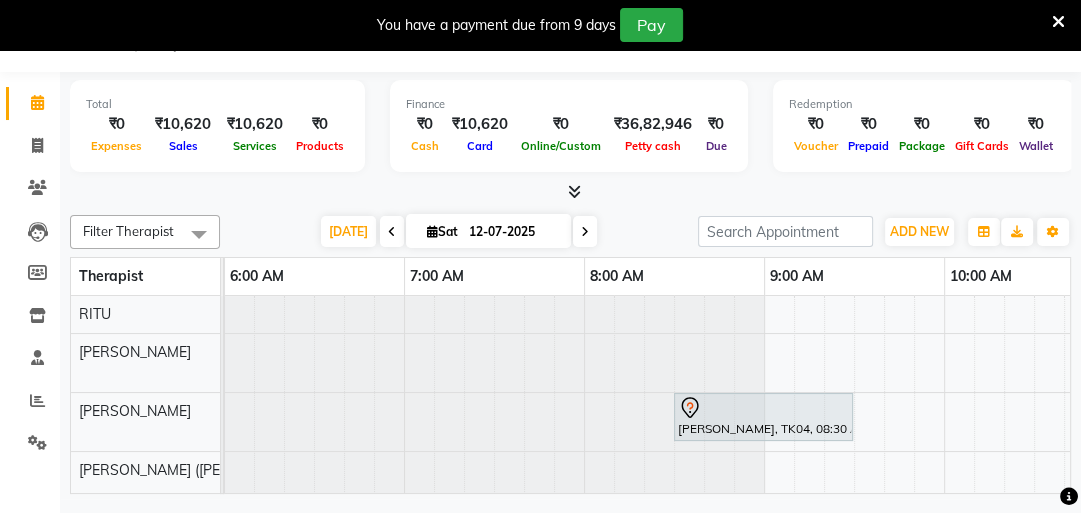click at bounding box center [1058, 22] 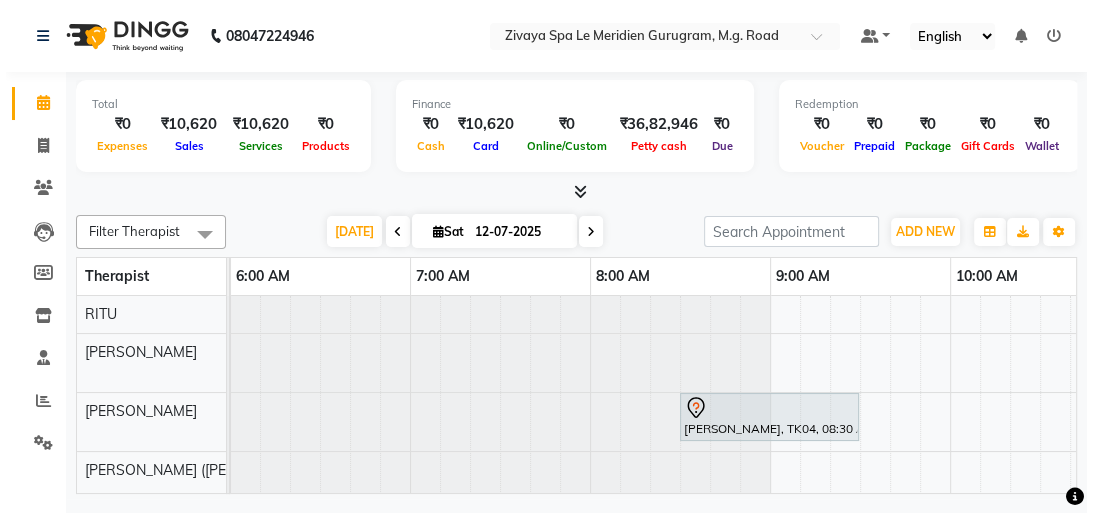 scroll, scrollTop: 0, scrollLeft: 0, axis: both 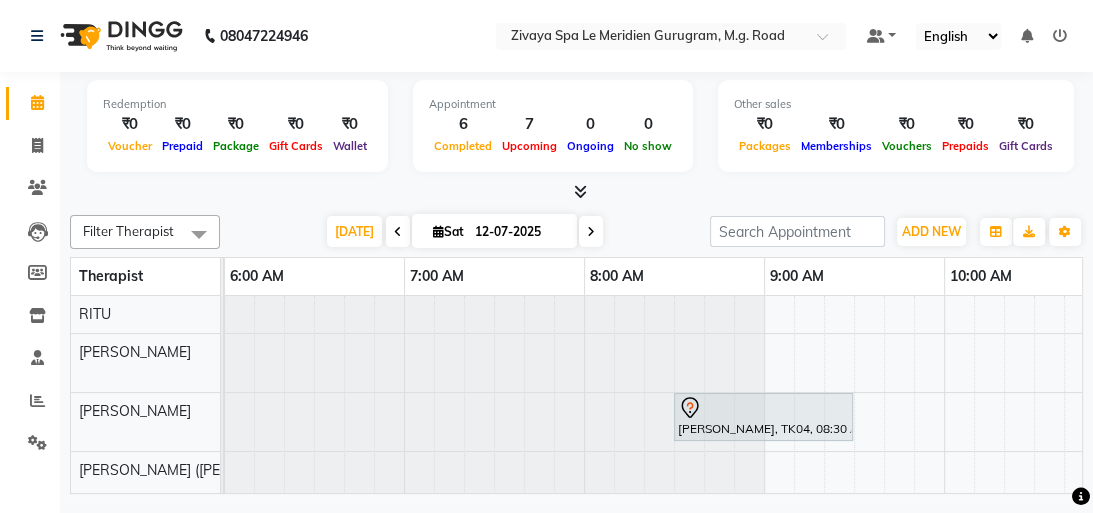 click at bounding box center [398, 232] 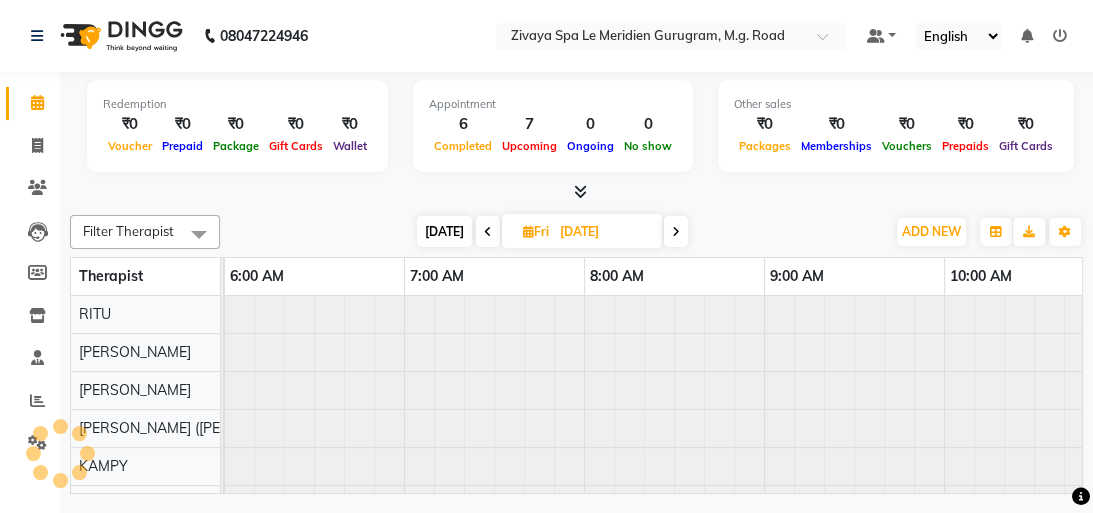scroll, scrollTop: 0, scrollLeft: 540, axis: horizontal 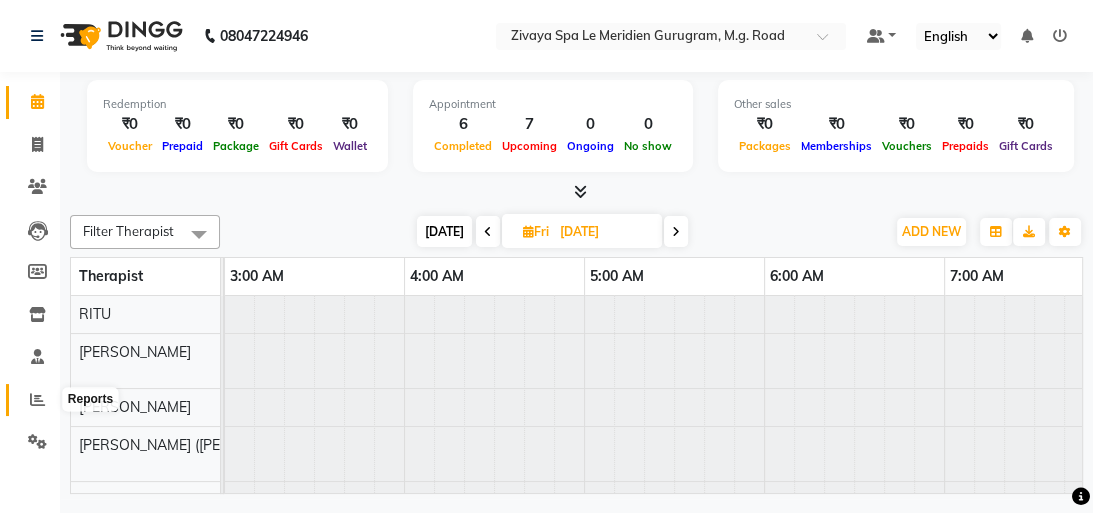 click 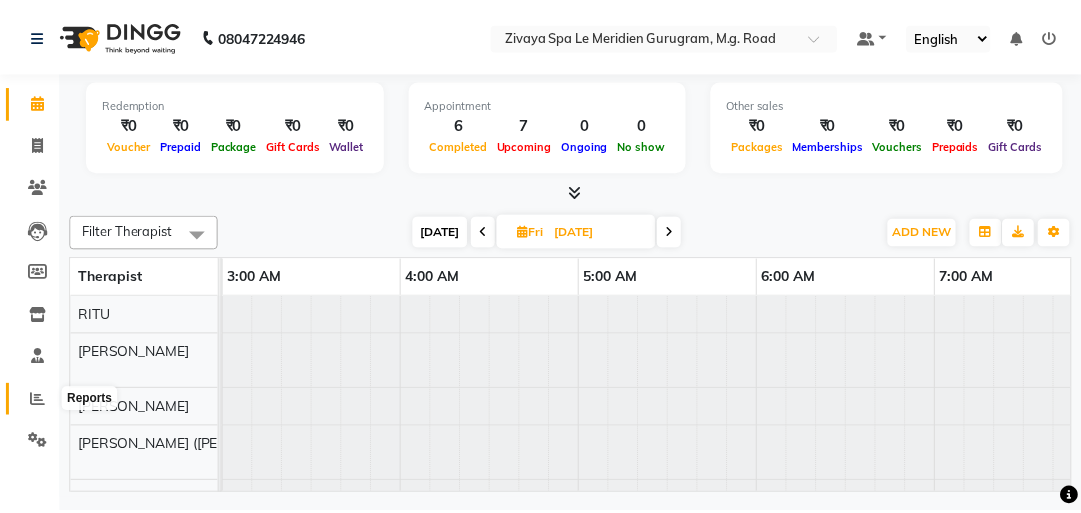 scroll, scrollTop: 0, scrollLeft: 0, axis: both 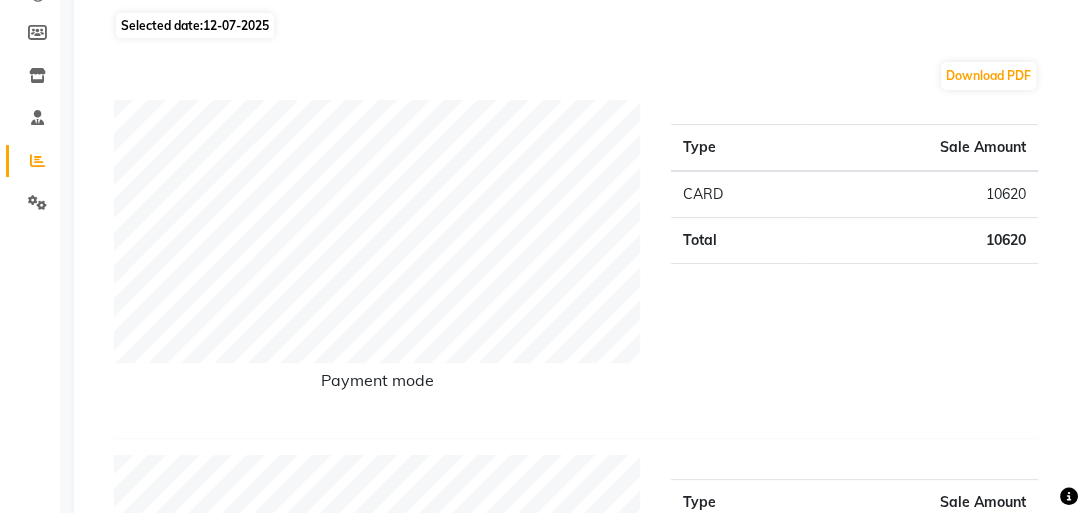 click on "Selected date:  12-07-2025" 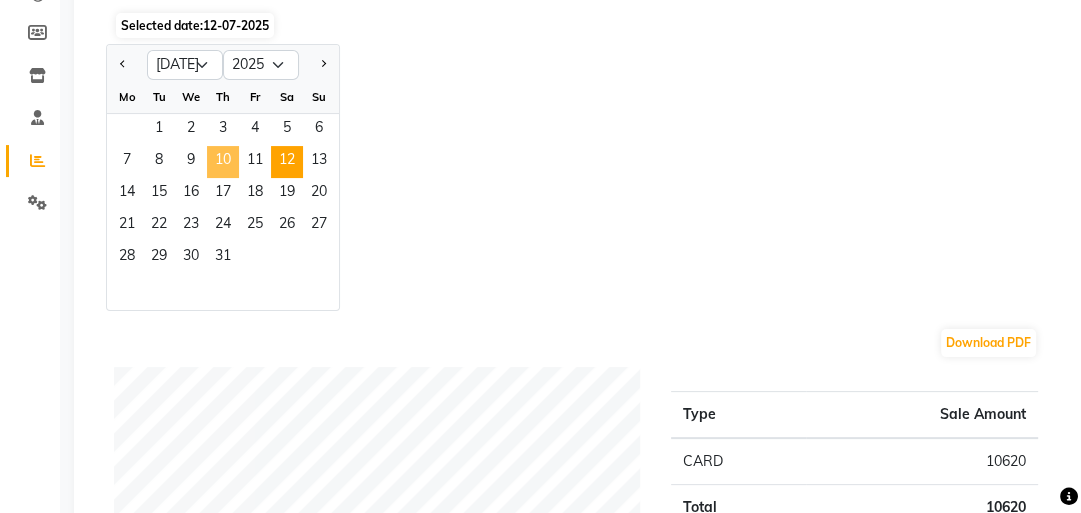 click on "10" 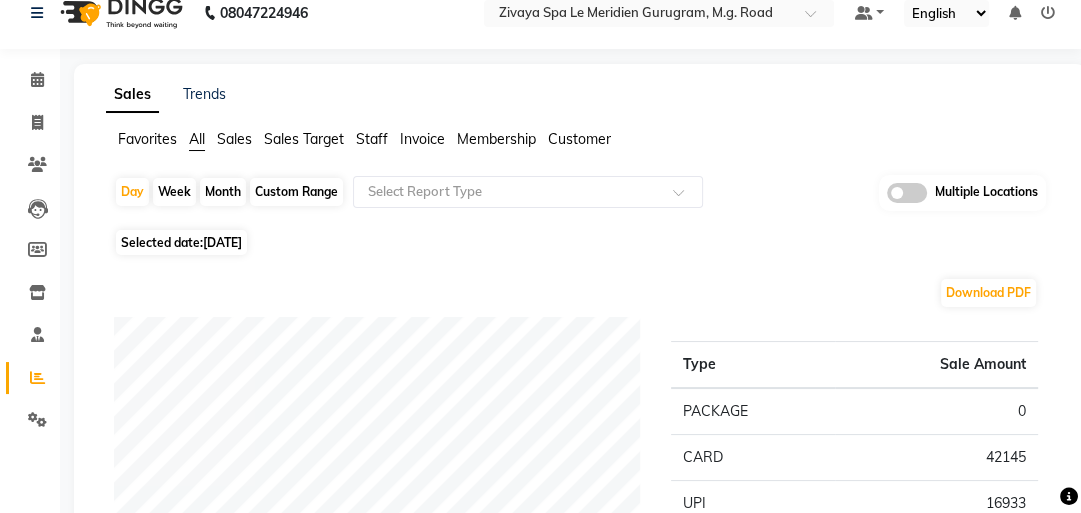 scroll, scrollTop: 0, scrollLeft: 0, axis: both 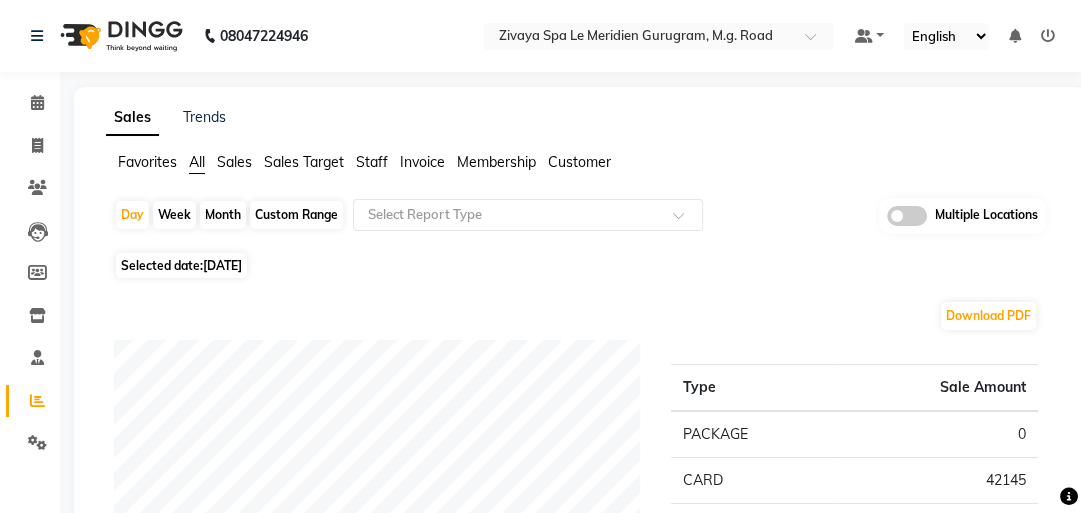 click on "[DATE]" 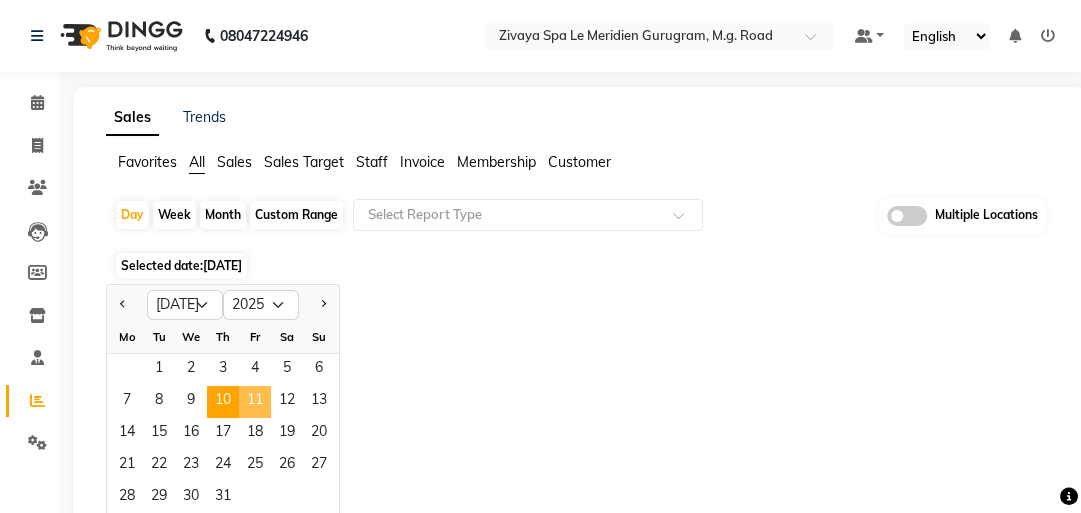 click on "11" 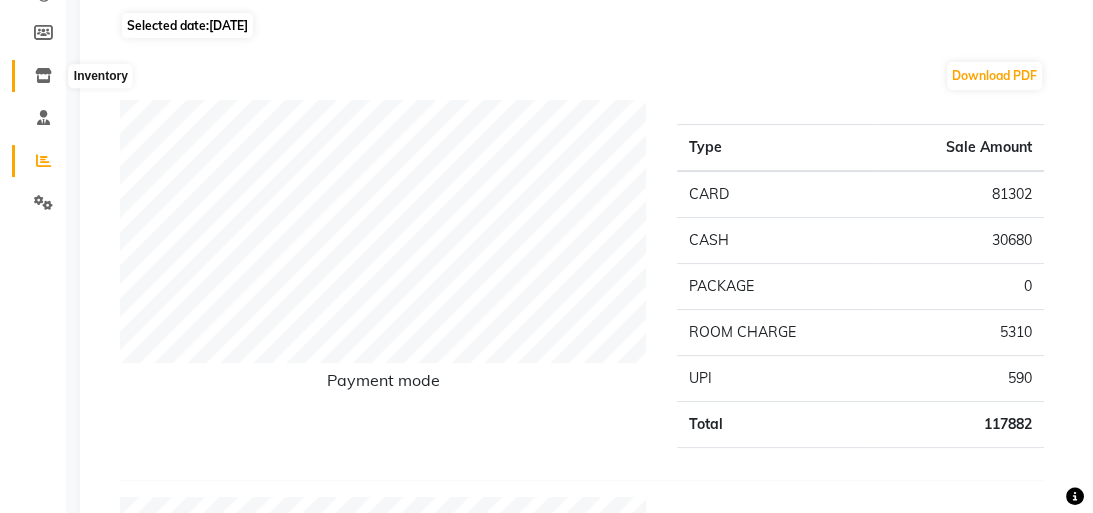 scroll, scrollTop: 0, scrollLeft: 0, axis: both 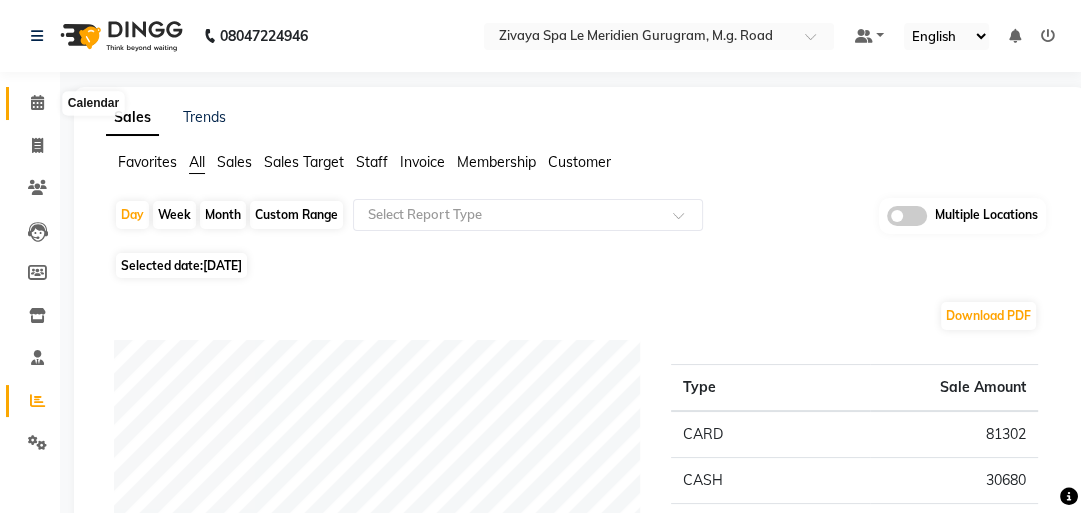 click 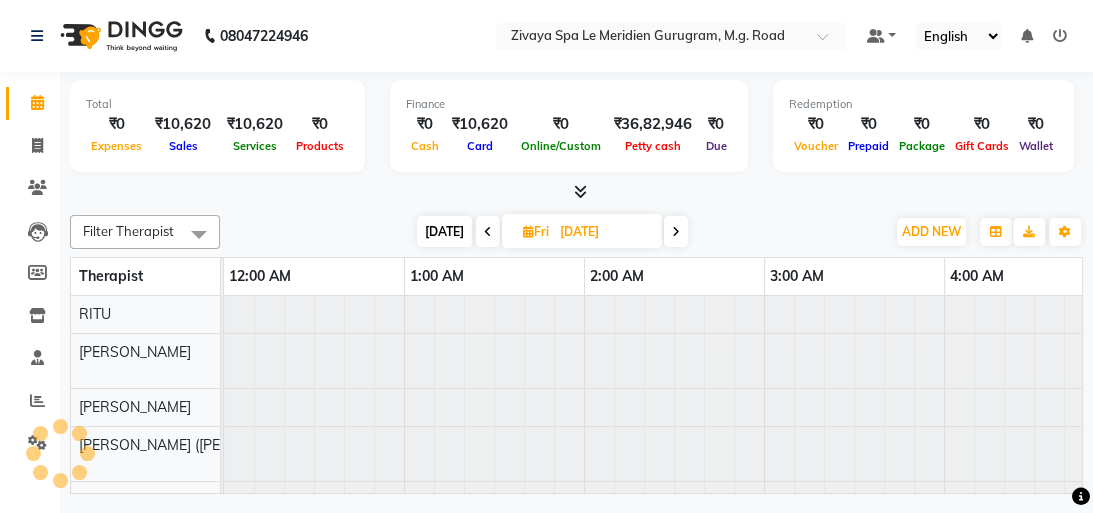 scroll, scrollTop: 0, scrollLeft: 1080, axis: horizontal 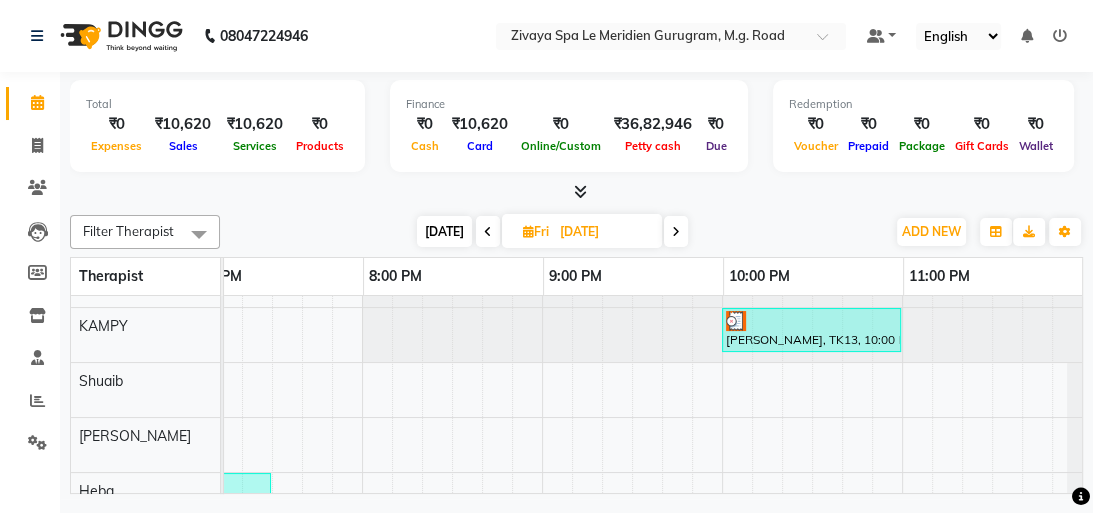click at bounding box center [676, 232] 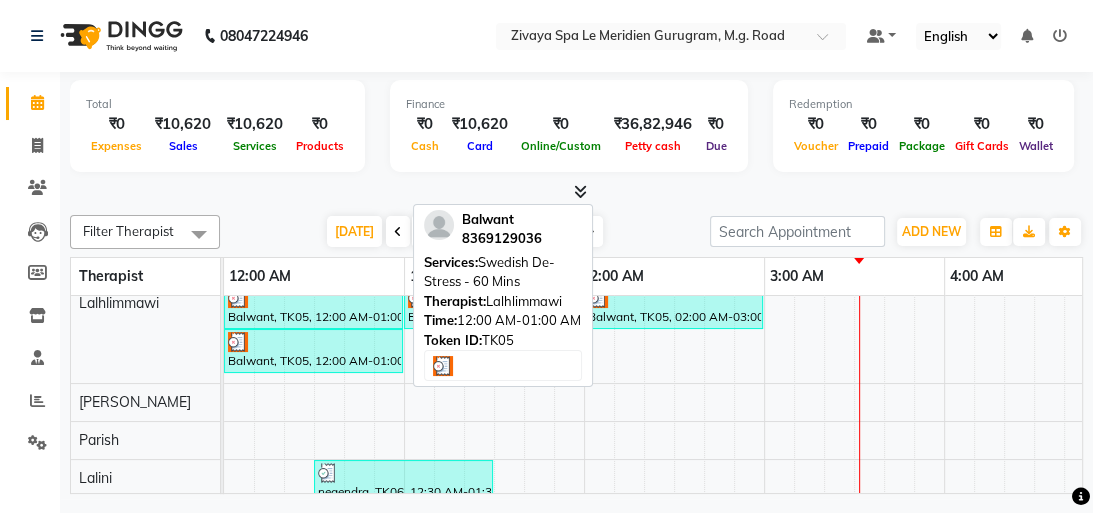 click on "Balwant, TK05, 12:00 AM-01:00 AM, Swedish De-Stress - 60 Mins" at bounding box center [313, 307] 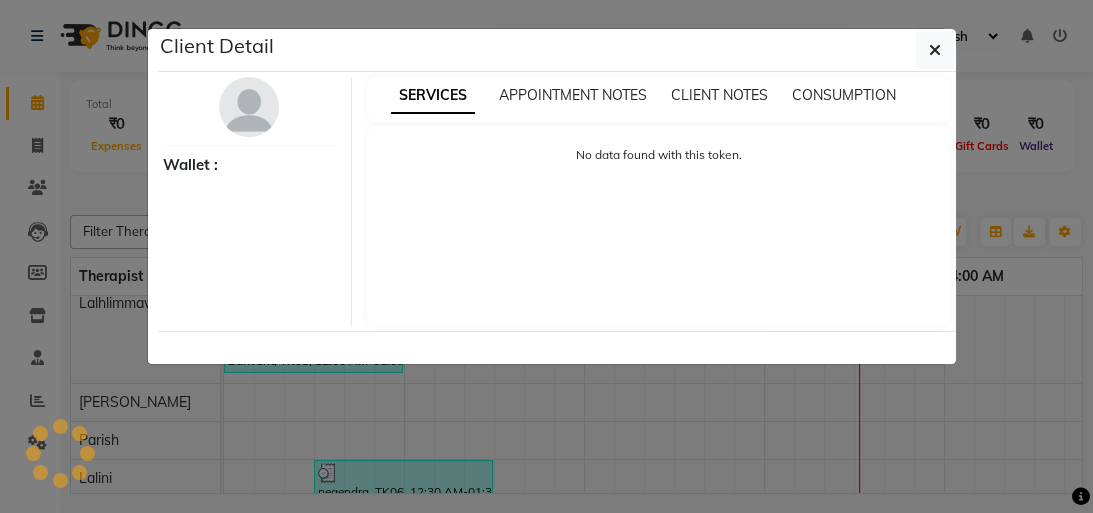 select on "3" 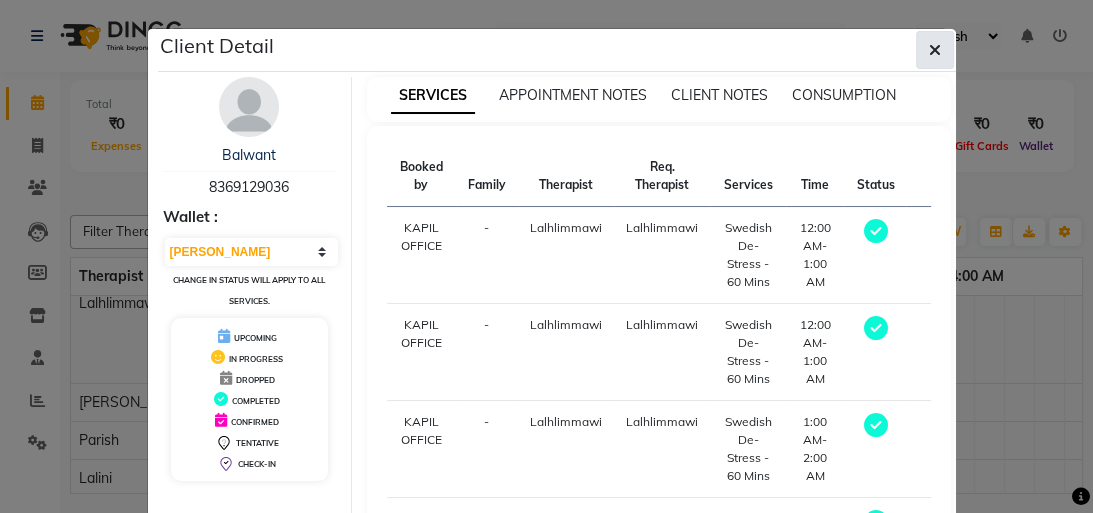 click 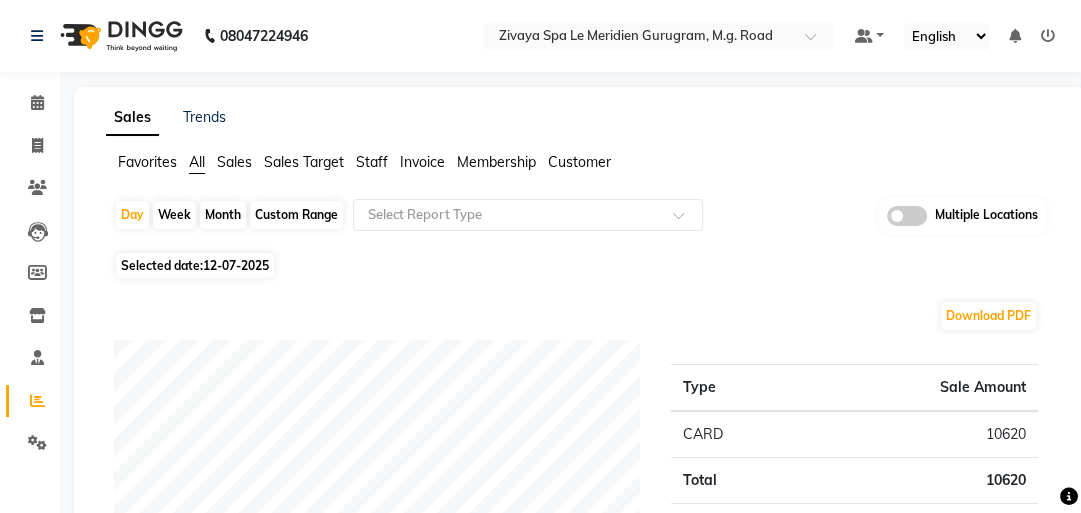 click on "12-07-2025" 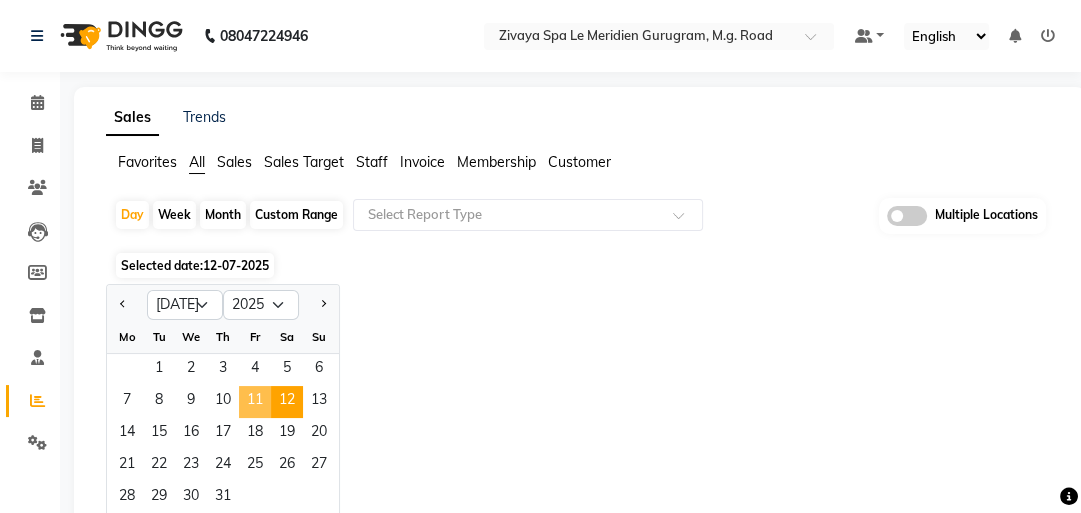 click on "11" 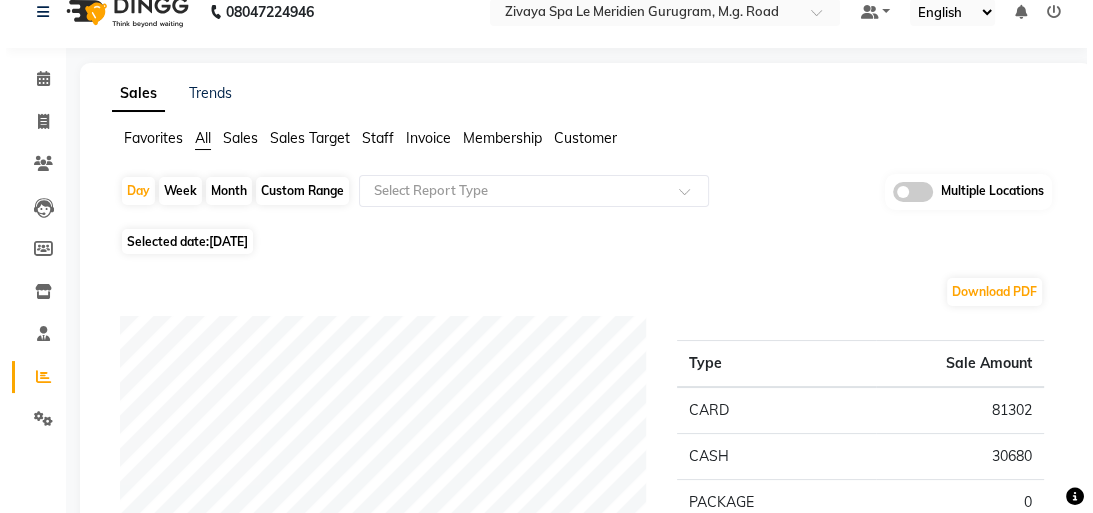scroll, scrollTop: 0, scrollLeft: 0, axis: both 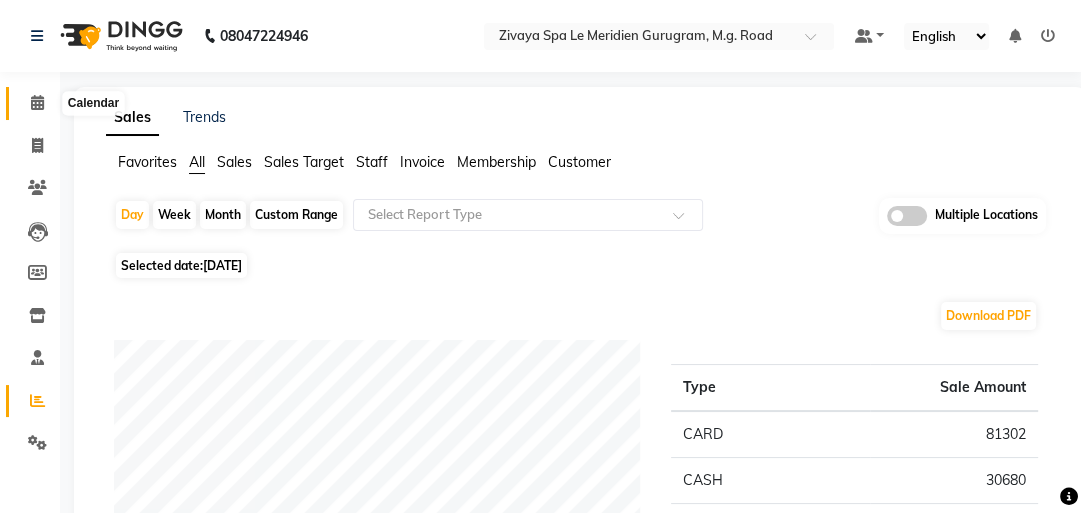 click 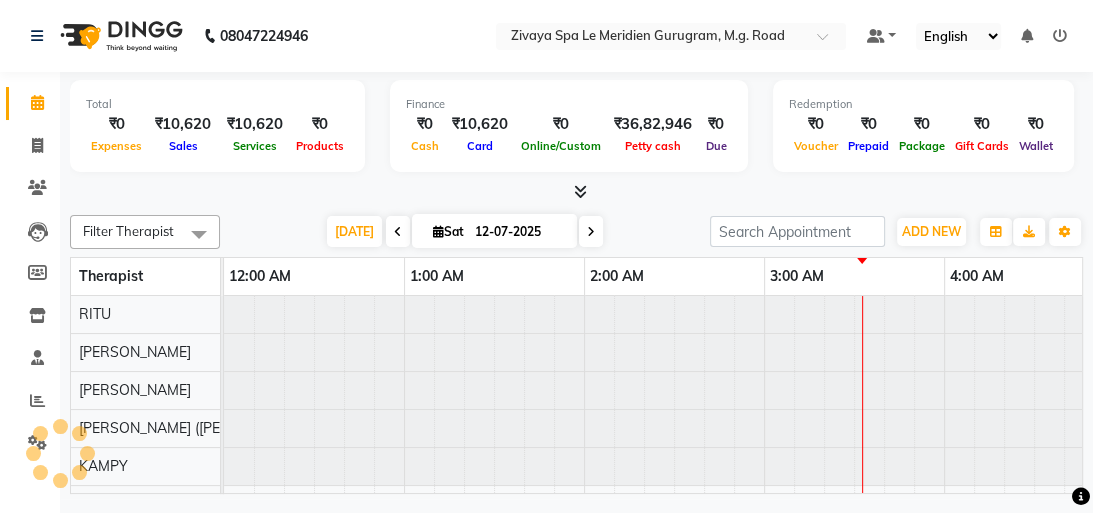 scroll, scrollTop: 0, scrollLeft: 540, axis: horizontal 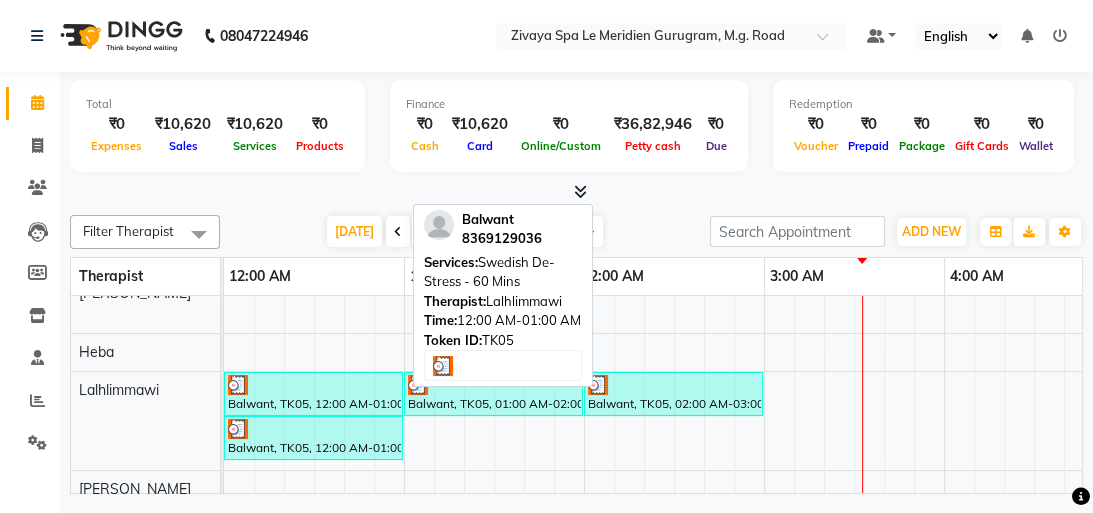 click on "Balwant, TK05, 12:00 AM-01:00 AM, Swedish De-Stress - 60 Mins" at bounding box center [313, 394] 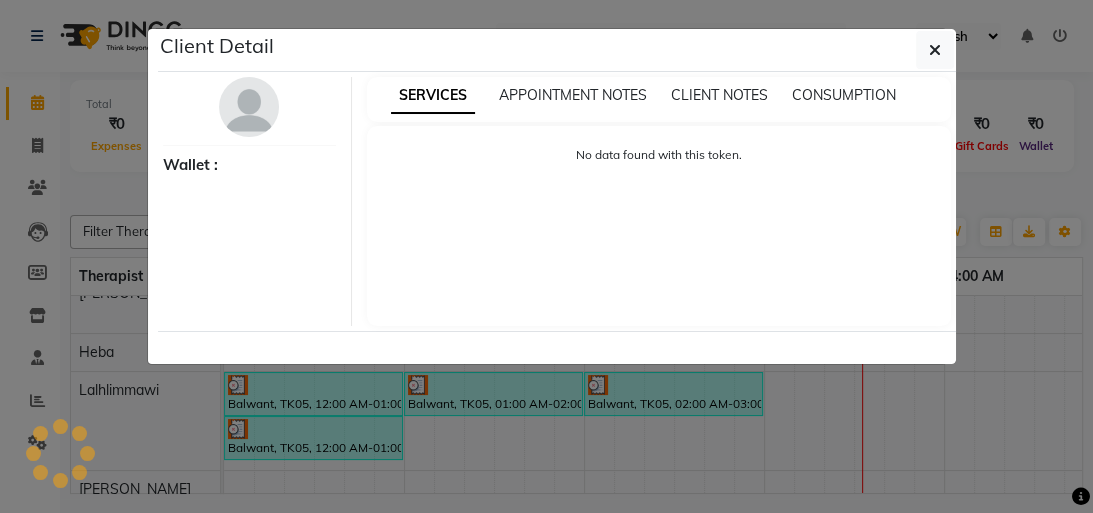 select on "3" 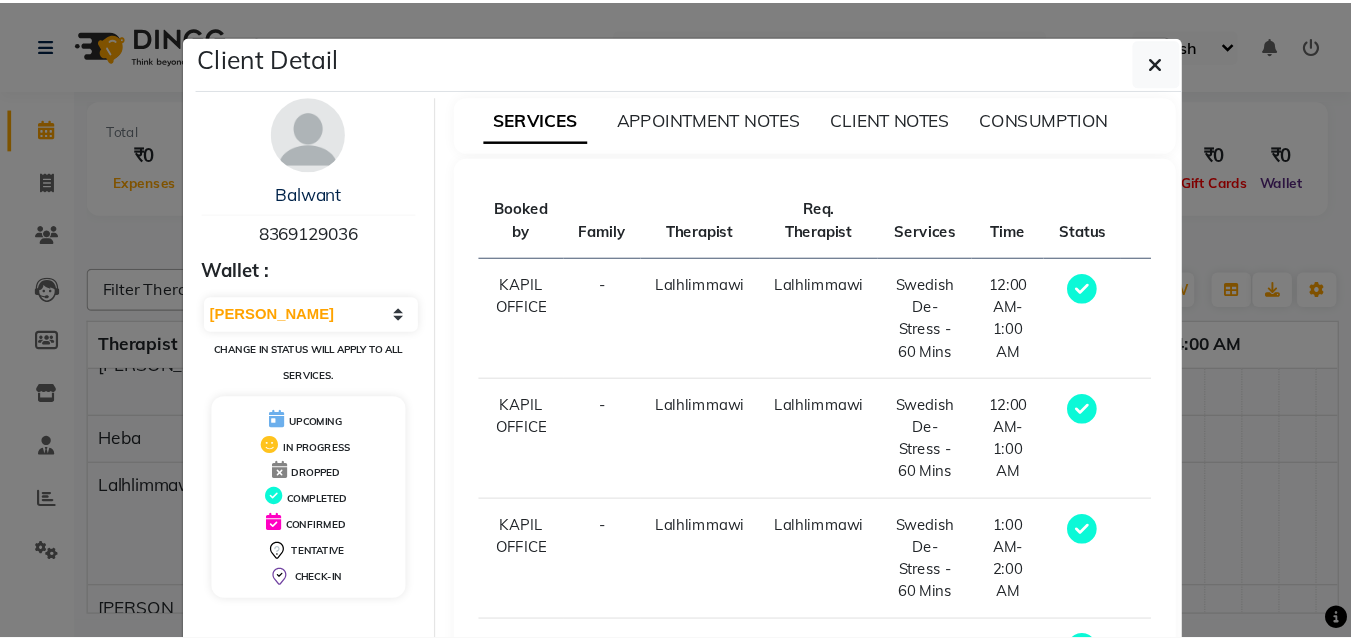 scroll, scrollTop: 221, scrollLeft: 0, axis: vertical 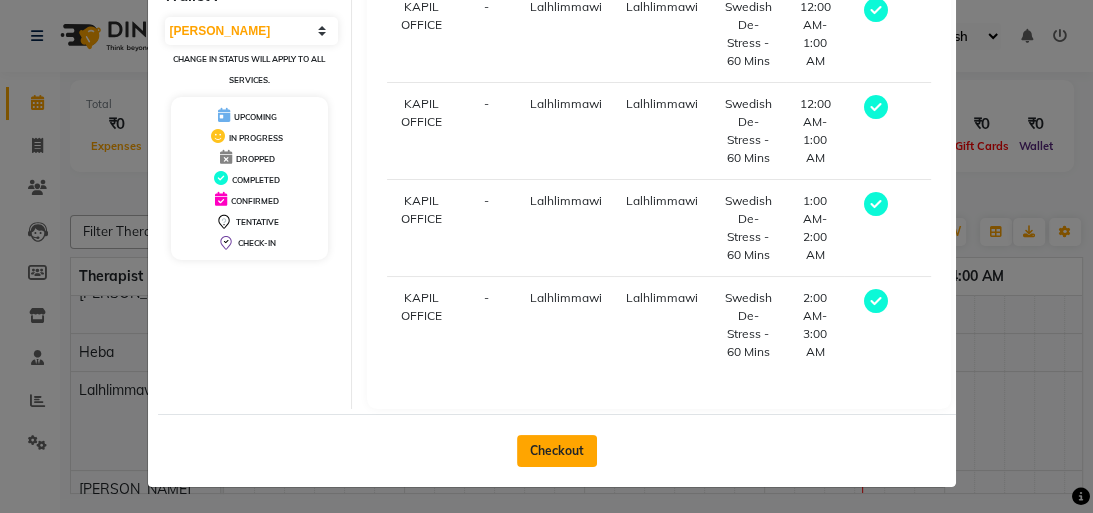 click on "Checkout" 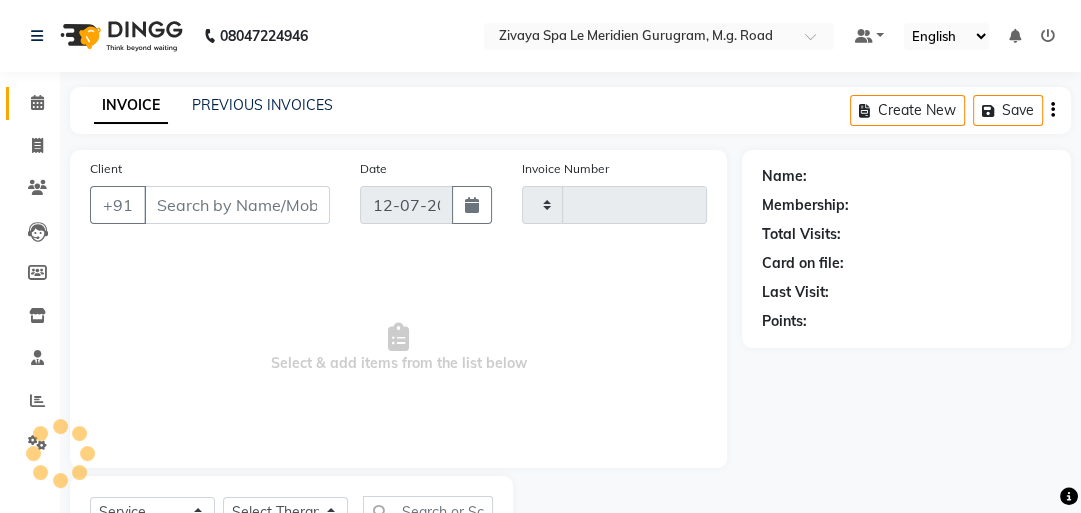 type on "1193" 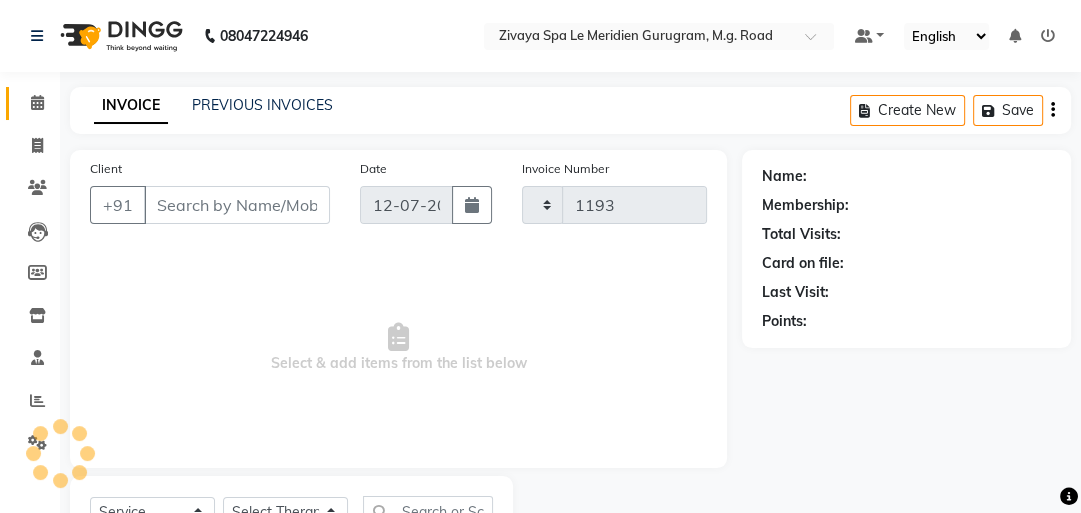 select on "6503" 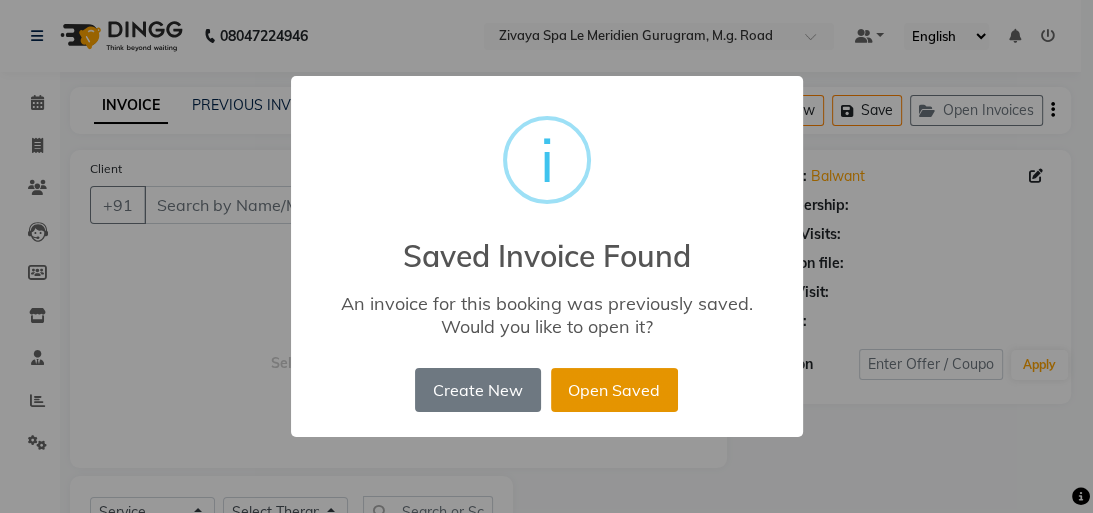 click on "Open Saved" at bounding box center [614, 390] 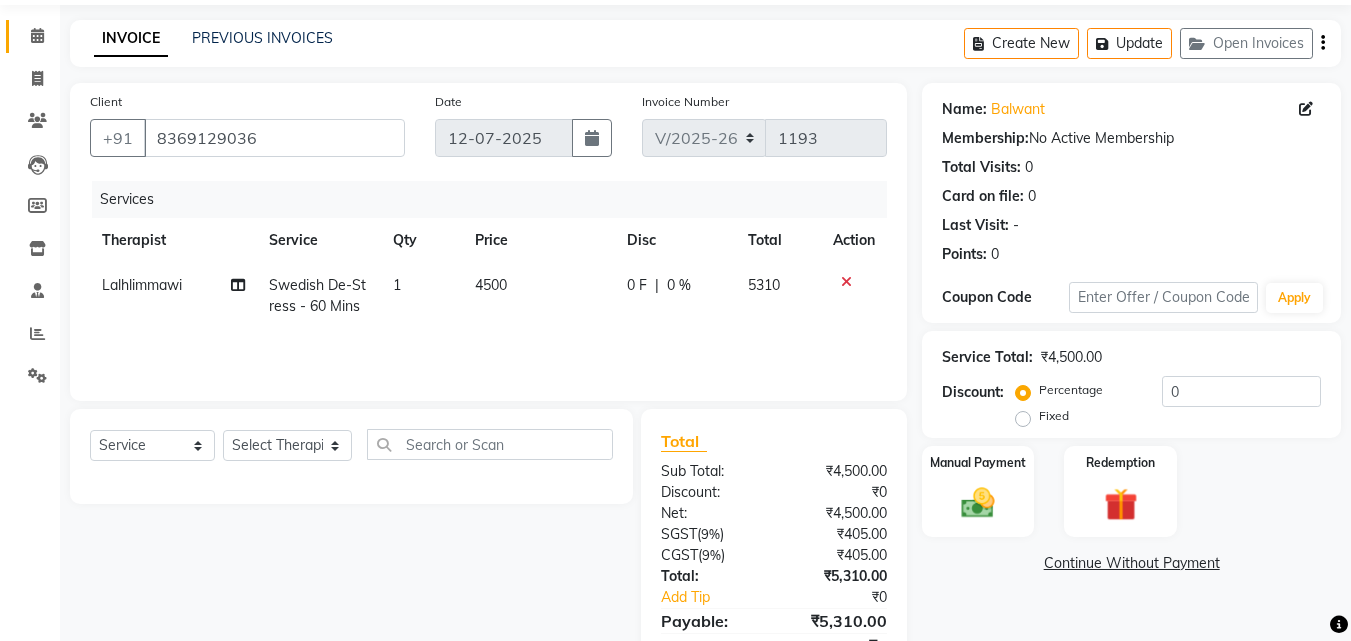 scroll, scrollTop: 159, scrollLeft: 0, axis: vertical 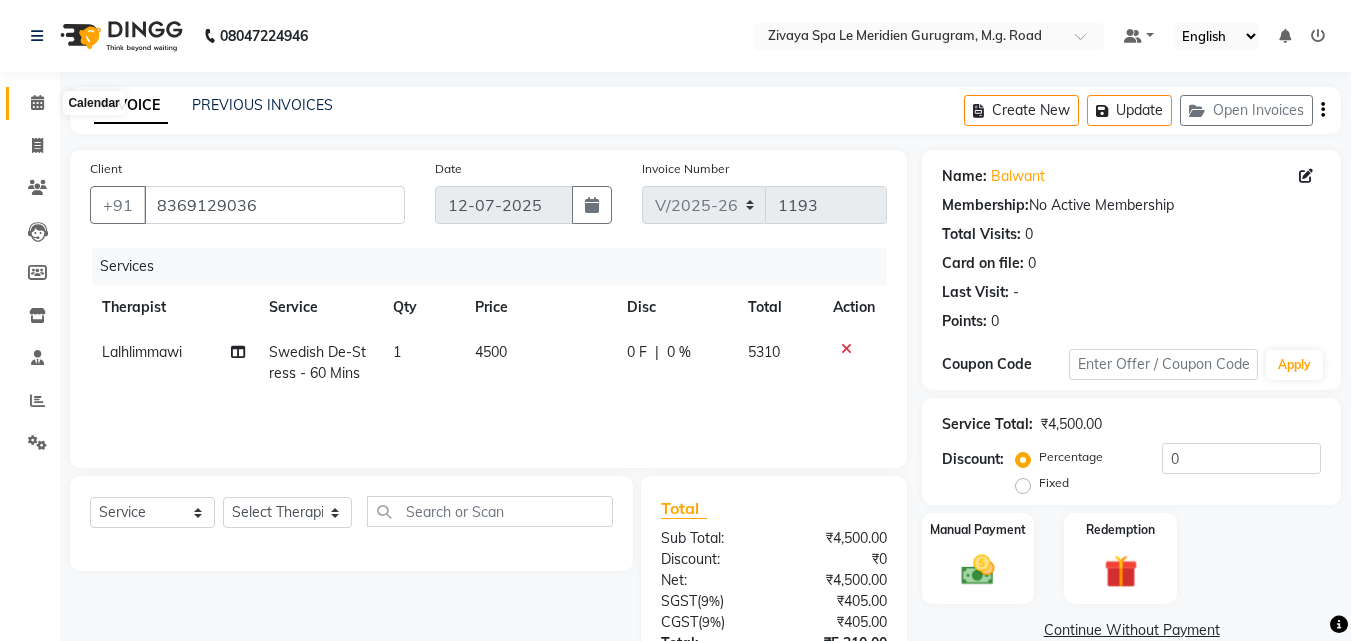 click 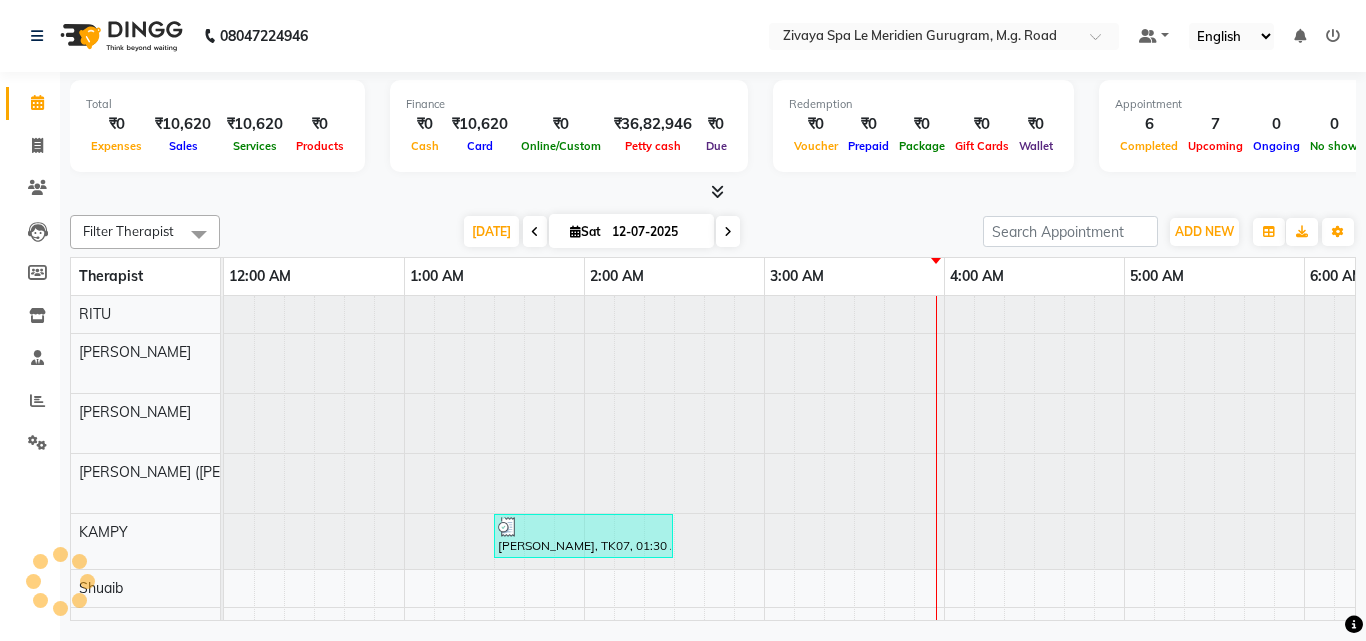 scroll, scrollTop: 0, scrollLeft: 541, axis: horizontal 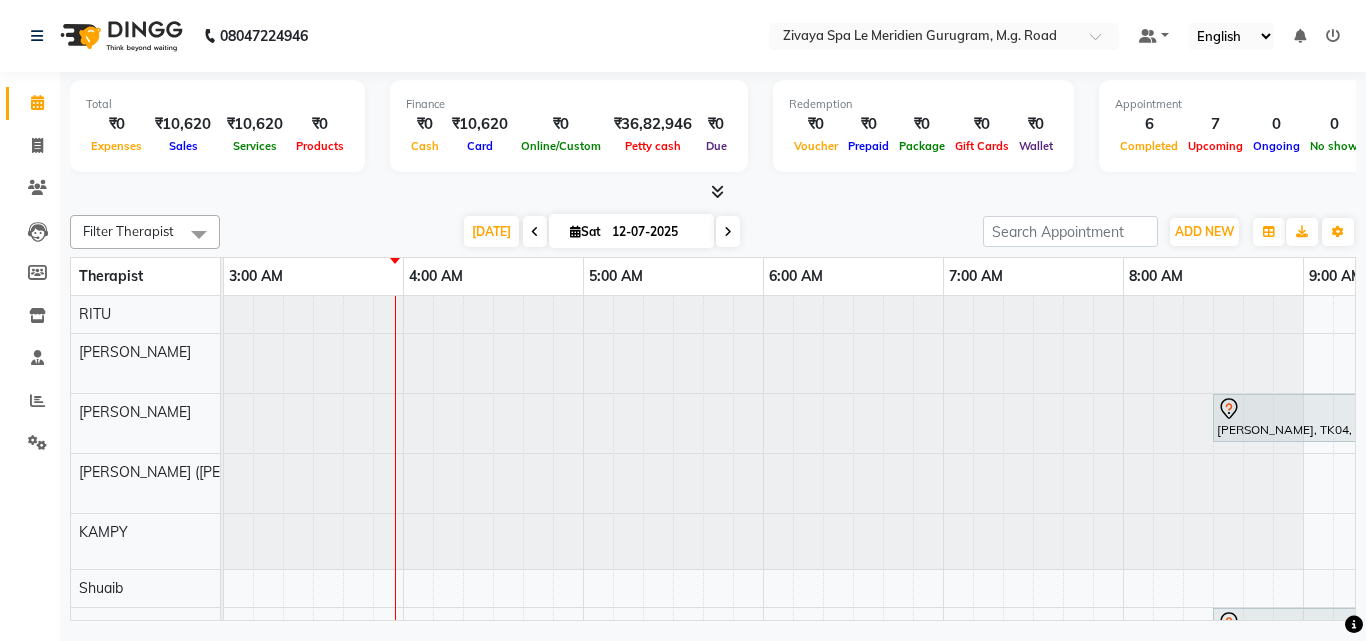 click at bounding box center [535, 231] 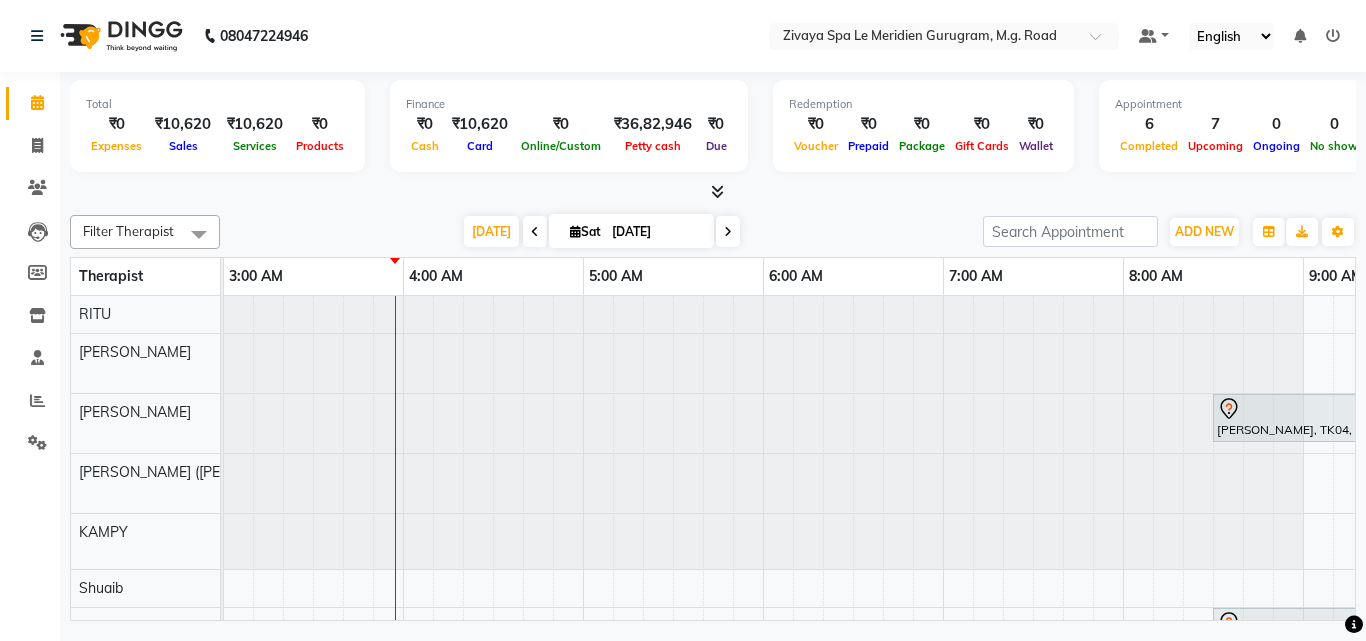 scroll, scrollTop: 0, scrollLeft: 1081, axis: horizontal 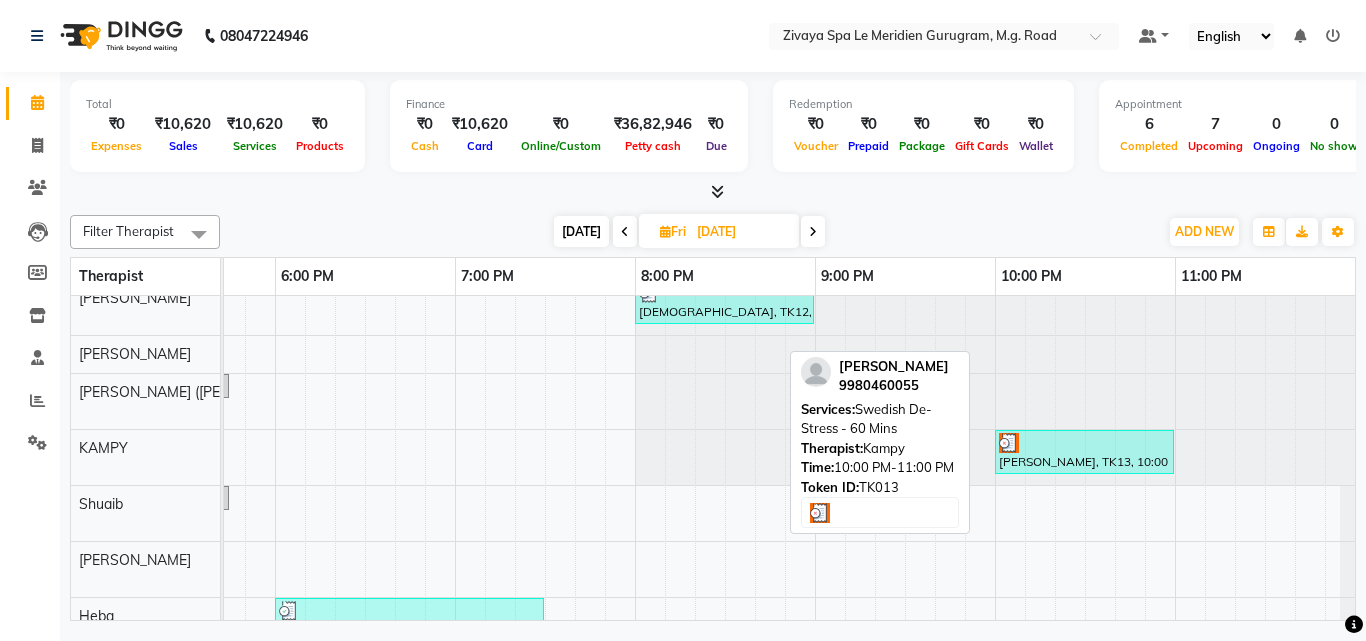 click on "[PERSON_NAME], TK13, 10:00 PM-11:00 PM, Swedish De-Stress - 60 Mins" at bounding box center [1084, 452] 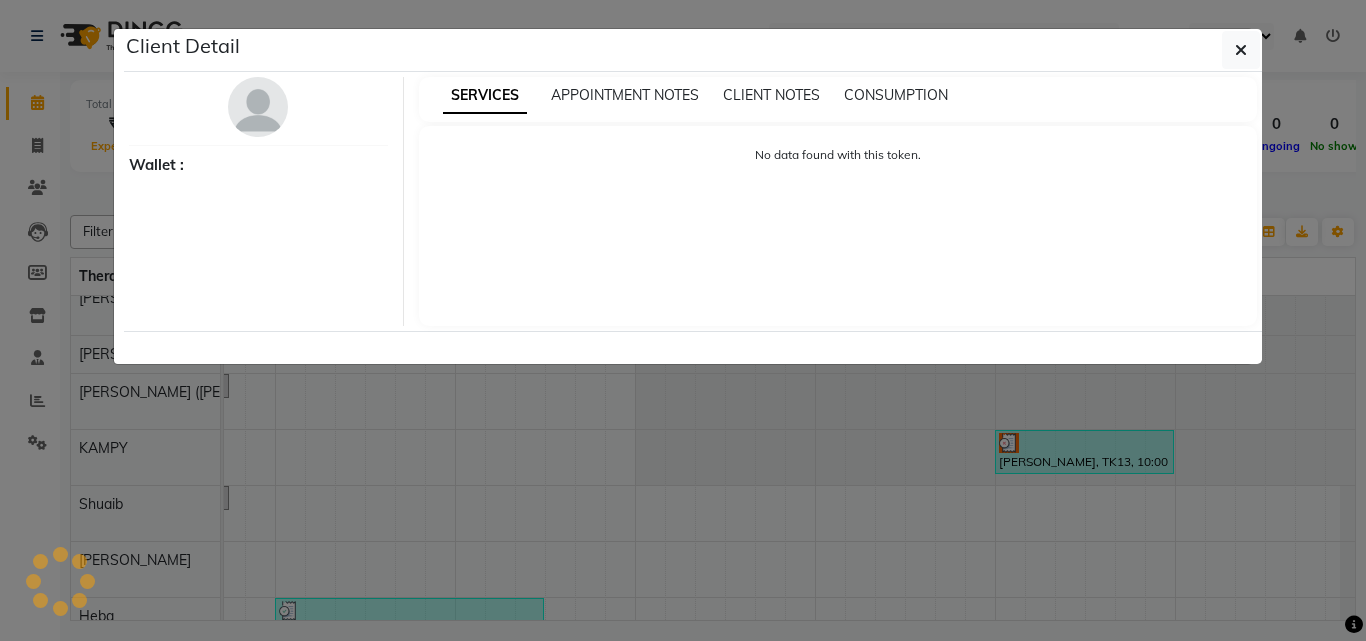 select on "3" 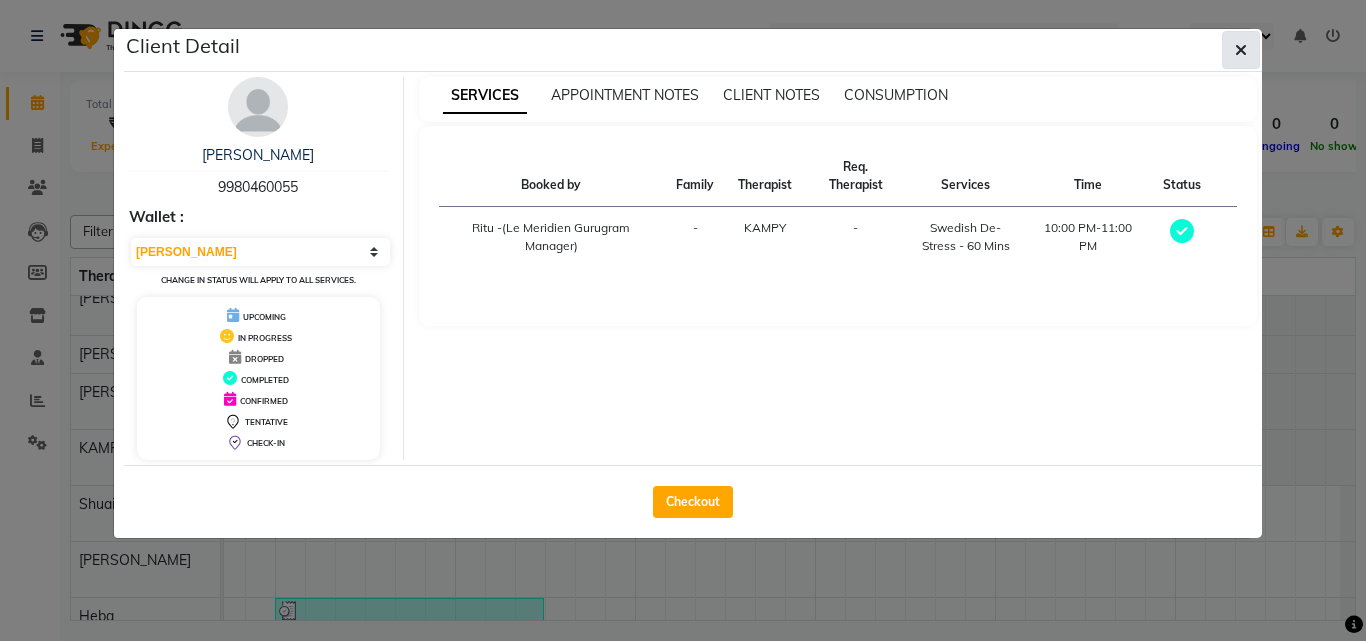 click 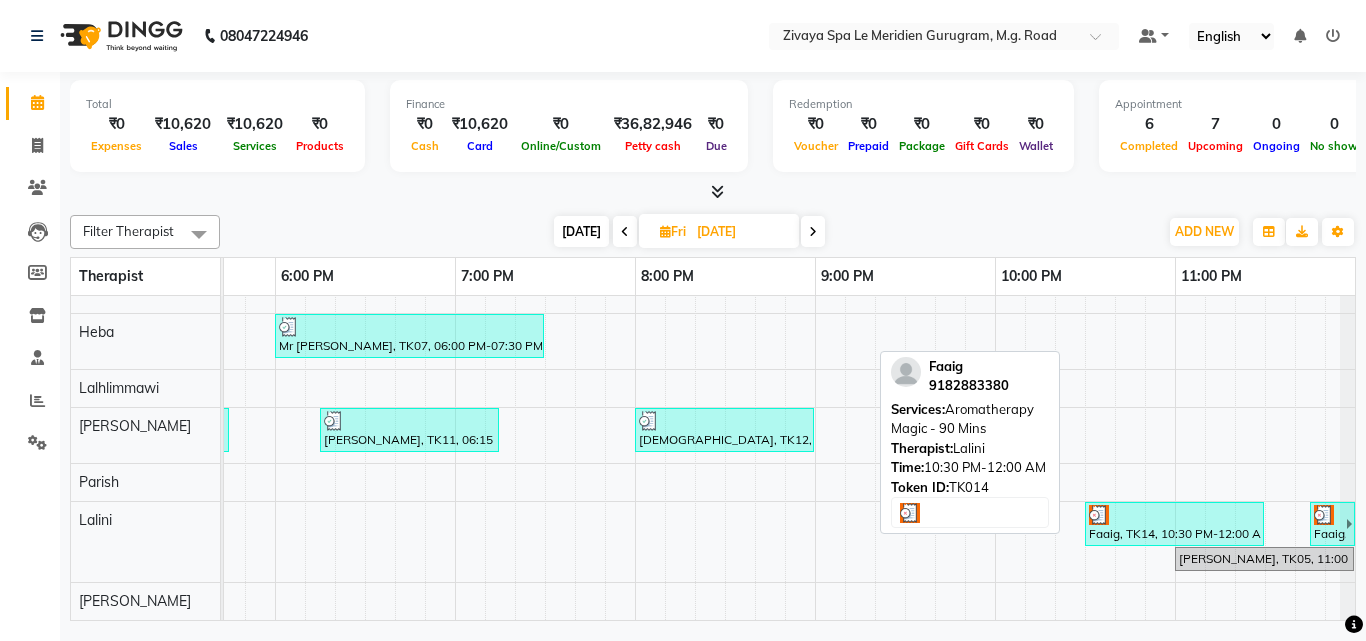 click at bounding box center [1174, 515] 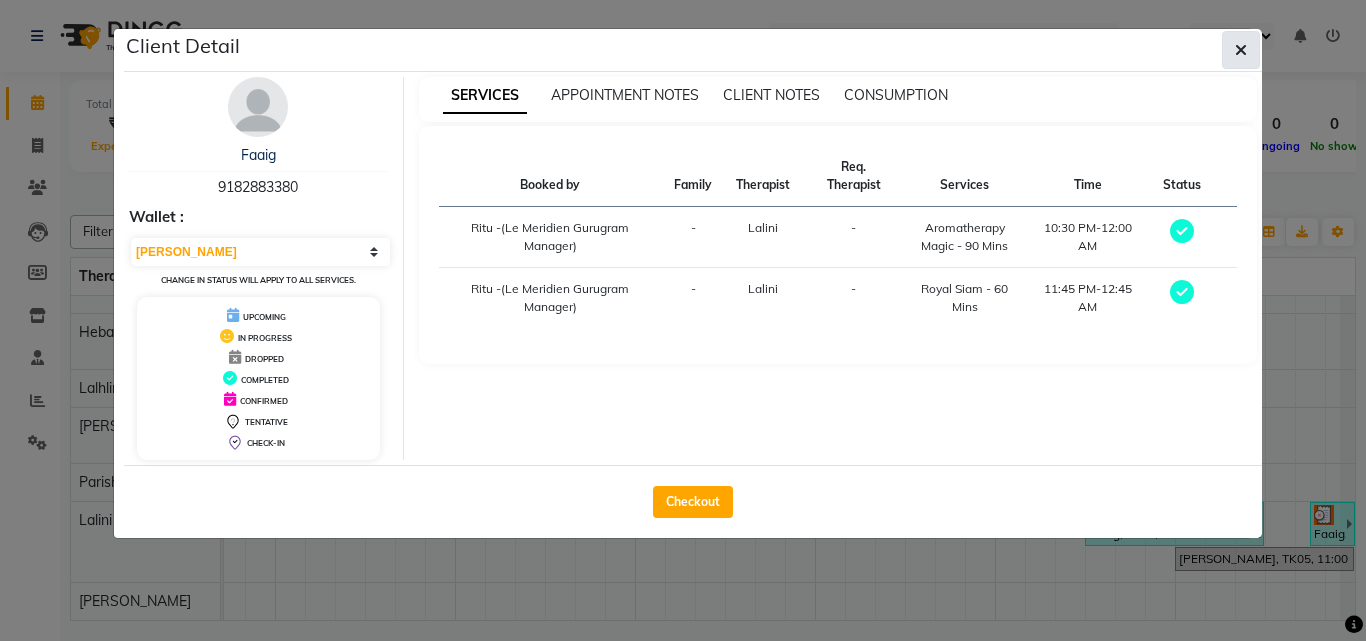 click 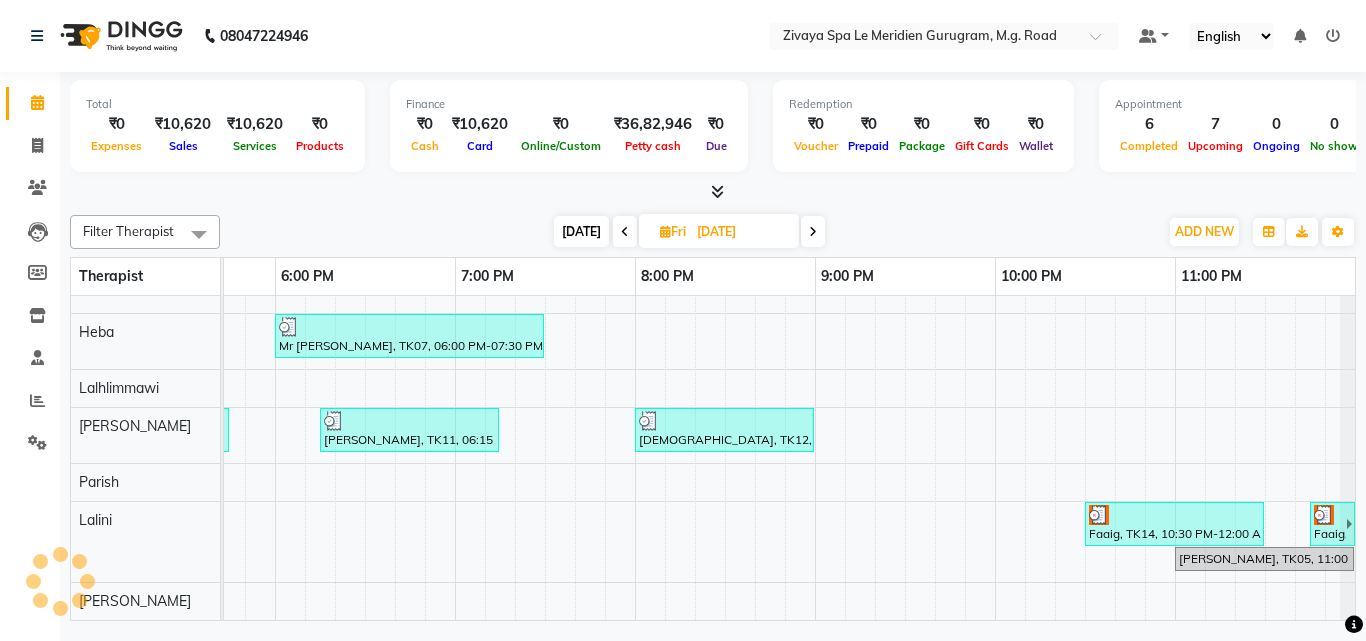 click at bounding box center [813, 232] 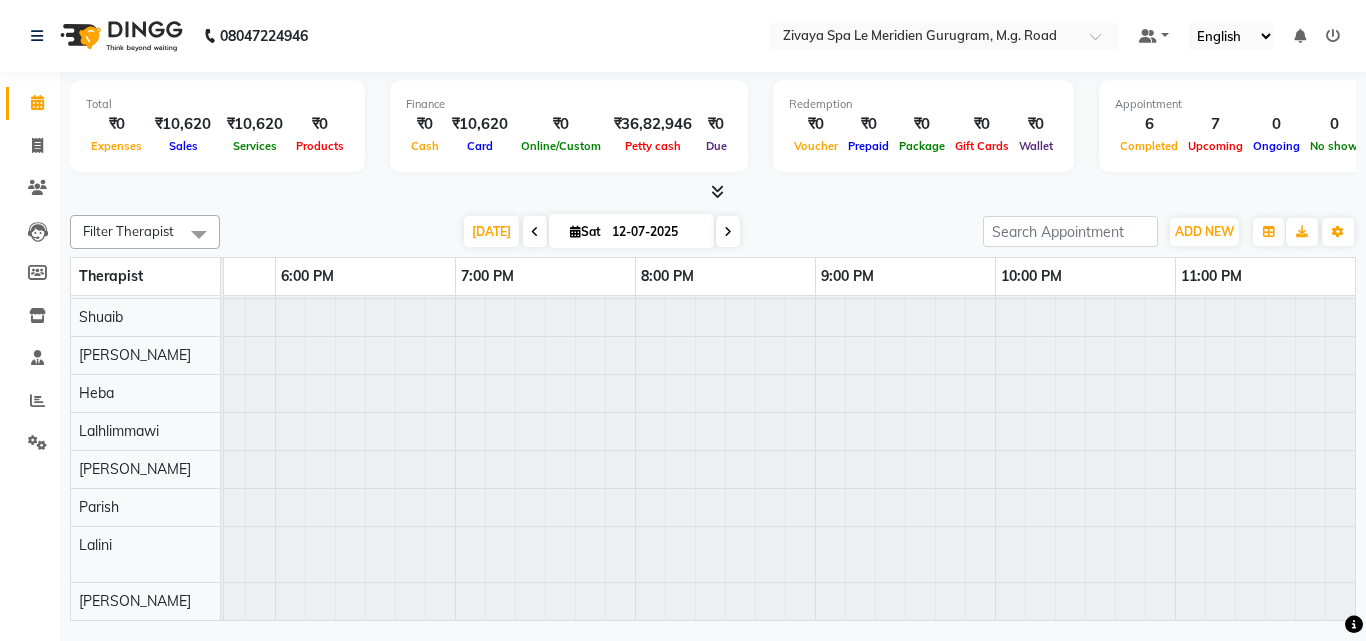 scroll, scrollTop: 0, scrollLeft: 1081, axis: horizontal 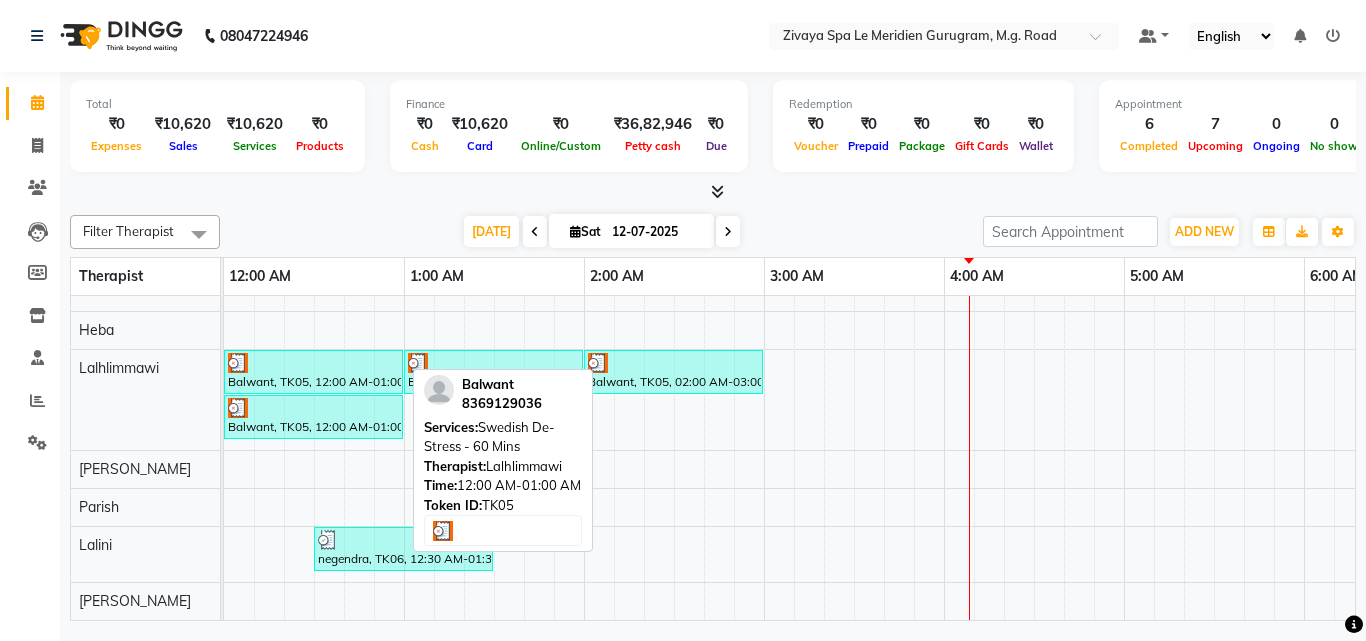 click at bounding box center [313, 363] 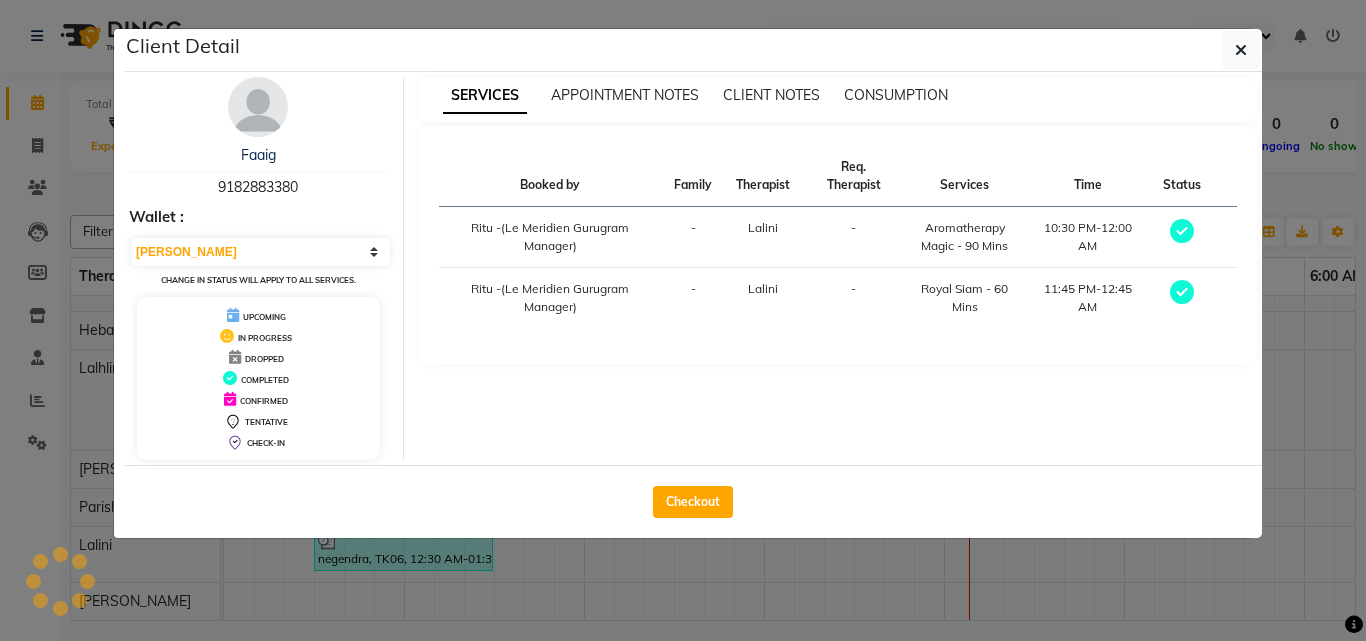 click on "UPCOMING IN PROGRESS DROPPED COMPLETED CONFIRMED TENTATIVE CHECK-IN" at bounding box center (258, 378) 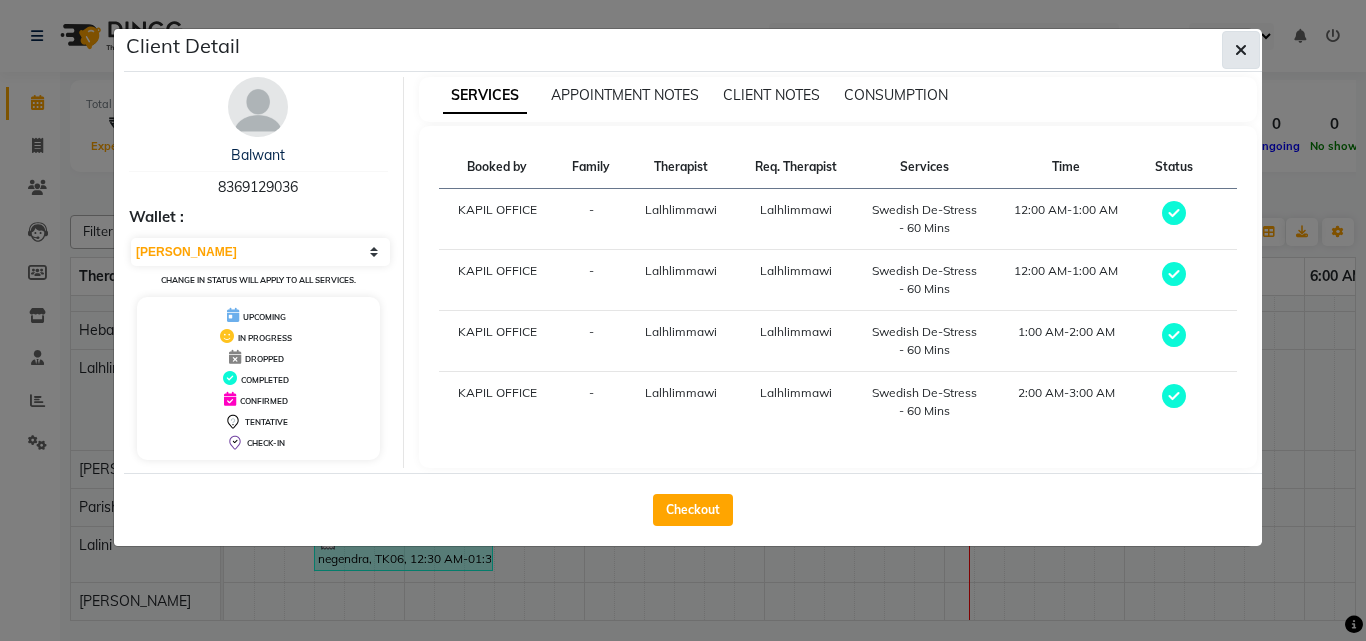 click 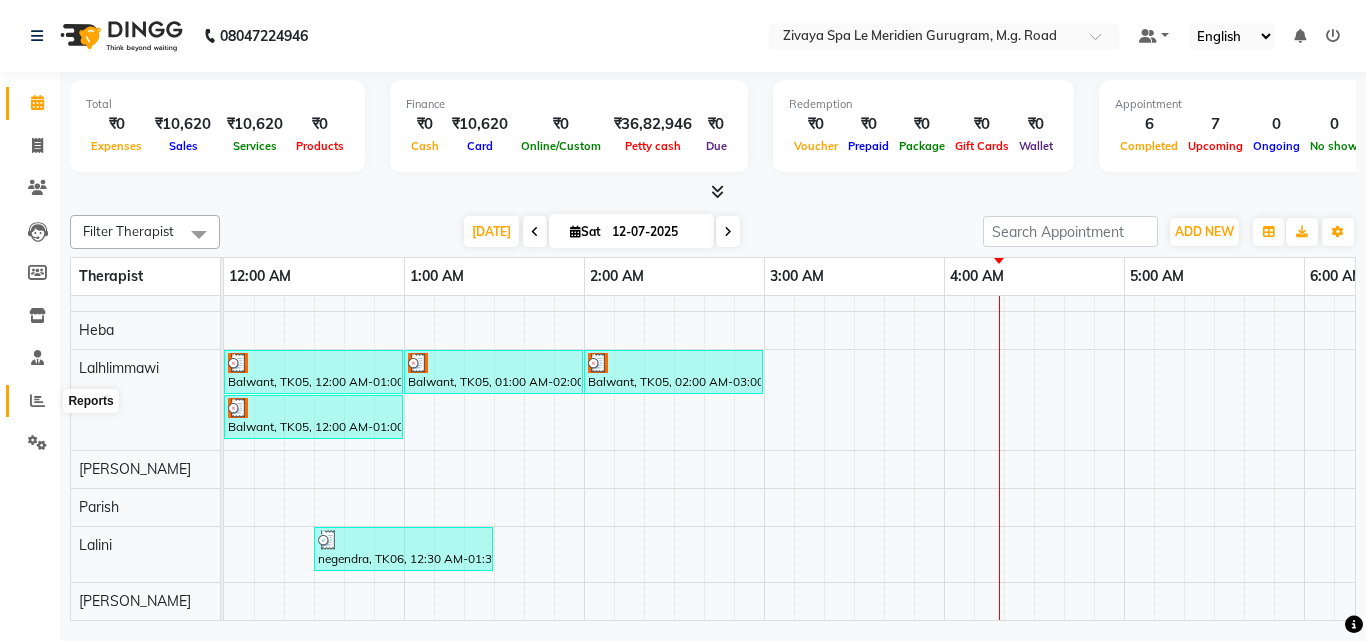 click 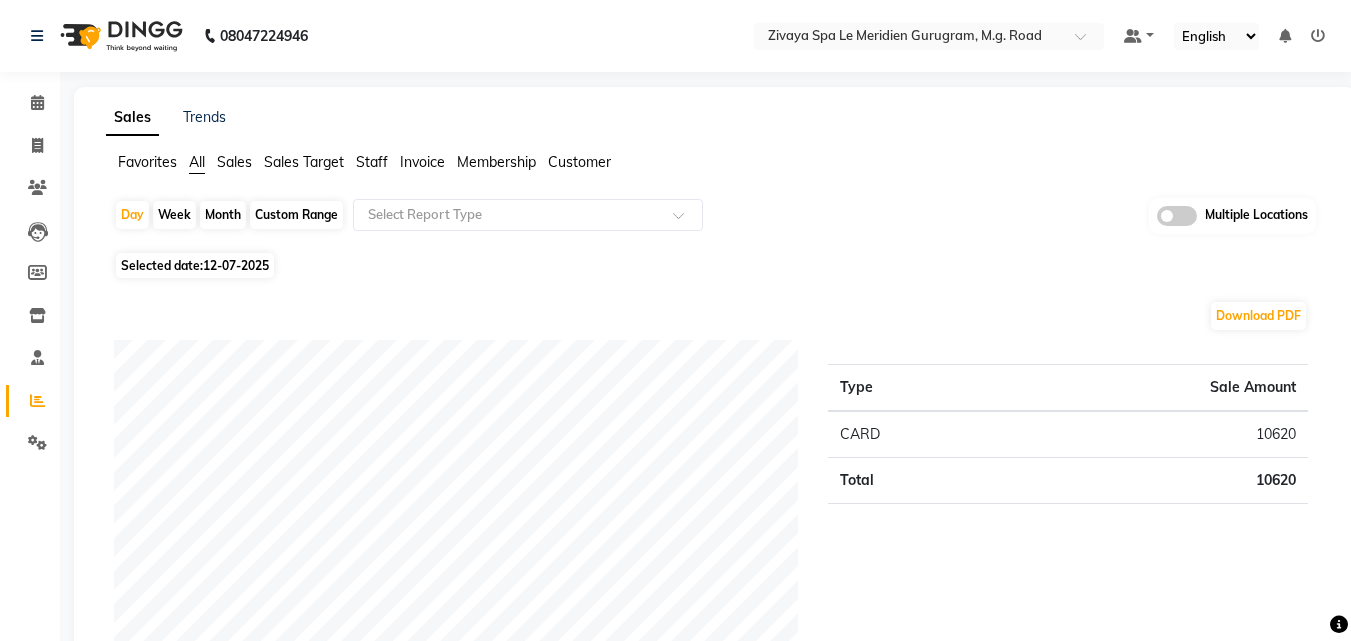 click on "12-07-2025" 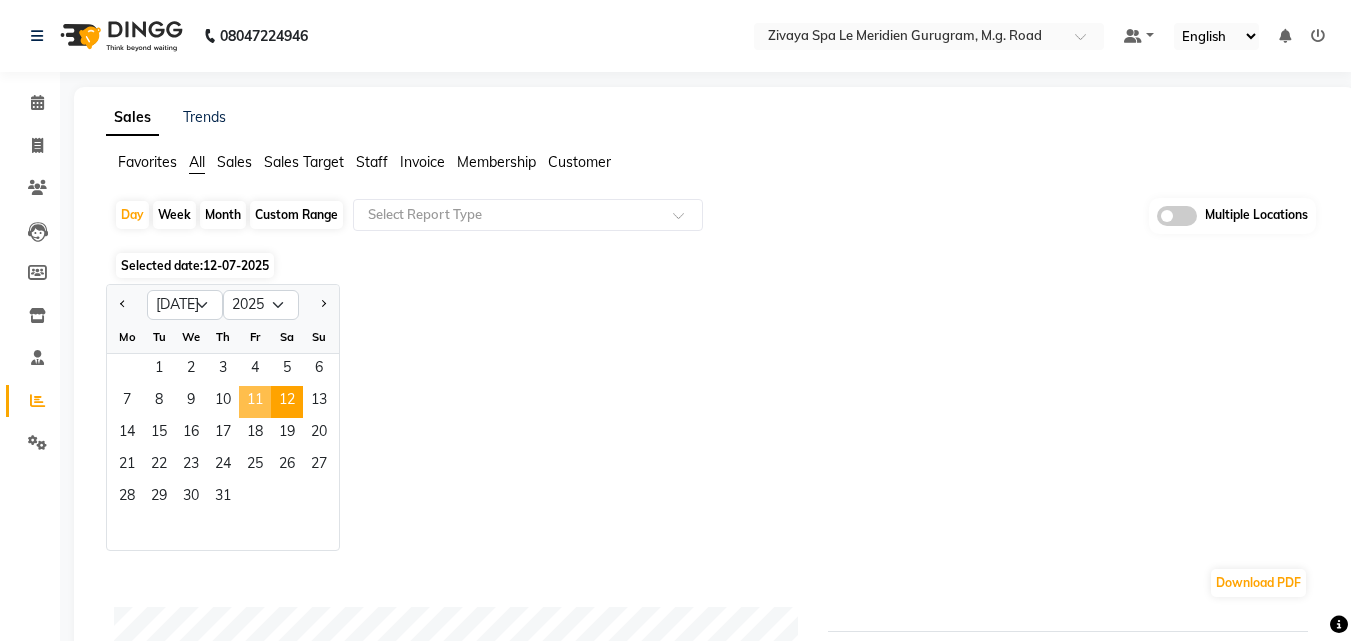 click on "11" 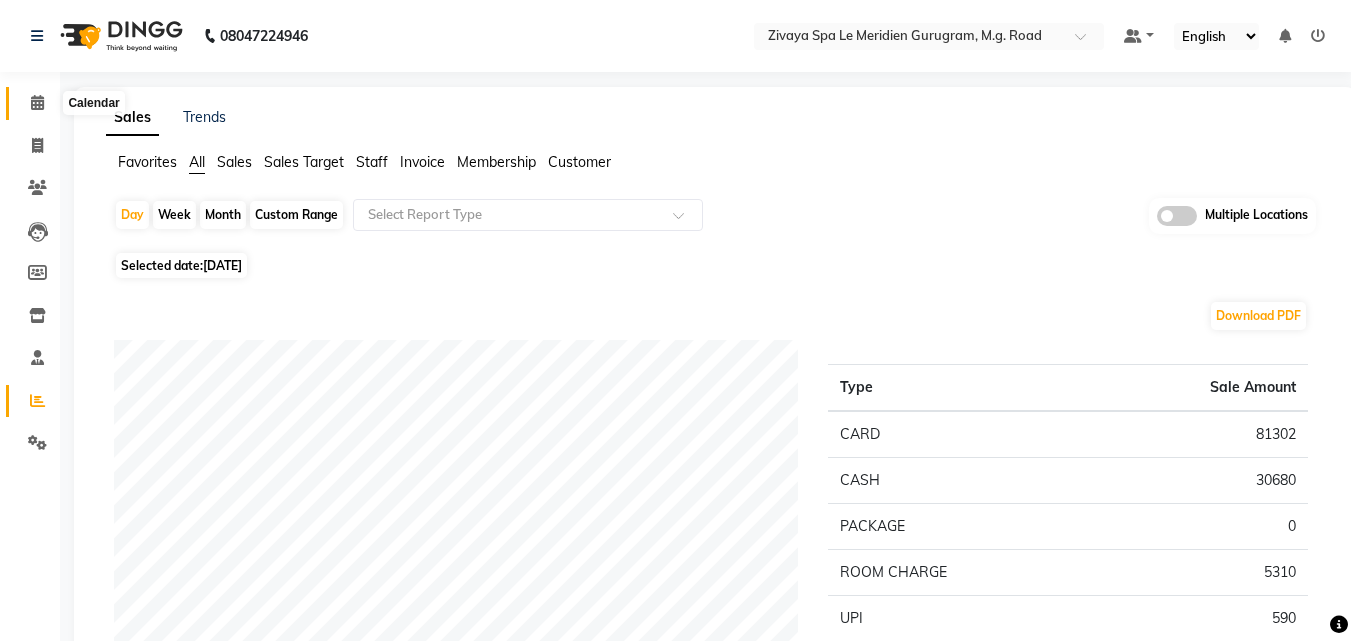click 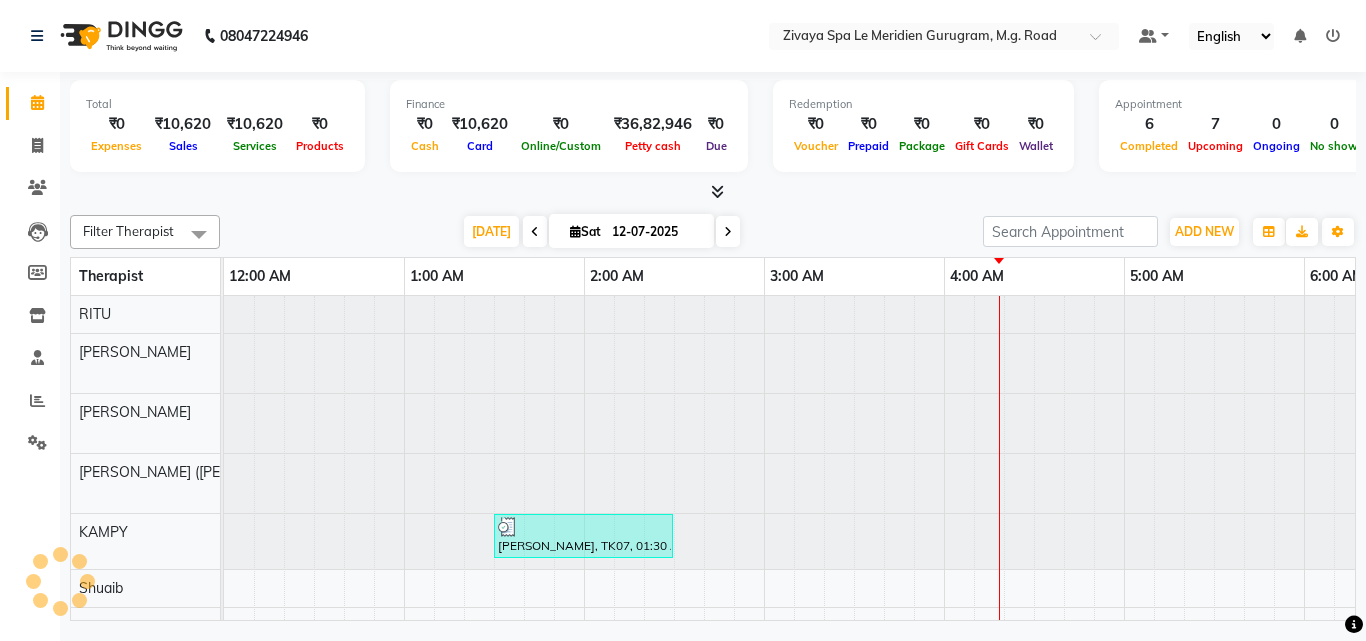 scroll, scrollTop: 0, scrollLeft: 1081, axis: horizontal 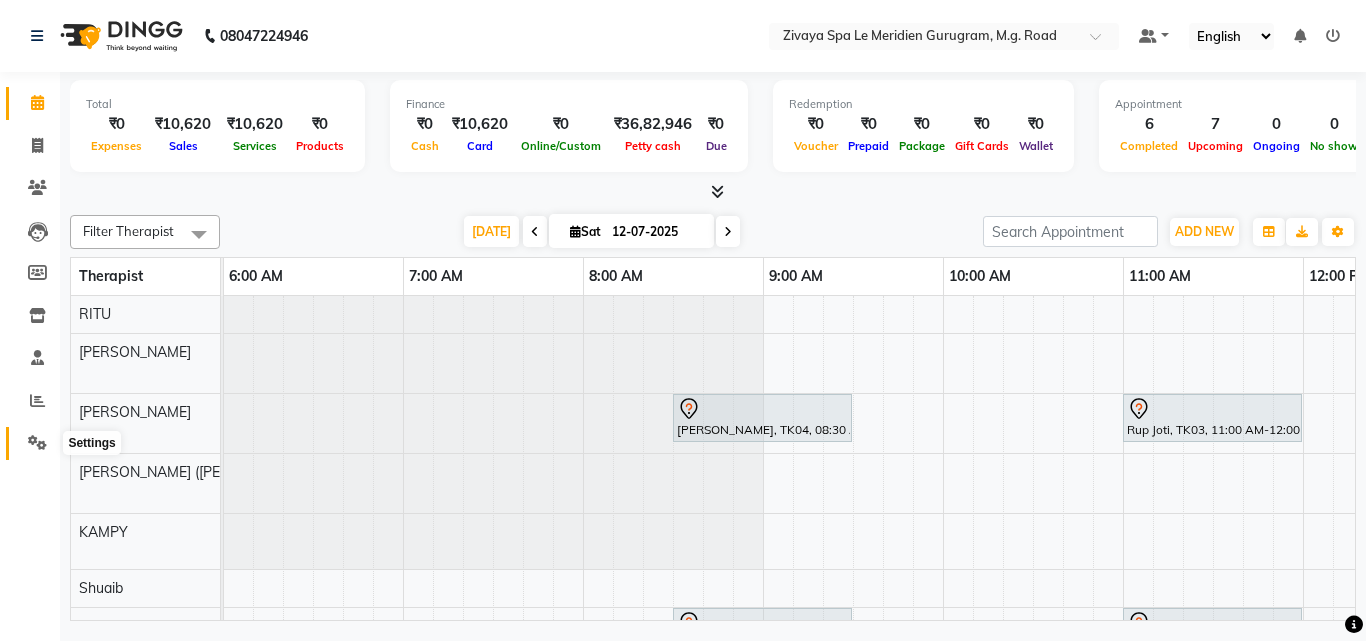 click 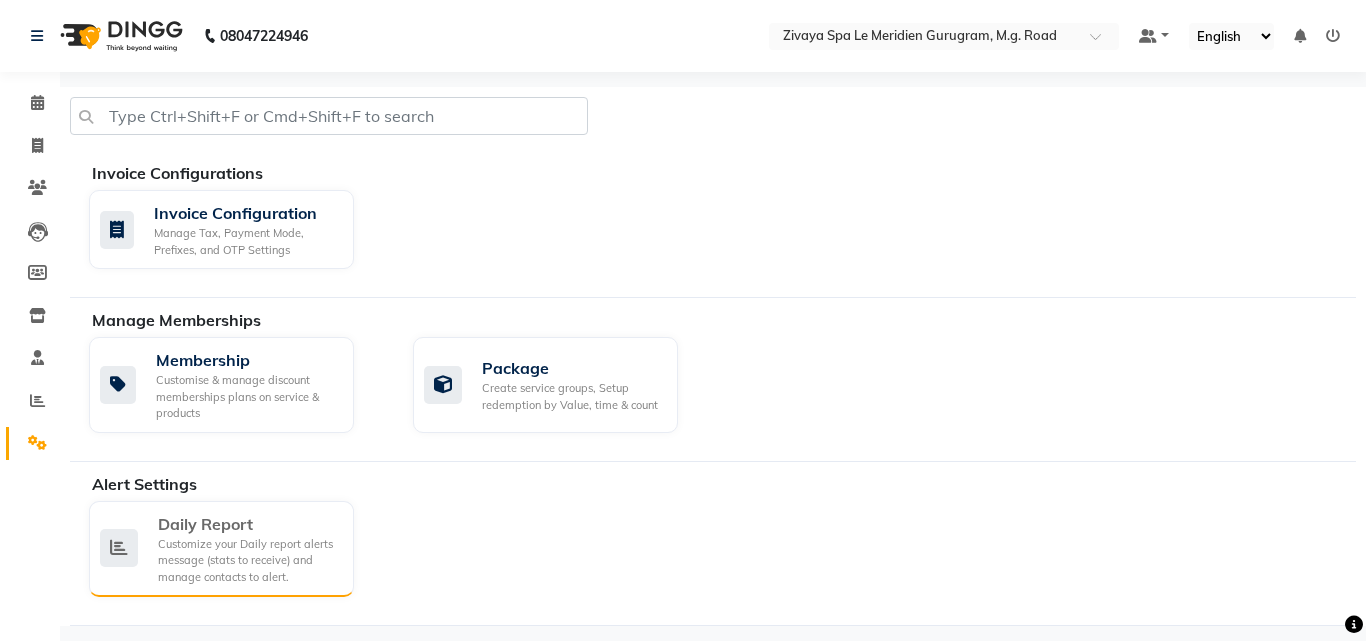 click on "Daily Report" 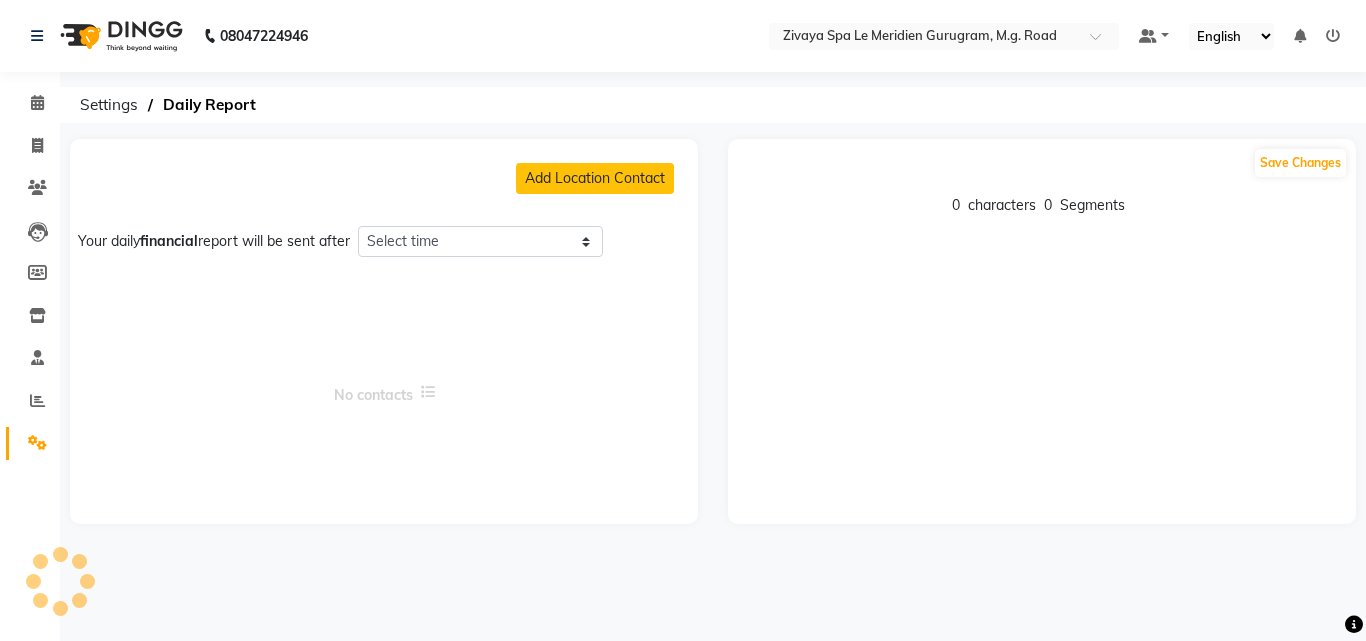 select on "1425" 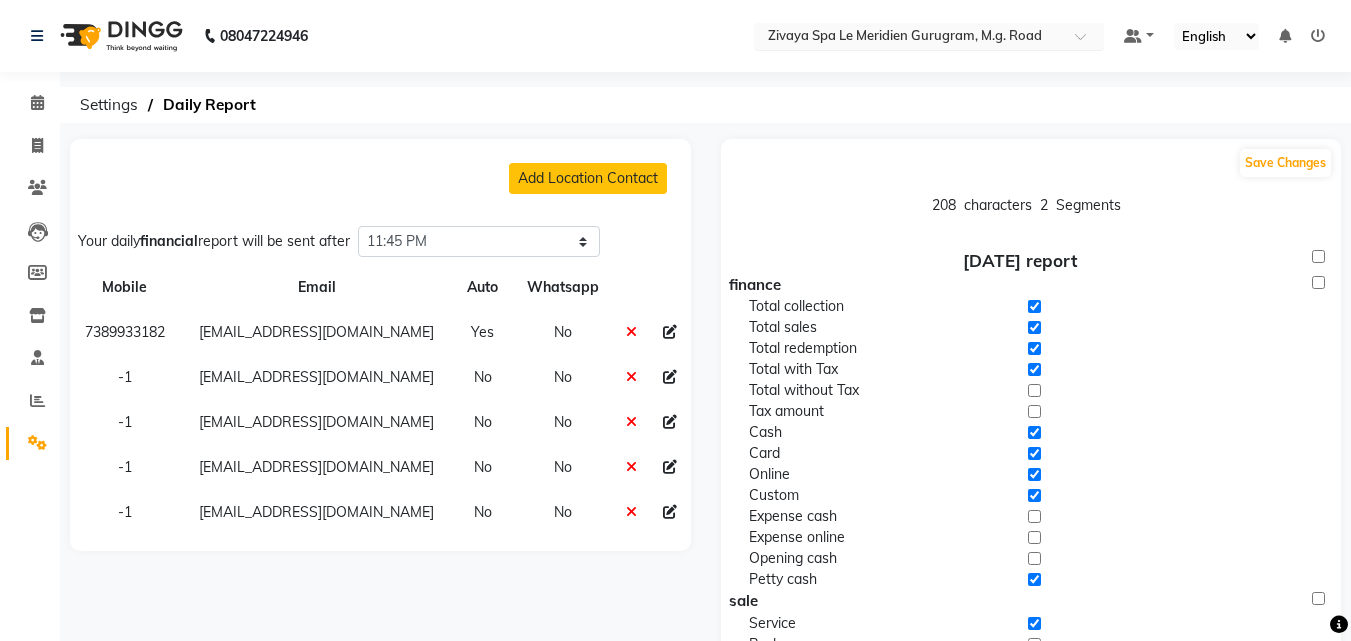 click at bounding box center (909, 38) 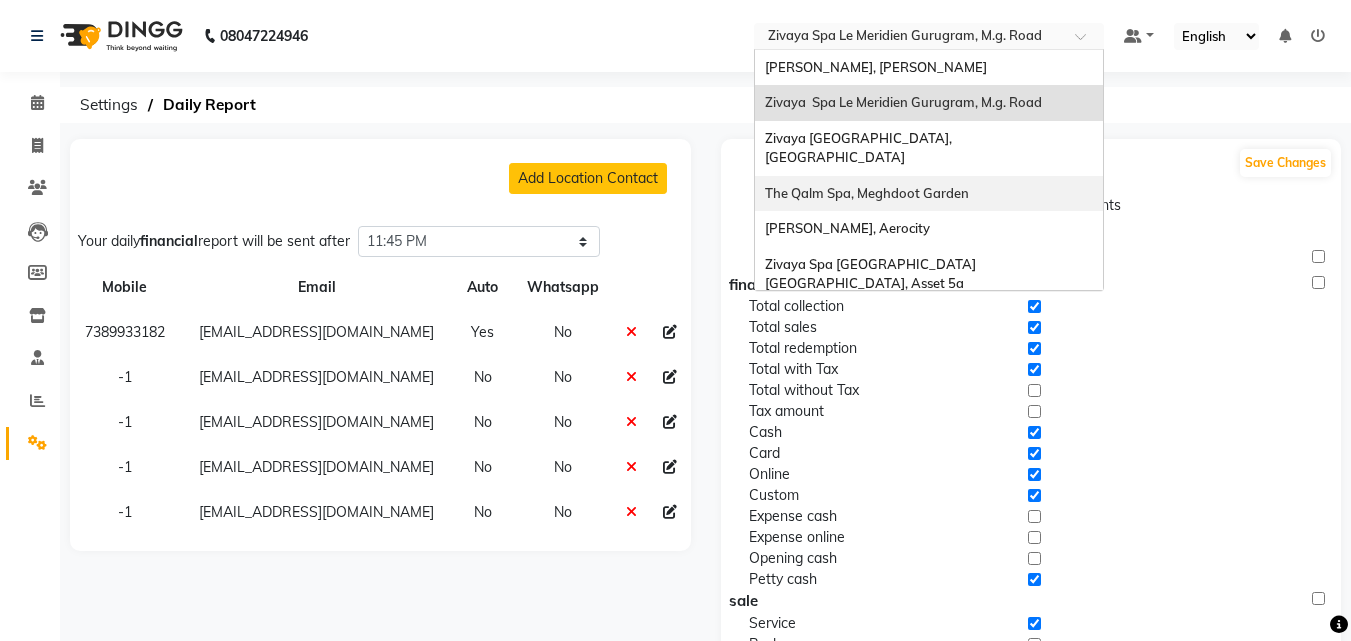 click on "The Qalm Spa, Meghdoot Garden" at bounding box center (929, 194) 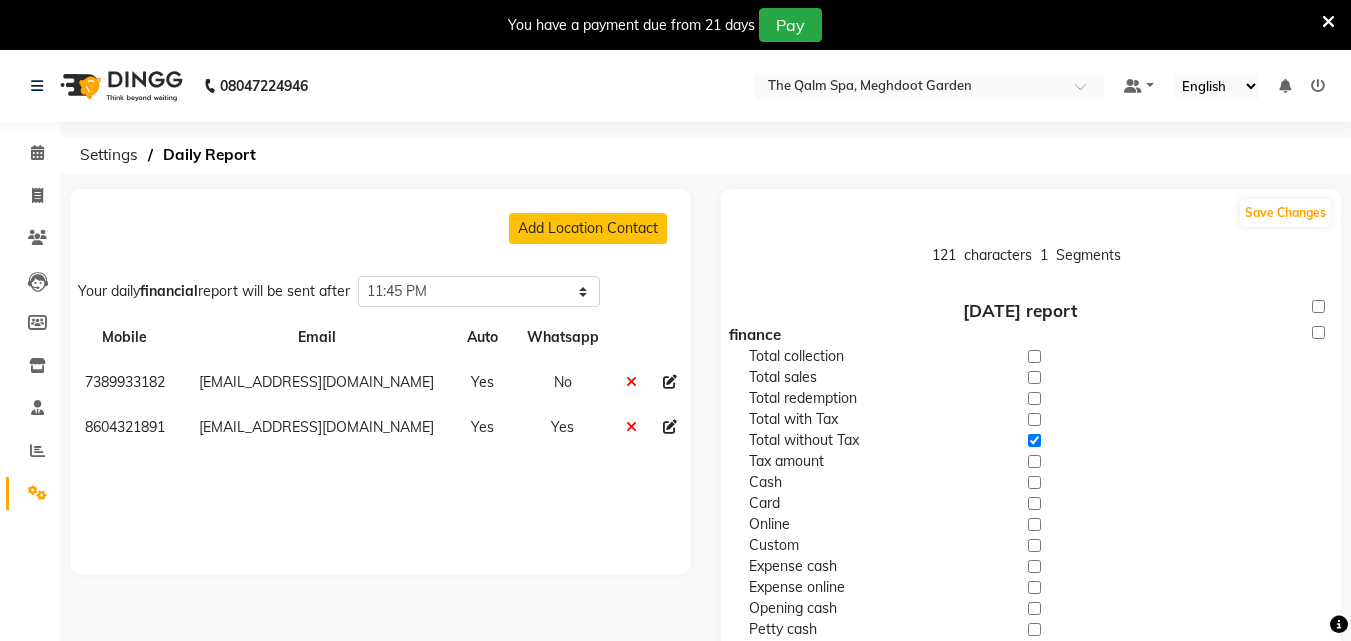 select on "1425" 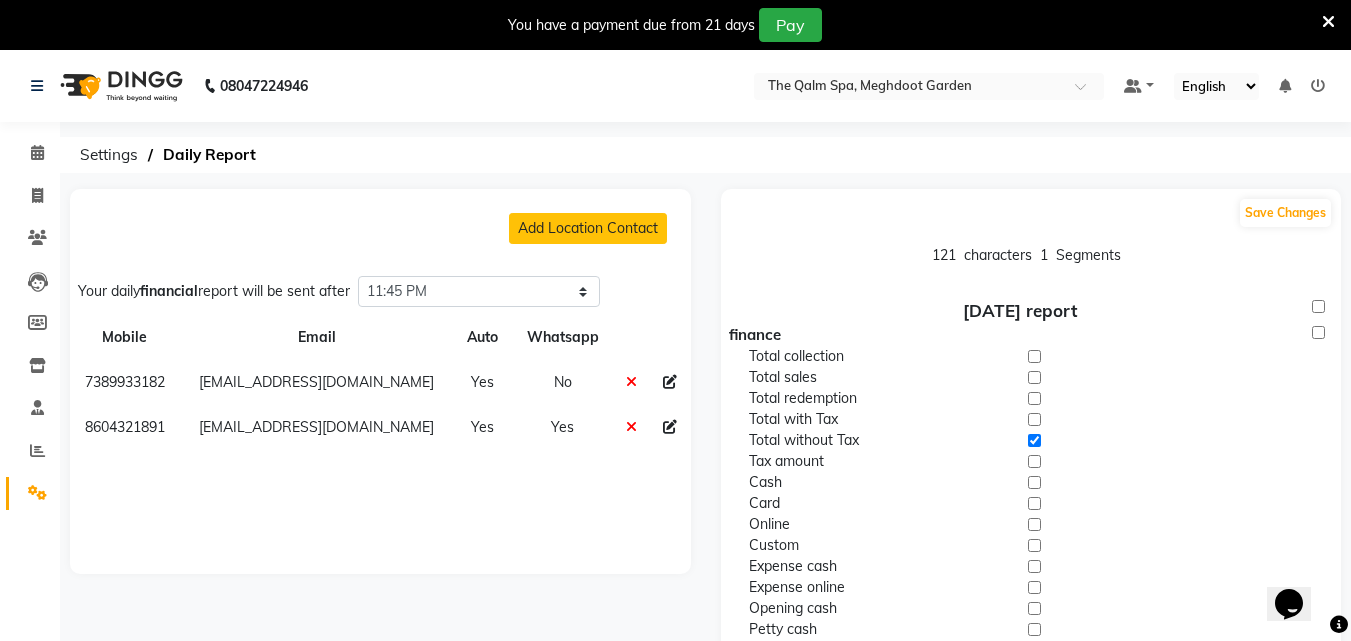 scroll, scrollTop: 0, scrollLeft: 0, axis: both 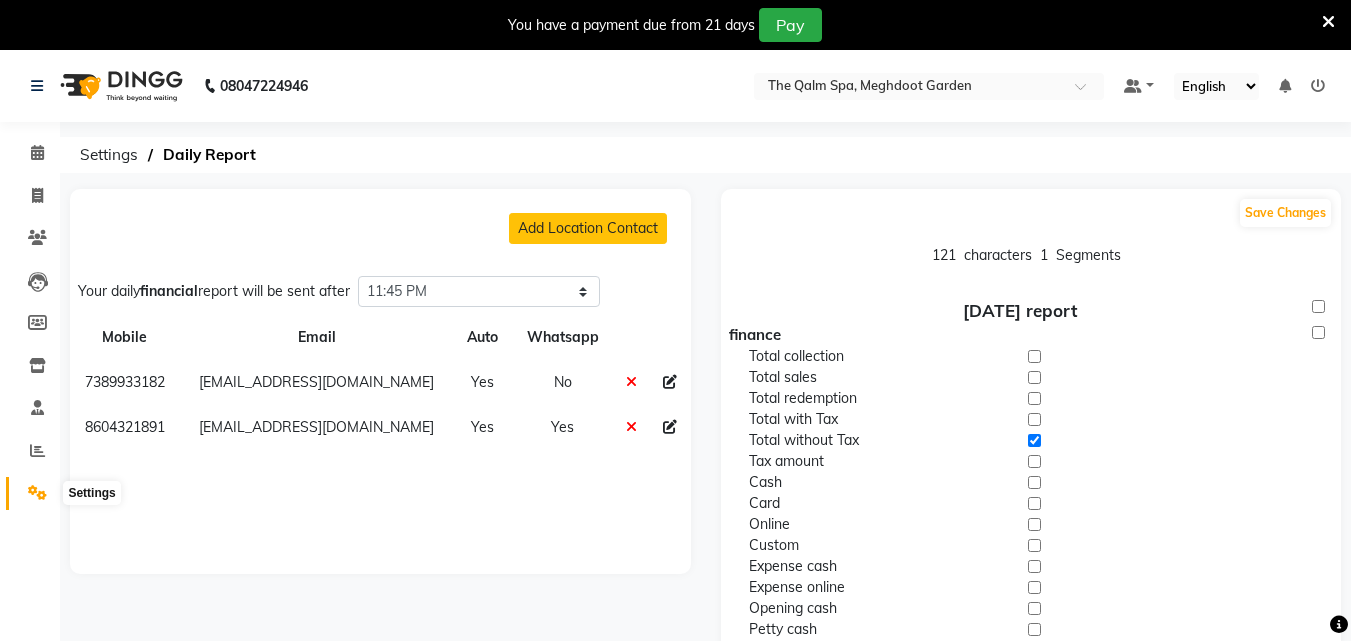 click 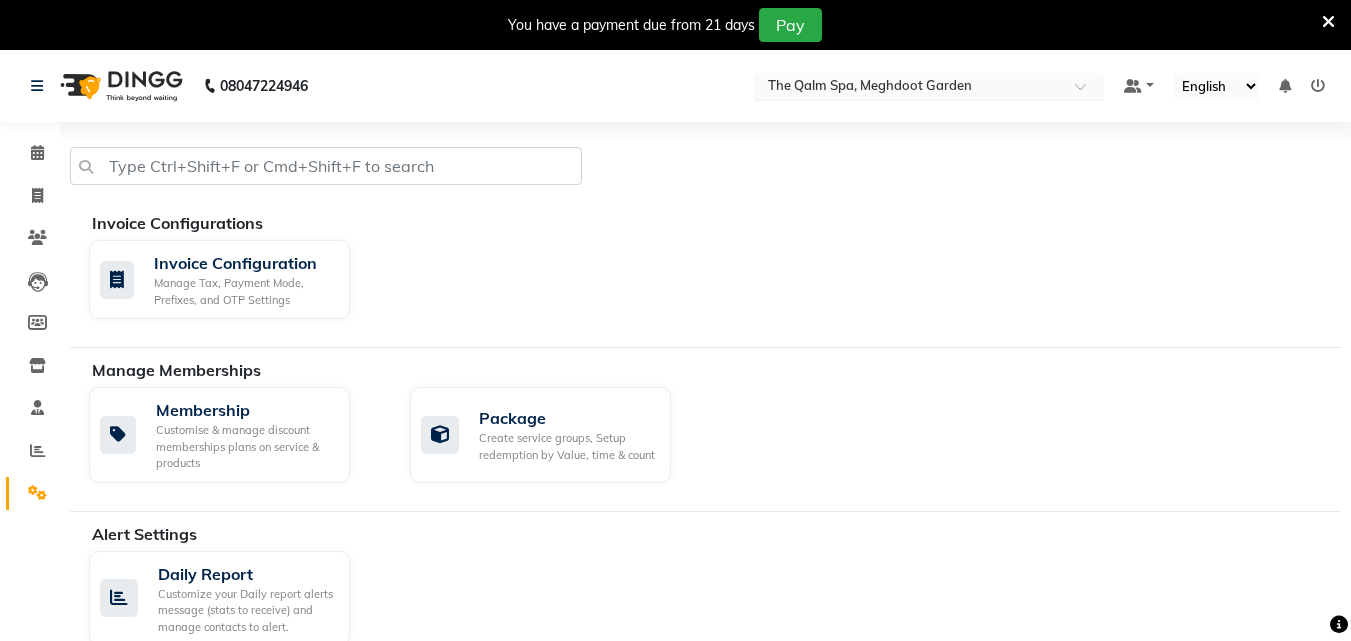 click at bounding box center (909, 88) 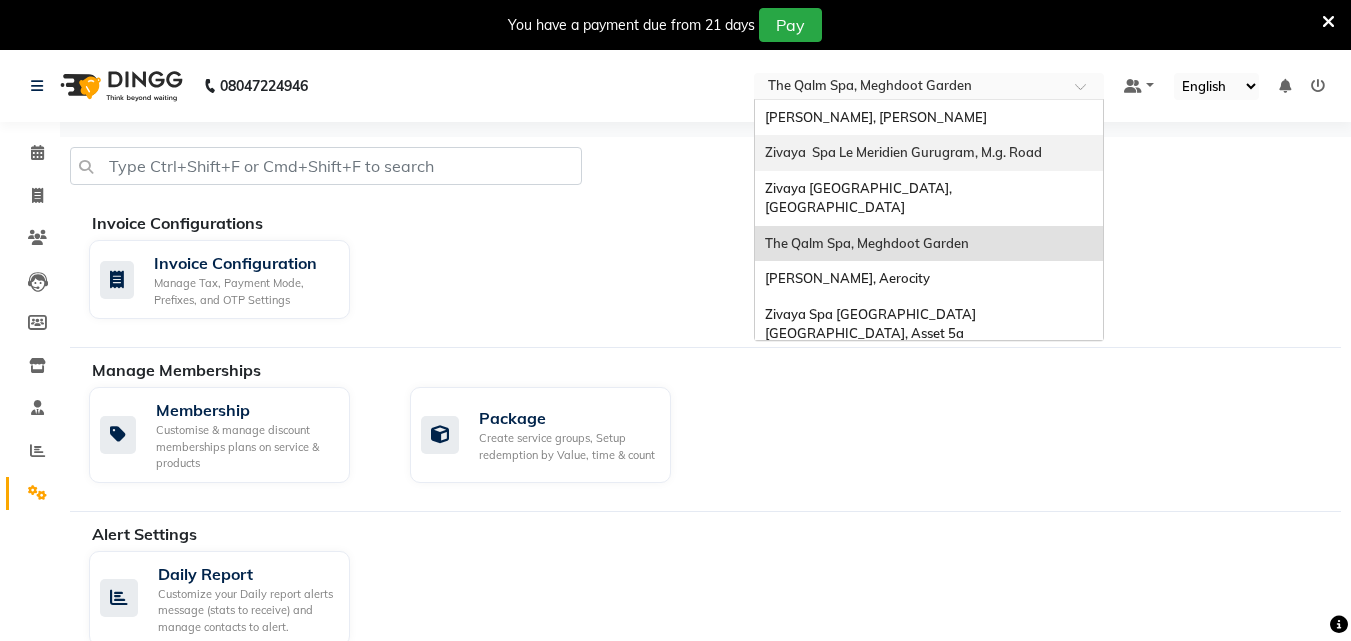 click on "Zivaya  Spa Le Meridien Gurugram, M.g. Road" at bounding box center (903, 152) 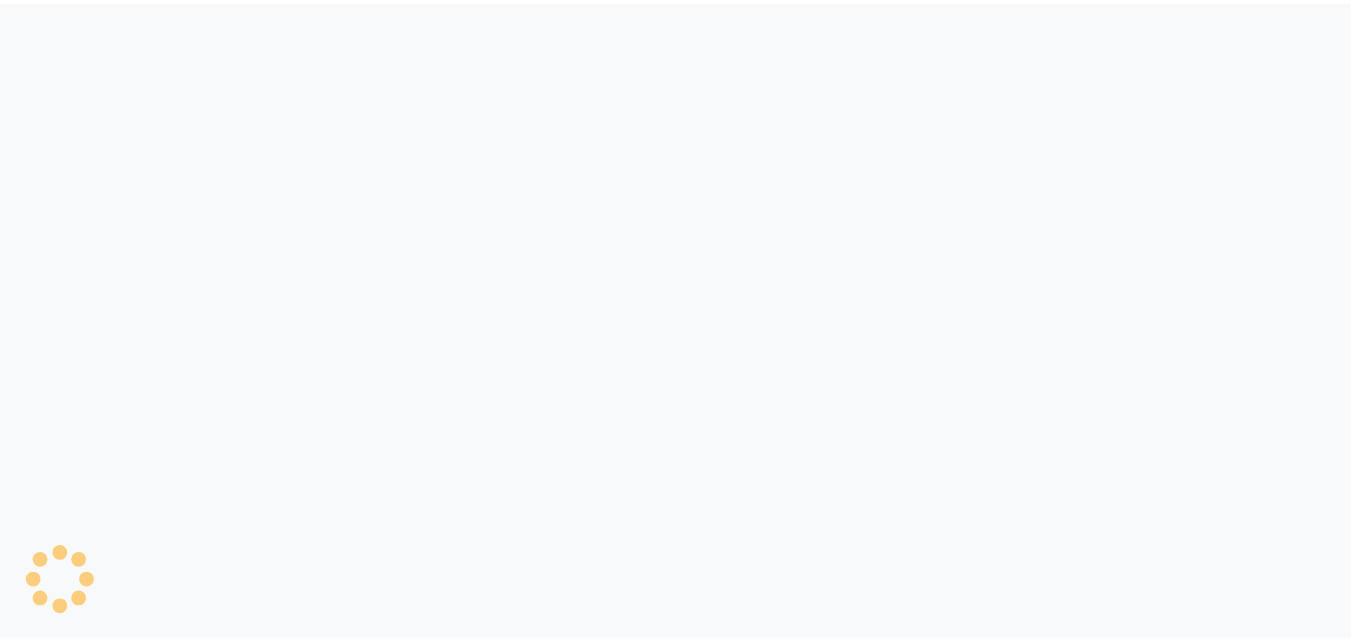 scroll, scrollTop: 0, scrollLeft: 0, axis: both 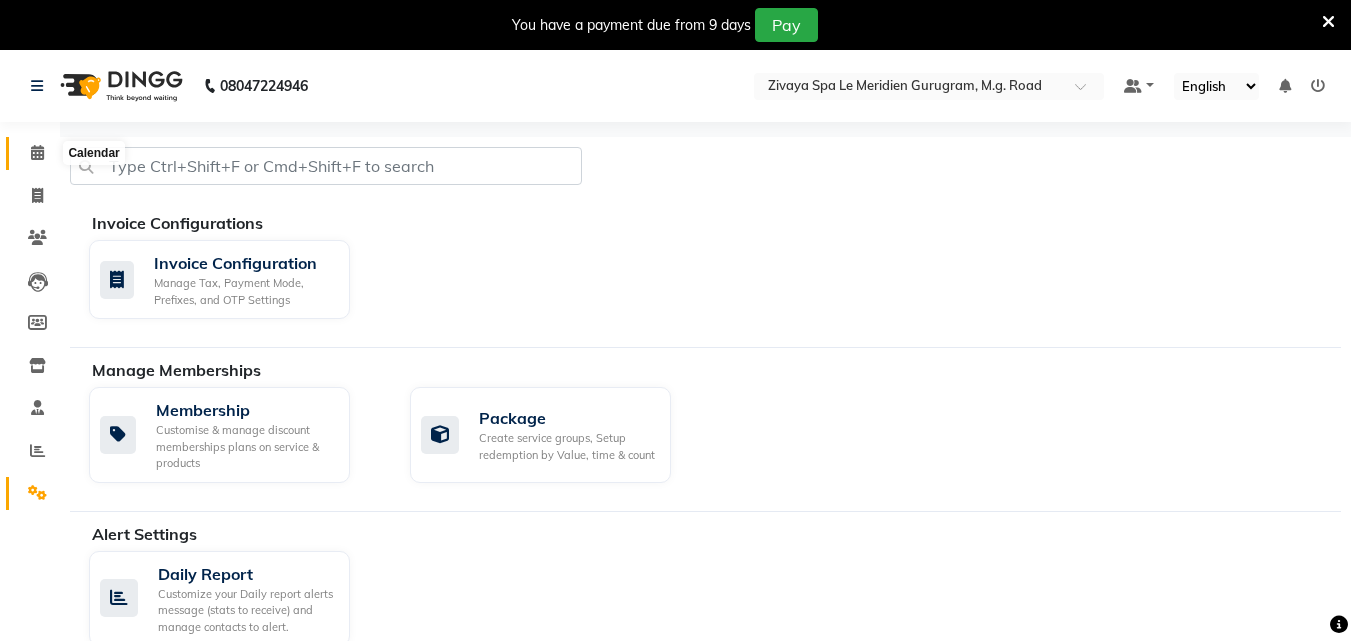 click 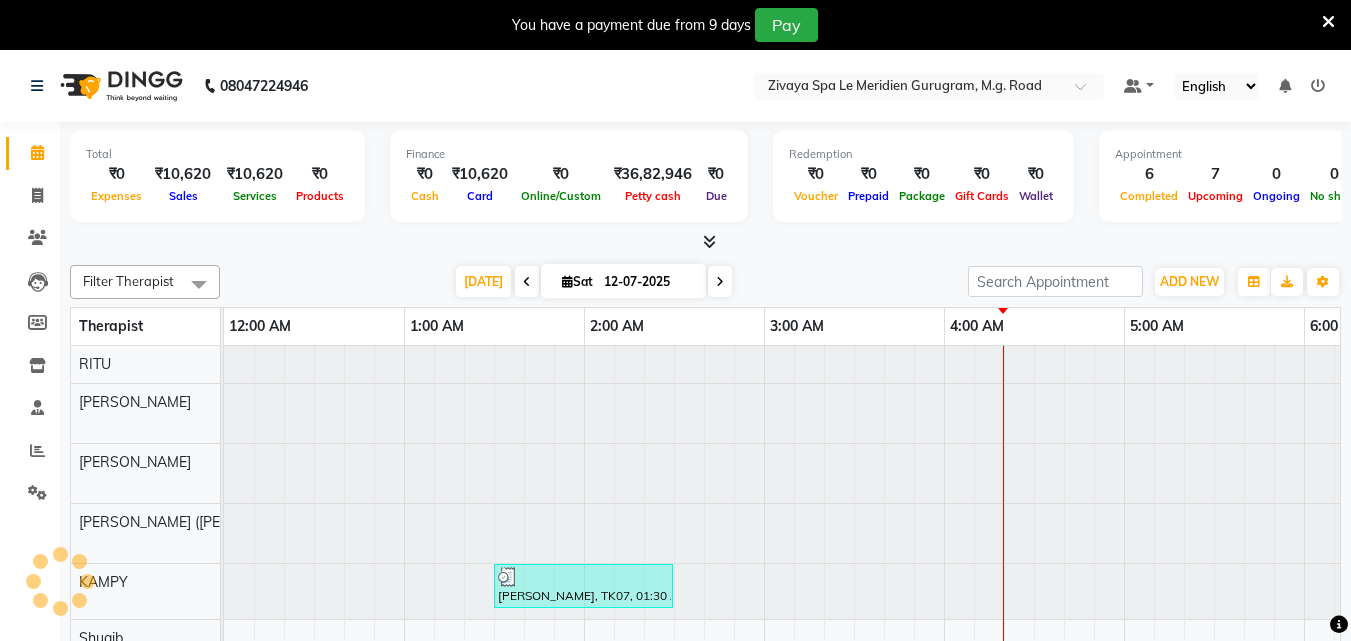 scroll, scrollTop: 0, scrollLeft: 1081, axis: horizontal 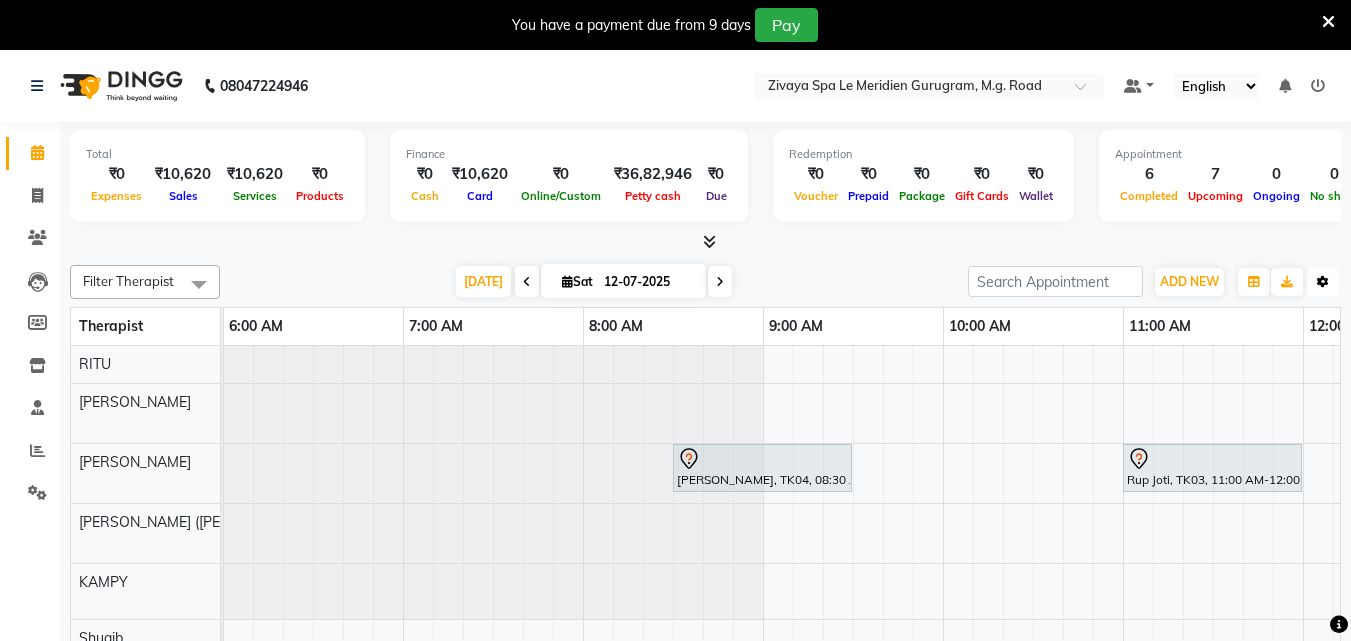 click at bounding box center (1323, 282) 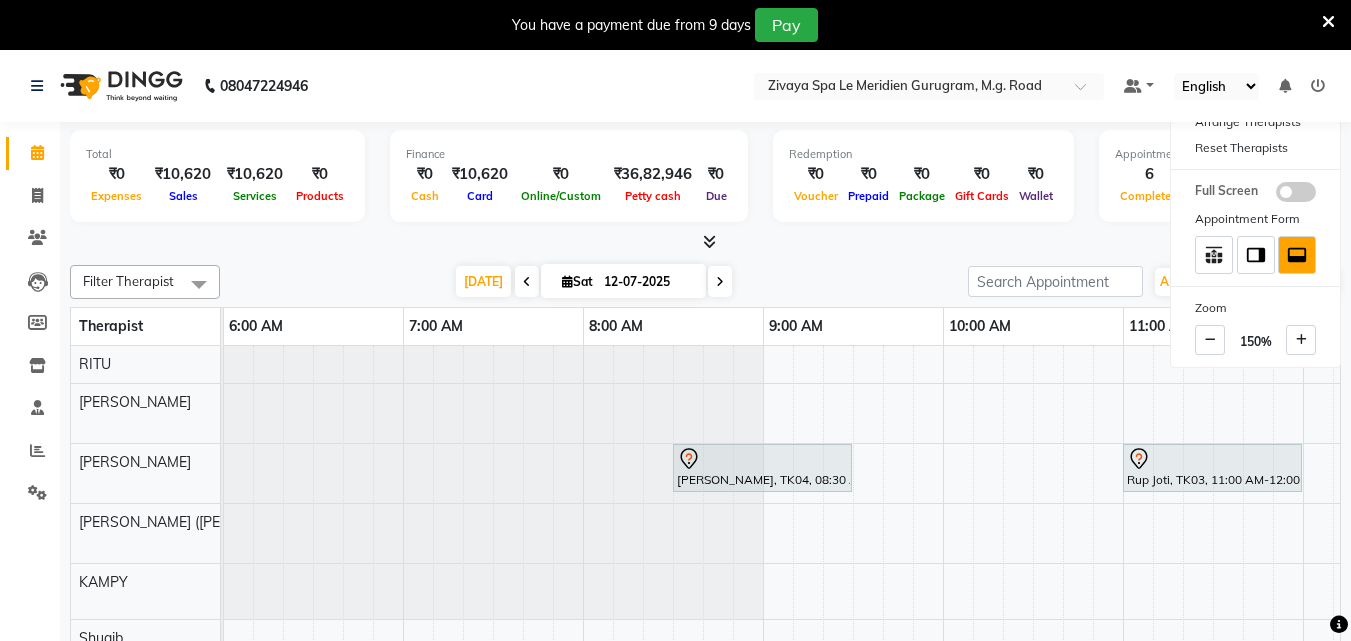 click on "Total  ₹0  Expenses ₹10,620  Sales ₹10,620  Services ₹0  Products Finance  ₹0  Cash ₹10,620  Card ₹0  Online/Custom ₹36,82,946 Petty cash ₹0 Due  Redemption  ₹0 Voucher ₹0 Prepaid ₹0 Package ₹0  Gift Cards ₹0  Wallet  Appointment  6 Completed 7 Upcoming 0 Ongoing 0 No show  Other sales  ₹0  Packages ₹0  Memberships ₹0  Vouchers ₹0  Prepaids ₹0  Gift Cards" at bounding box center [705, 187] 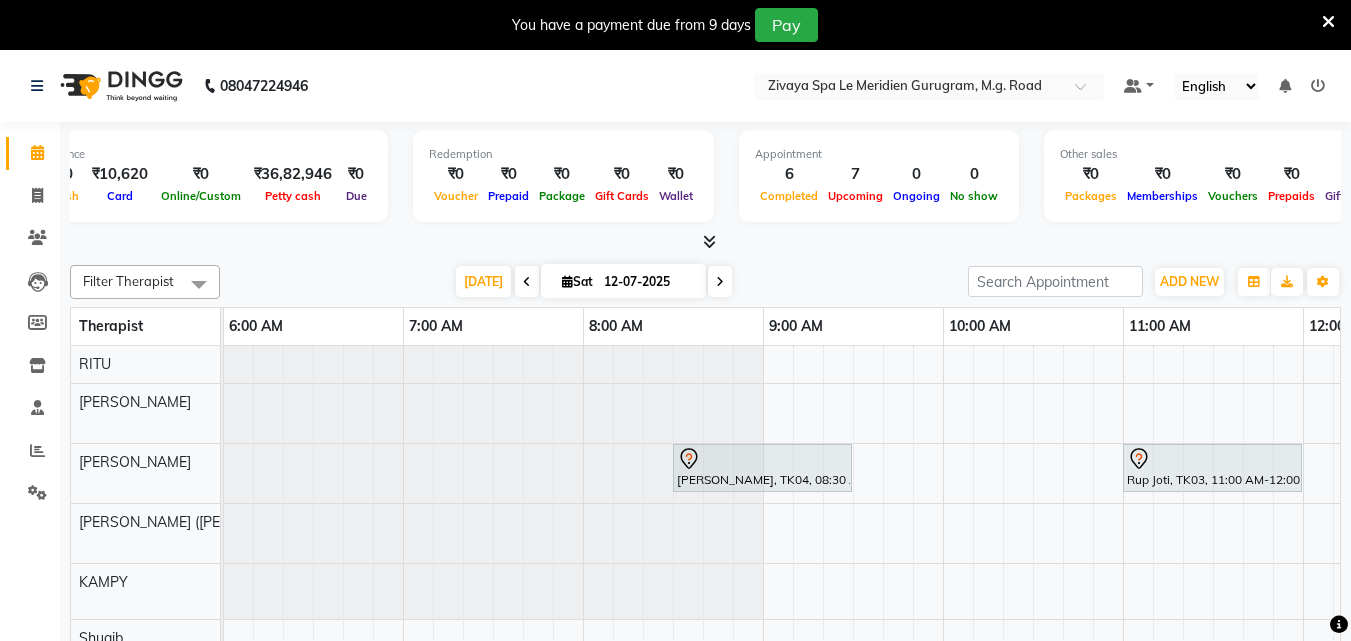 scroll, scrollTop: 0, scrollLeft: 328, axis: horizontal 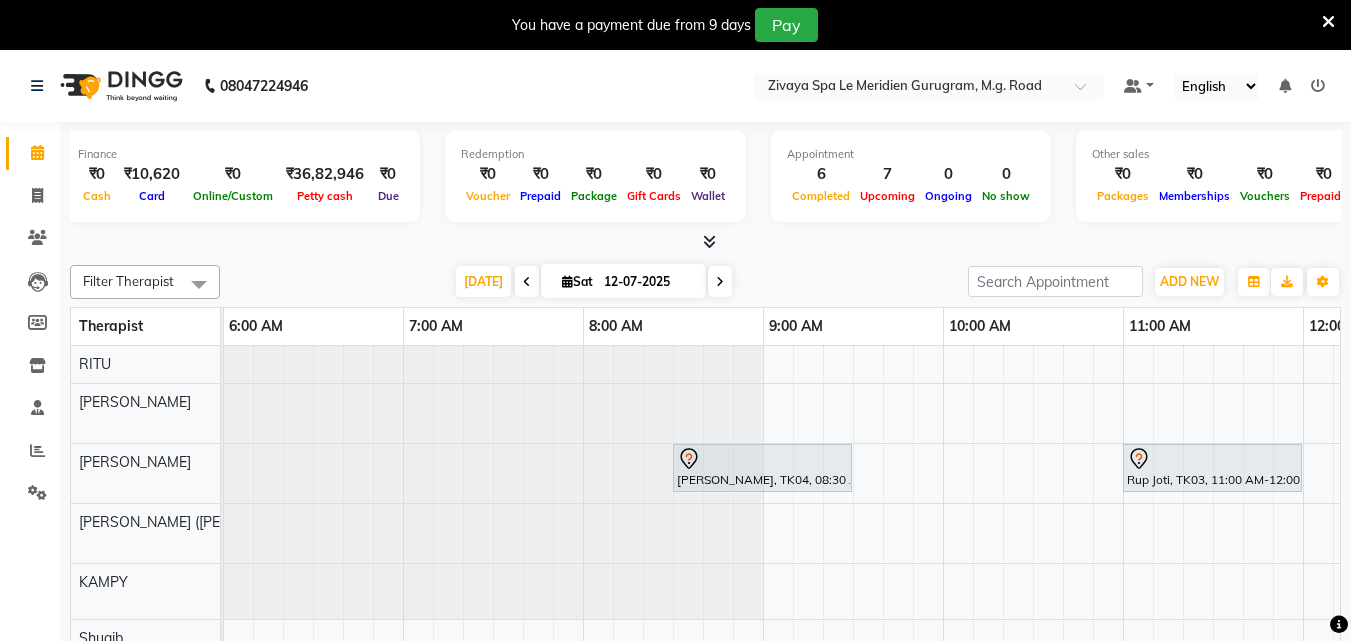 click at bounding box center [709, 241] 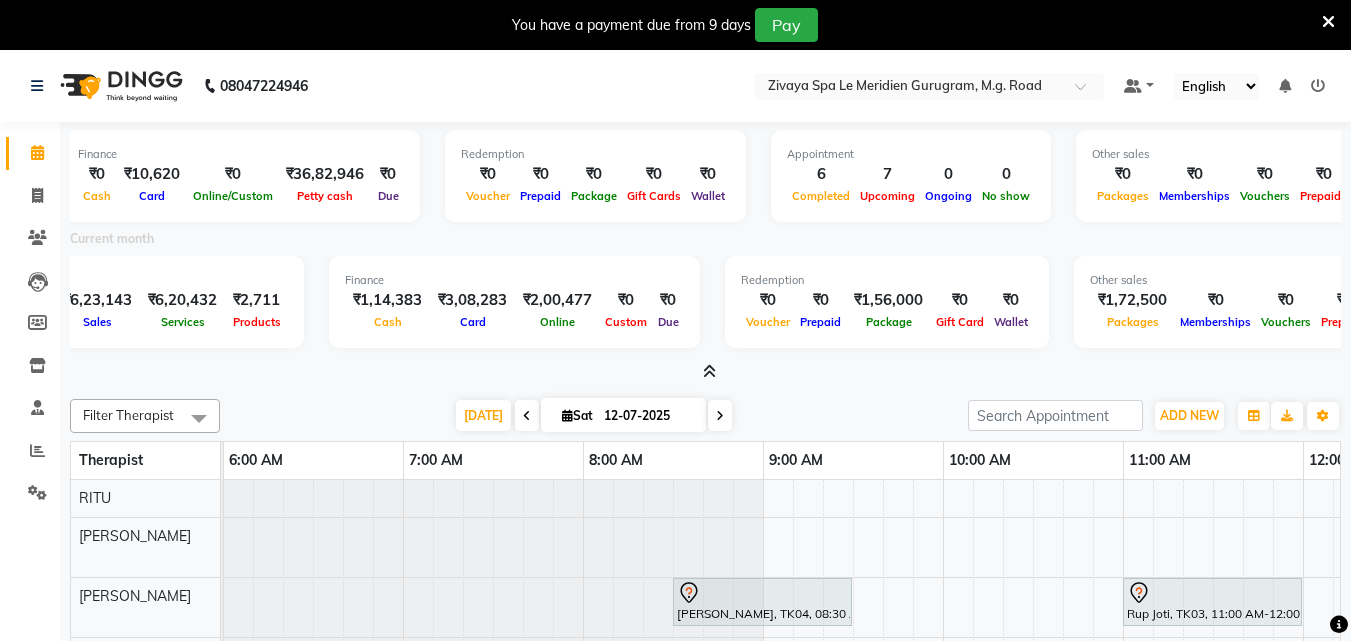 scroll, scrollTop: 0, scrollLeft: 0, axis: both 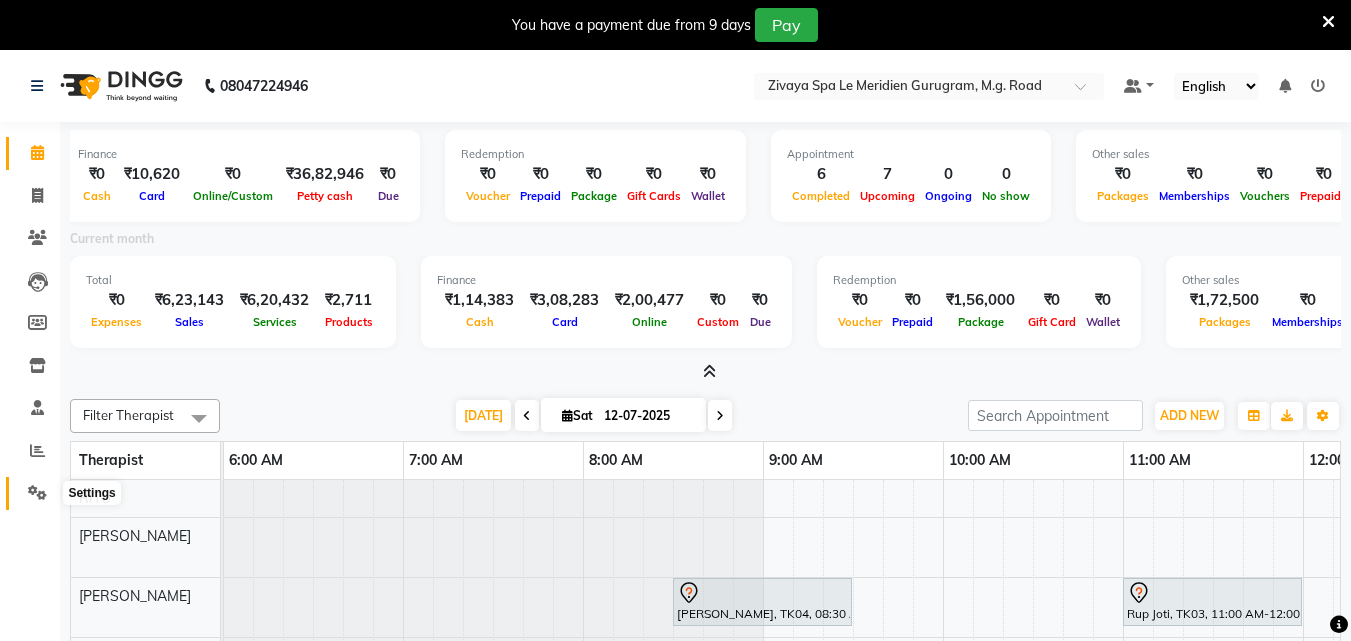 click 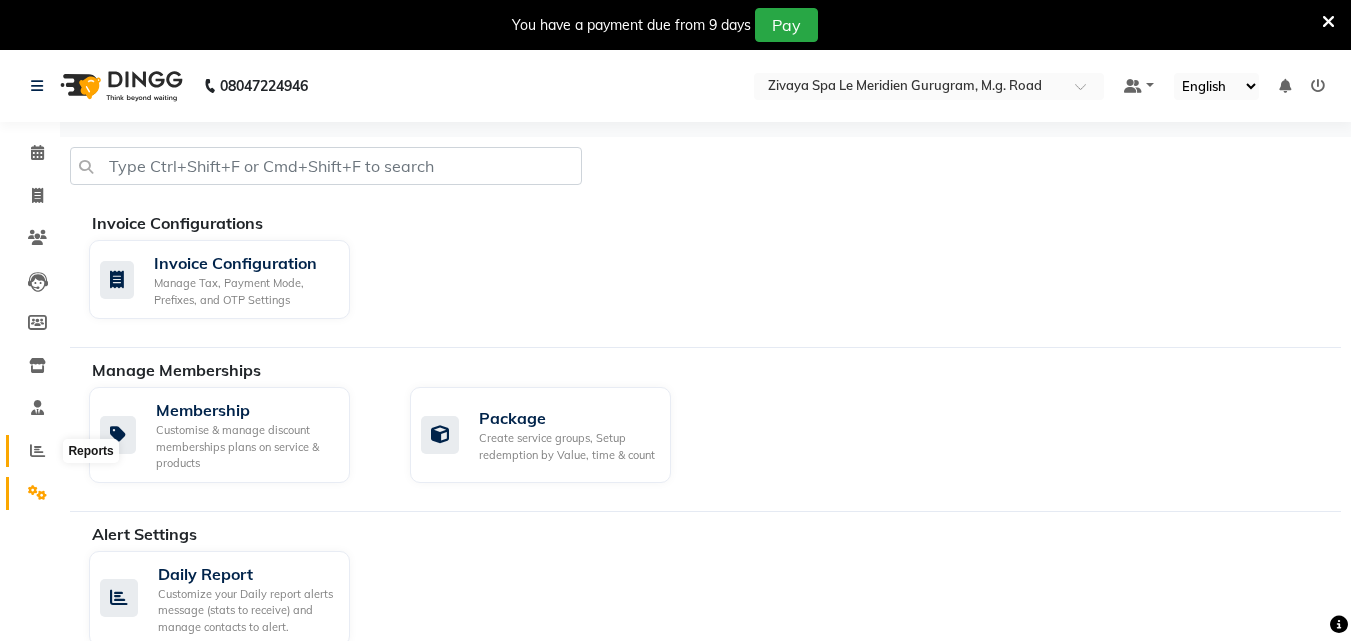 click 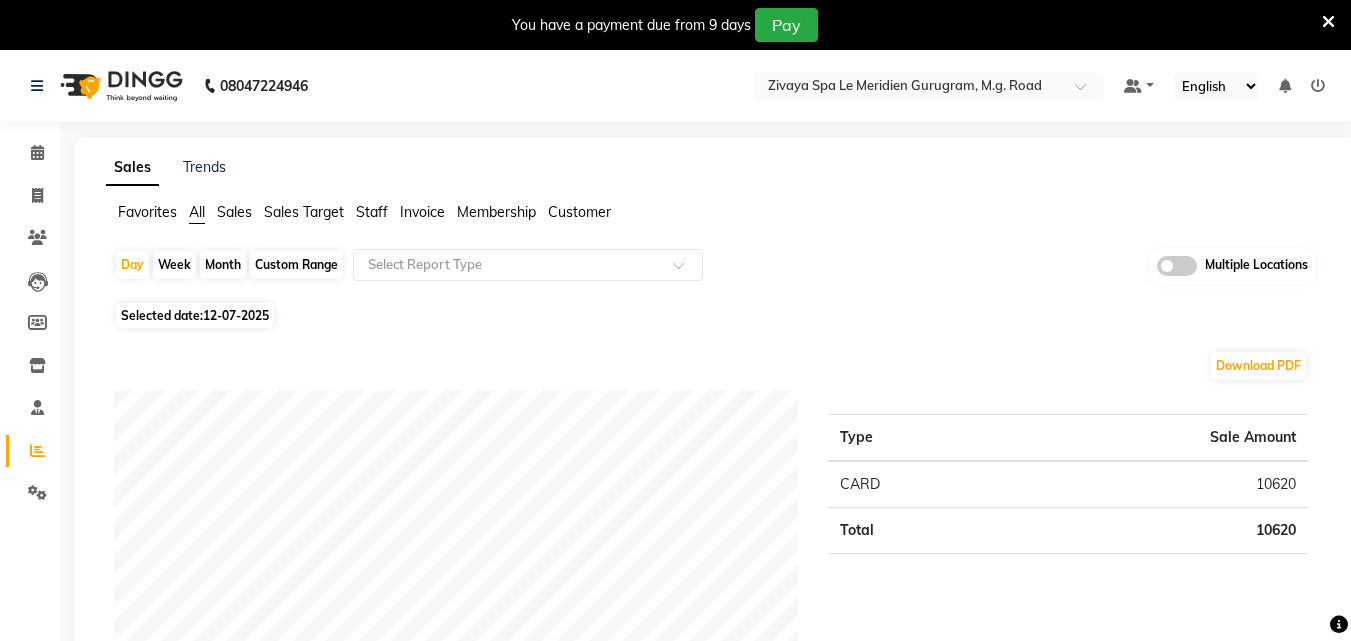 click on "Month" 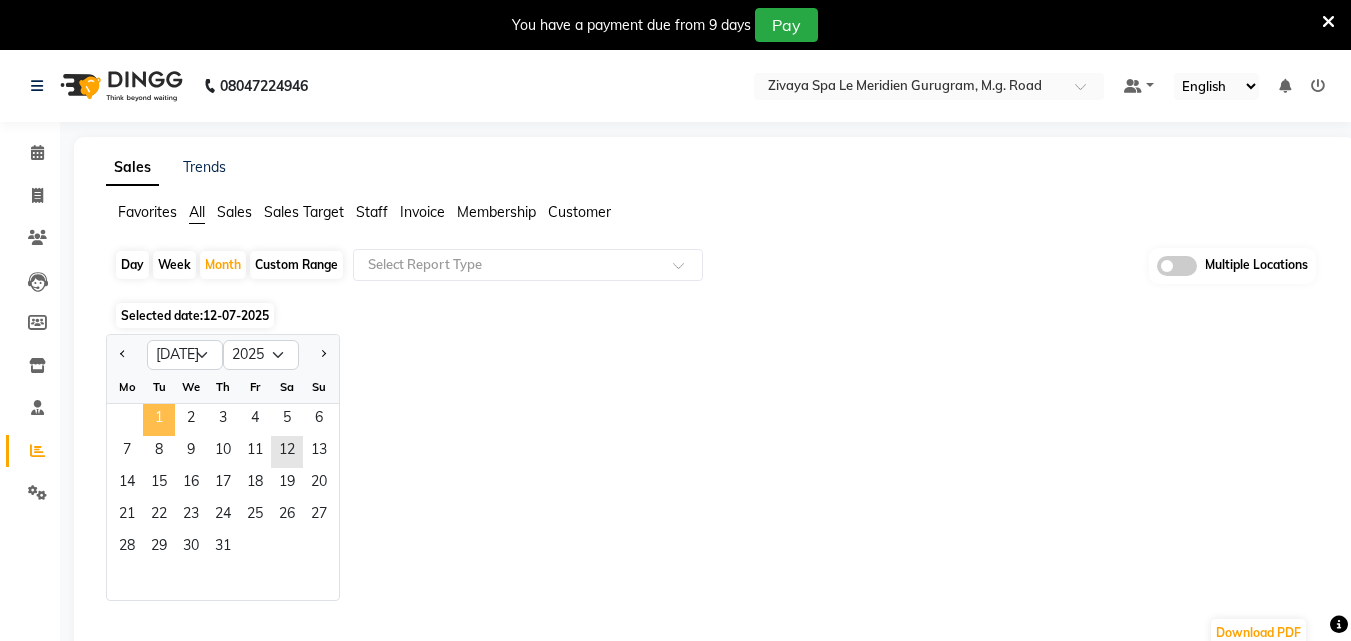 click on "1" 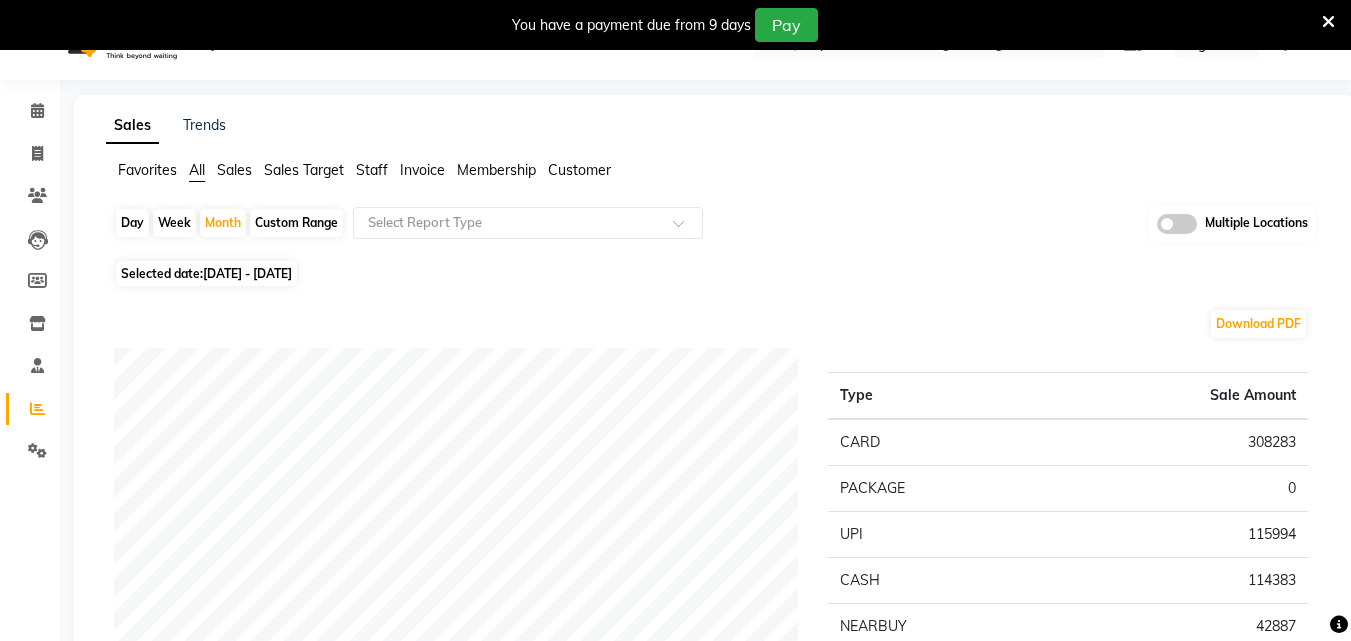 scroll, scrollTop: 0, scrollLeft: 0, axis: both 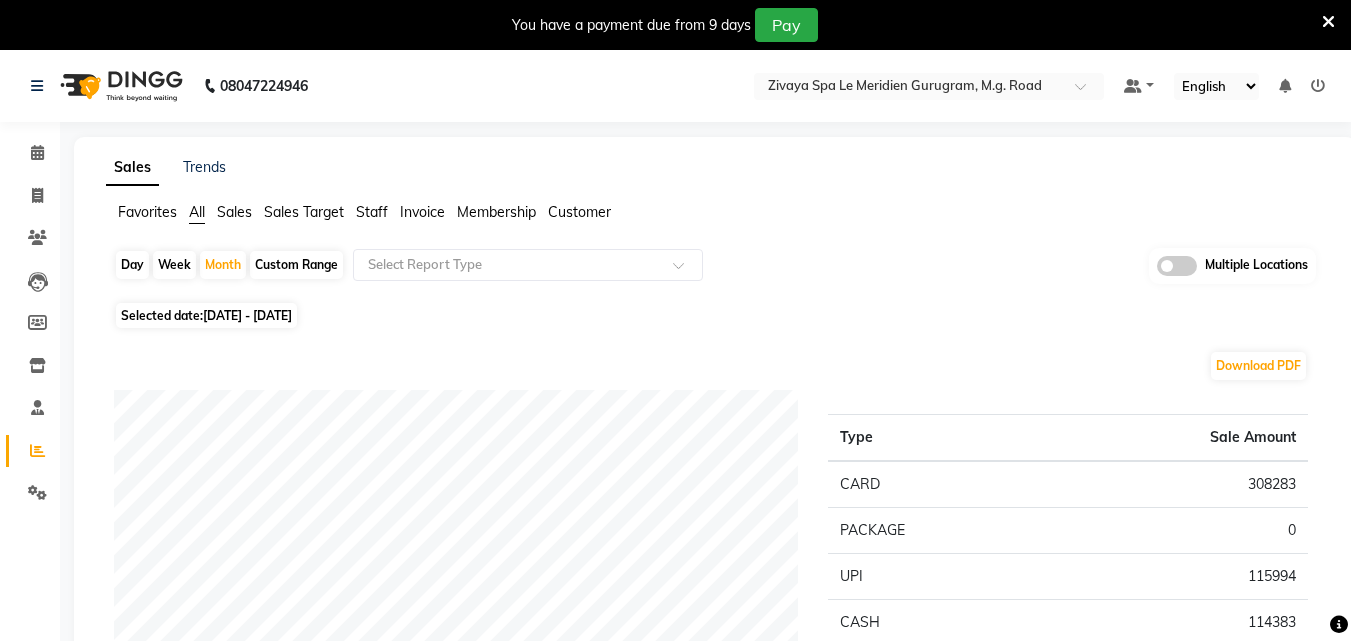 click on "01-07-2025 - 31-07-2025" 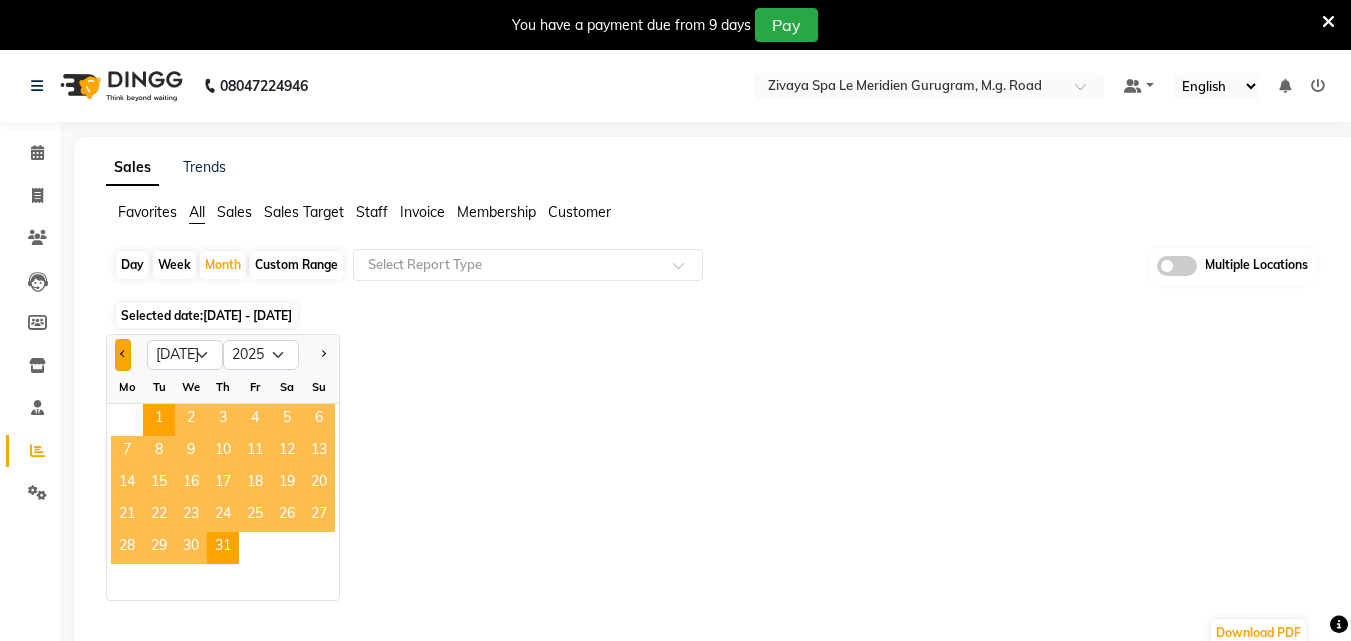 click 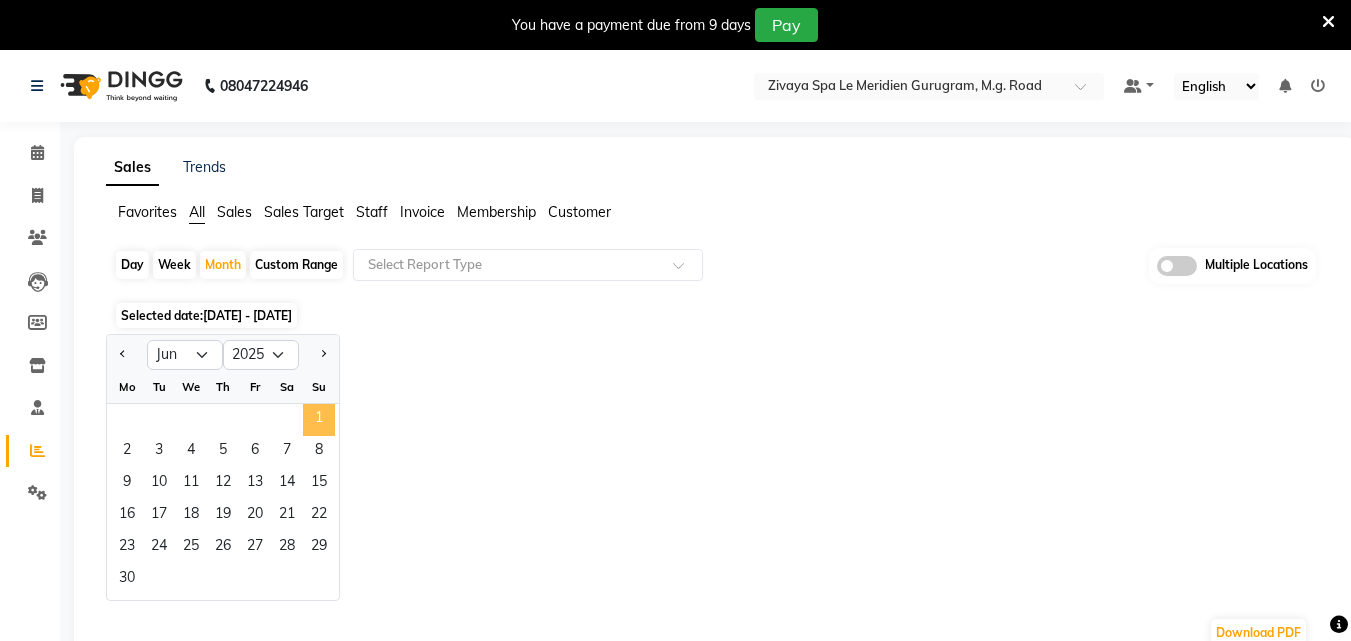 click on "1" 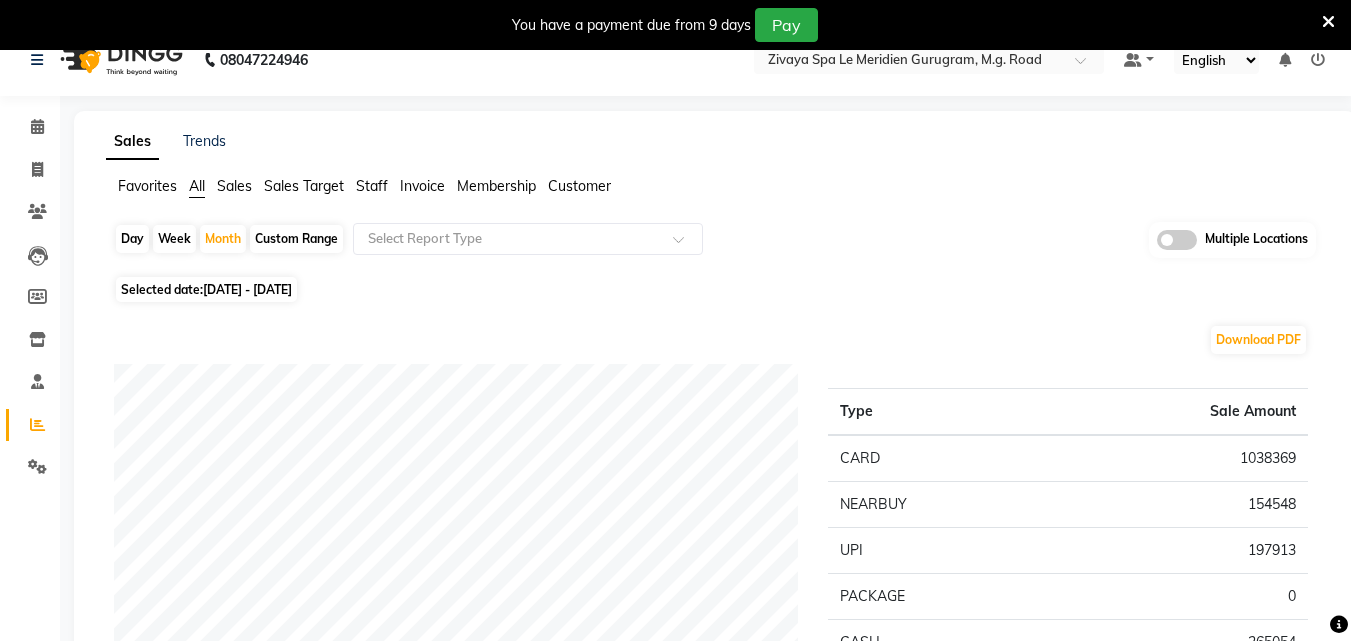 scroll, scrollTop: 39, scrollLeft: 0, axis: vertical 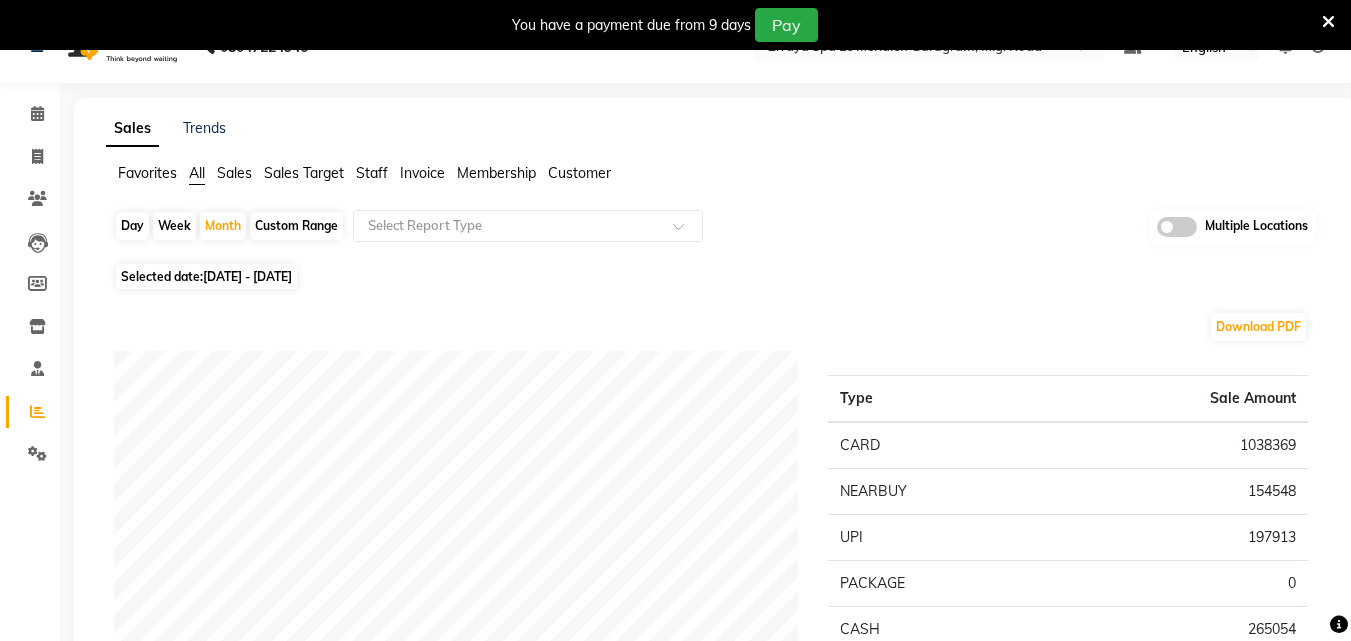 click on "Membership" 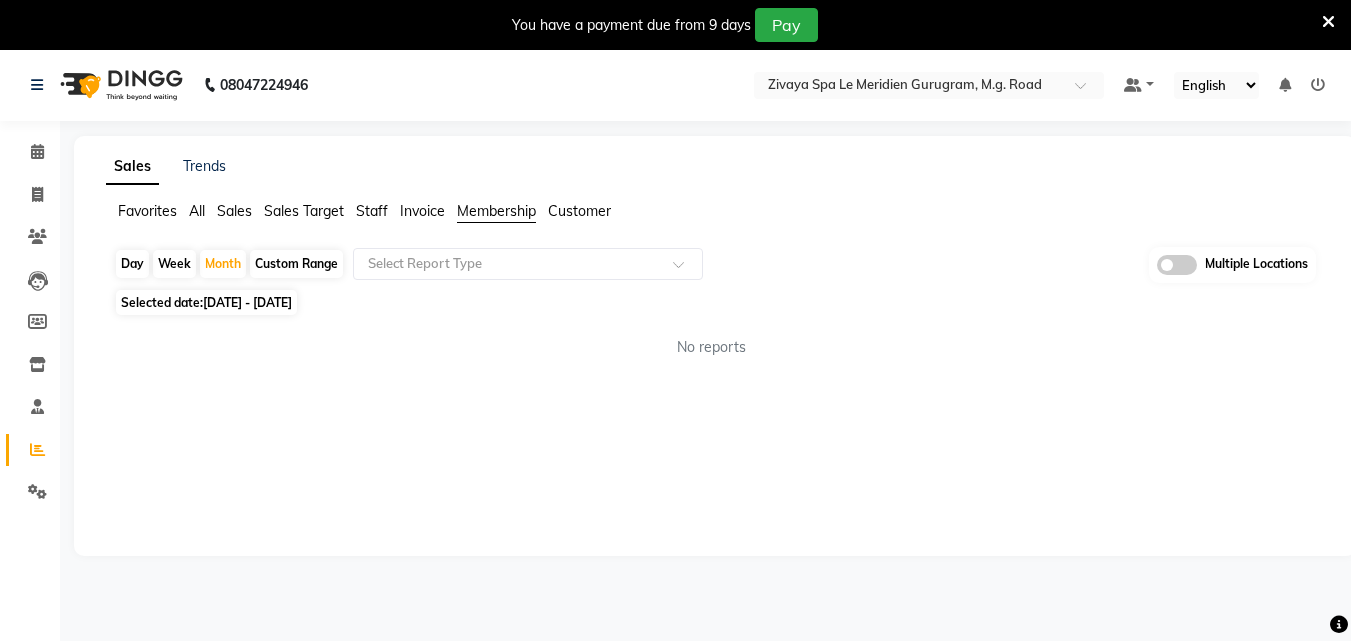 scroll, scrollTop: 0, scrollLeft: 0, axis: both 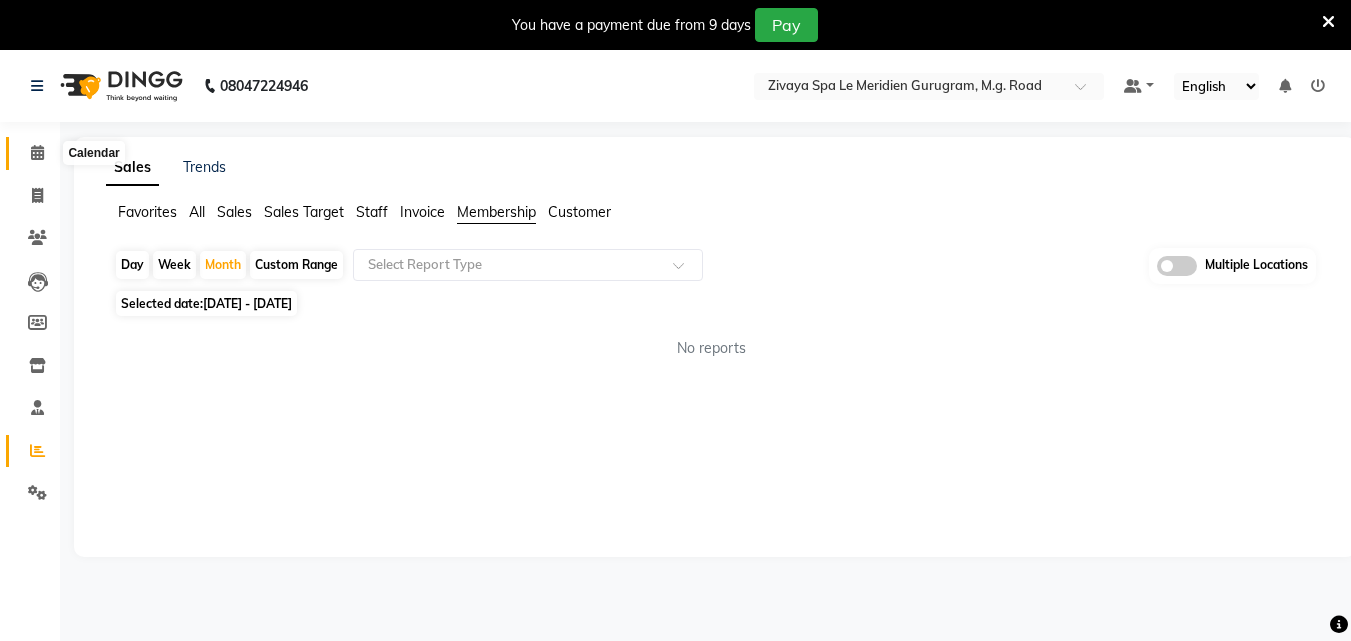 click 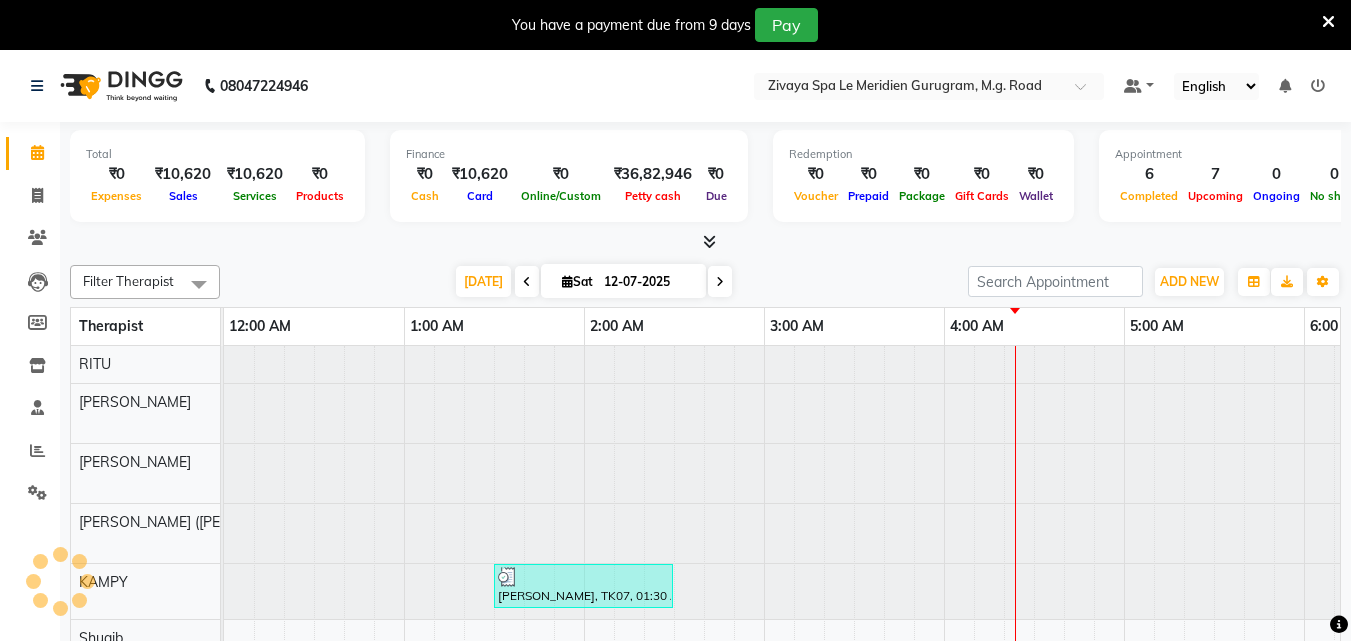 scroll, scrollTop: 0, scrollLeft: 1081, axis: horizontal 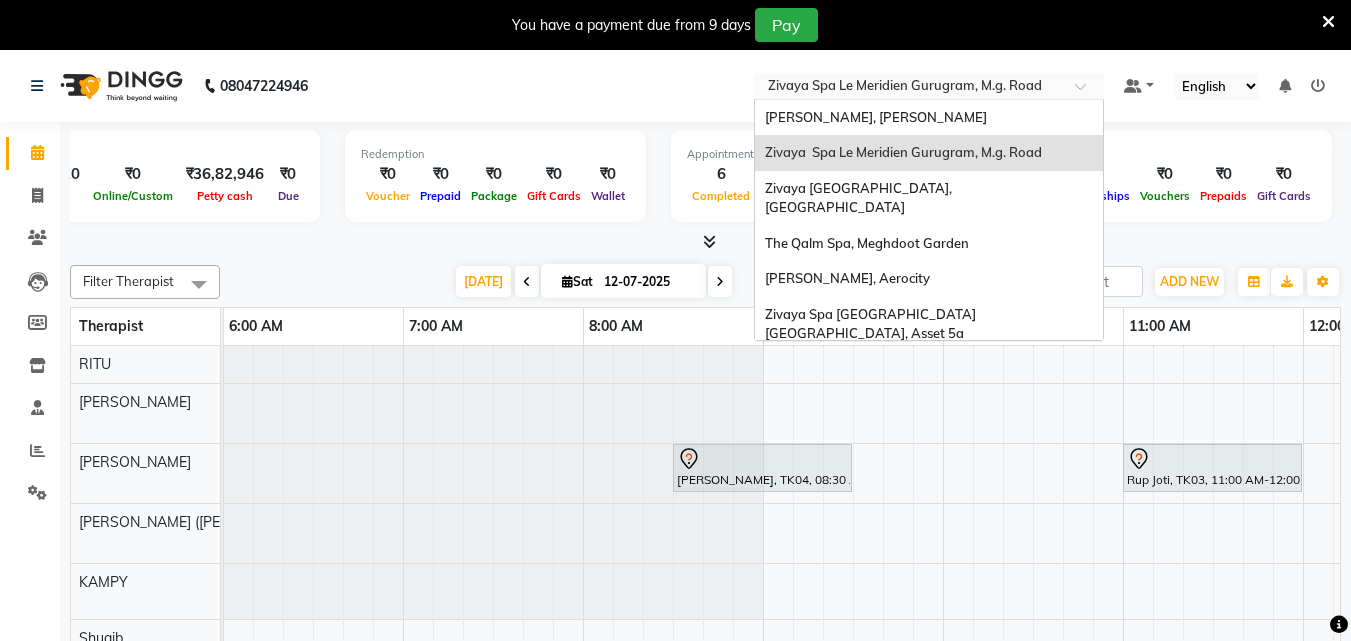 click at bounding box center (909, 88) 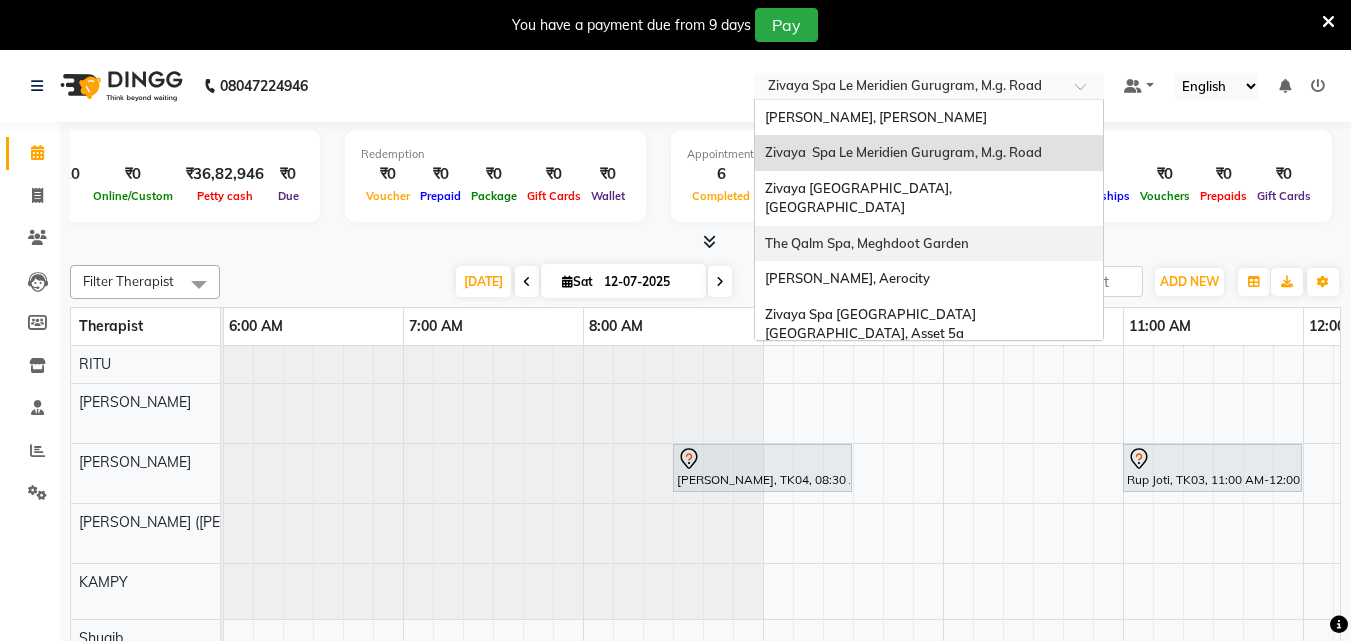 click on "The Qalm Spa, Meghdoot Garden" at bounding box center [867, 243] 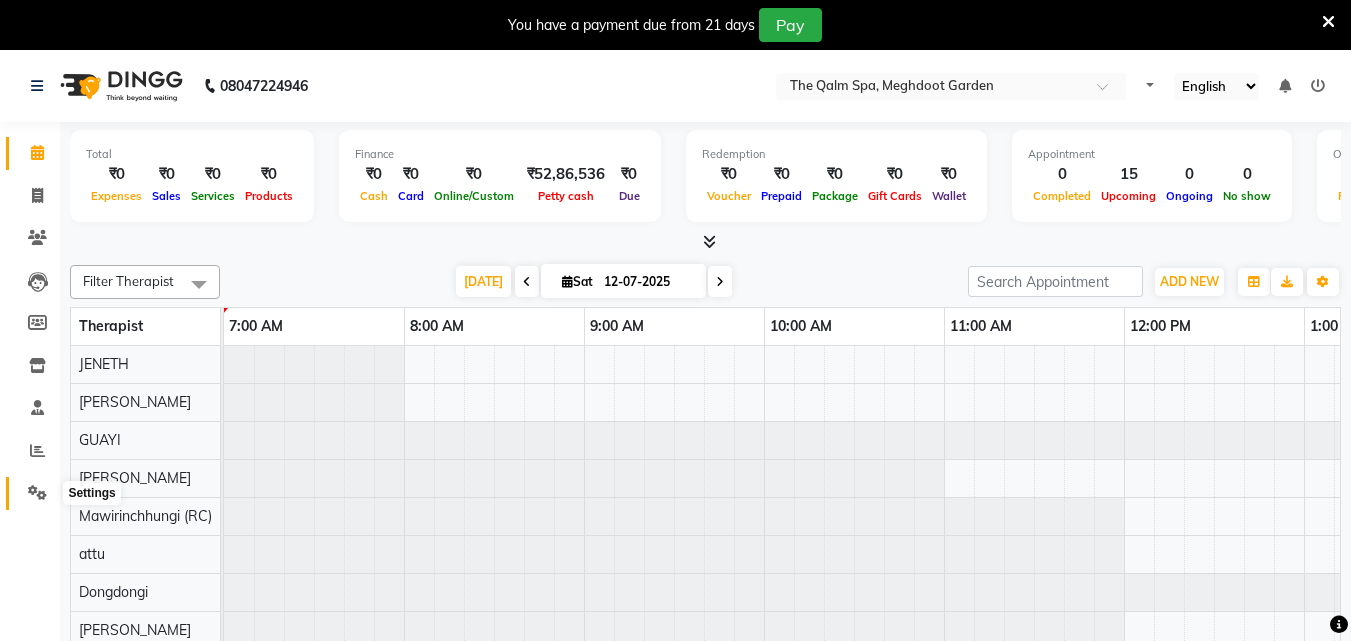 scroll, scrollTop: 0, scrollLeft: 0, axis: both 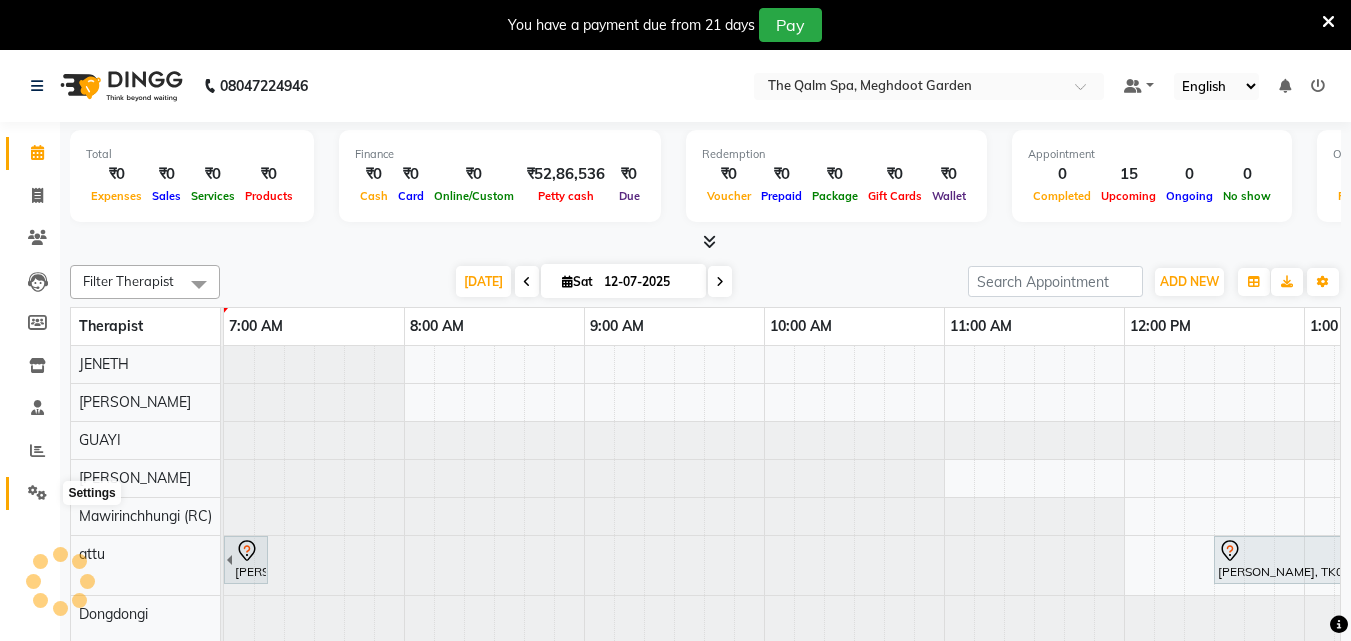 click 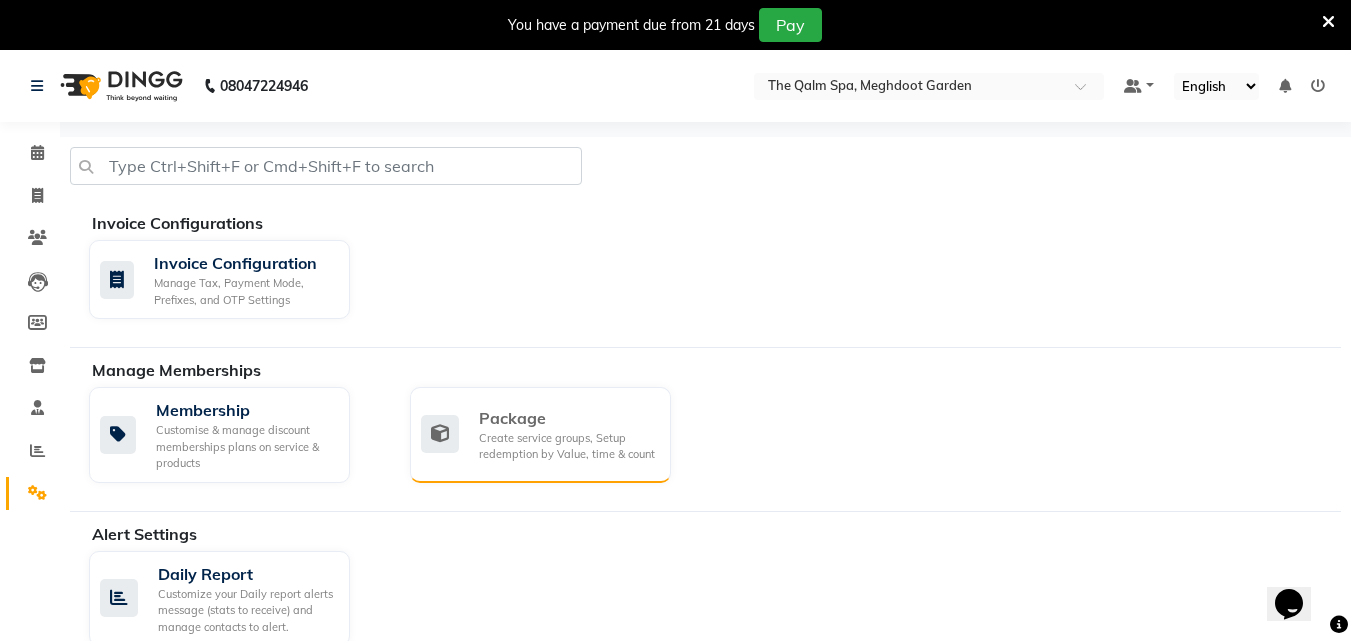 scroll, scrollTop: 0, scrollLeft: 0, axis: both 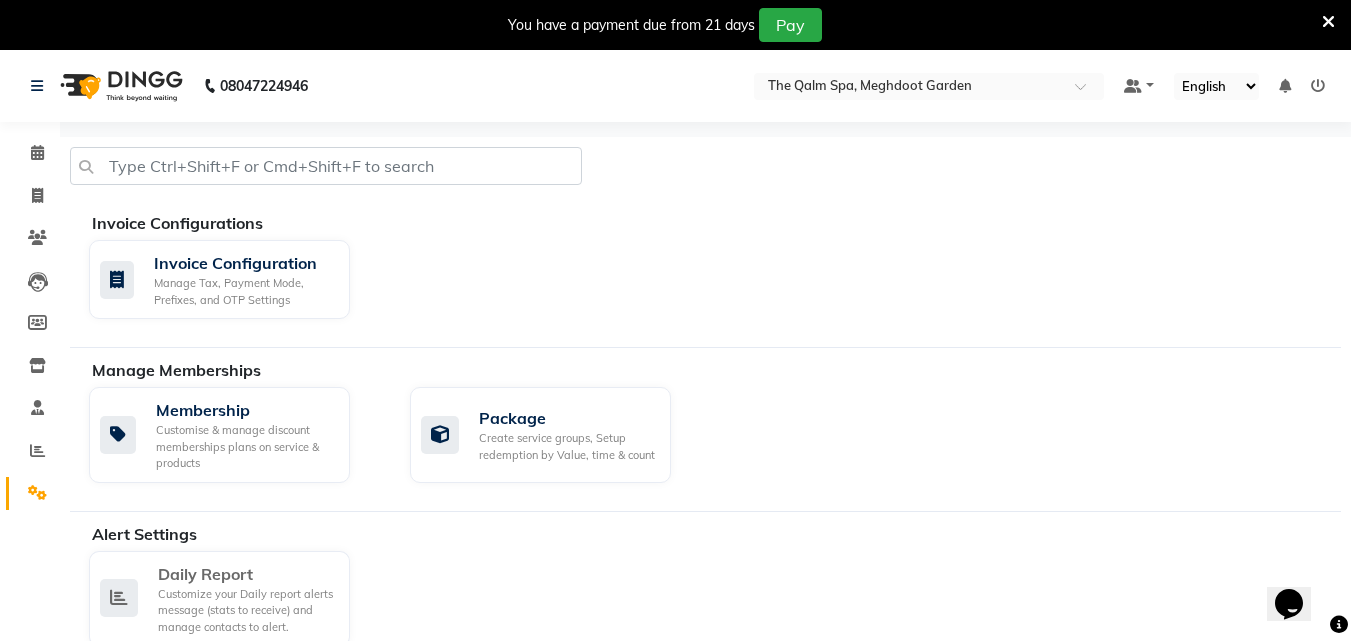 click on "Daily Report" 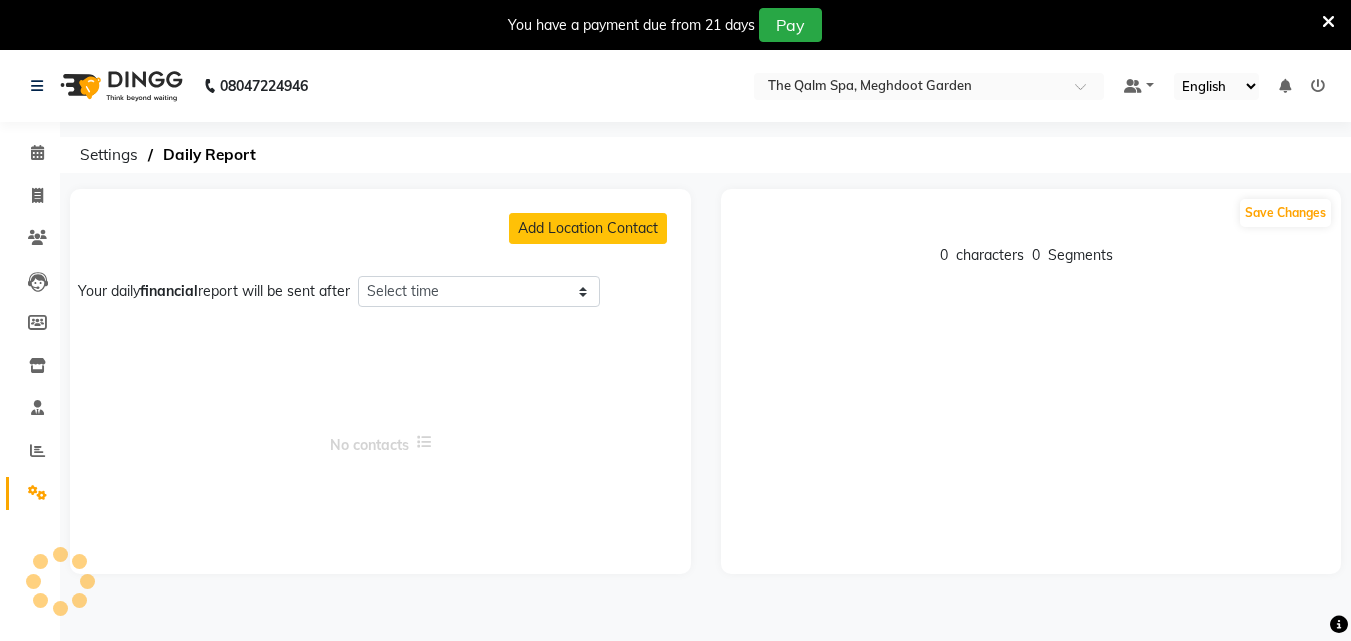 select on "1425" 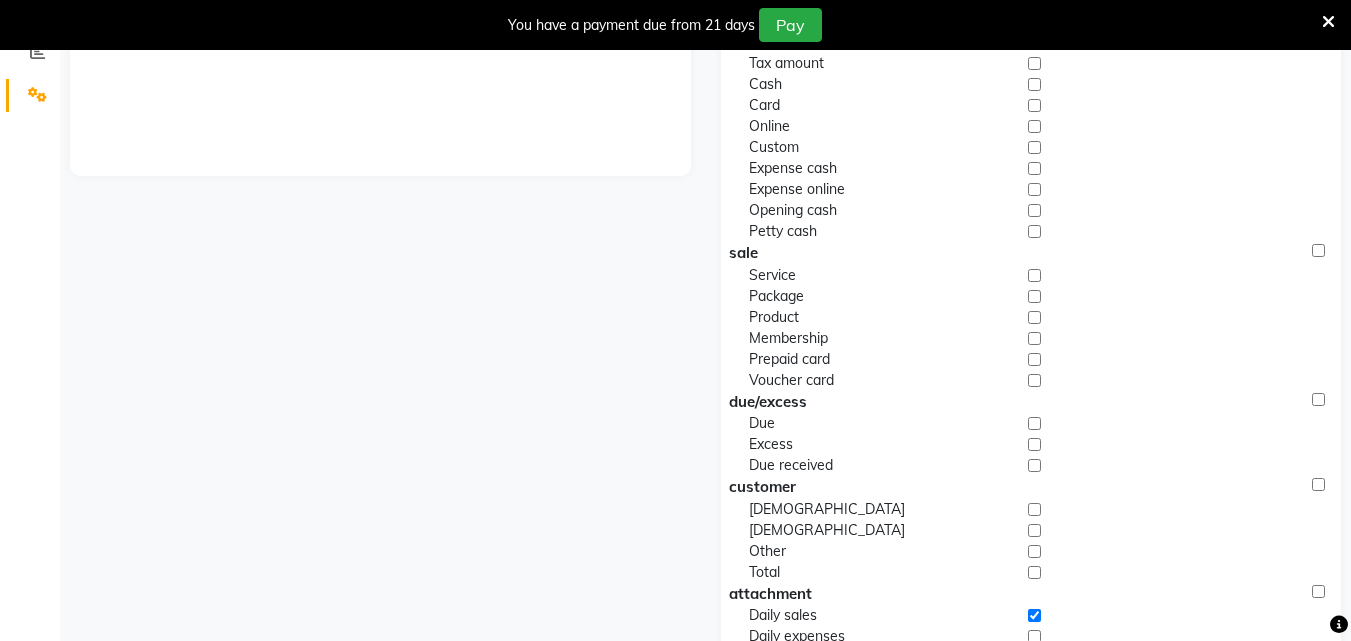 scroll, scrollTop: 404, scrollLeft: 0, axis: vertical 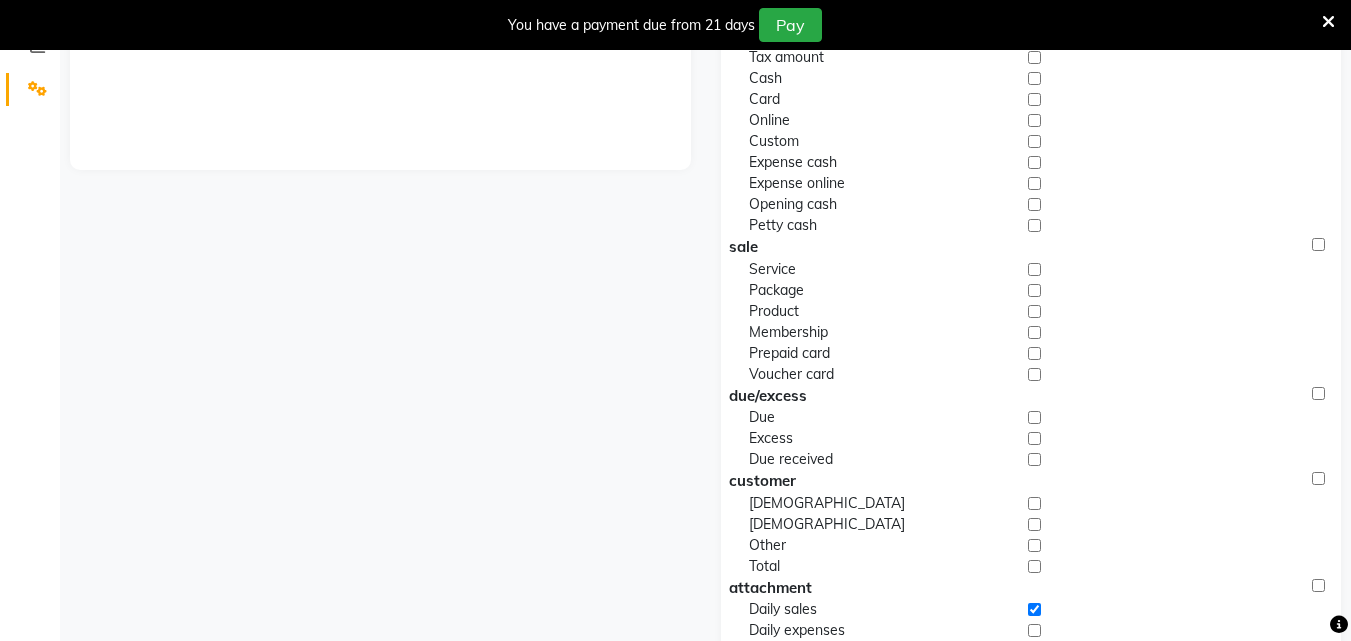 click 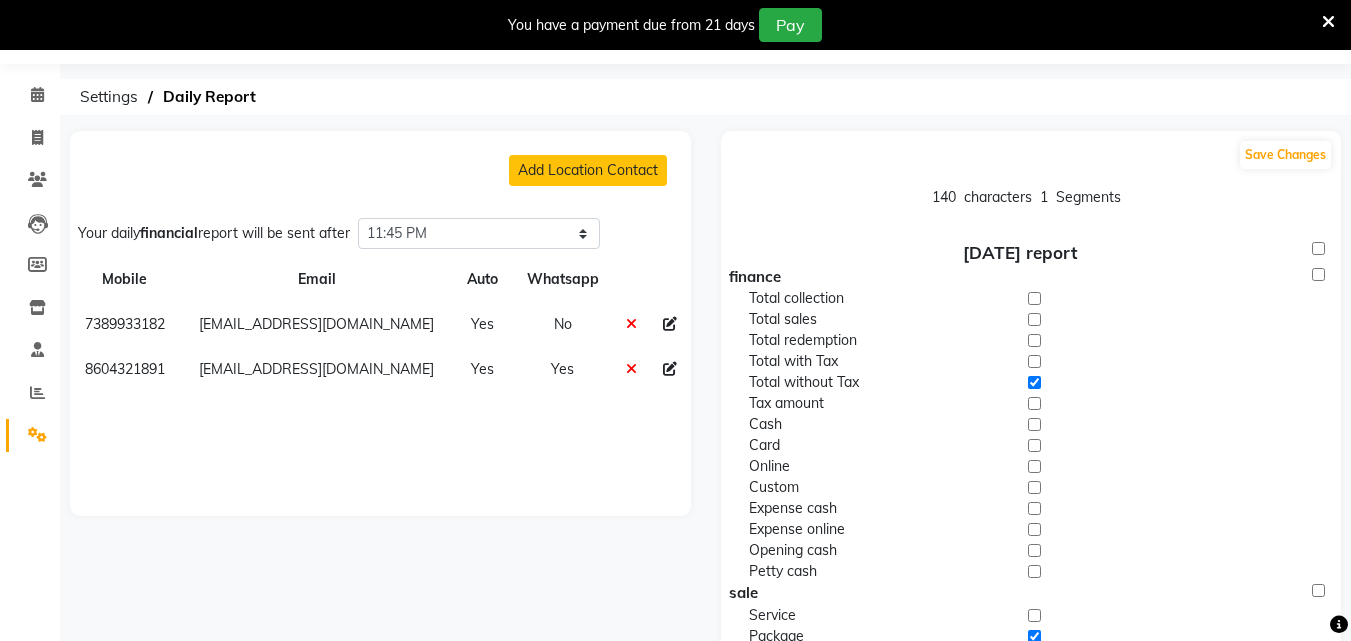 scroll, scrollTop: 0, scrollLeft: 0, axis: both 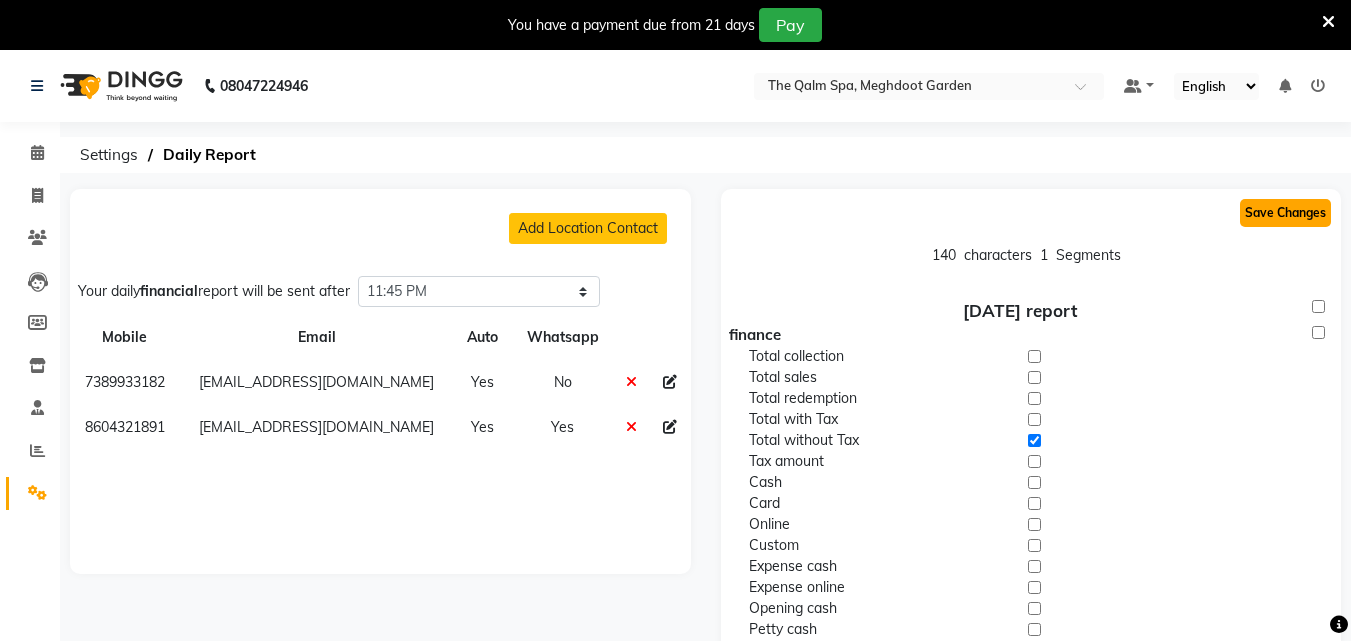 click on "Save Changes" 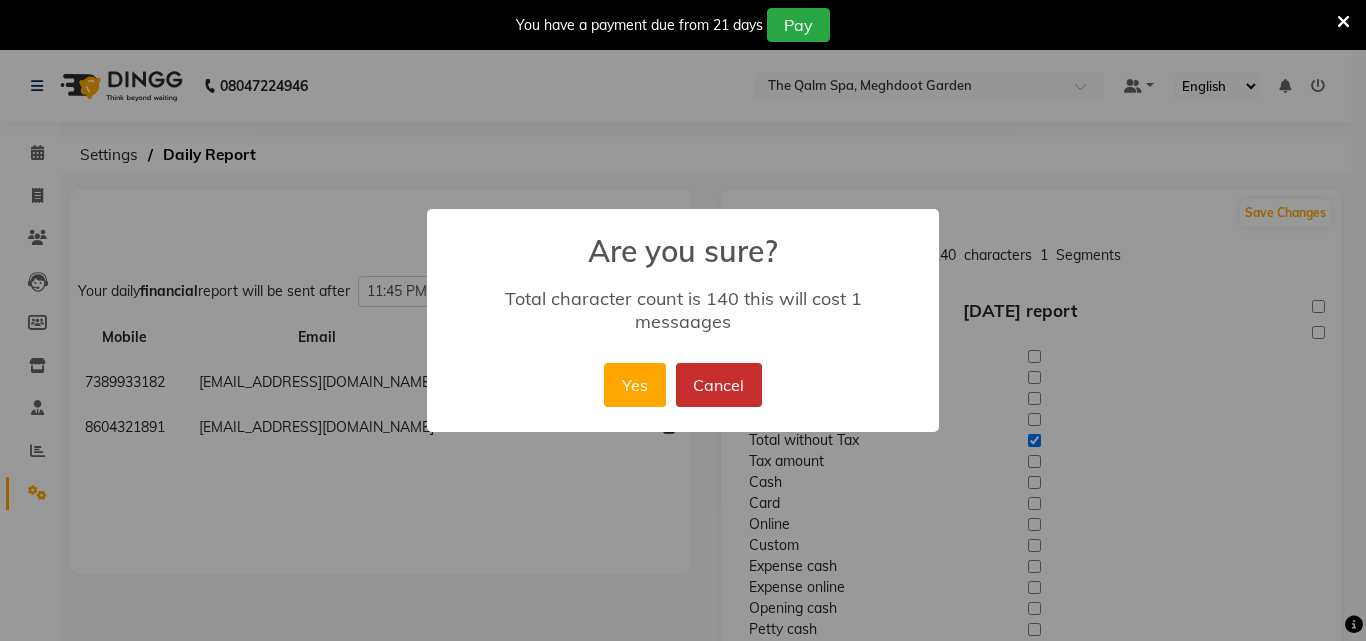 click on "Cancel" at bounding box center (719, 385) 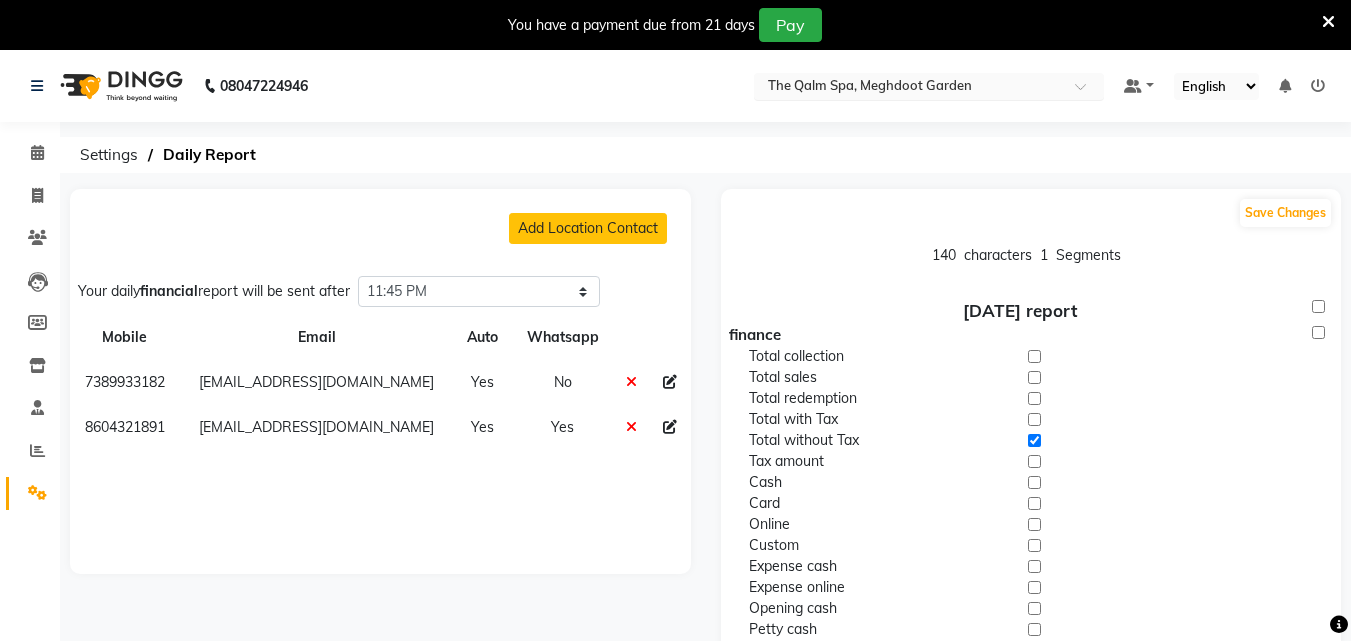 click at bounding box center [909, 88] 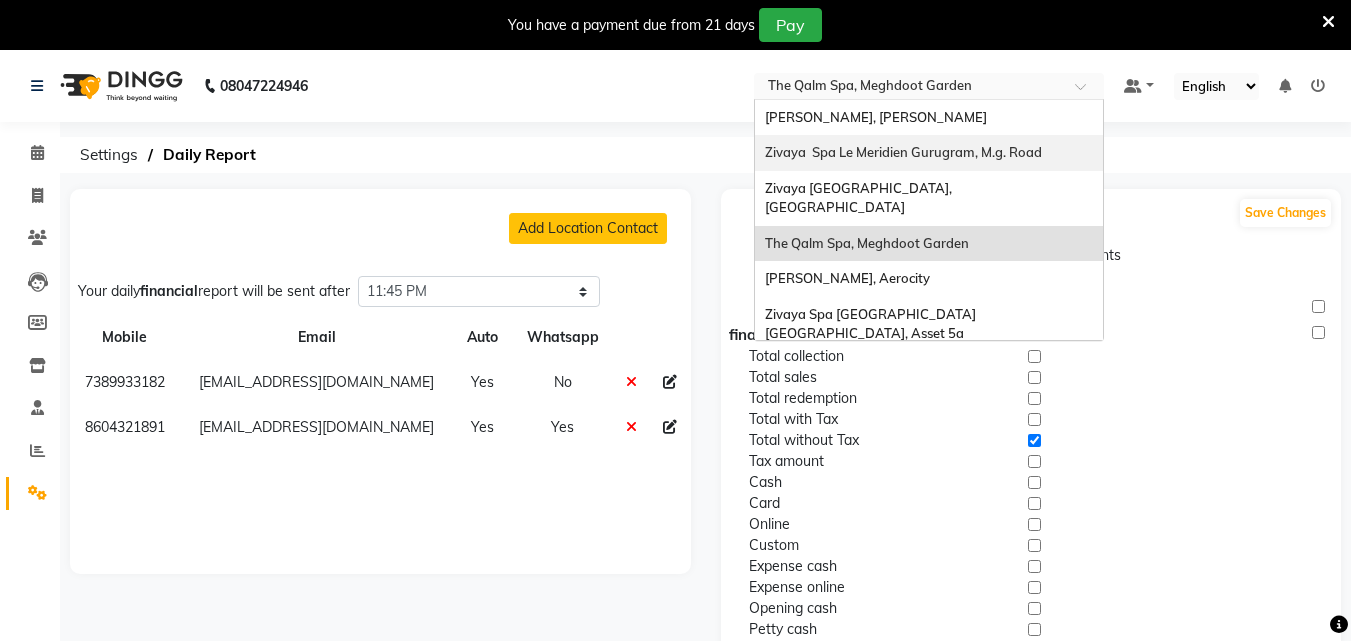 click on "Zivaya  Spa Le Meridien Gurugram, M.g. Road" at bounding box center [903, 152] 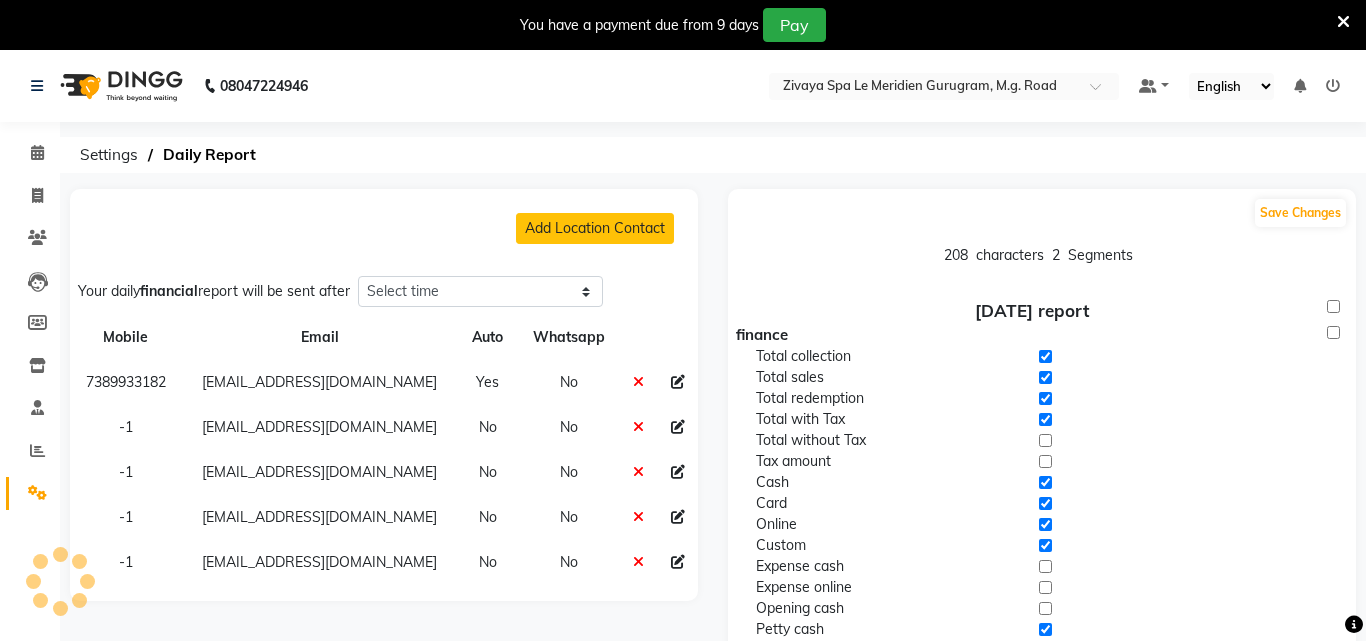 select on "1425" 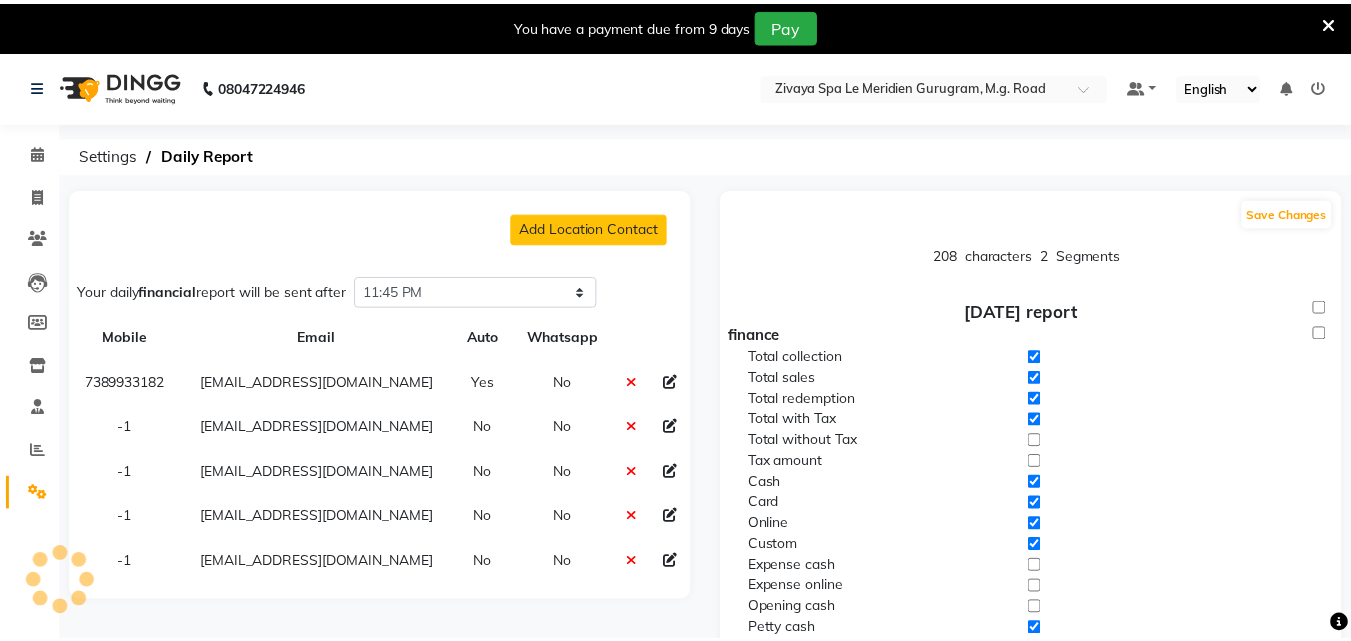 scroll, scrollTop: 0, scrollLeft: 0, axis: both 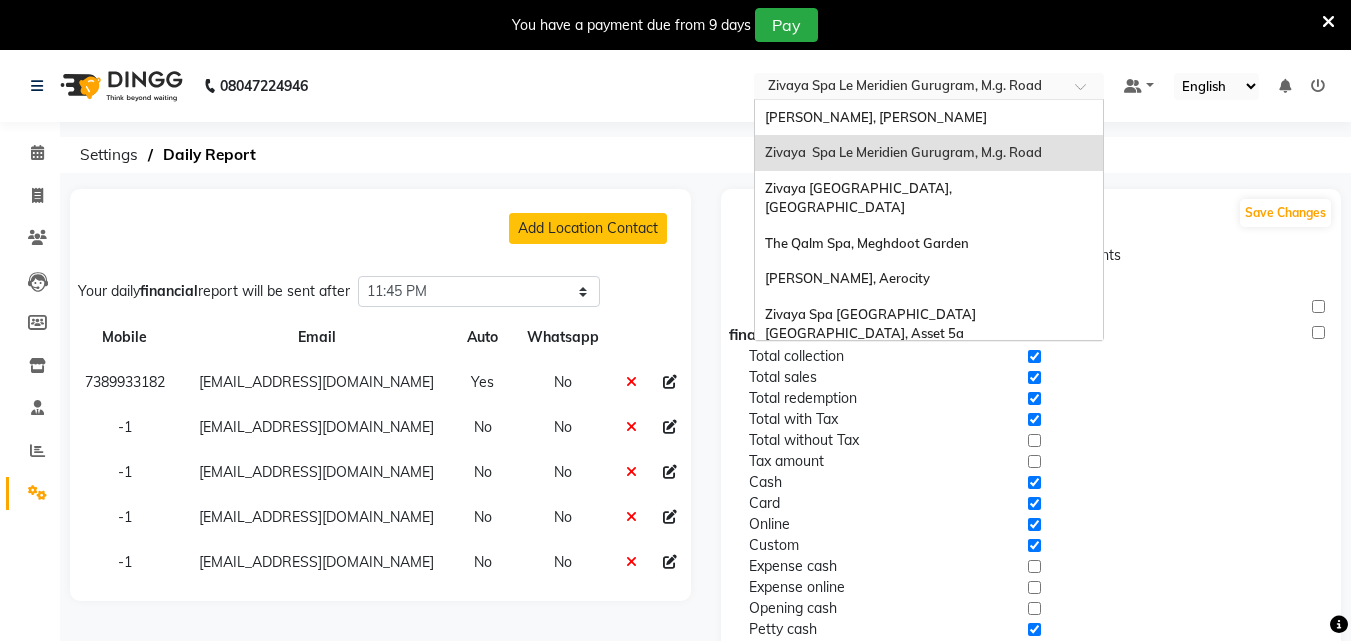 click at bounding box center [909, 88] 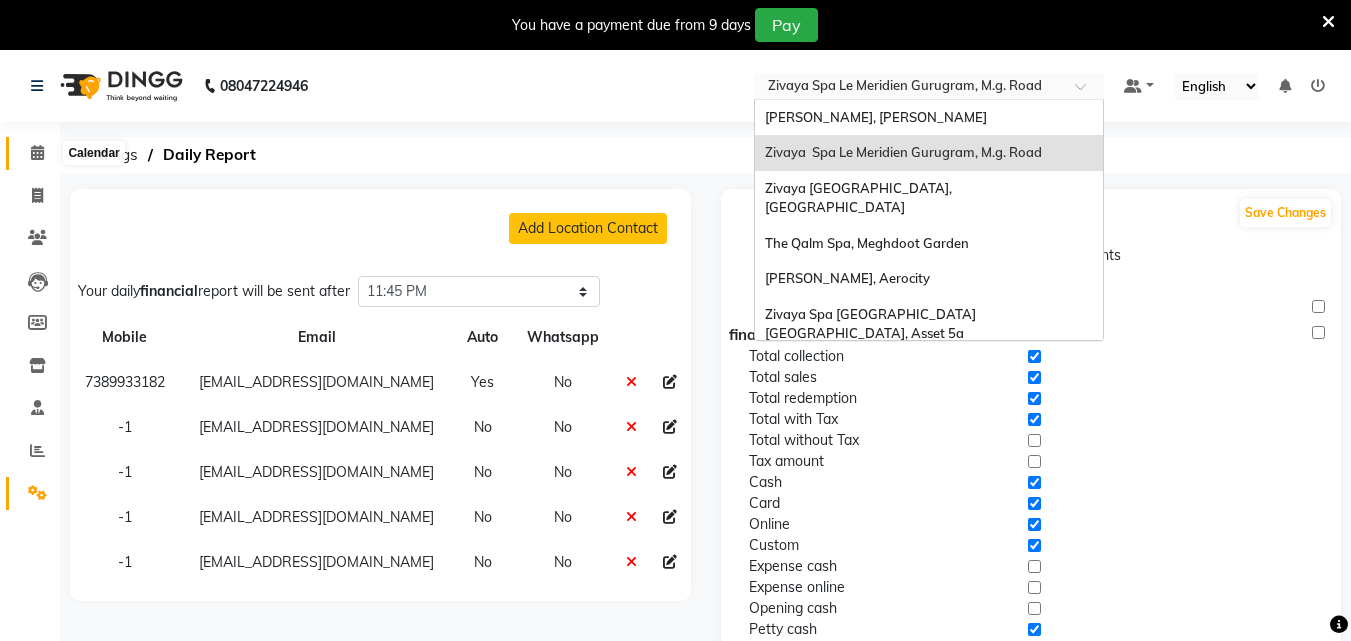 click 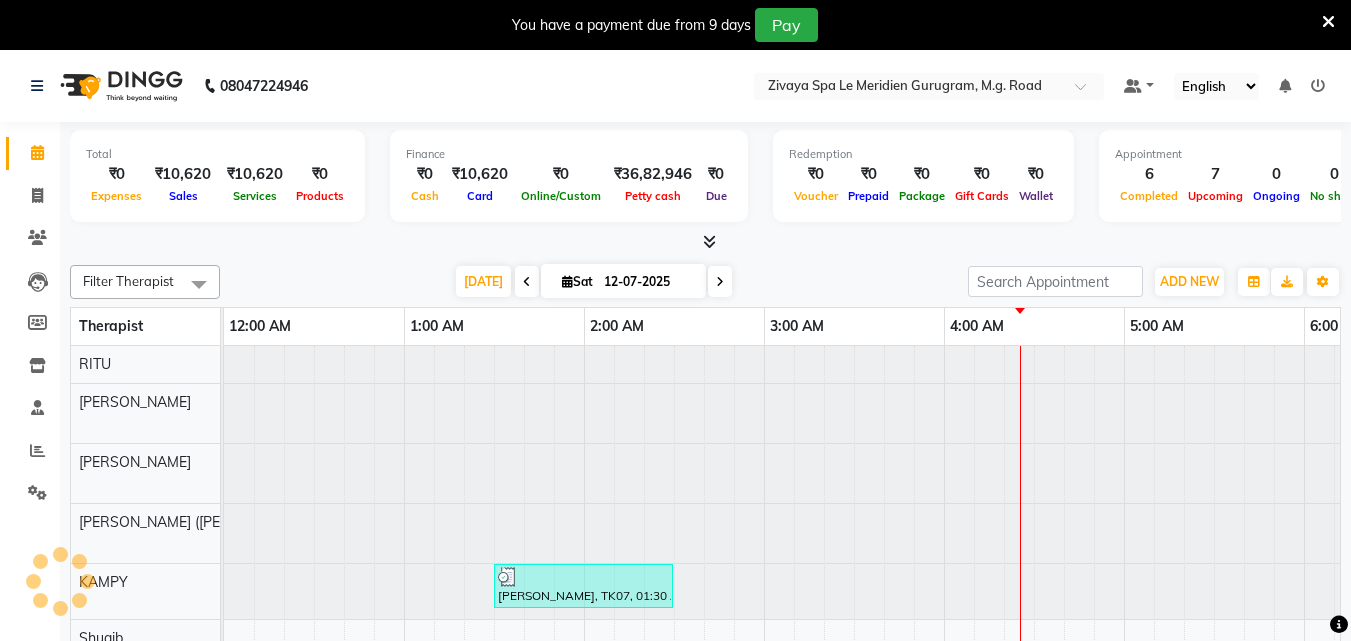 scroll, scrollTop: 0, scrollLeft: 1081, axis: horizontal 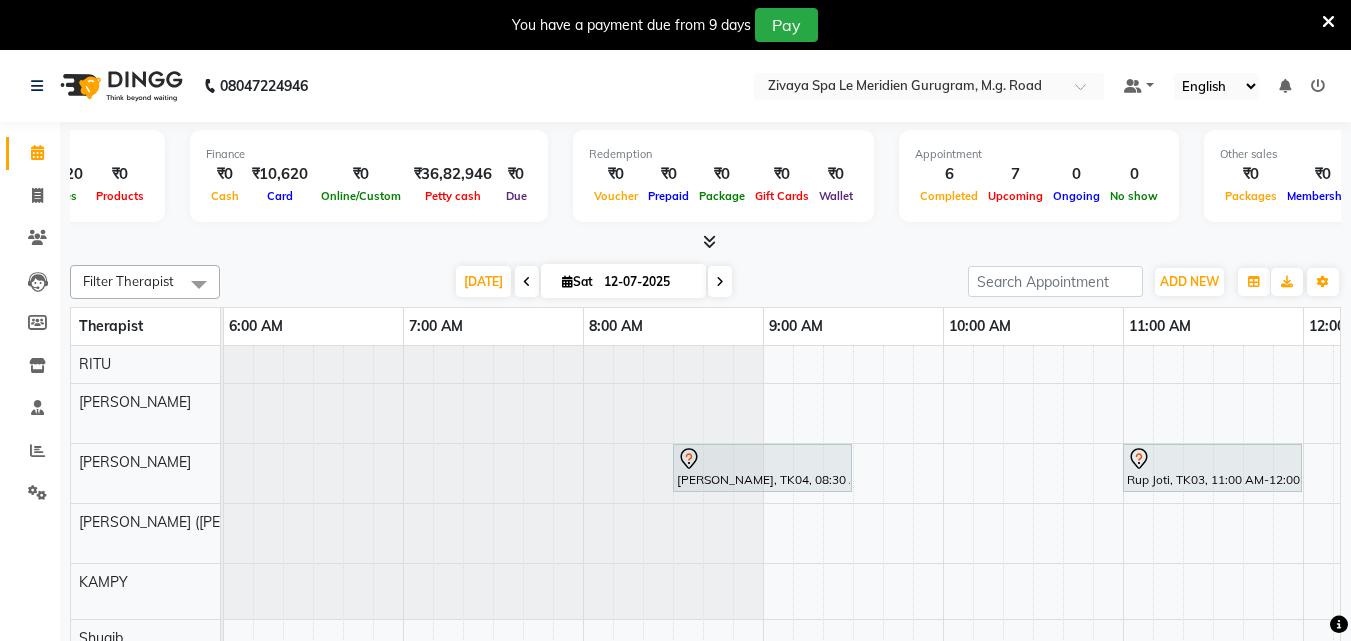 click at bounding box center [527, 281] 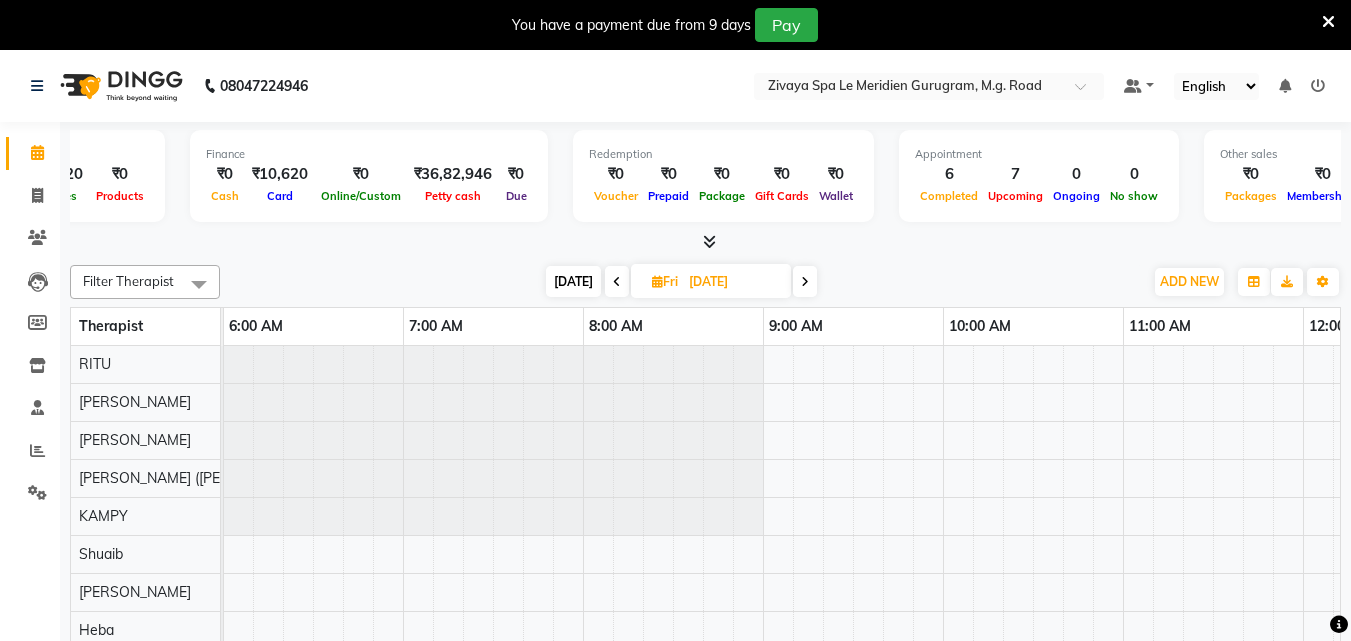 scroll, scrollTop: 0, scrollLeft: 721, axis: horizontal 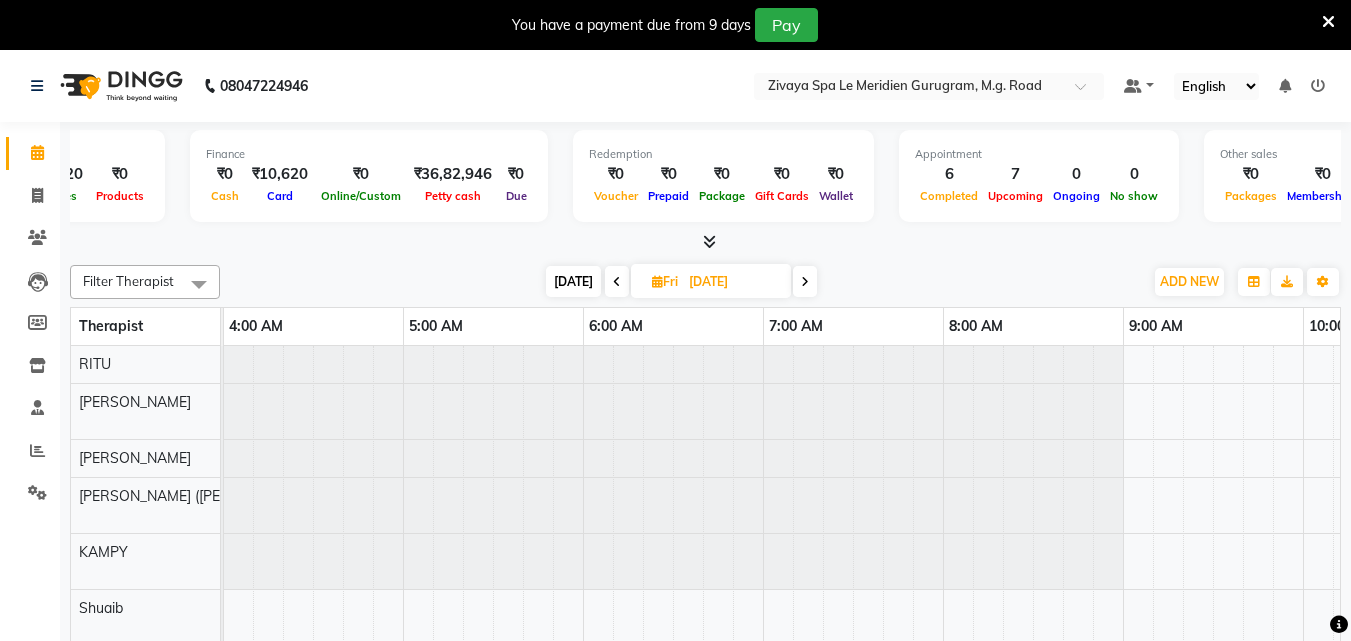 click at bounding box center (617, 282) 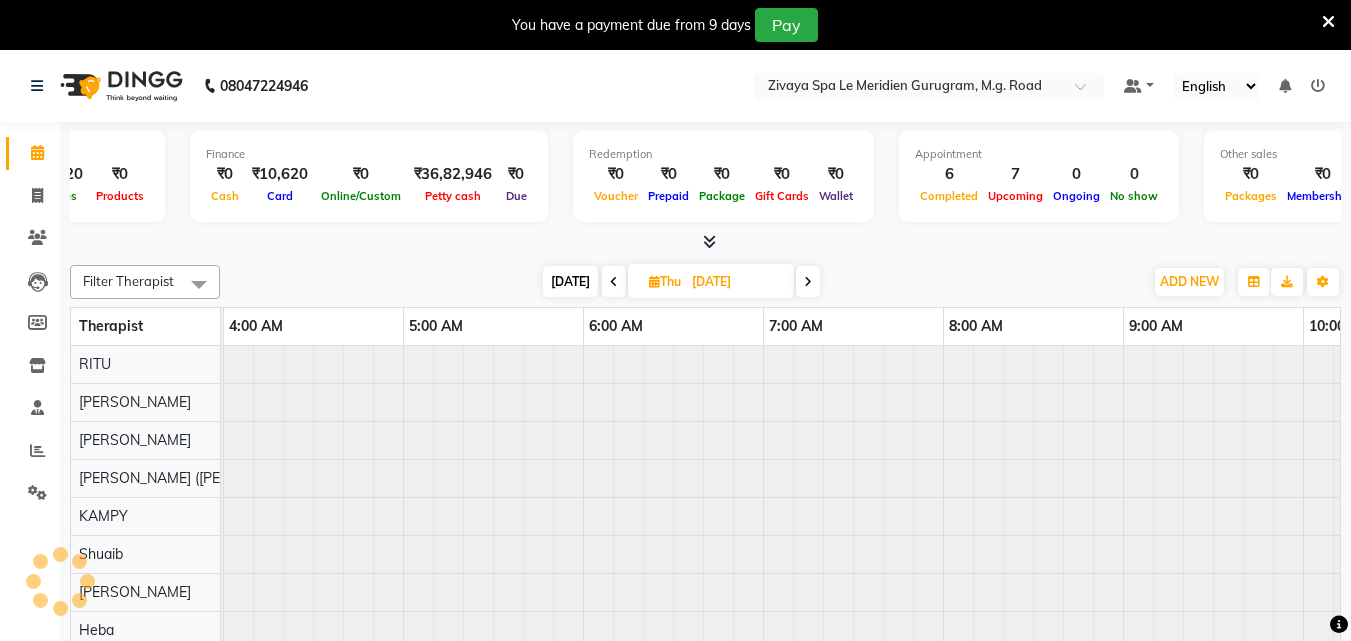 scroll, scrollTop: 0, scrollLeft: 1081, axis: horizontal 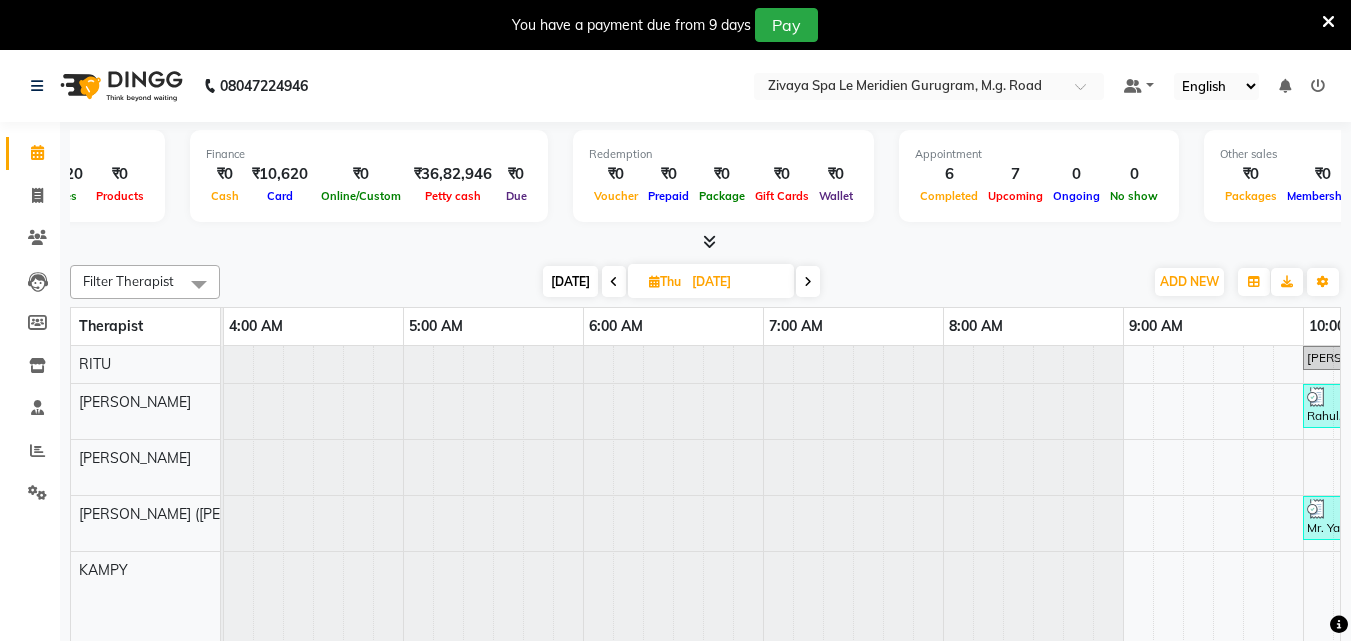 click at bounding box center [614, 281] 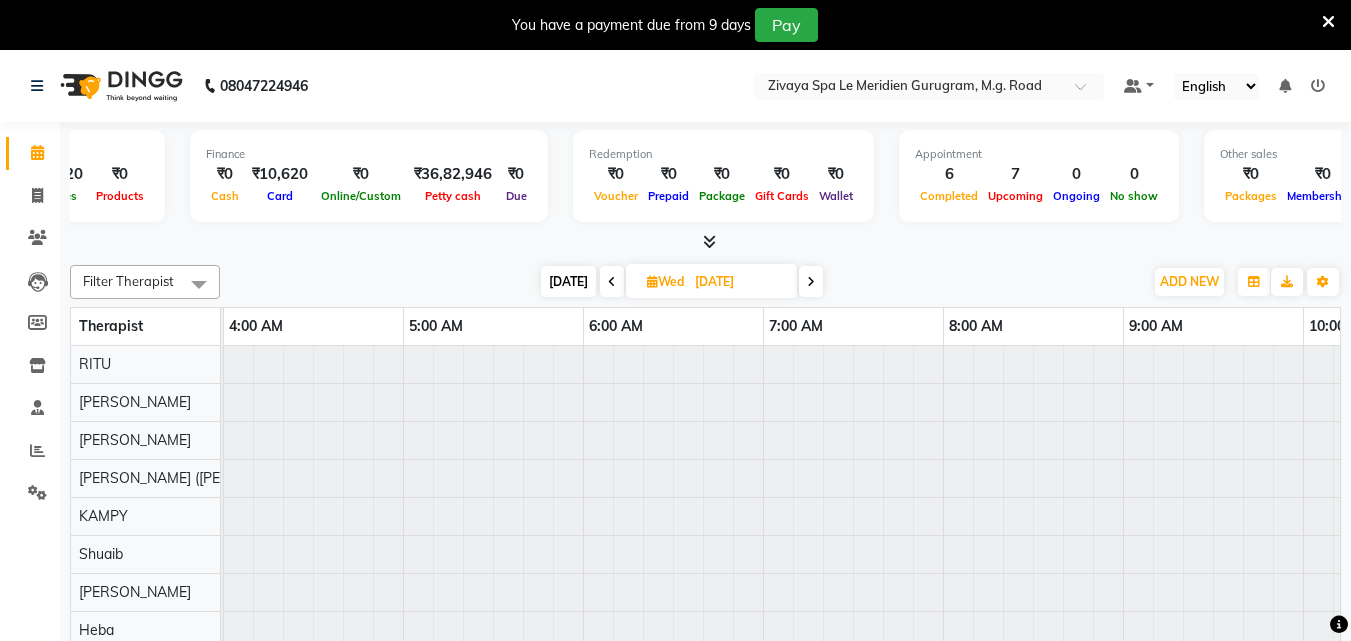 scroll, scrollTop: 0, scrollLeft: 1081, axis: horizontal 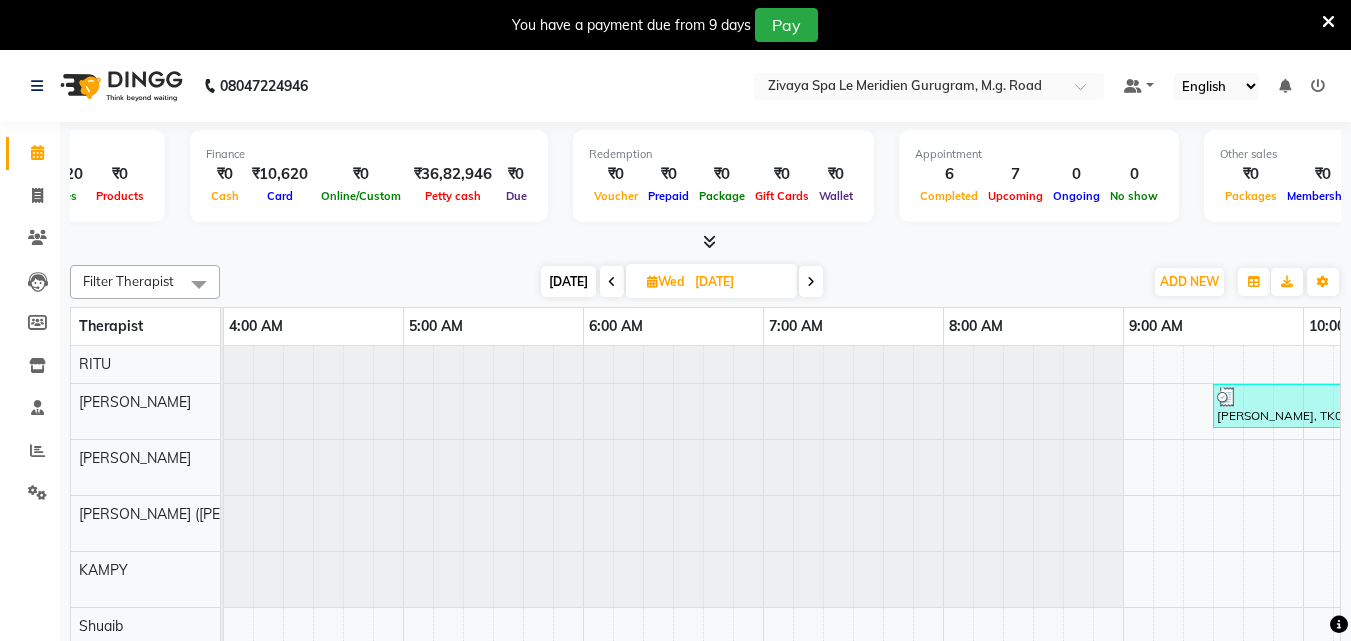 click at bounding box center (612, 281) 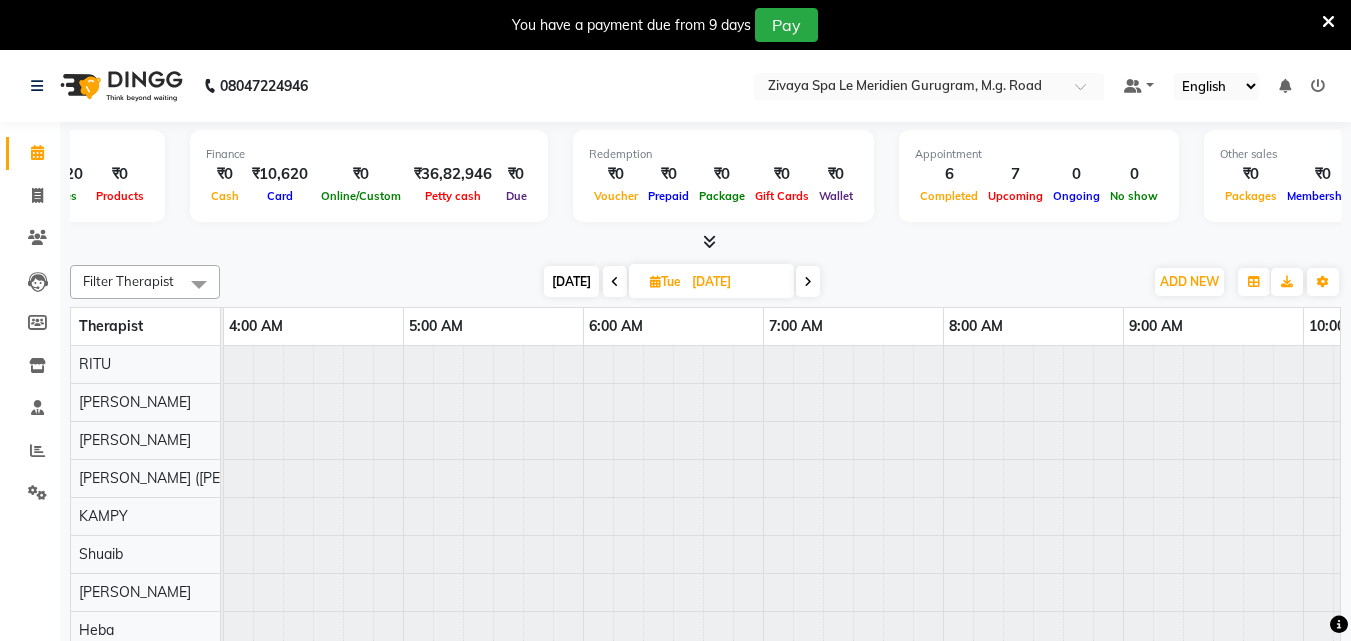 scroll, scrollTop: 0, scrollLeft: 1081, axis: horizontal 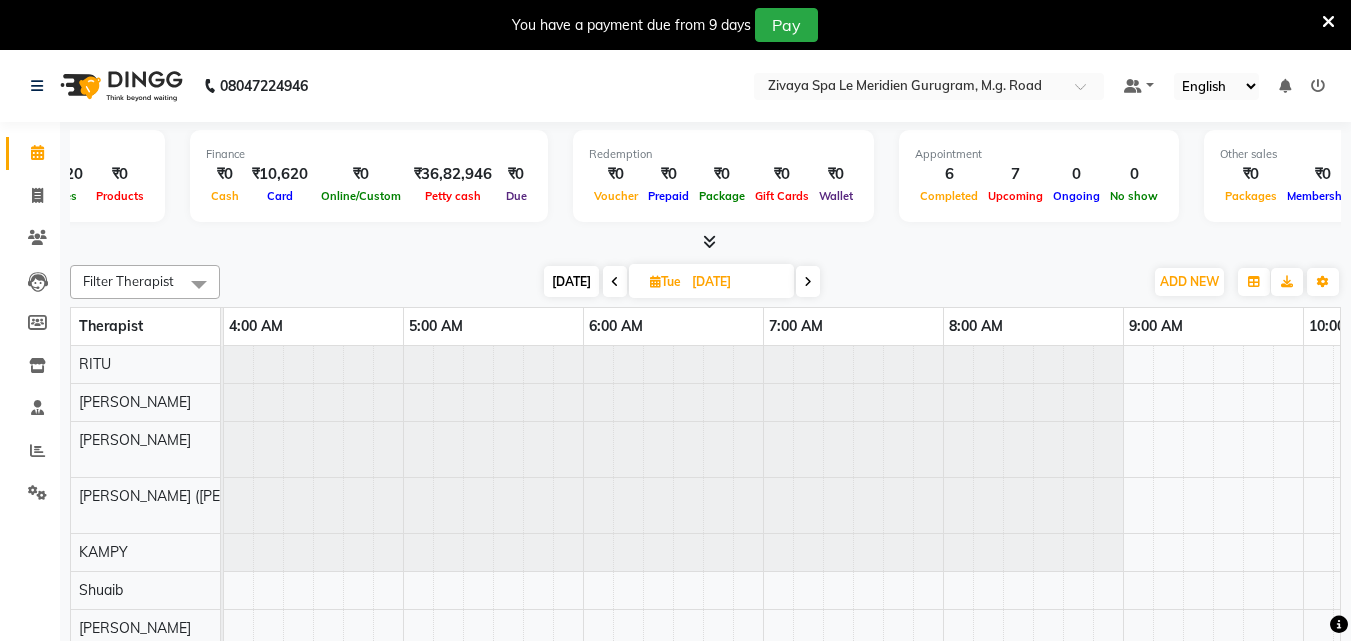 click at bounding box center [615, 282] 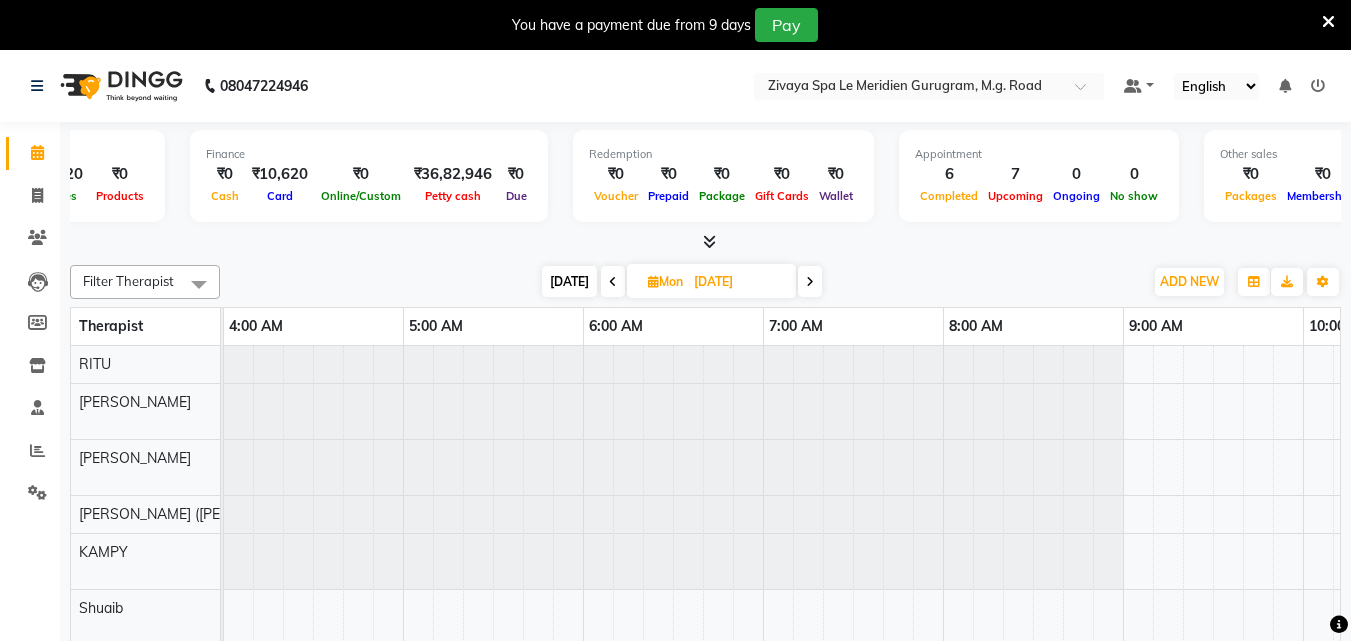 click at bounding box center [810, 282] 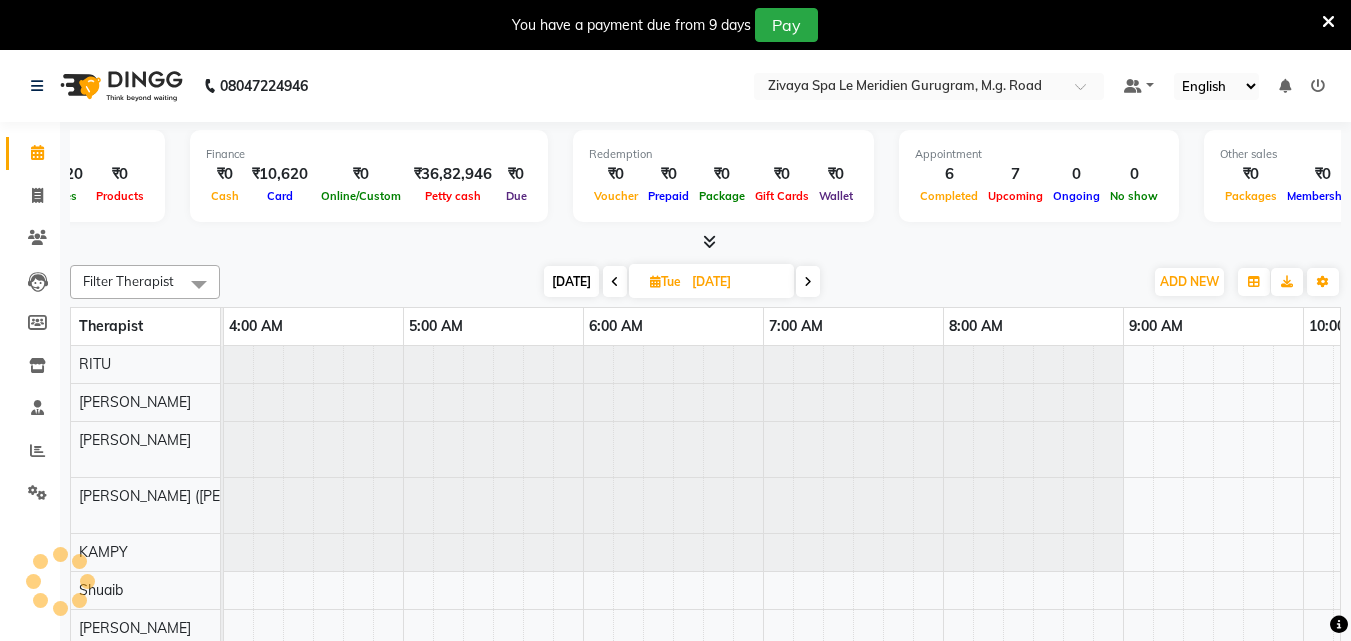 click at bounding box center [808, 282] 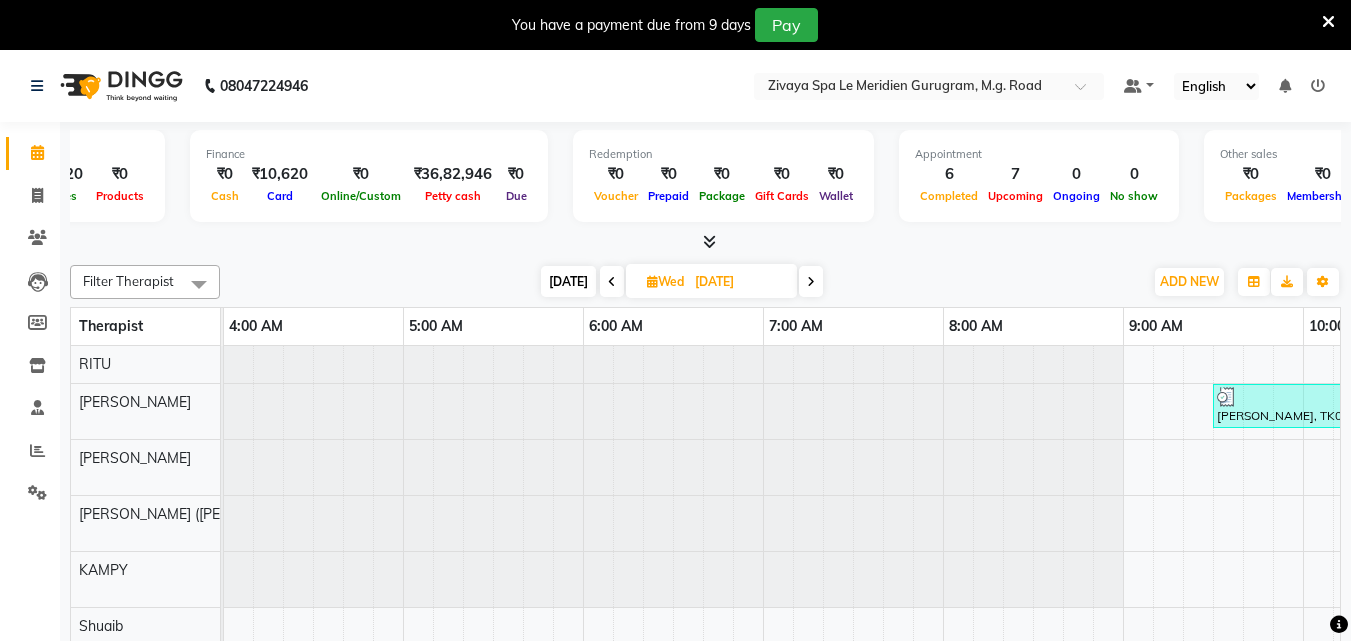 click at bounding box center (811, 282) 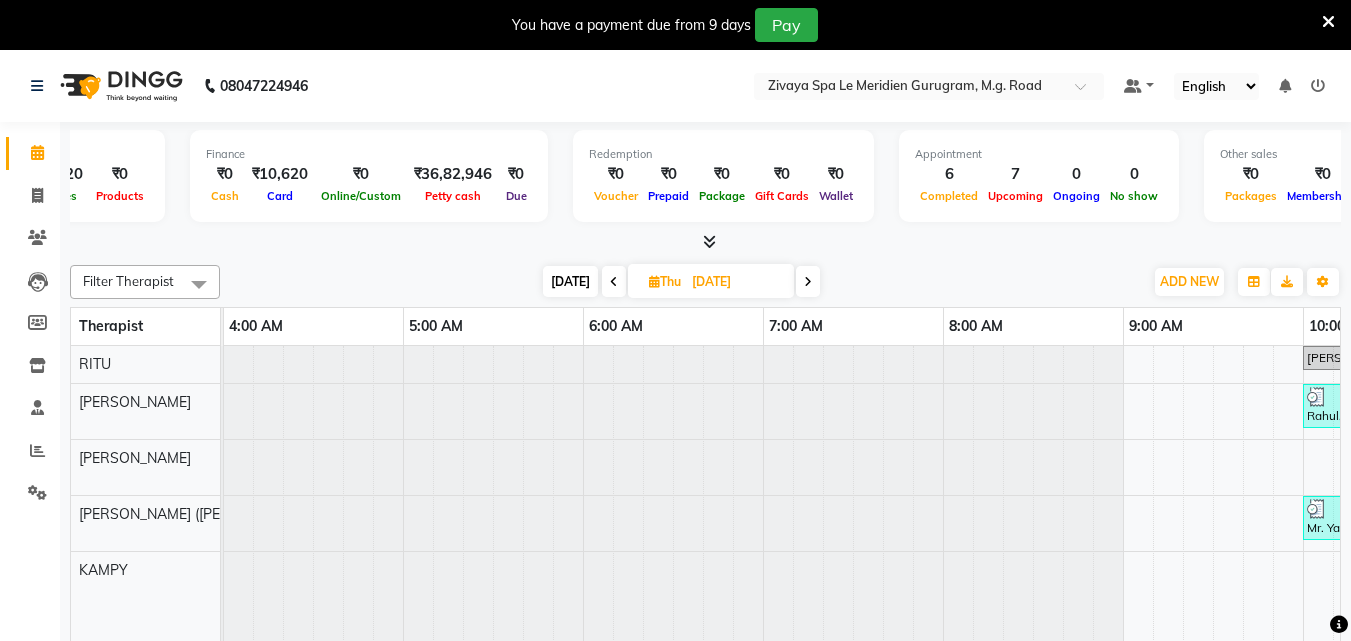 click at bounding box center [808, 282] 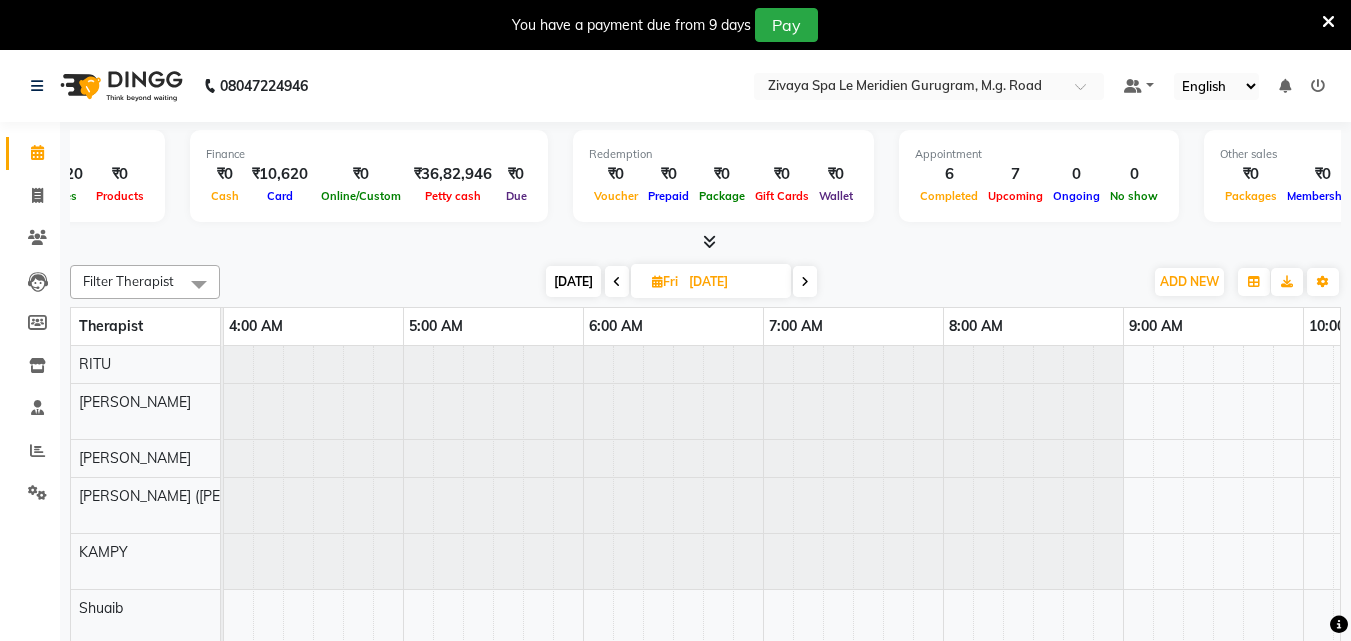 click at bounding box center (805, 281) 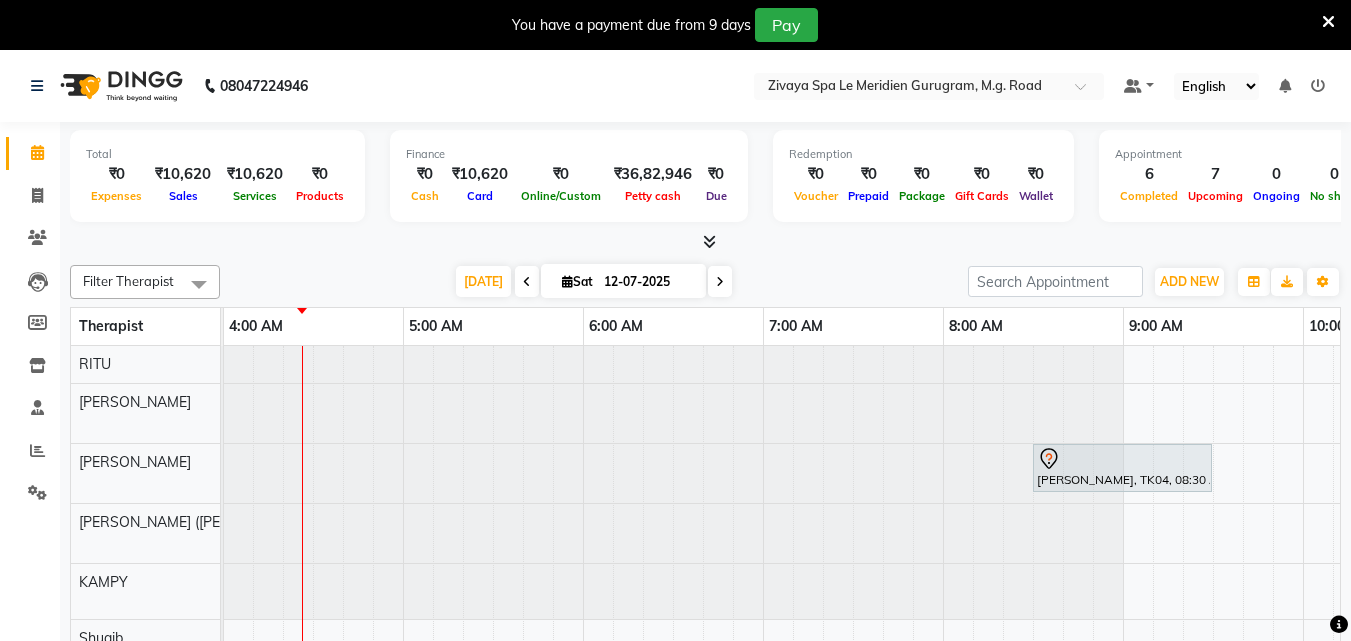 click at bounding box center [709, 241] 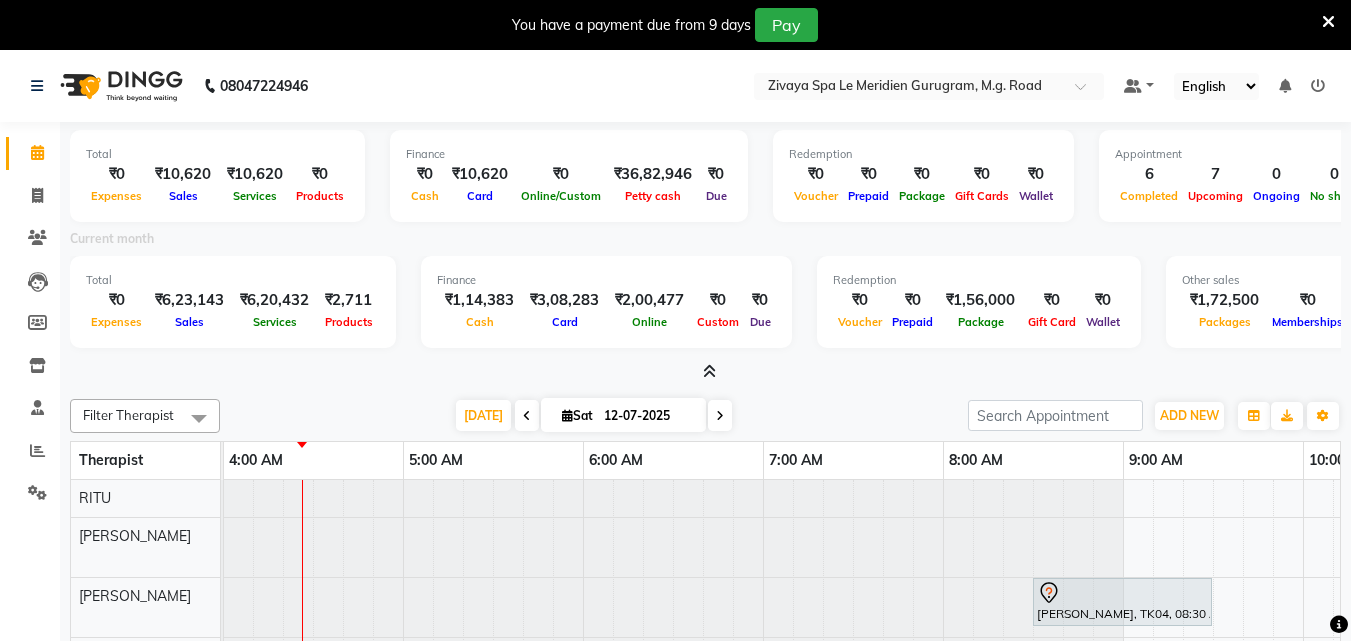 click on "₹1,72,500" at bounding box center [1224, 300] 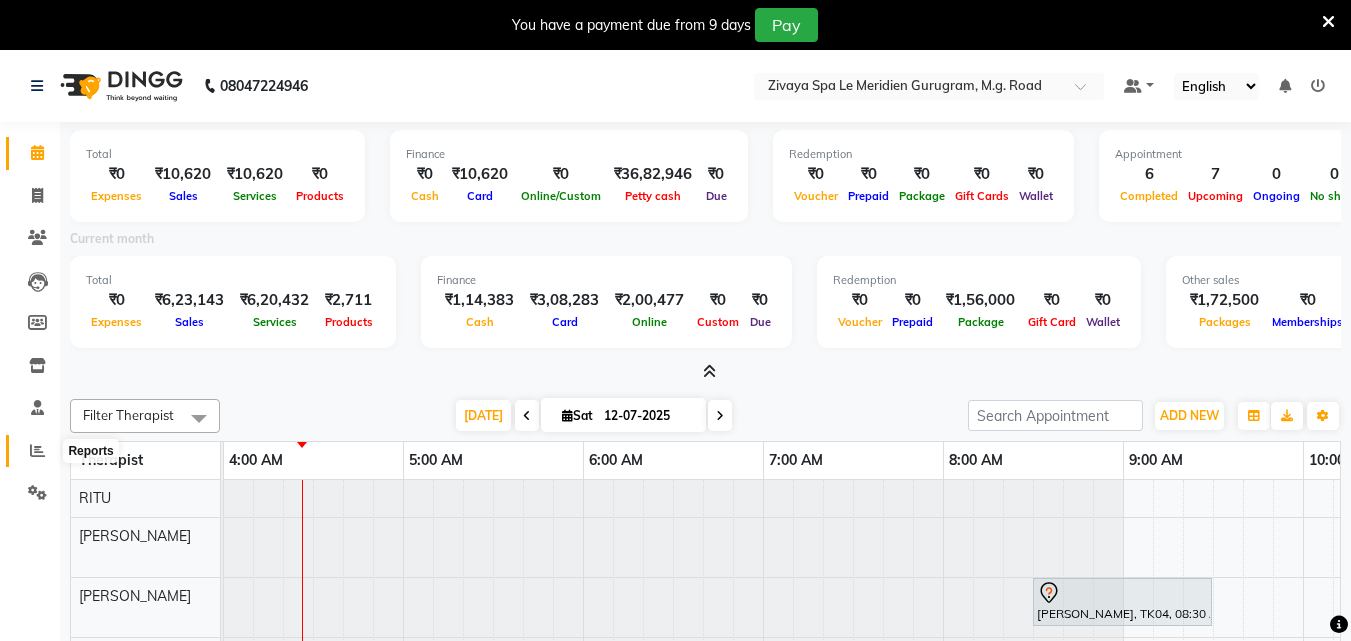 click 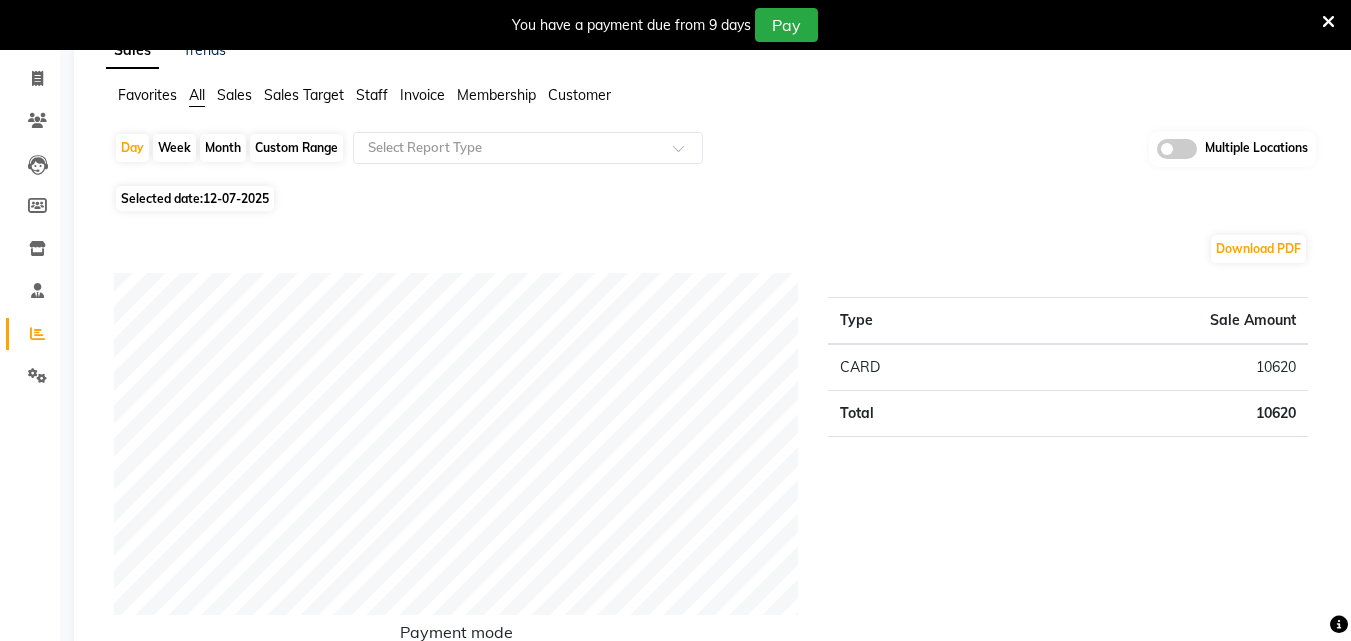 click on "12-07-2025" 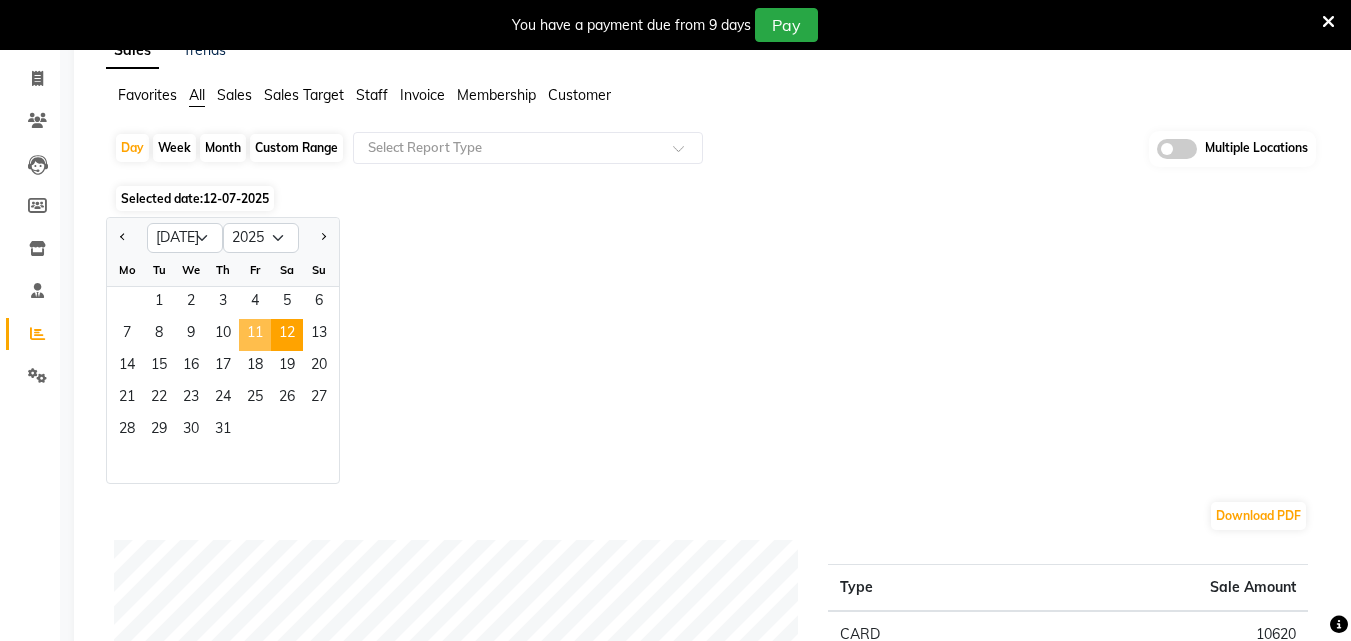 click on "11" 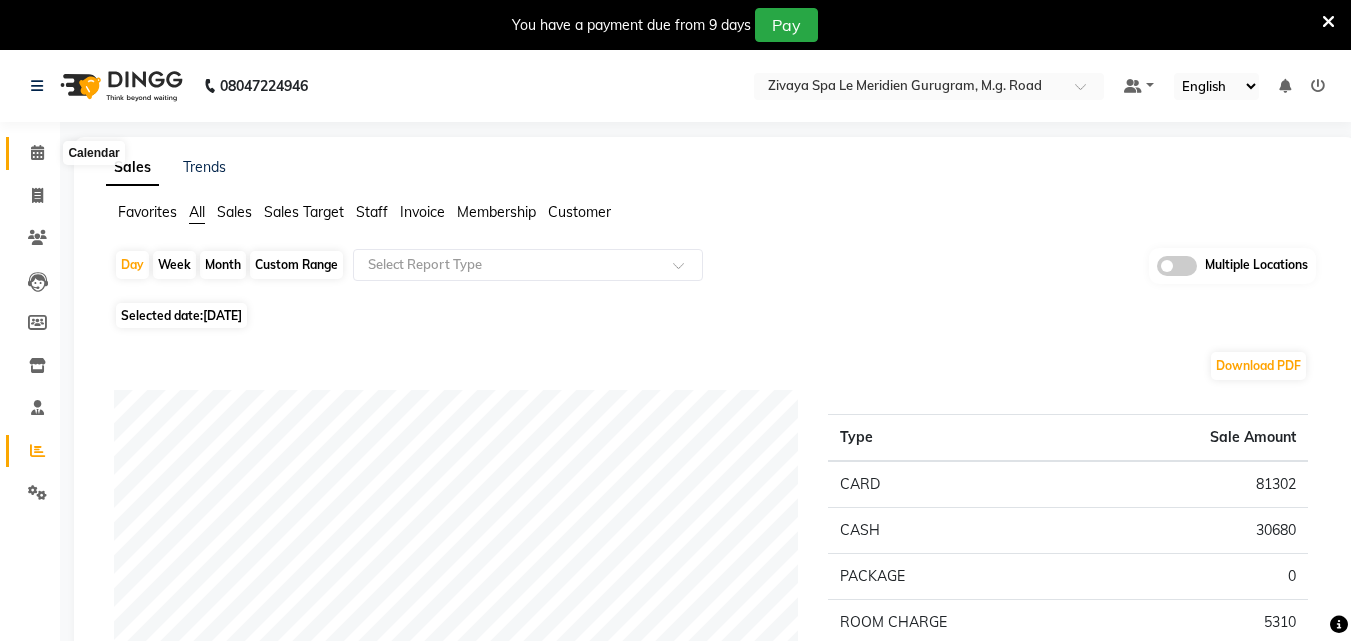 click 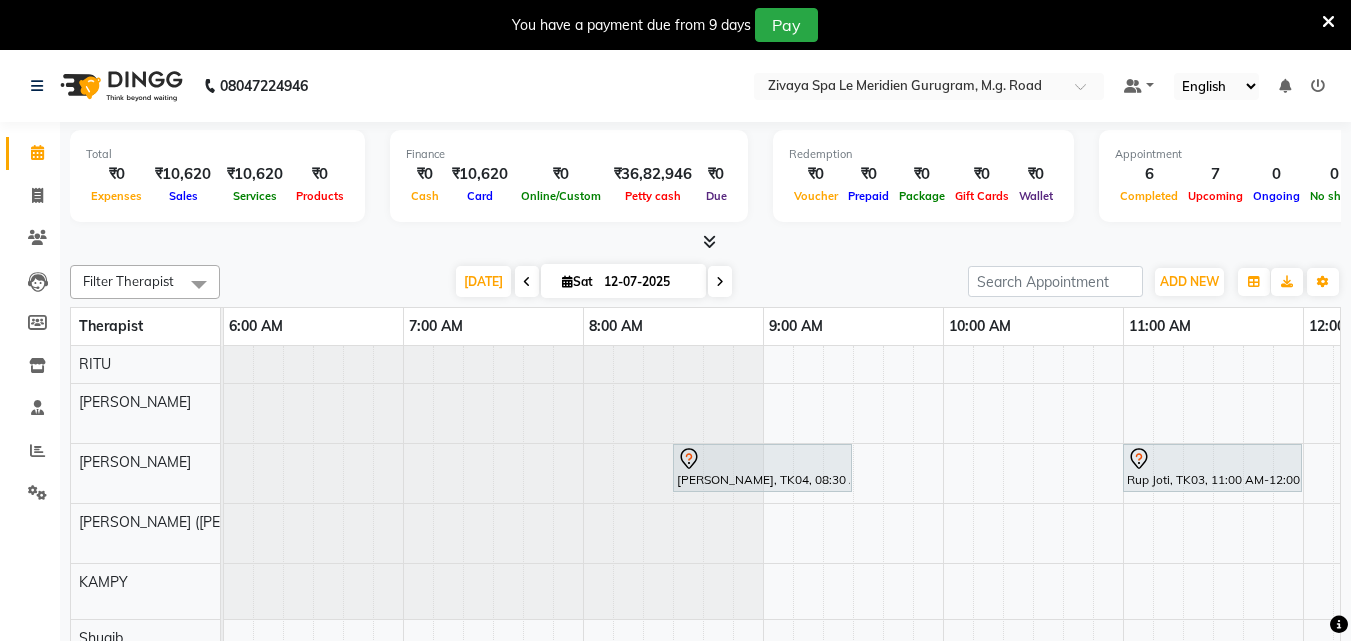click on "Prenna, TK01, 02:00 PM-04:00 PM, The Healing Touch - 120 Mins             [PERSON_NAME], TK04, 08:30 AM-09:30 AM, Swedish De-Stress - 60 Mins             Rup Joti, TK03, 11:00 AM-12:00 PM, Swedish De-Stress - 60 Mins             [PERSON_NAME], TK02, 04:00 PM-05:00 PM, Swedish De-Stress - 60 Mins             [PERSON_NAME], TK02, 04:00 PM-05:00 PM, Swedish De-Stress - 60 Mins     [PERSON_NAME], TK07, 01:30 AM-02:30 AM, Swedish De-Stress - 60 Mins             [PERSON_NAME], TK04, 08:30 AM-09:30 AM, Swedish De-Stress - 60 Mins             Rup Joti, TK03, 11:00 AM-12:00 PM, Swedish De-Stress - 60 Mins     Balwant, TK05, 12:00 AM-01:00 AM, Swedish De-Stress - 60 Mins     Balwant, TK05, 01:00 AM-02:00 AM, Swedish De-Stress - 60 Mins     Balwant, TK05, 02:00 AM-03:00 AM, Swedish De-Stress - 60 Mins     Balwant, TK05, 12:00 AM-01:00 AM, Swedish De-Stress - 60 Mins     negendra, TK06, 12:30 AM-01:30 AM, Javanese Pampering - 60 Mins" at bounding box center [1303, 686] 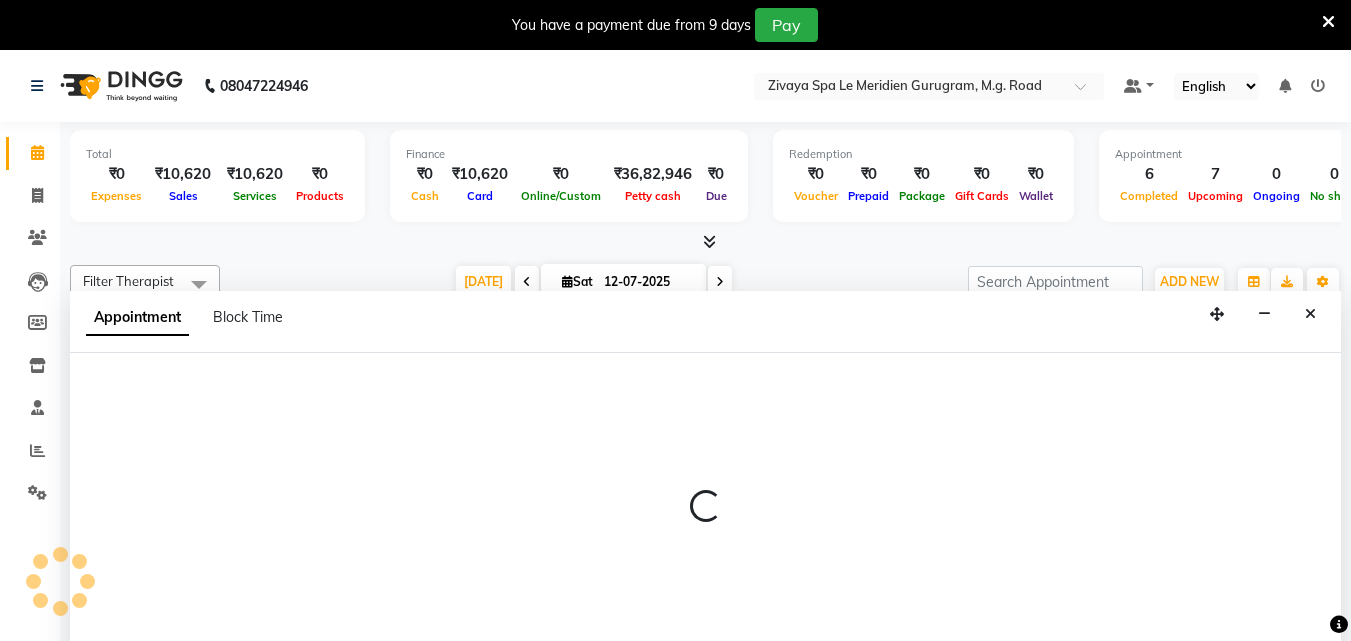 select on "tentative" 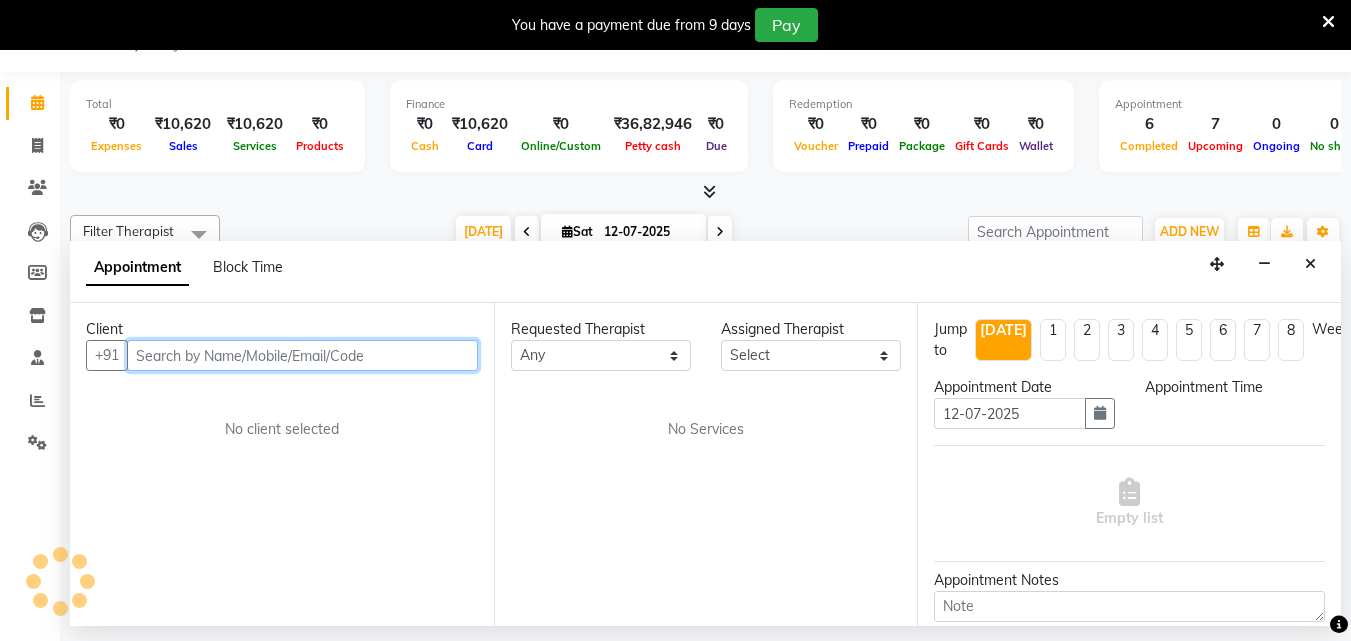 select on "585" 